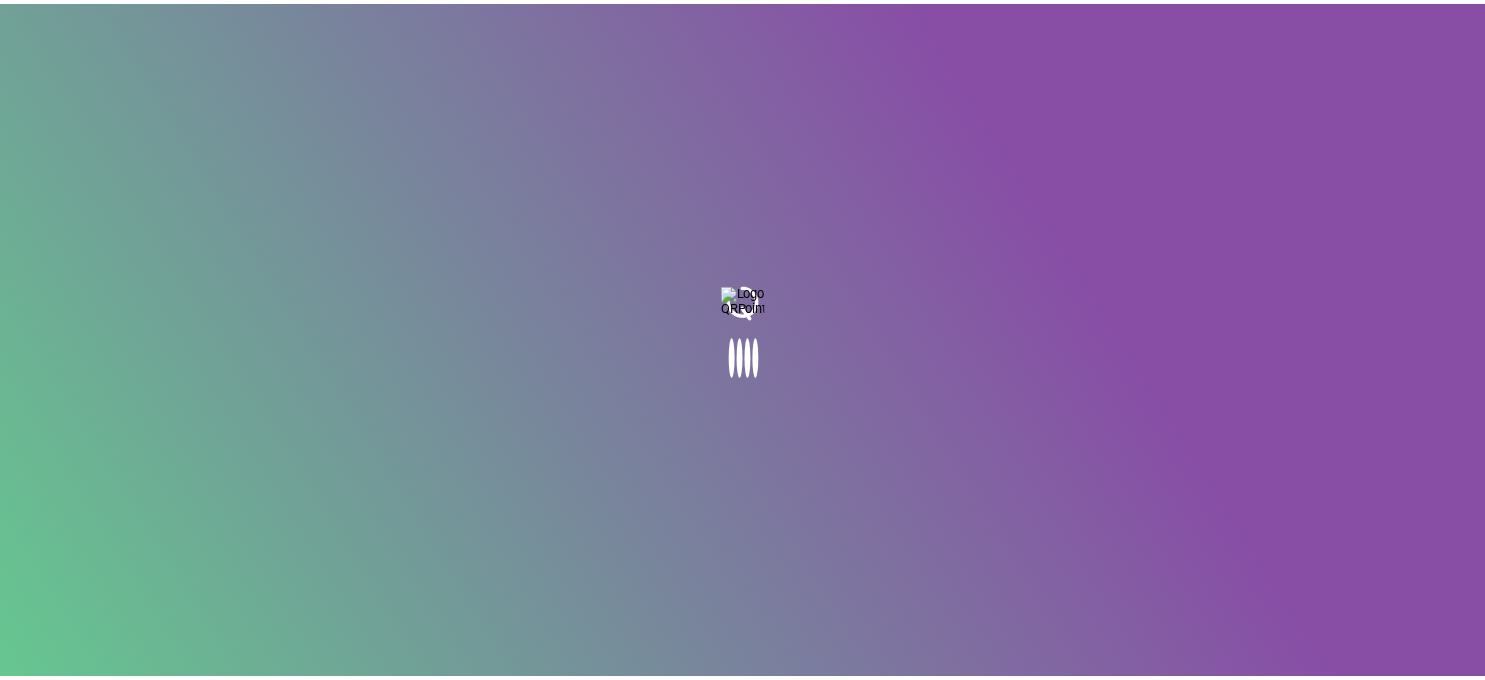 scroll, scrollTop: 0, scrollLeft: 0, axis: both 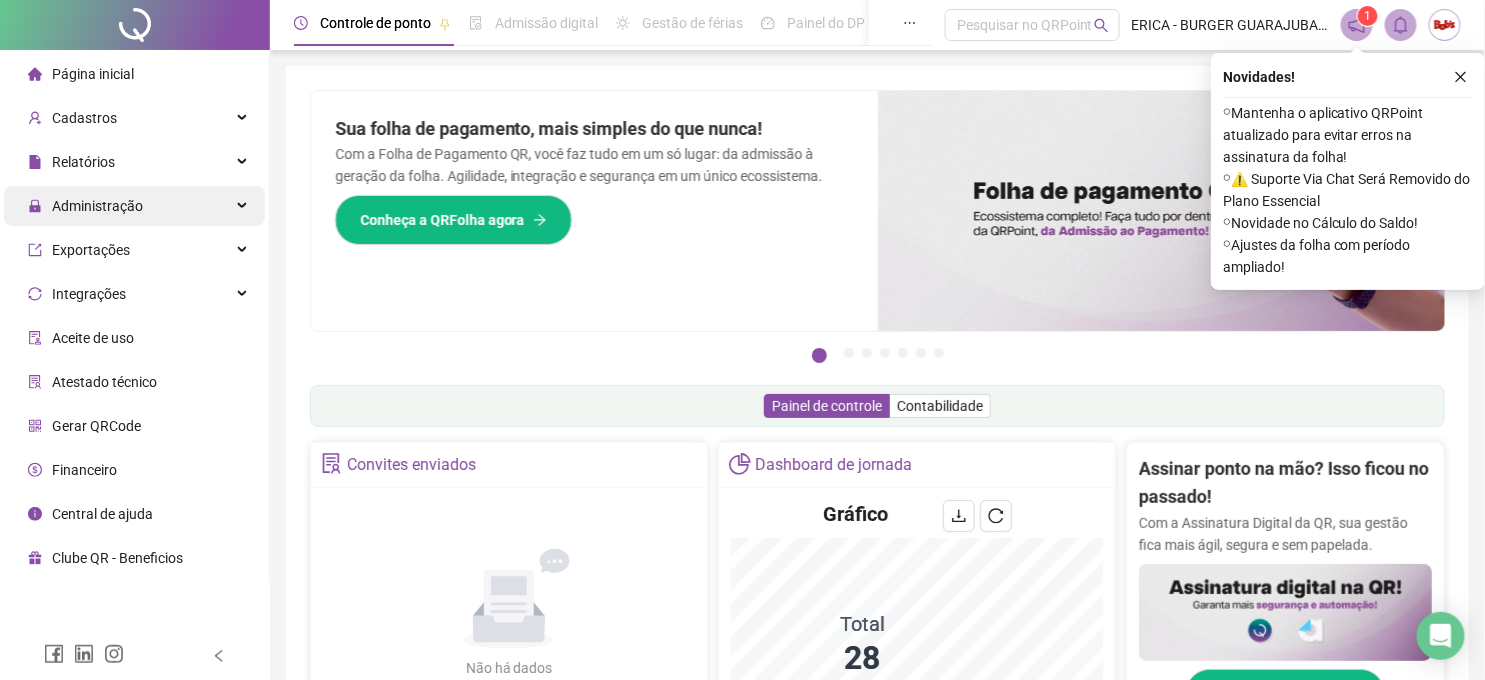 click on "Administração" at bounding box center (97, 206) 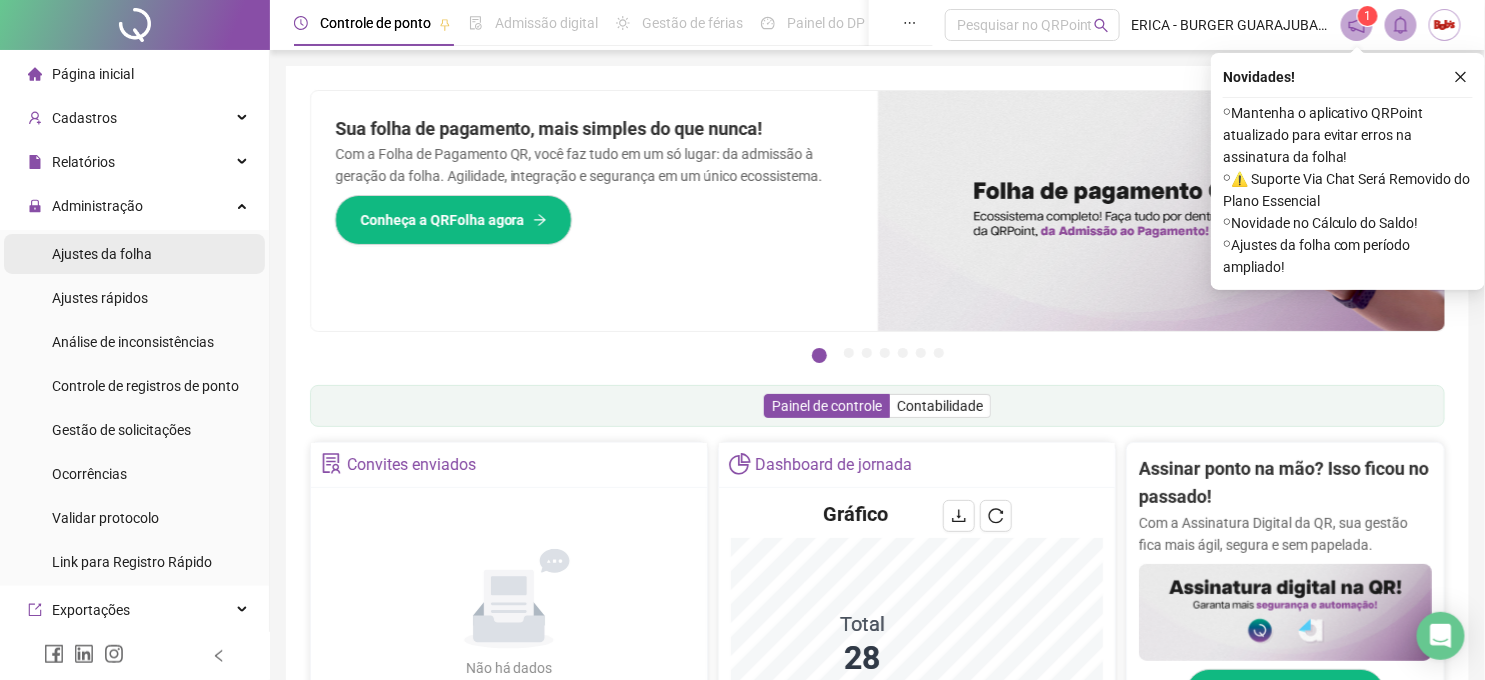 click on "Ajustes da folha" at bounding box center (102, 254) 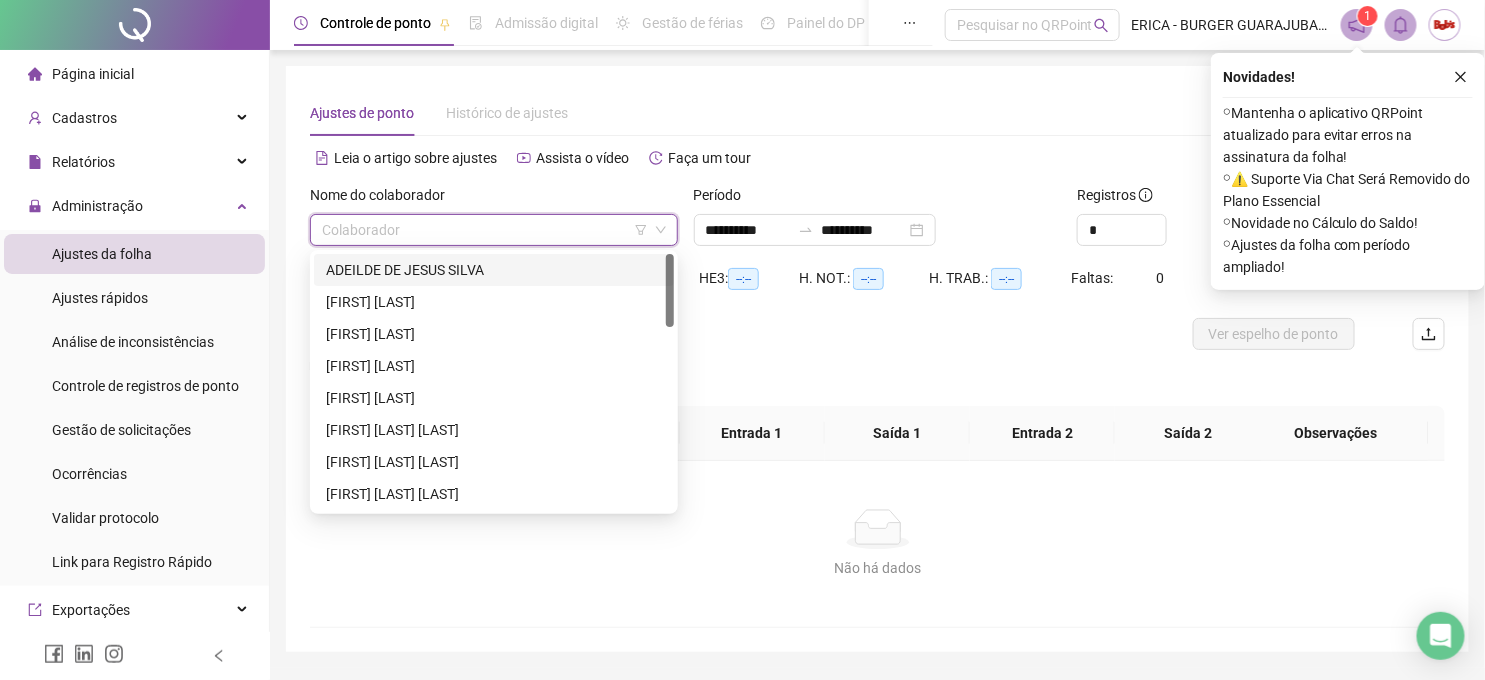 click at bounding box center [485, 230] 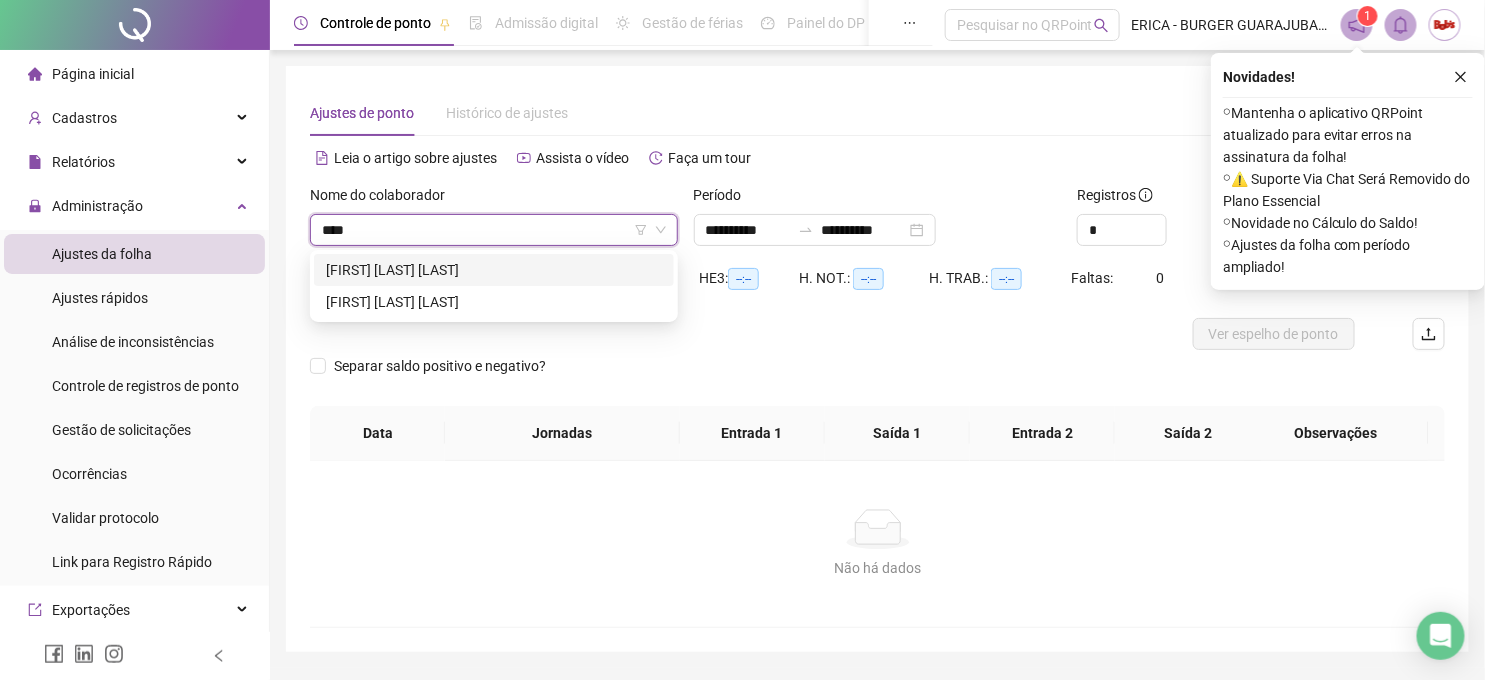 type on "*****" 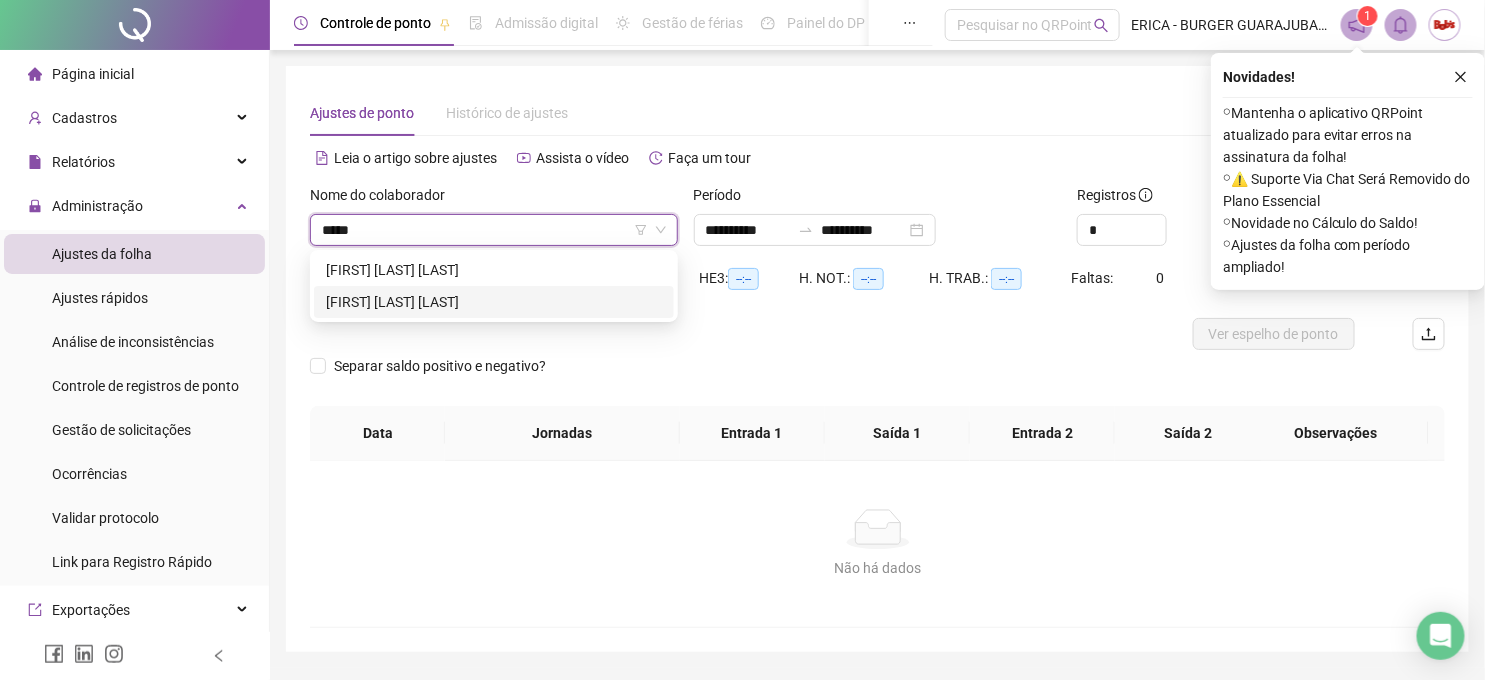 drag, startPoint x: 403, startPoint y: 290, endPoint x: 417, endPoint y: 310, distance: 24.41311 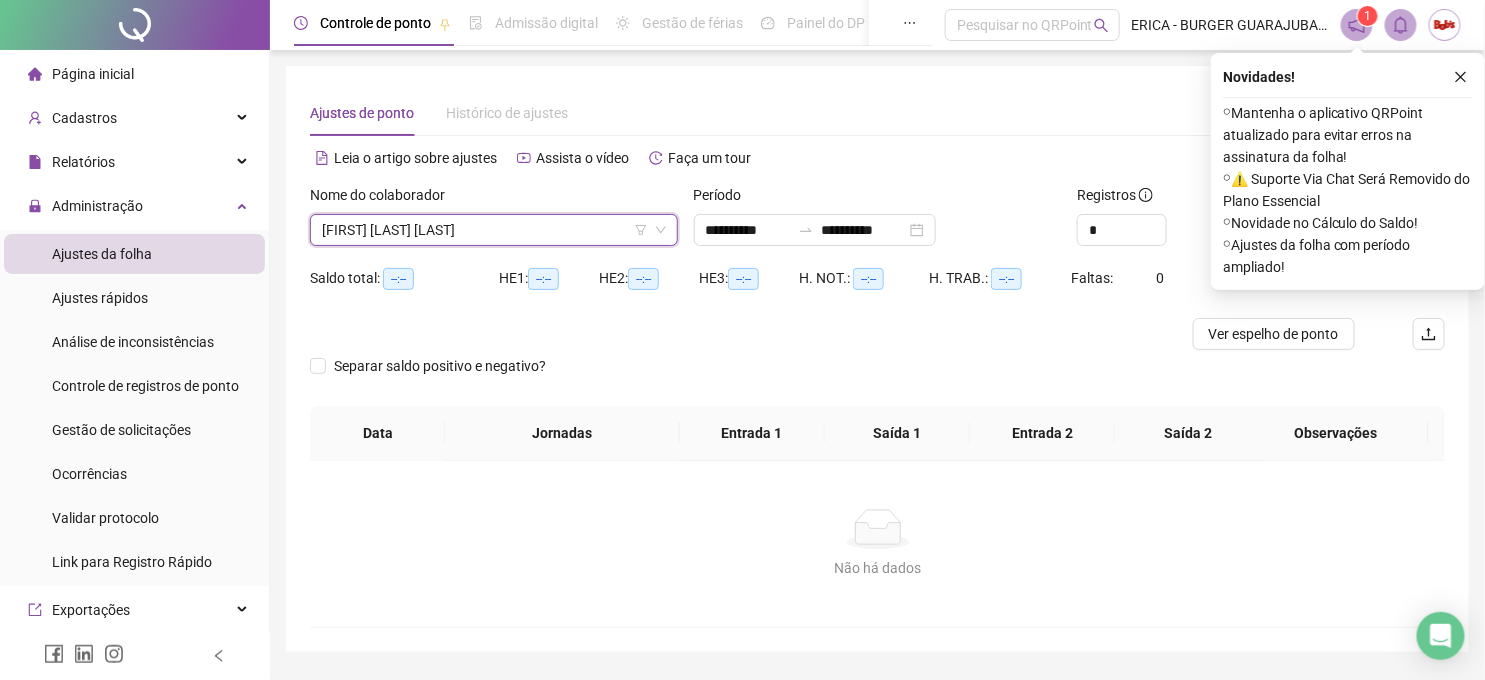 click on "Novidades ! ⚬  Mantenha o aplicativo QRPoint atualizado para evitar erros na assinatura da folha! ⚬  ⚠️ Suporte Via Chat Será Removido do Plano Essencial ⚬  Novidade no Cálculo do Saldo! ⚬  Ajustes da folha com período ampliado!" at bounding box center [1348, 171] 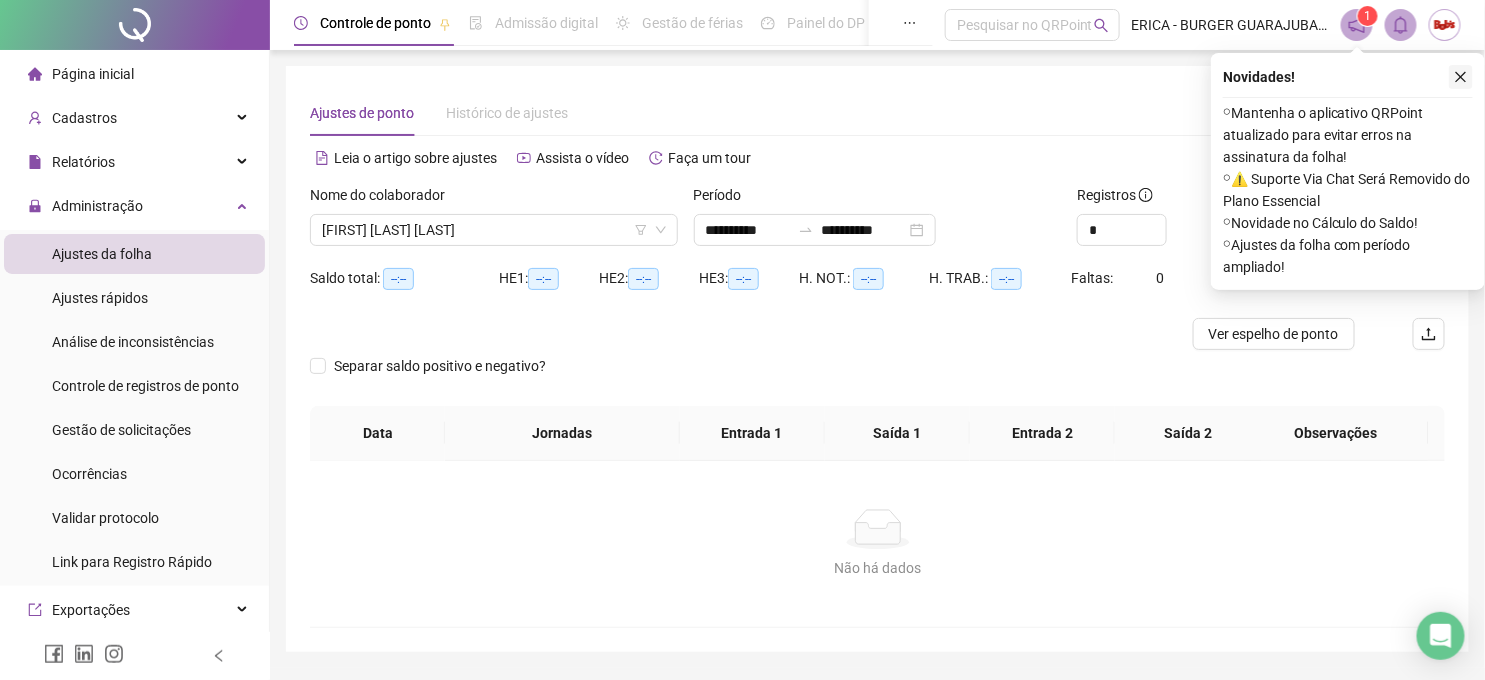 click 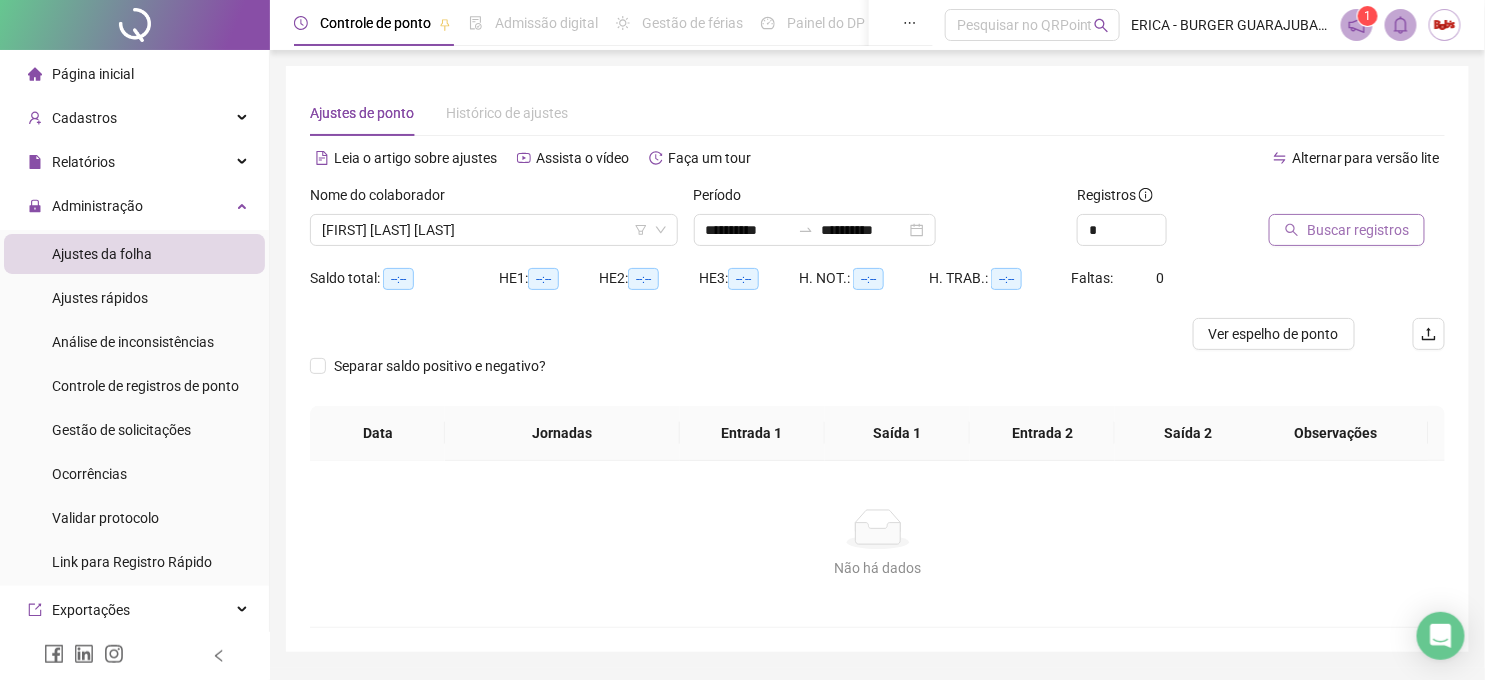 click on "Buscar registros" at bounding box center (1347, 230) 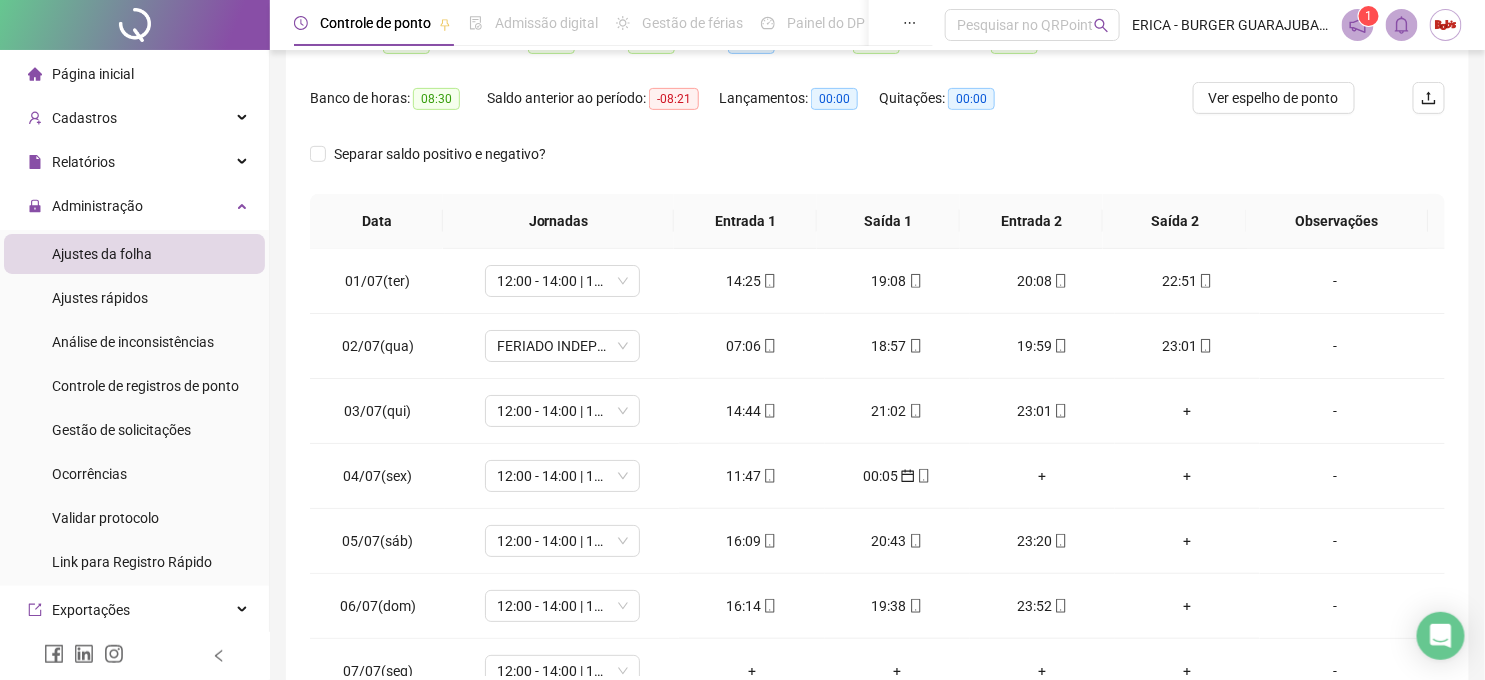 scroll, scrollTop: 333, scrollLeft: 0, axis: vertical 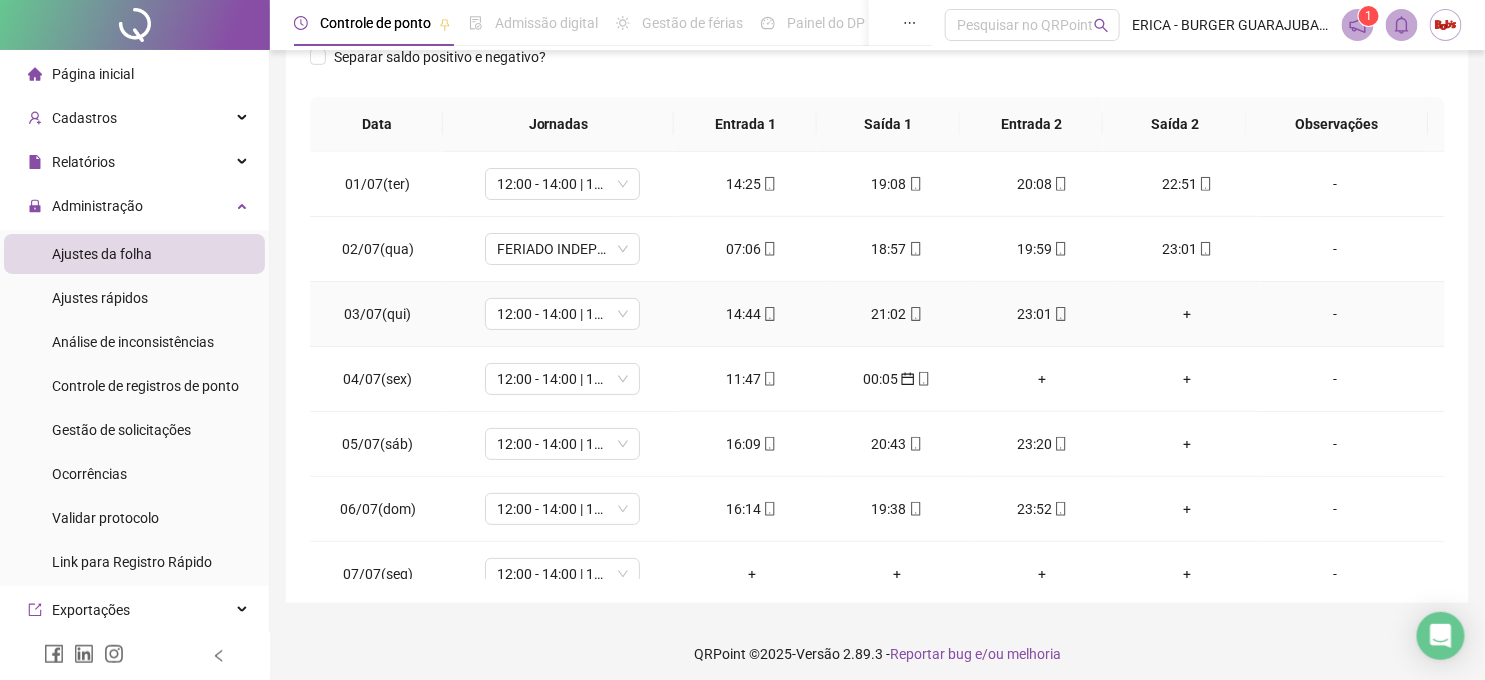 click on "+" at bounding box center [1187, 314] 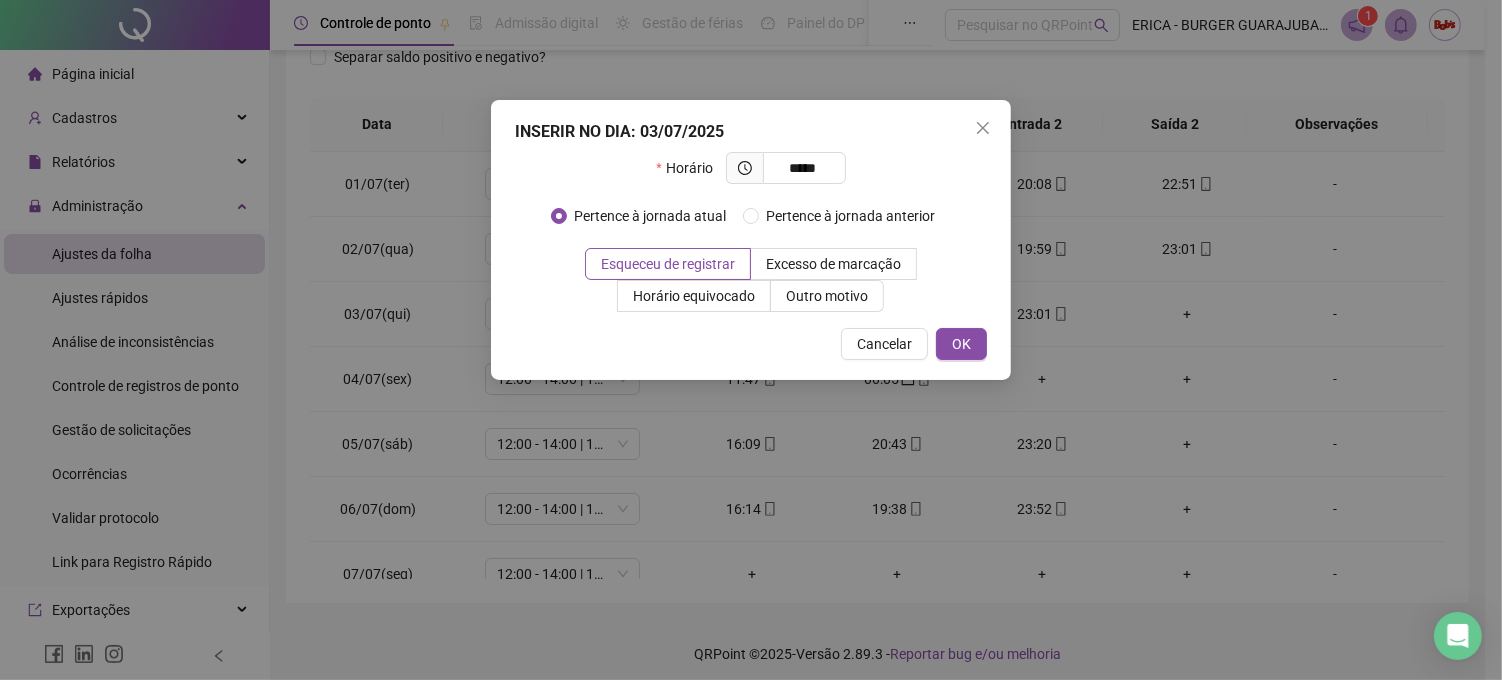 type on "*****" 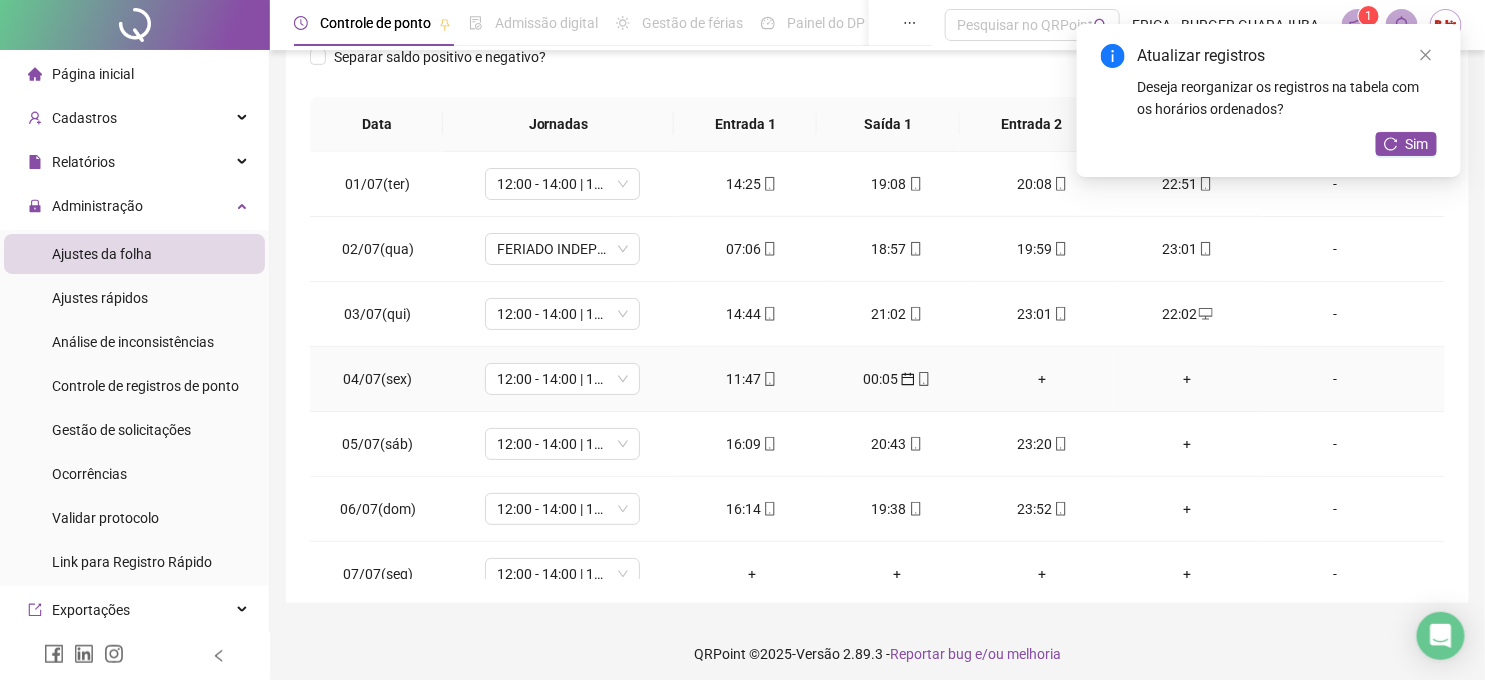 click on "+" at bounding box center [1042, 379] 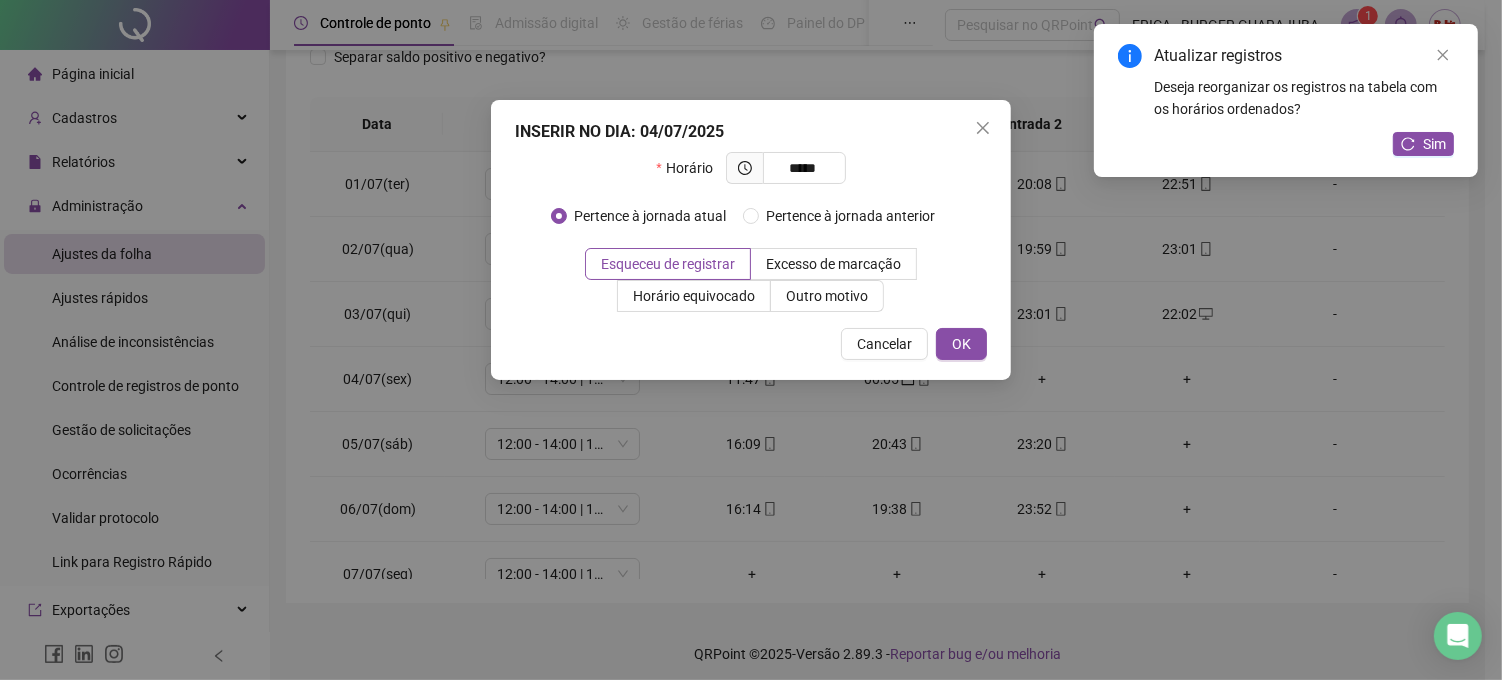 type on "*****" 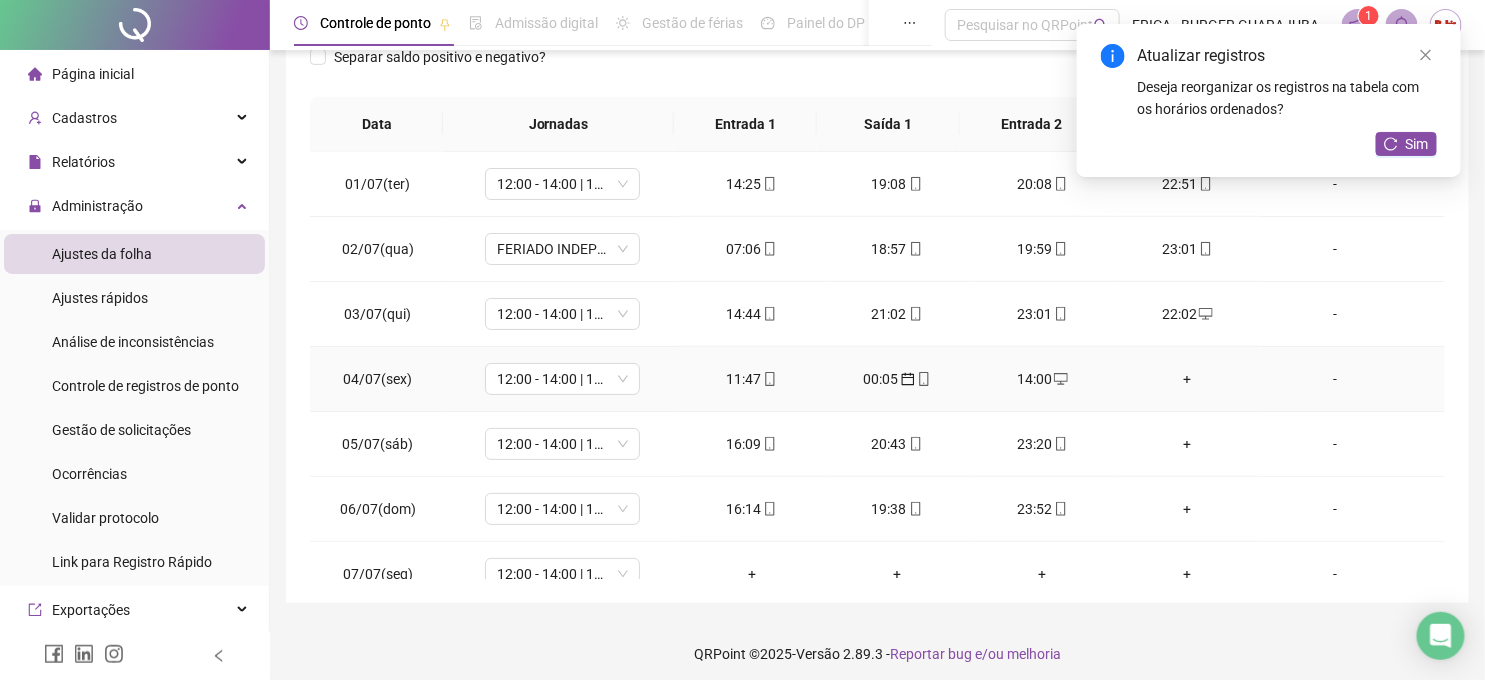 click on "+" at bounding box center (1187, 379) 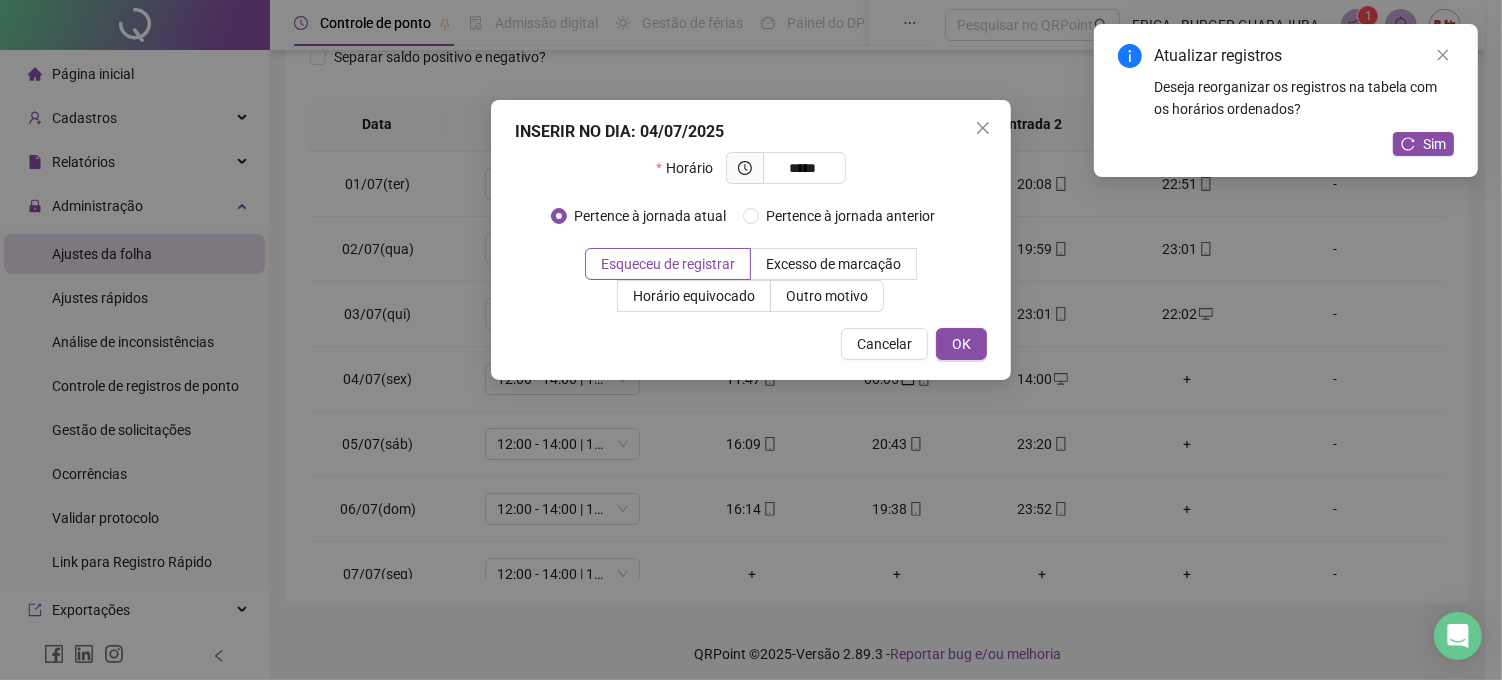 type on "*****" 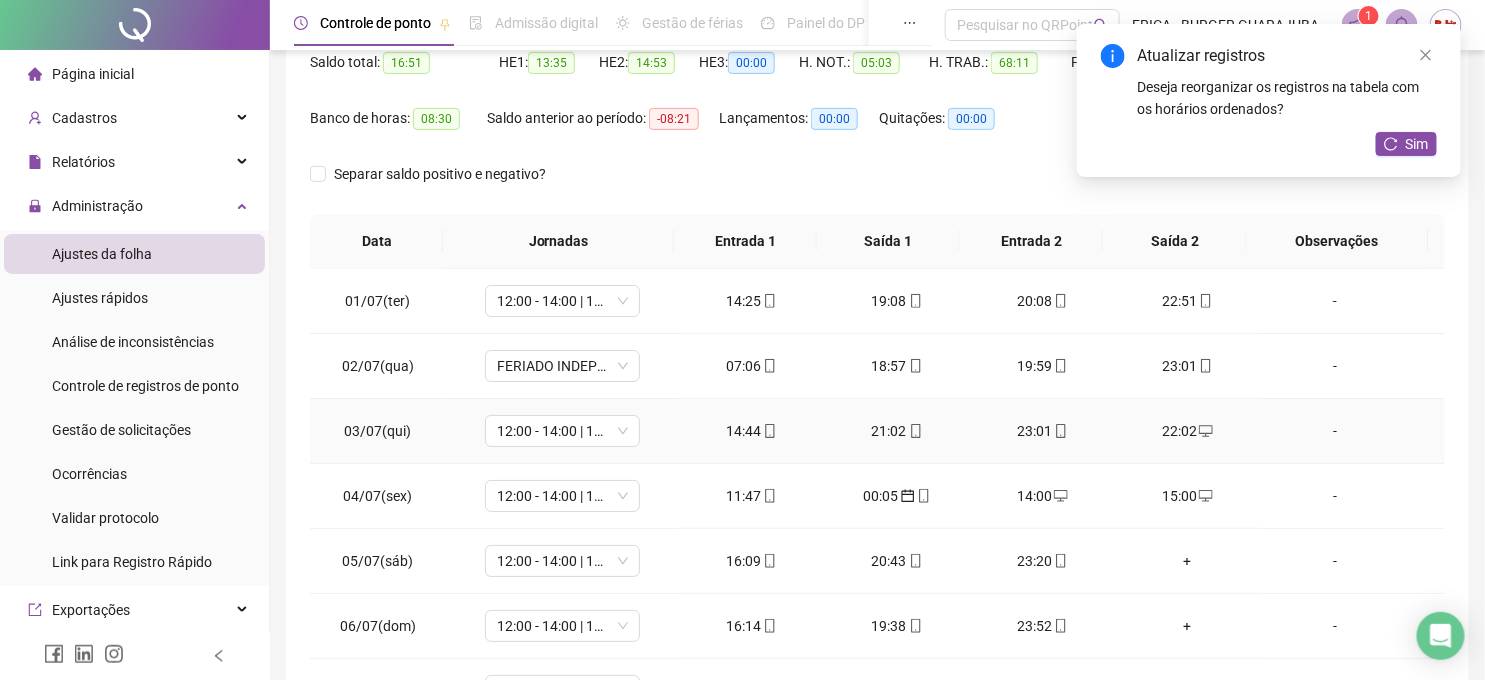 scroll, scrollTop: 0, scrollLeft: 0, axis: both 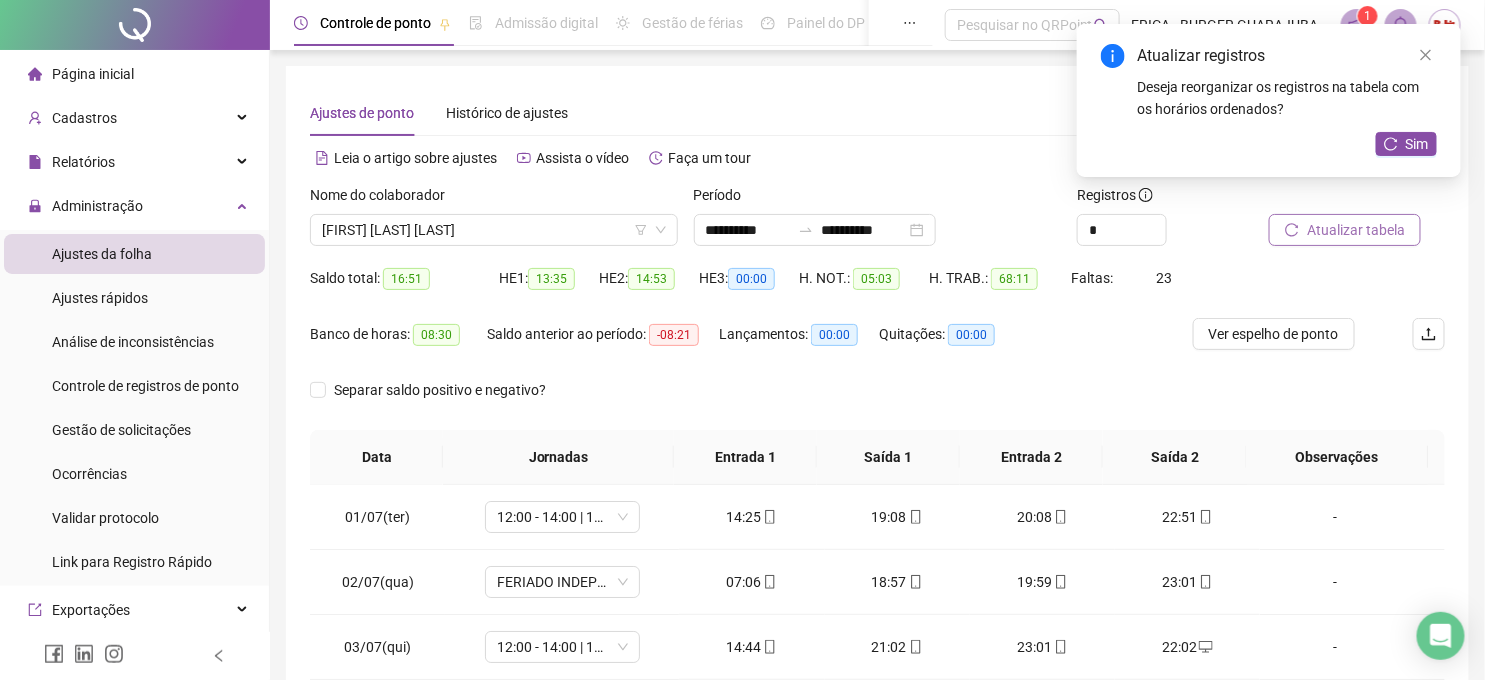 click on "Atualizar tabela" at bounding box center (1356, 230) 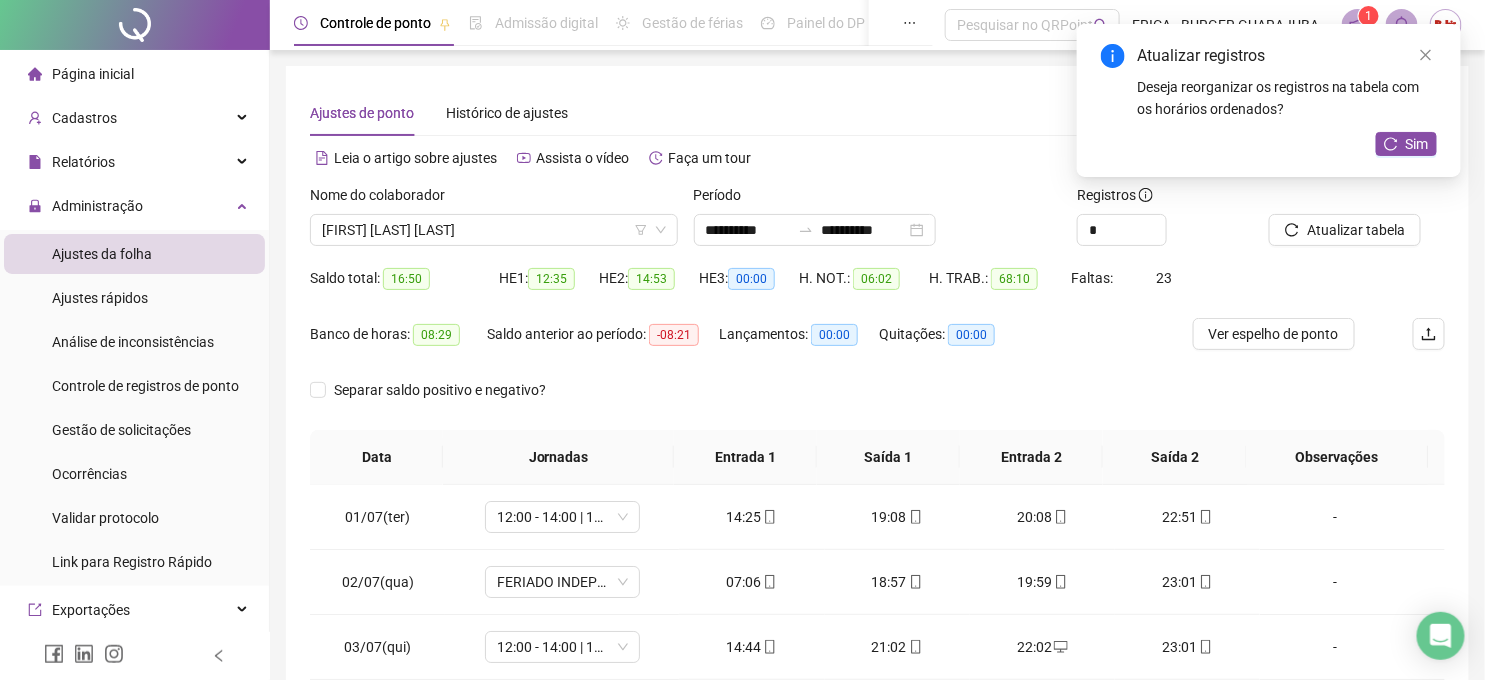 scroll, scrollTop: 222, scrollLeft: 0, axis: vertical 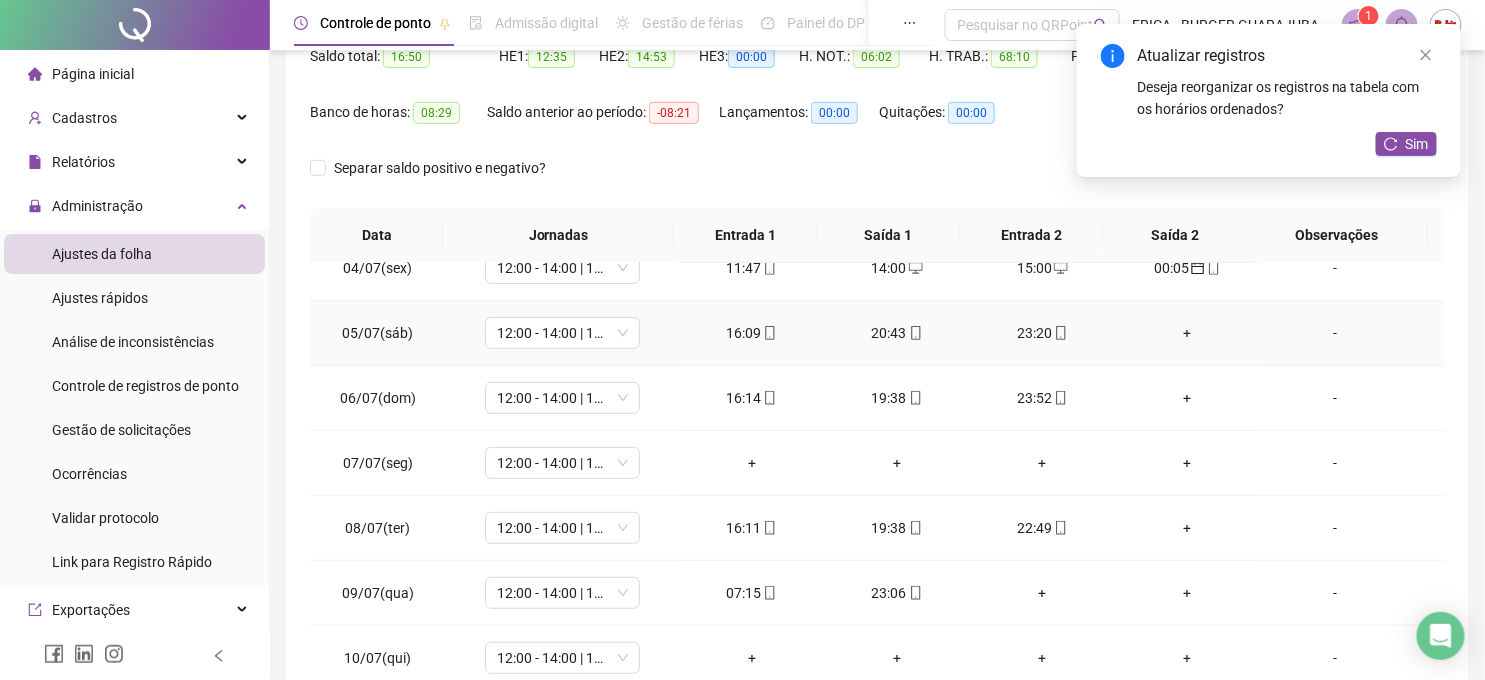 click on "+" at bounding box center (1187, 333) 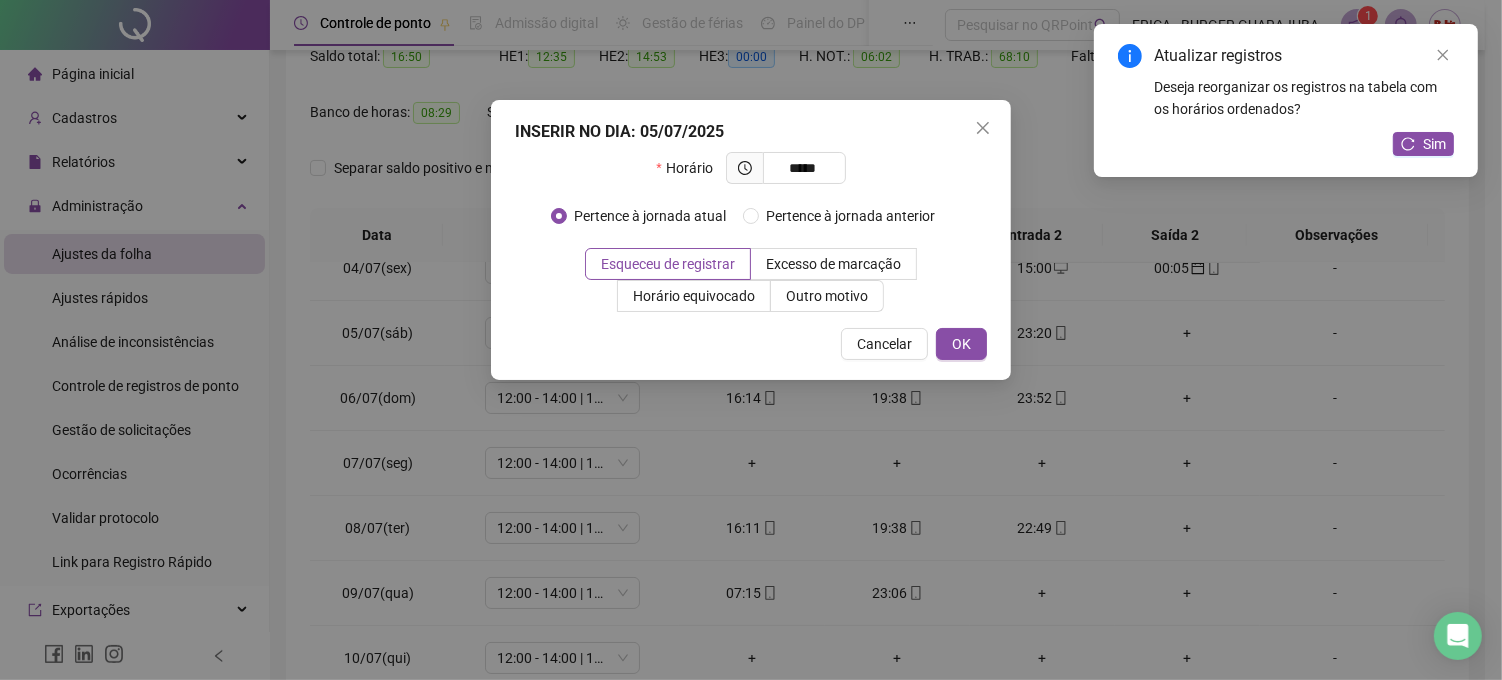type on "*****" 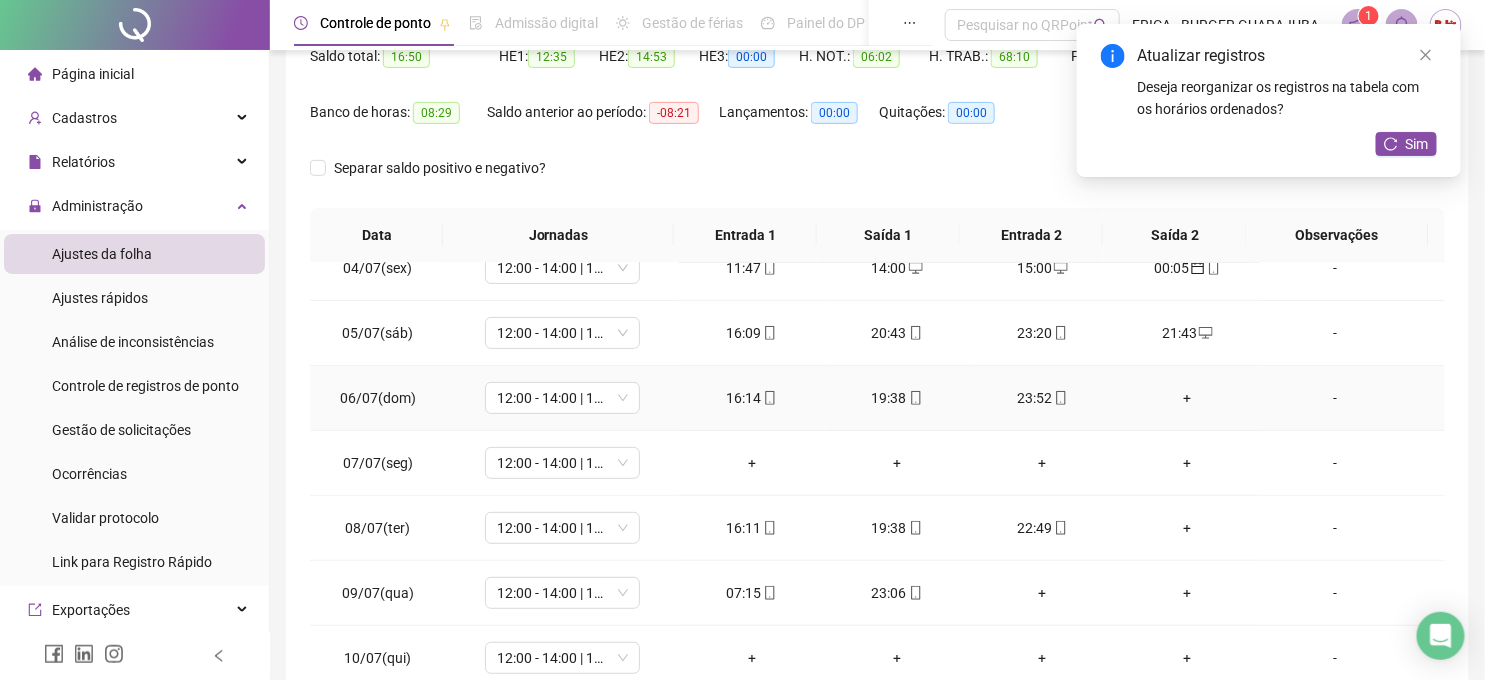click on "+" at bounding box center (1187, 398) 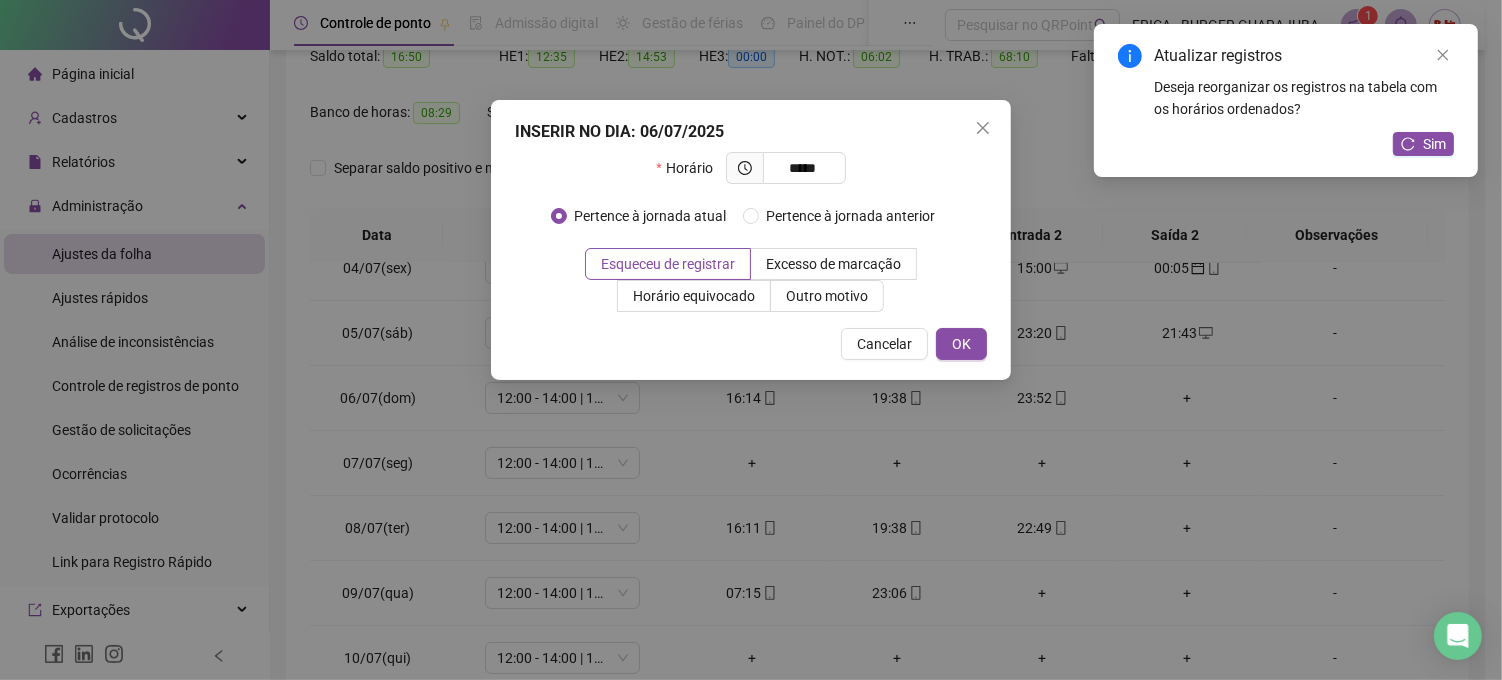 type on "*****" 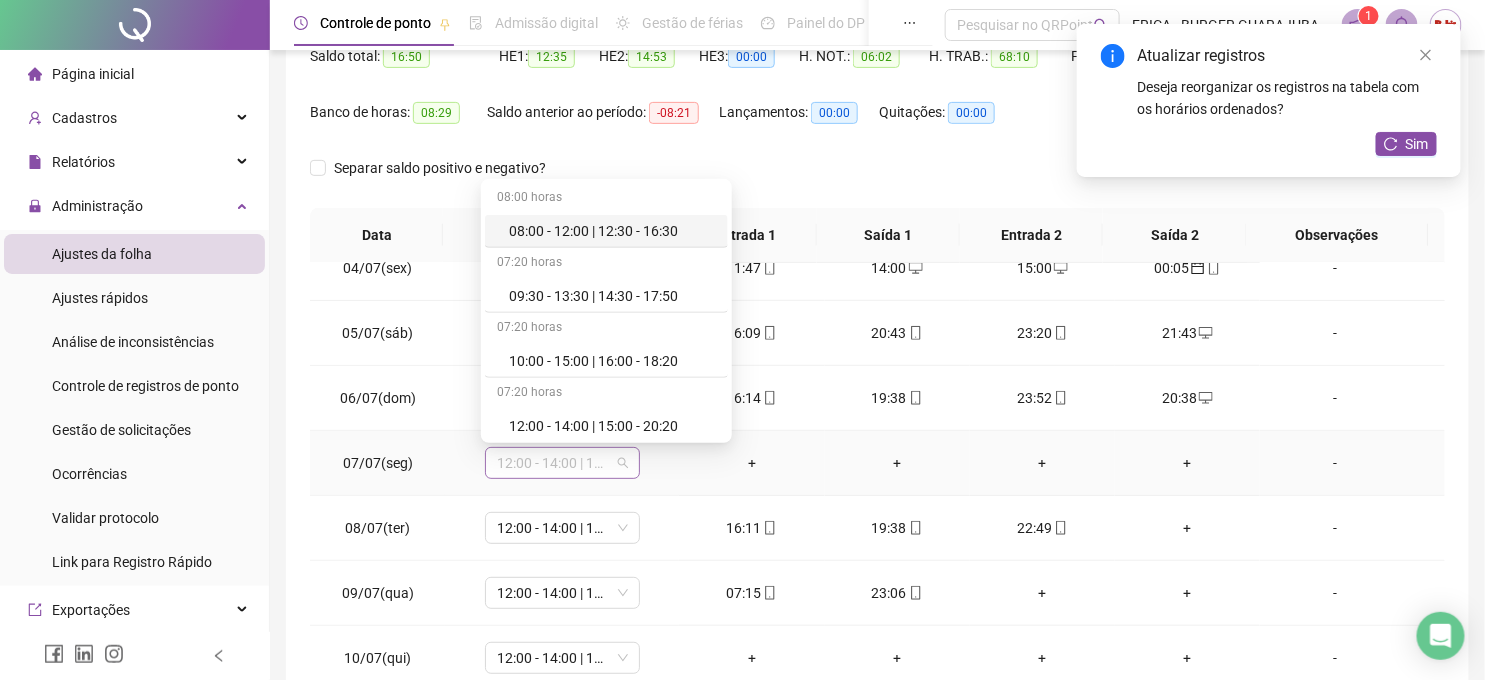 click on "12:00 - 14:00 | 15:00 - 20:20" at bounding box center (562, 463) 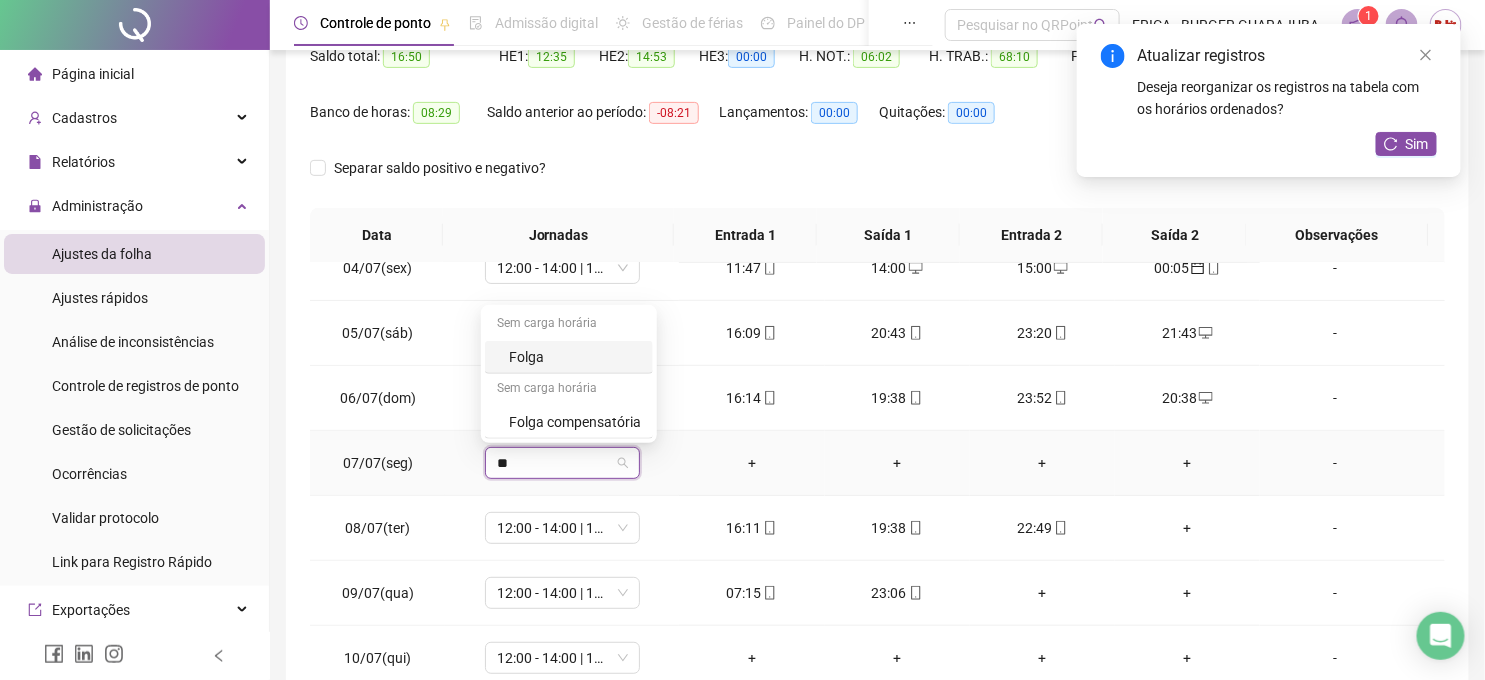 type on "***" 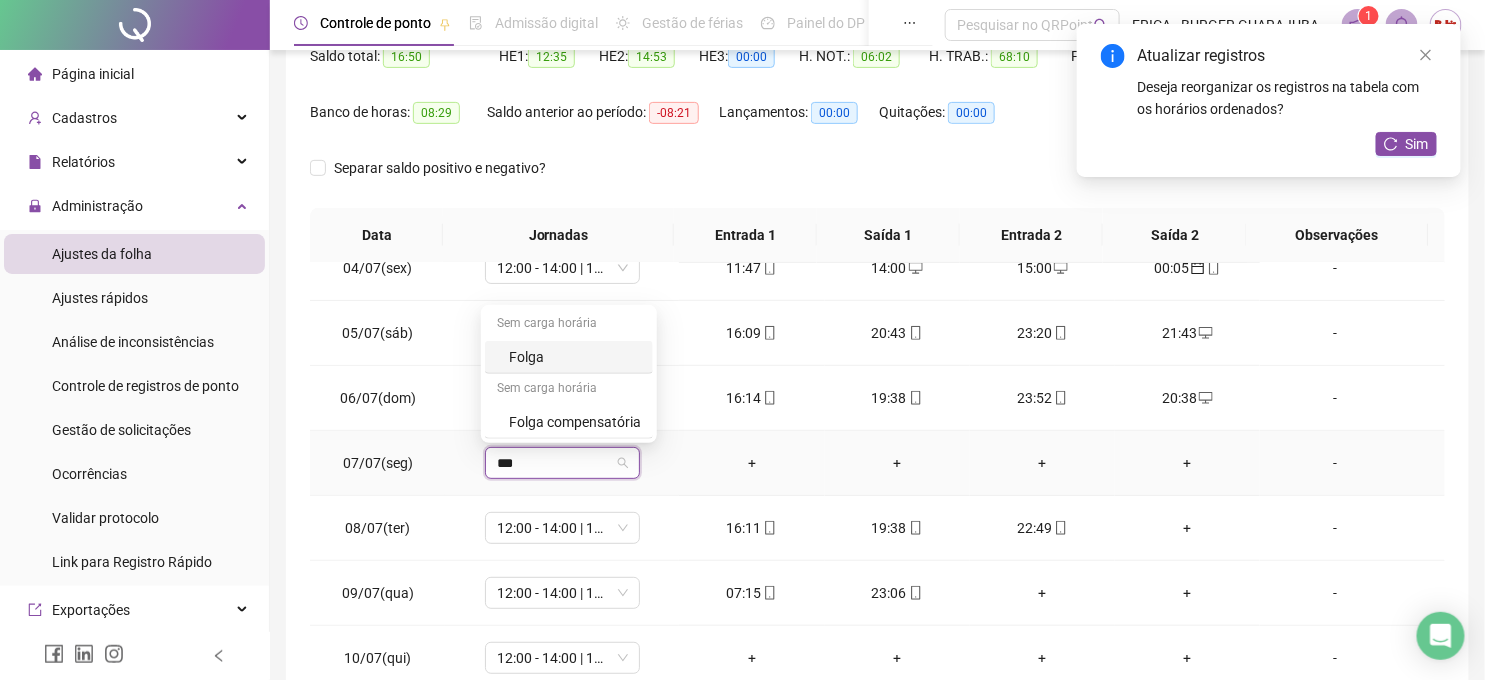click on "Folga" at bounding box center (575, 357) 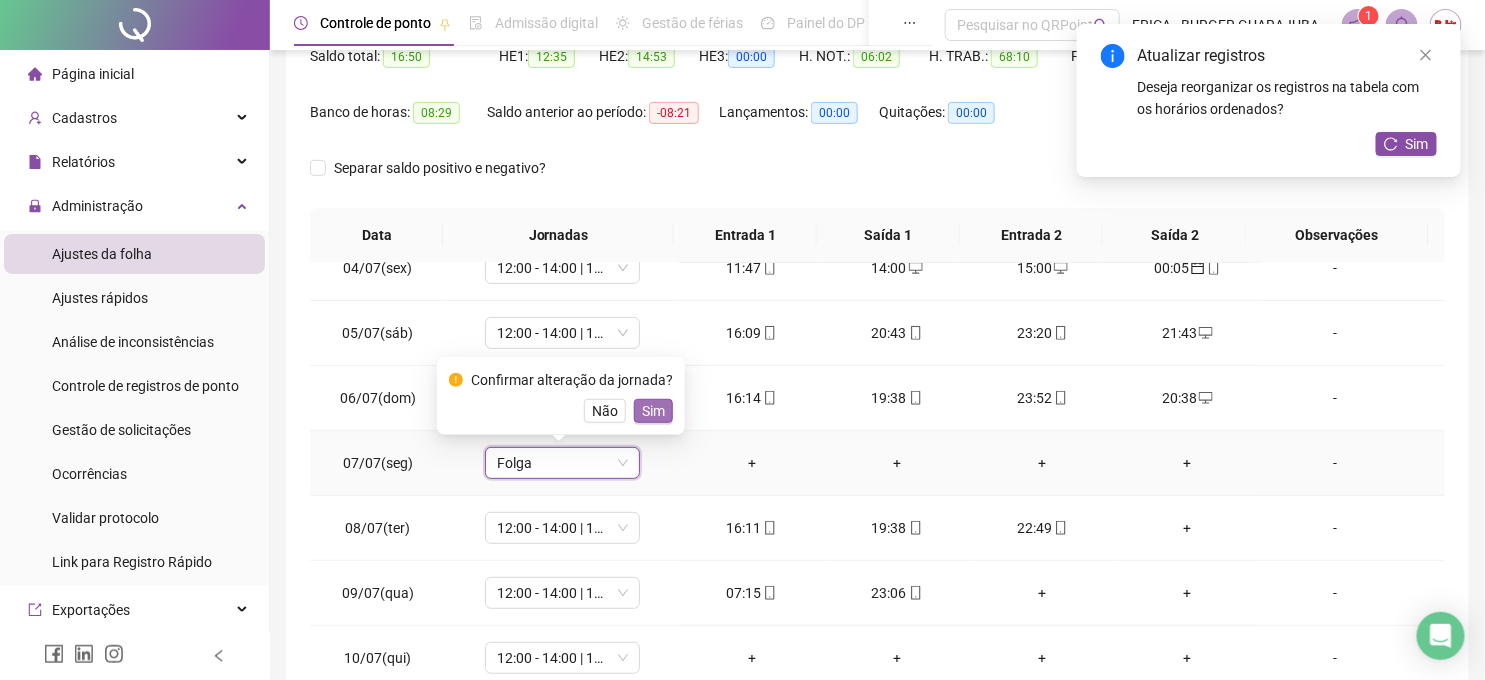 click on "Sim" at bounding box center (653, 411) 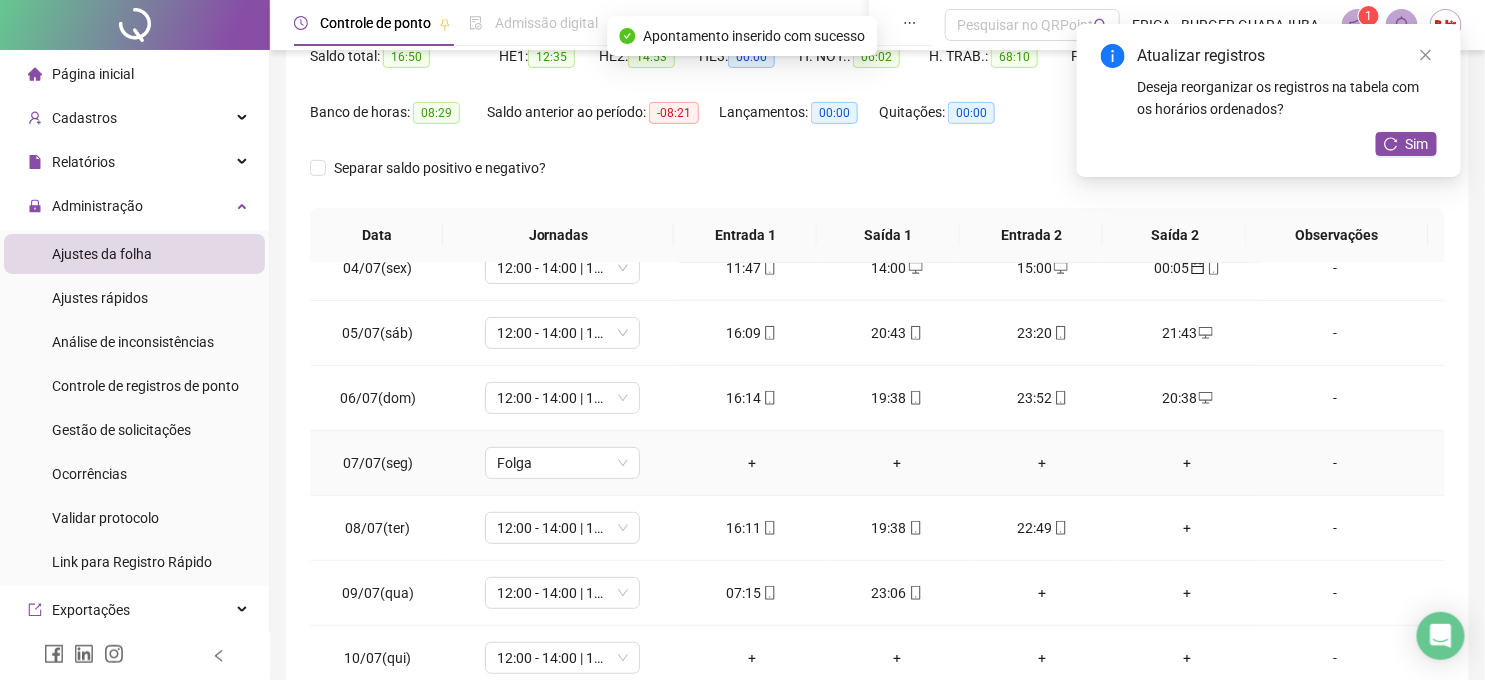 scroll, scrollTop: 333, scrollLeft: 0, axis: vertical 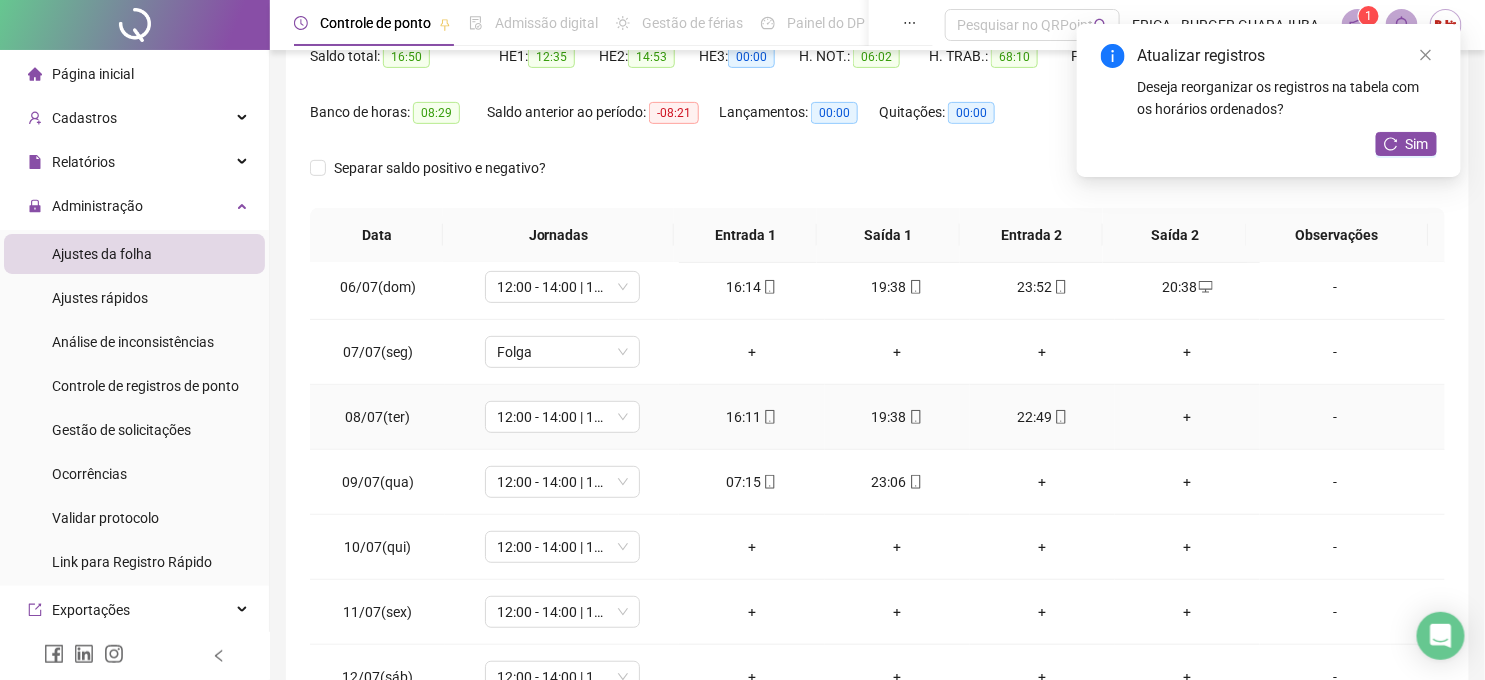 click on "+" at bounding box center [1187, 417] 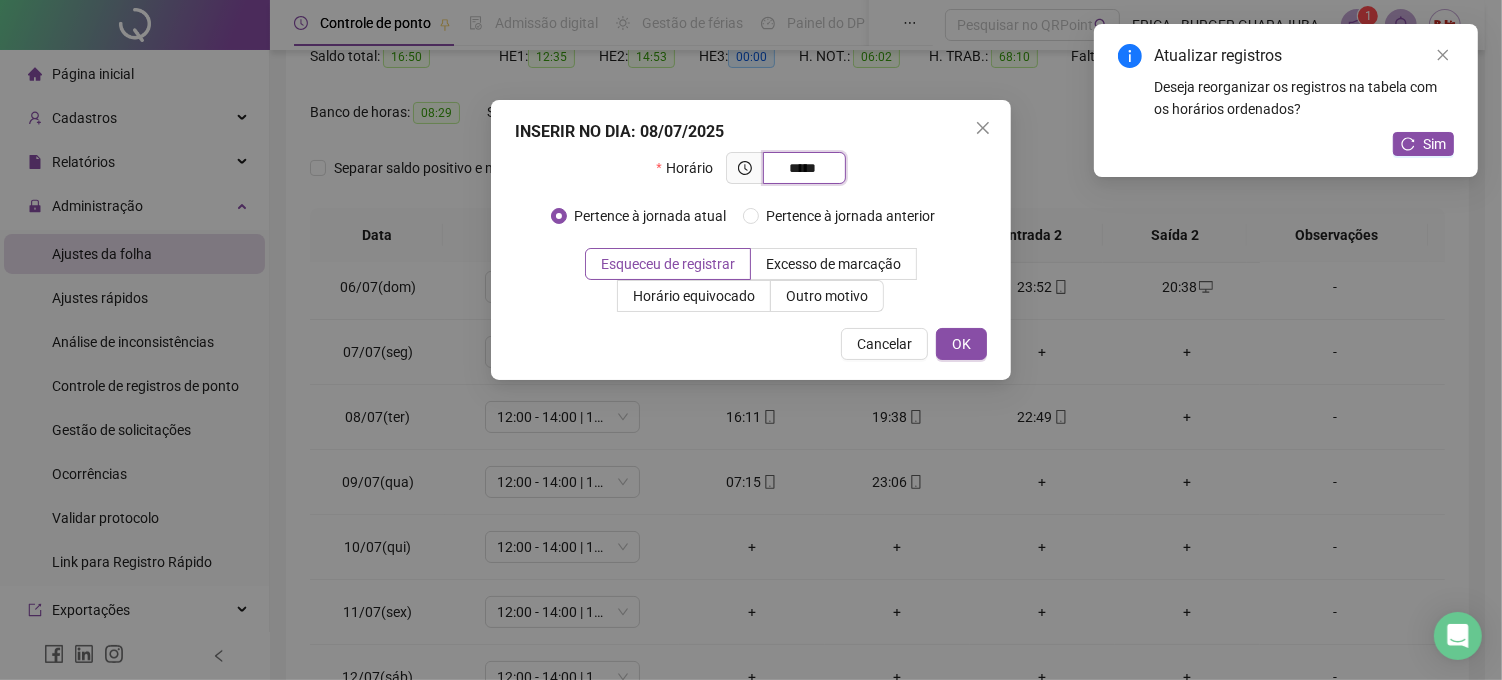 type on "*****" 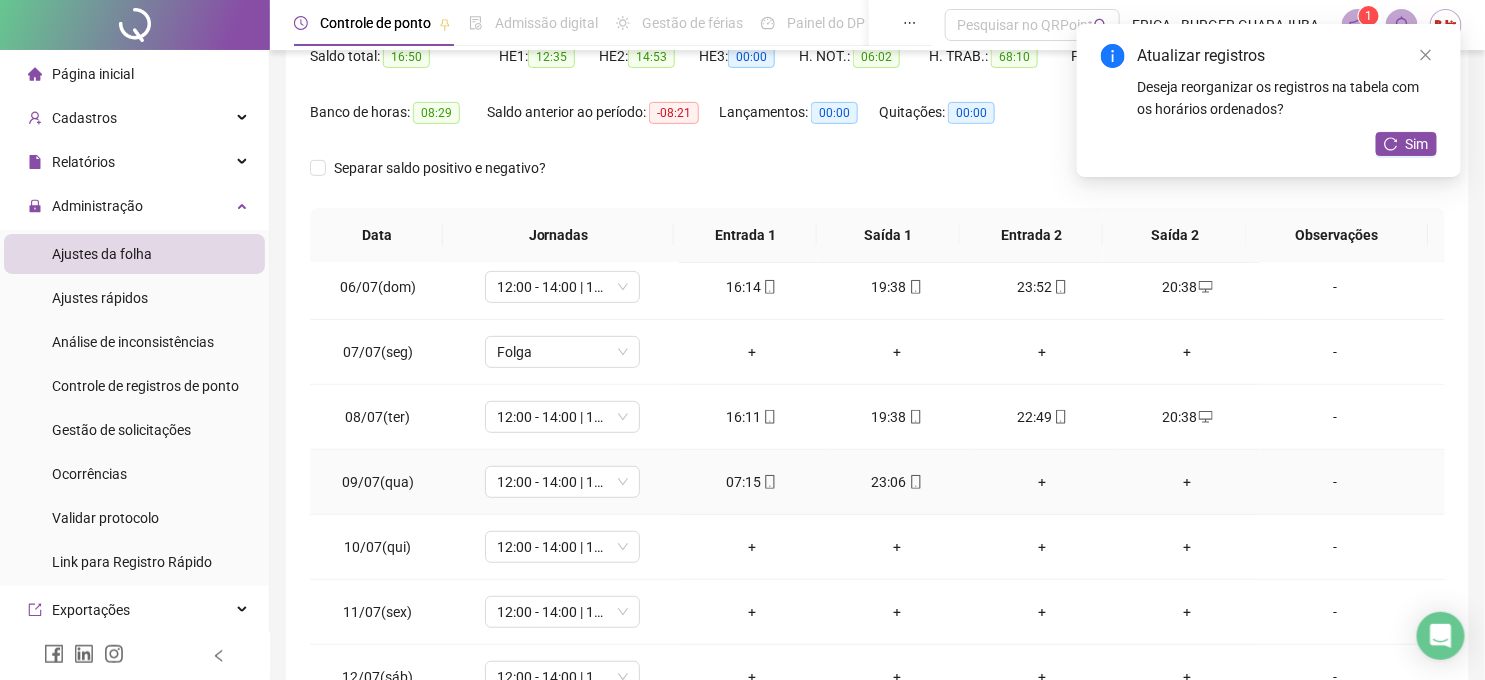 click on "+" at bounding box center [1042, 482] 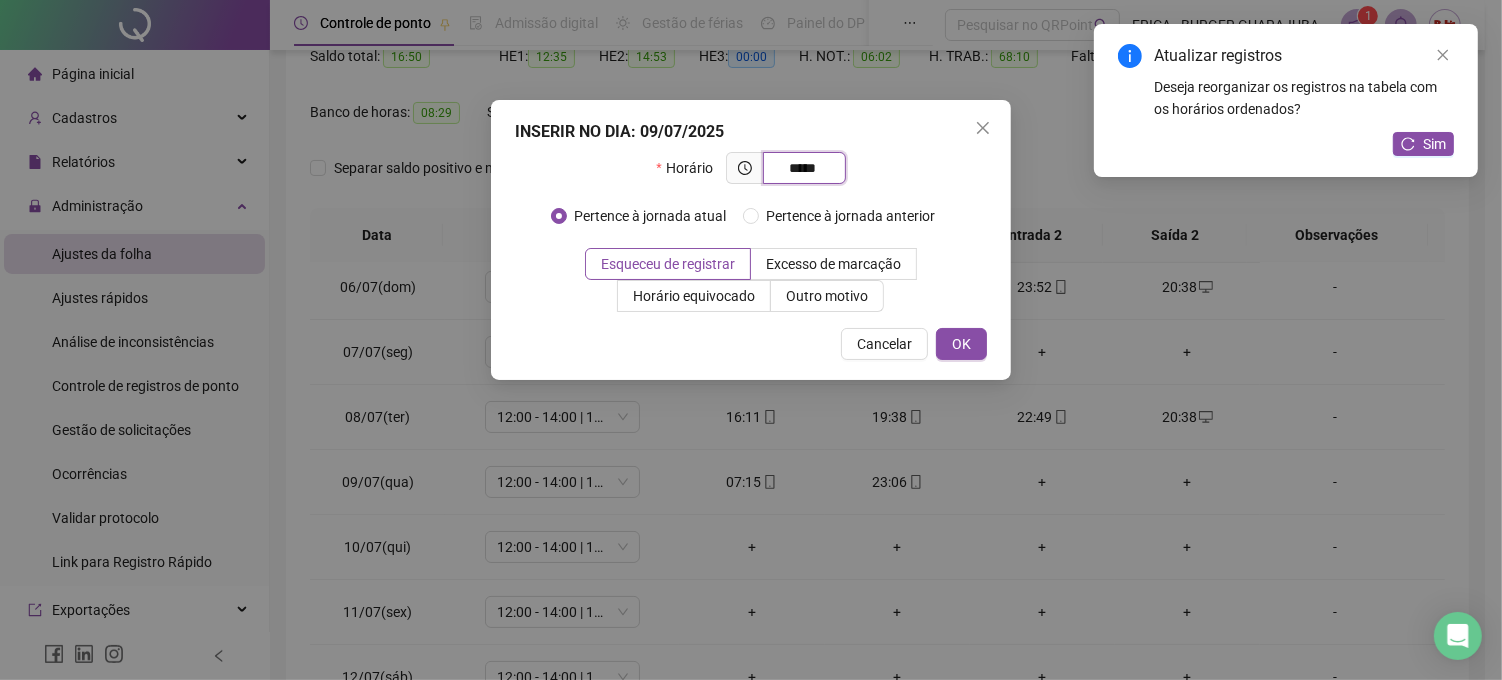 type on "*****" 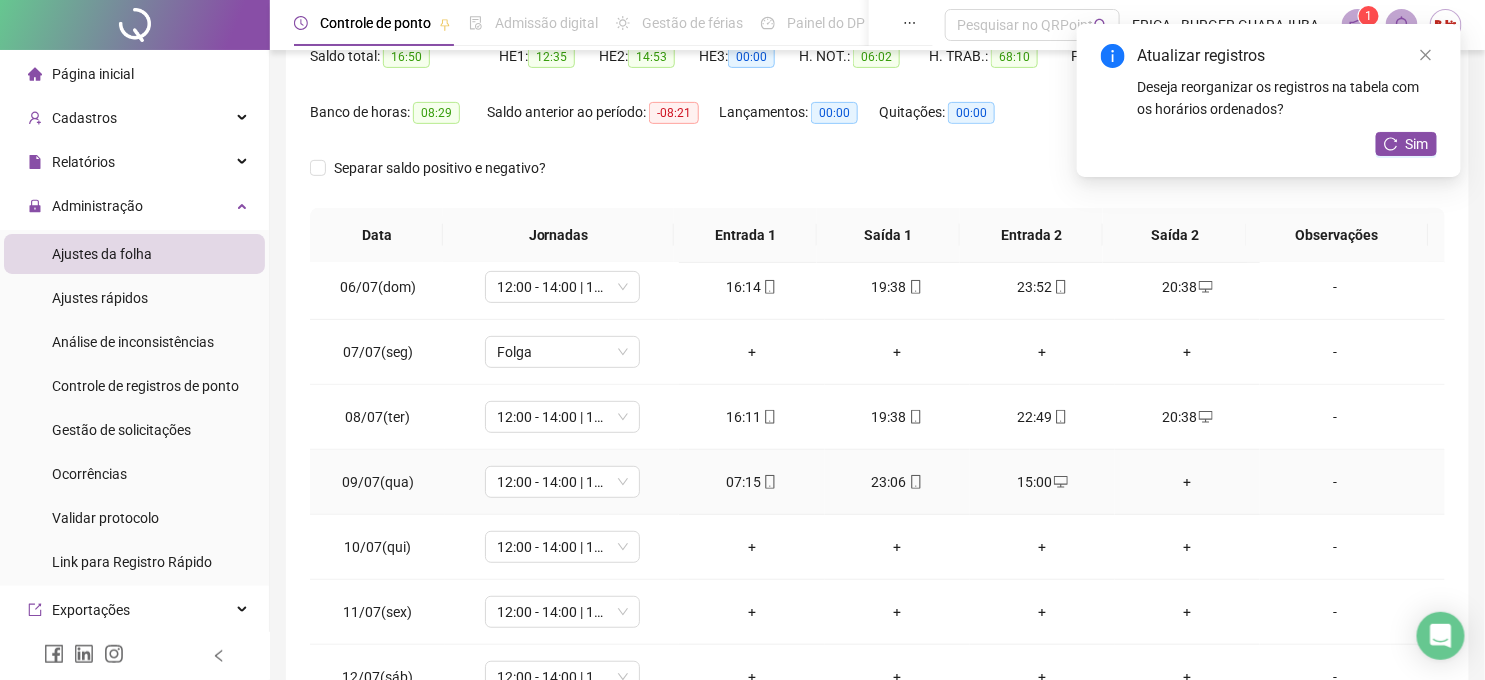 click on "+" at bounding box center [1187, 482] 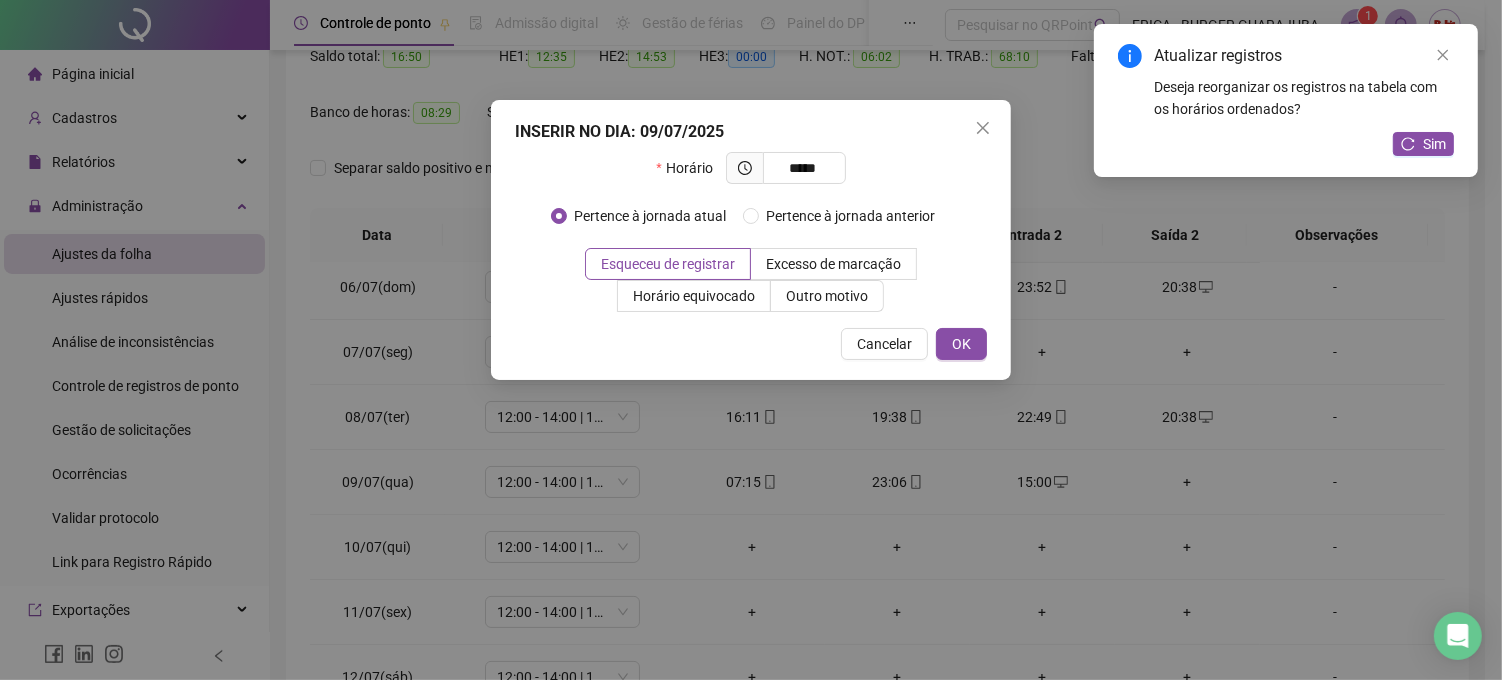 type on "*****" 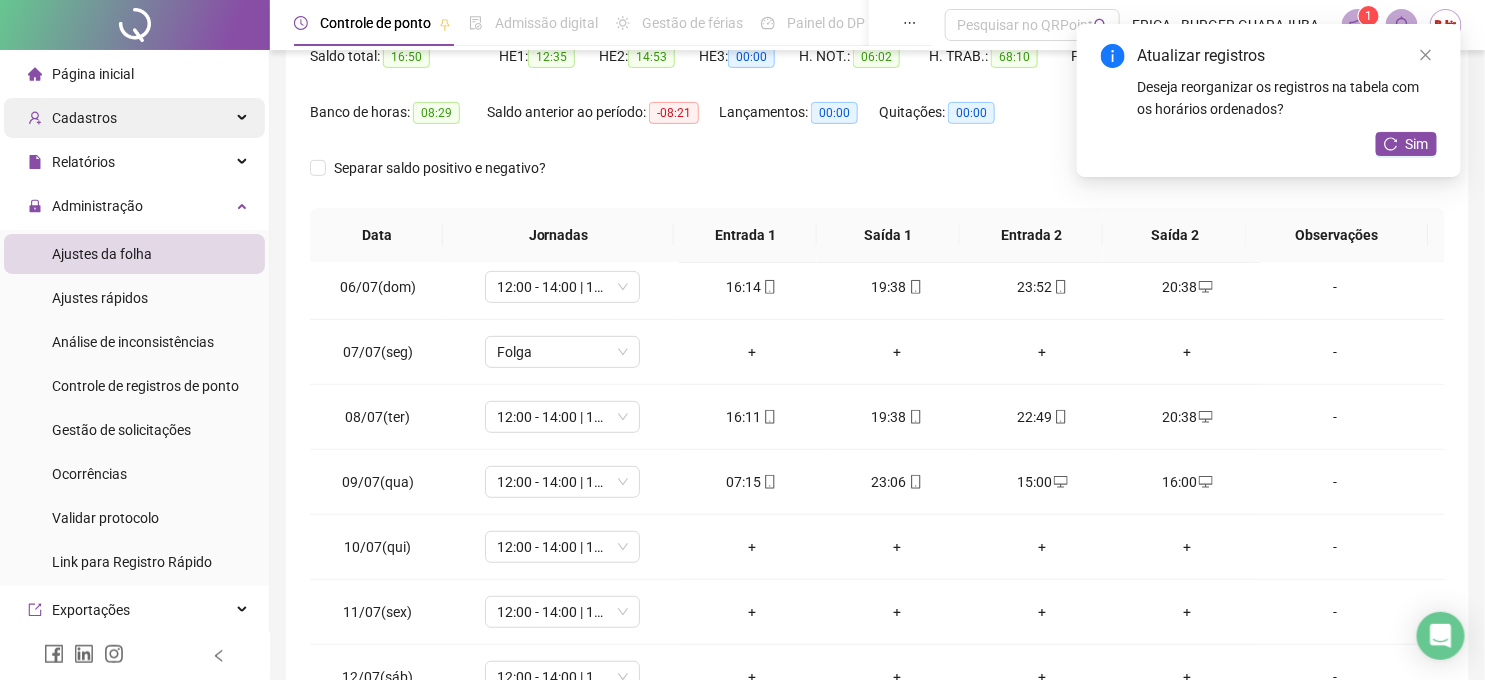 click on "Cadastros" at bounding box center (134, 118) 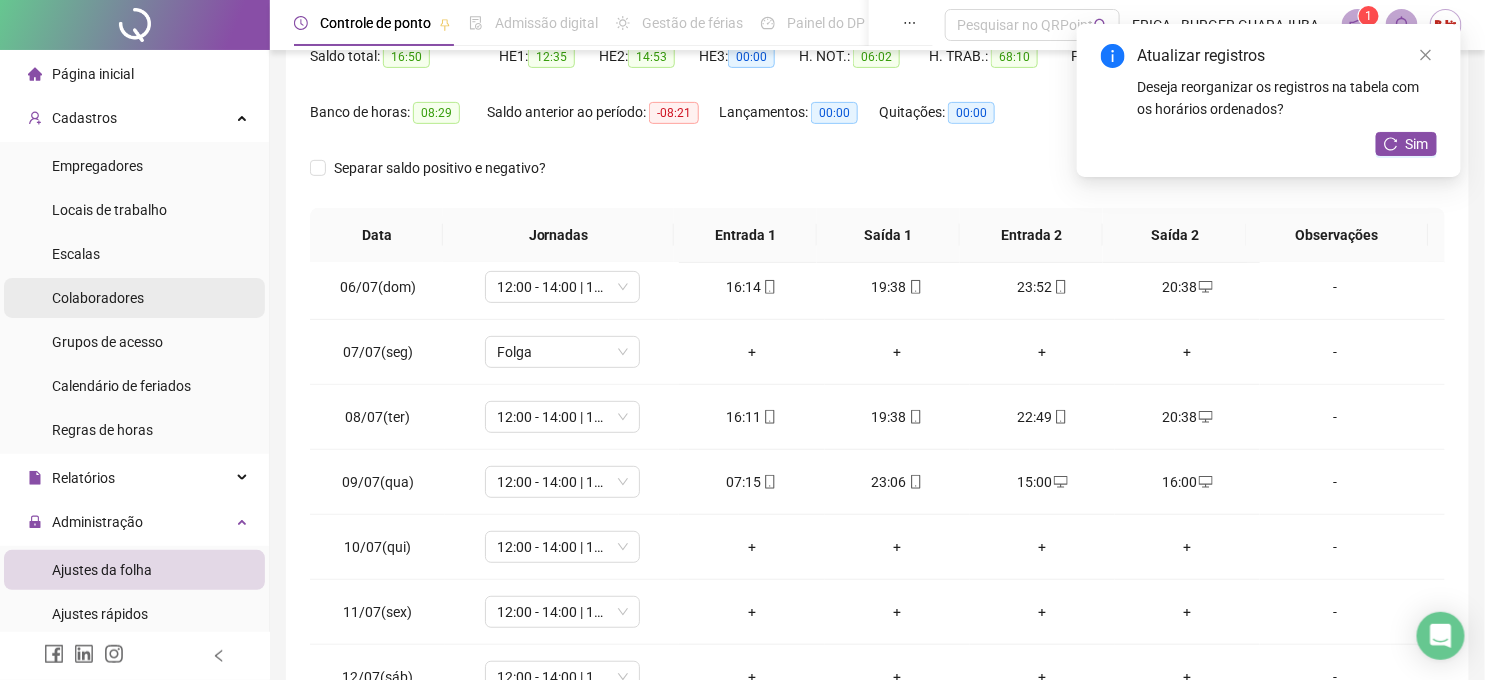 click on "Colaboradores" at bounding box center (98, 298) 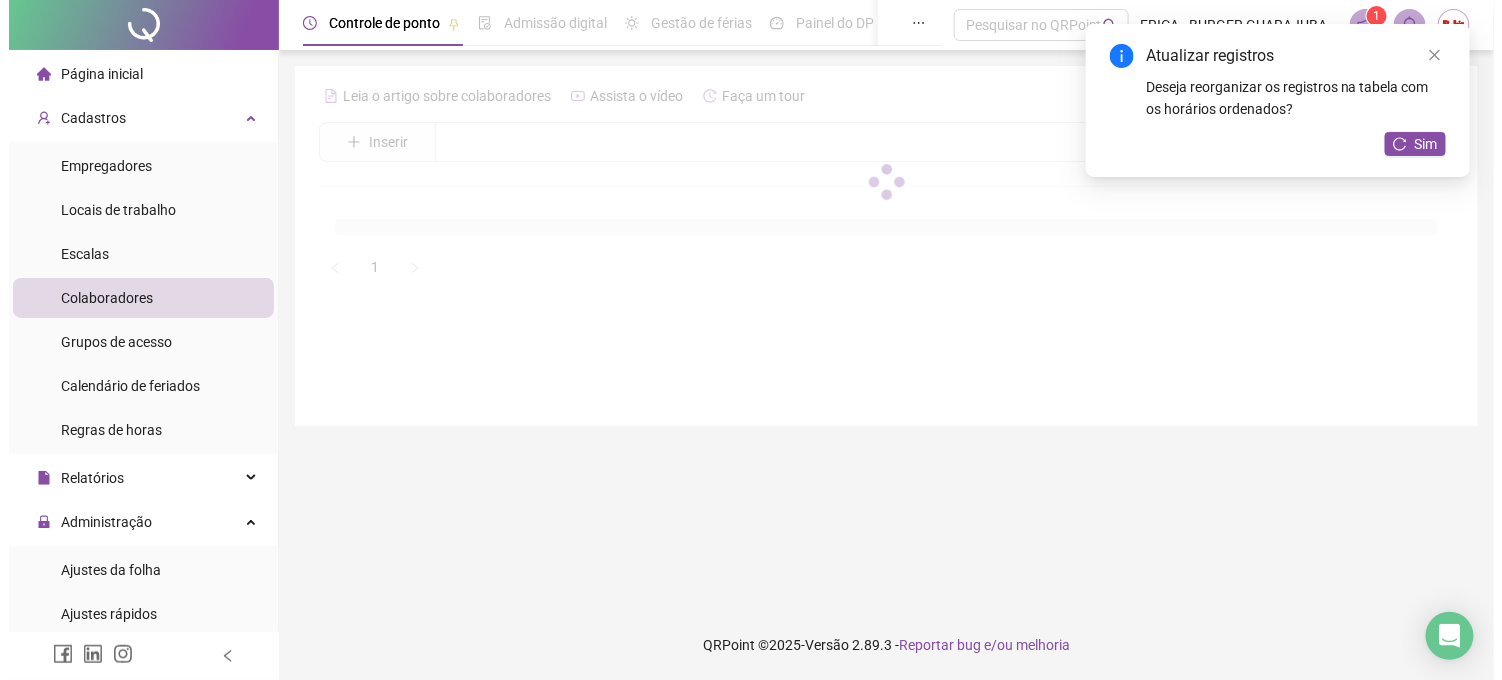scroll, scrollTop: 0, scrollLeft: 0, axis: both 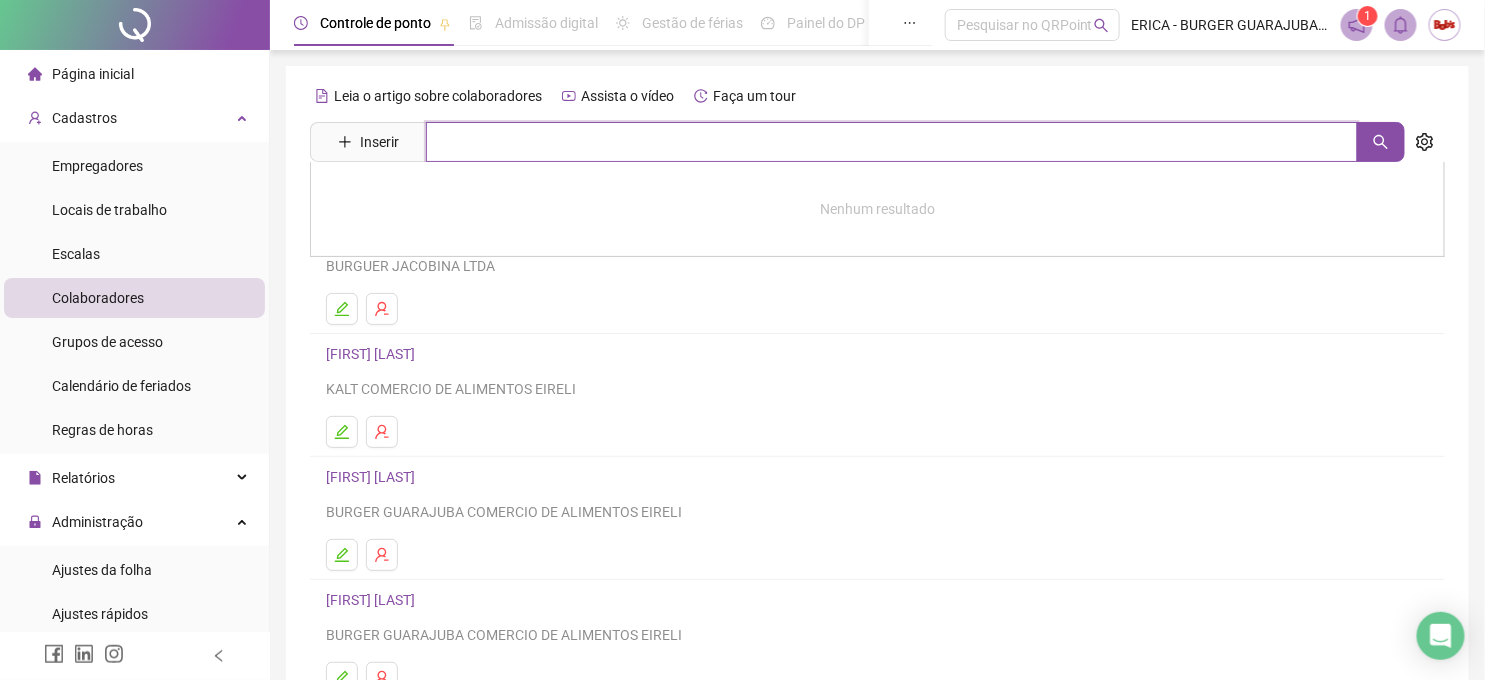 click at bounding box center [892, 142] 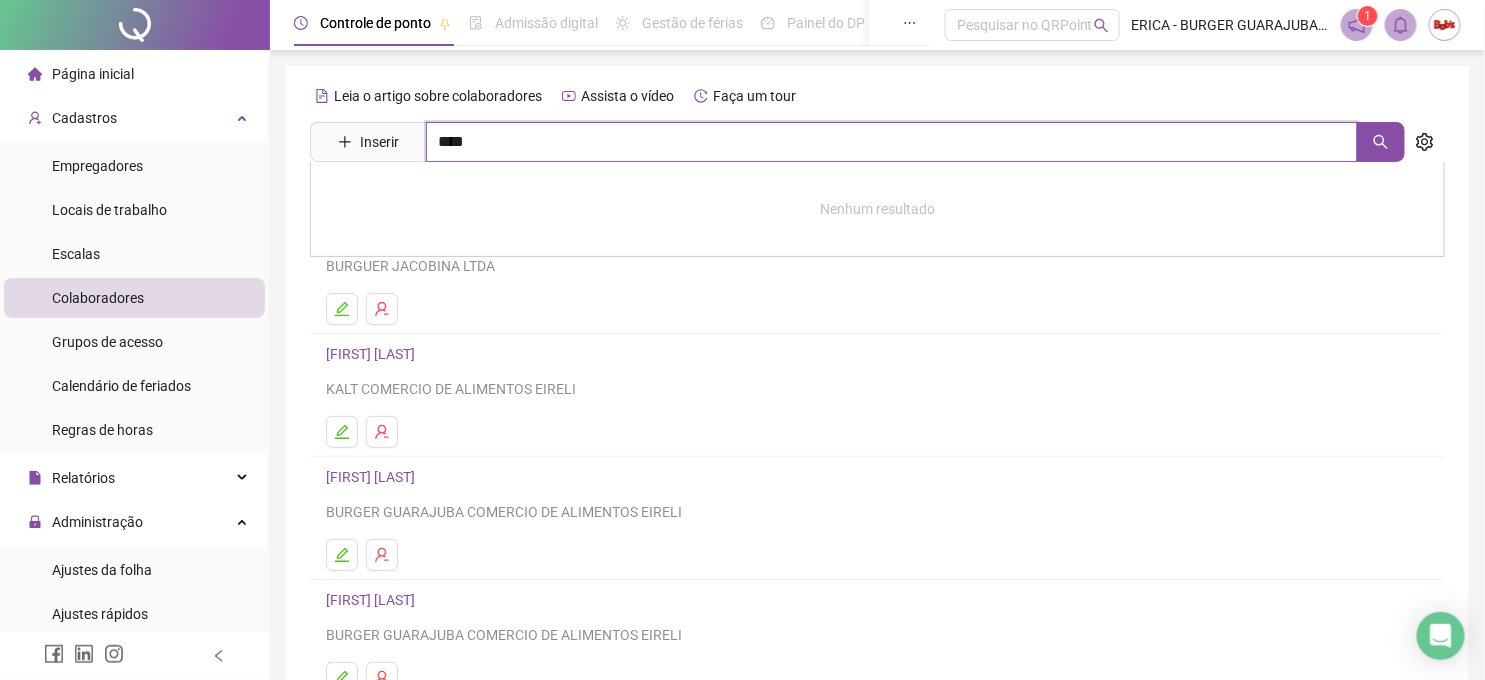 type on "****" 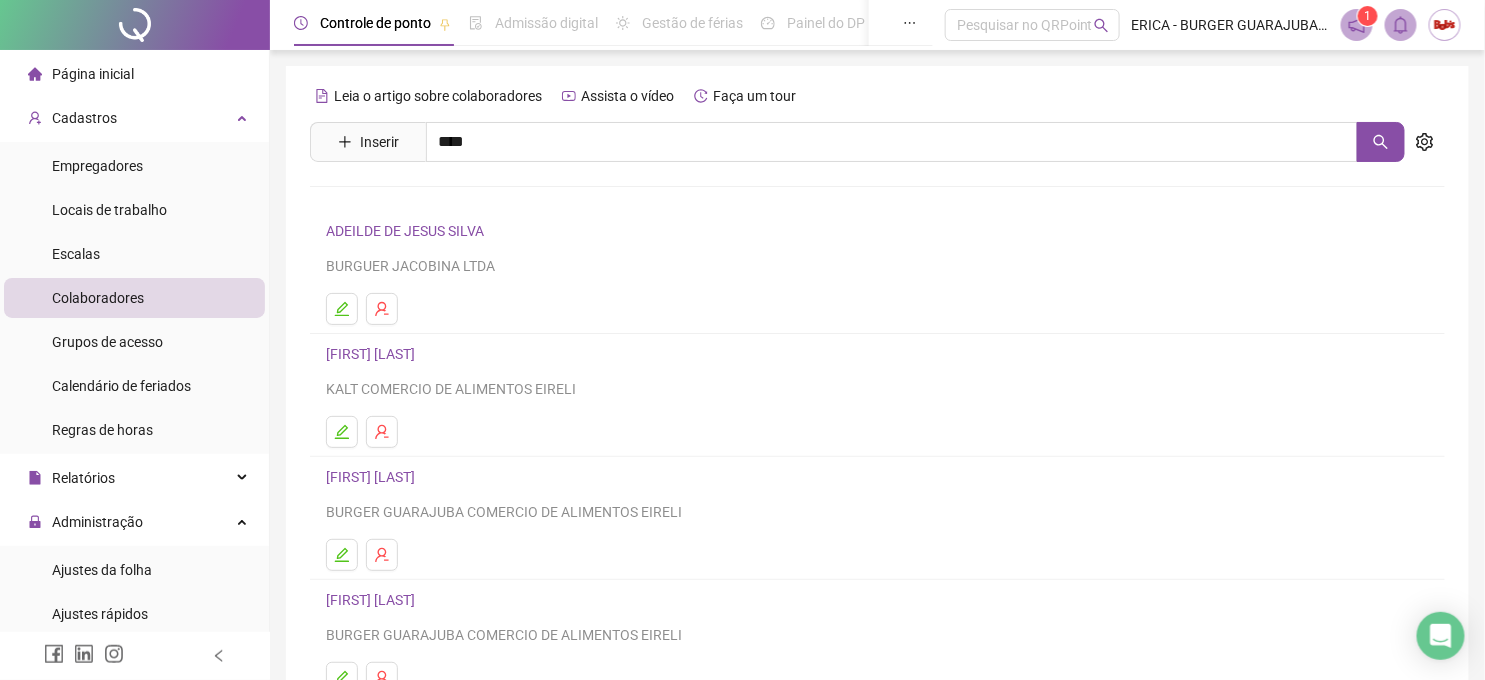 click on "[FIRST] [LAST] [LAST]" at bounding box center (413, 288) 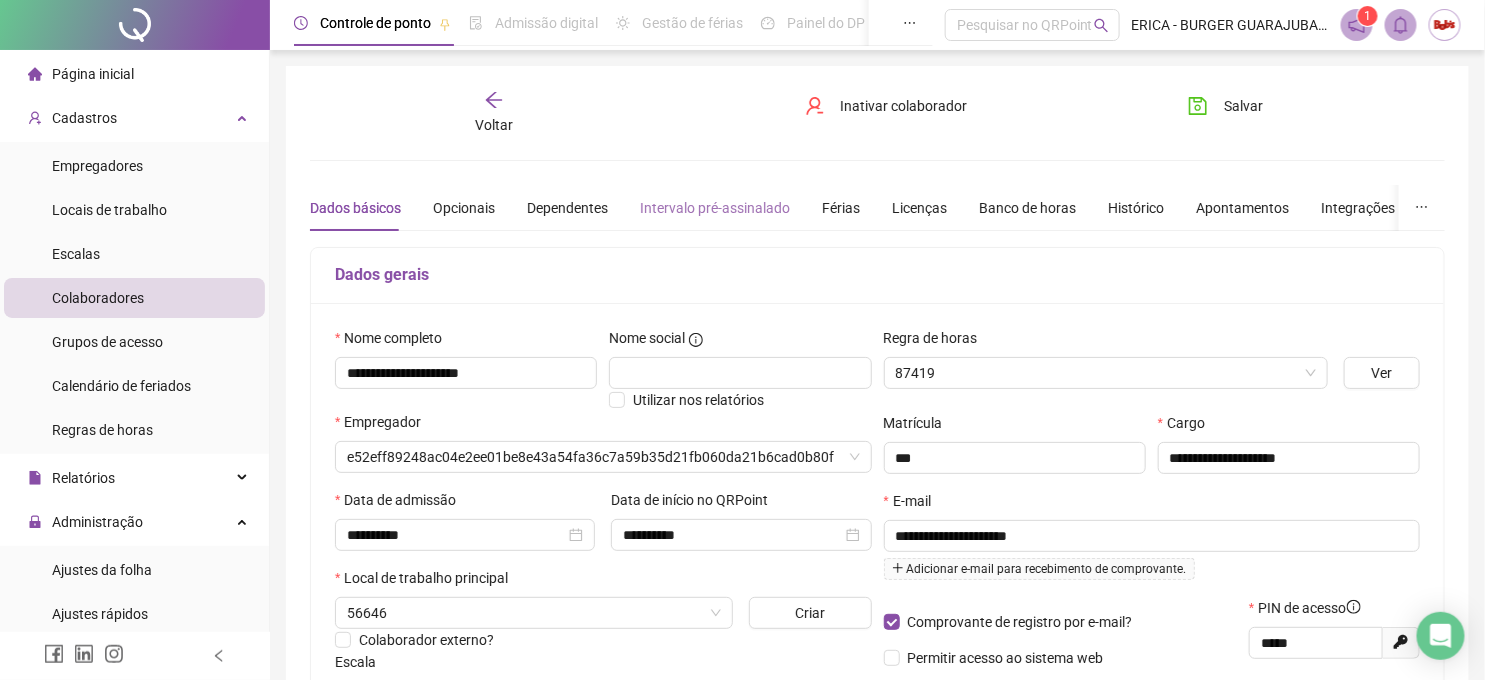 type on "**********" 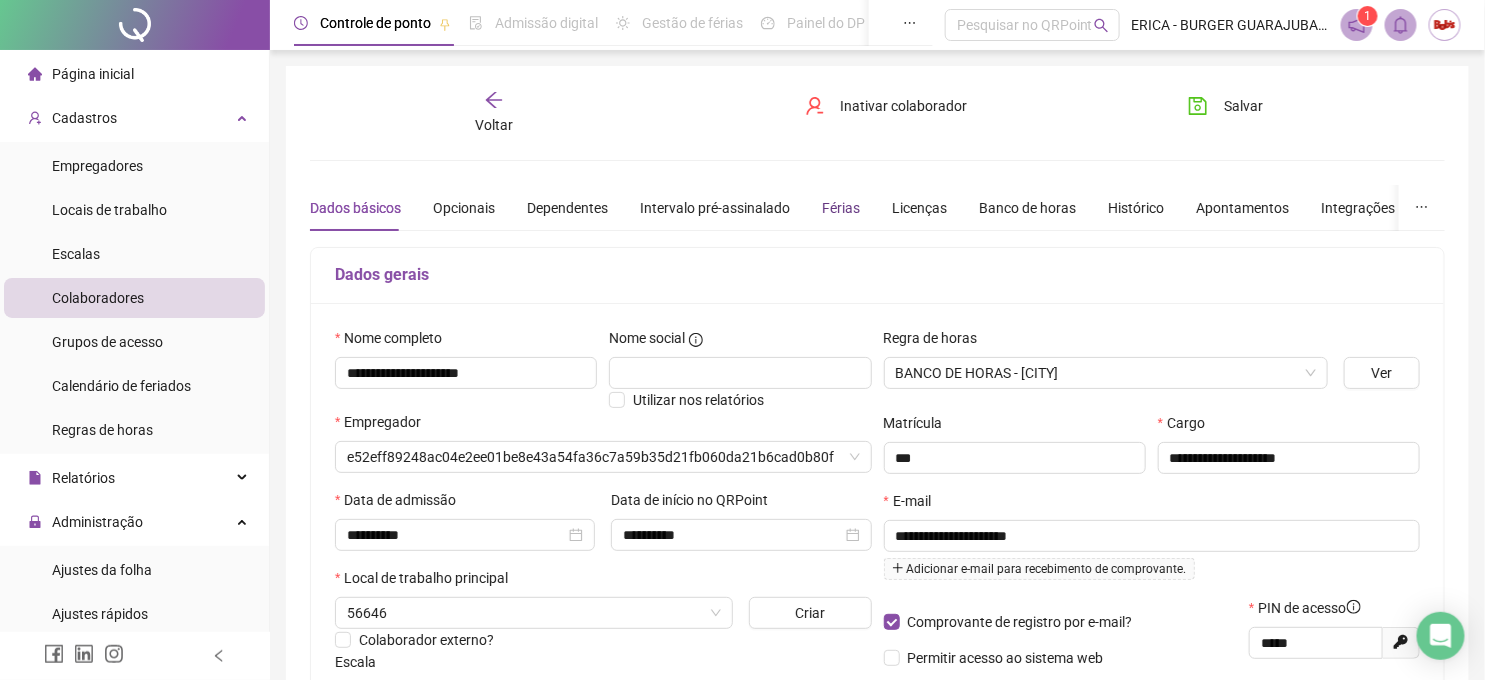 click on "Férias" at bounding box center [841, 208] 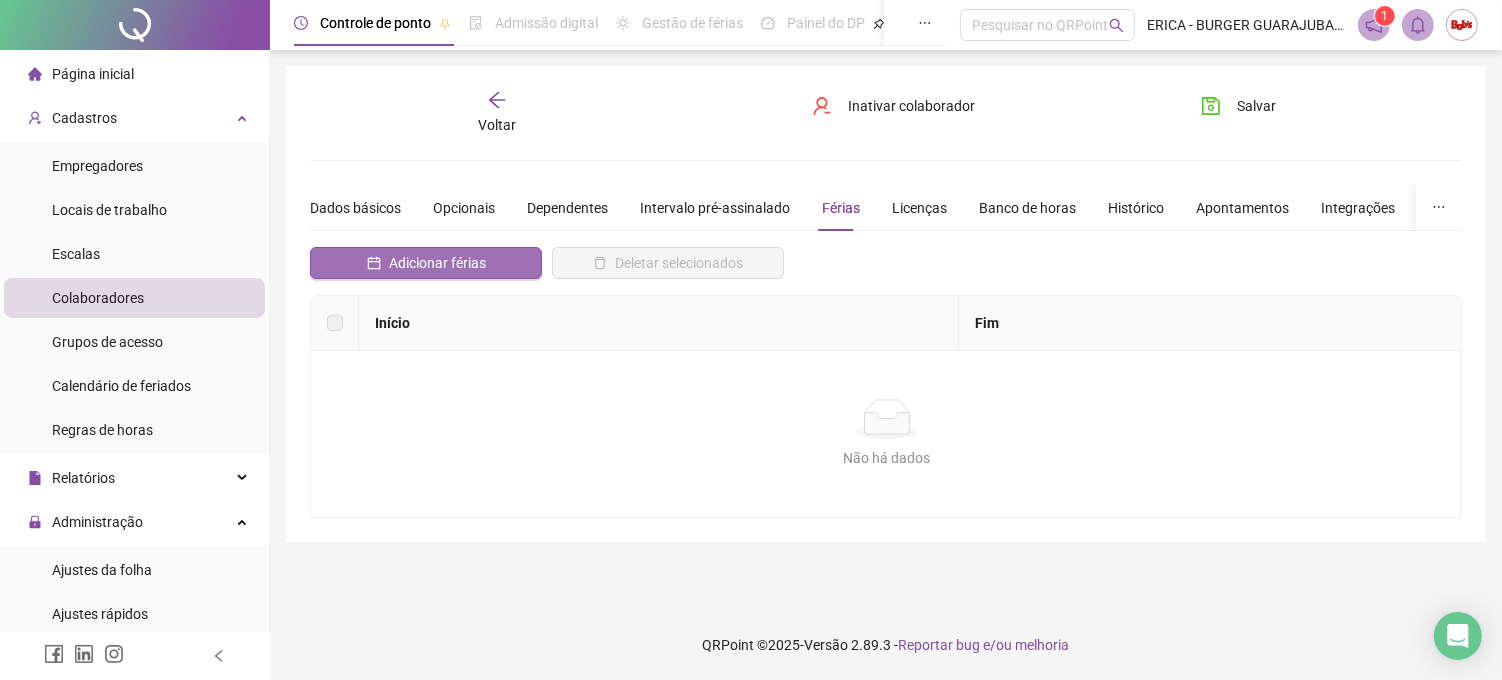 click on "Adicionar férias" at bounding box center [437, 263] 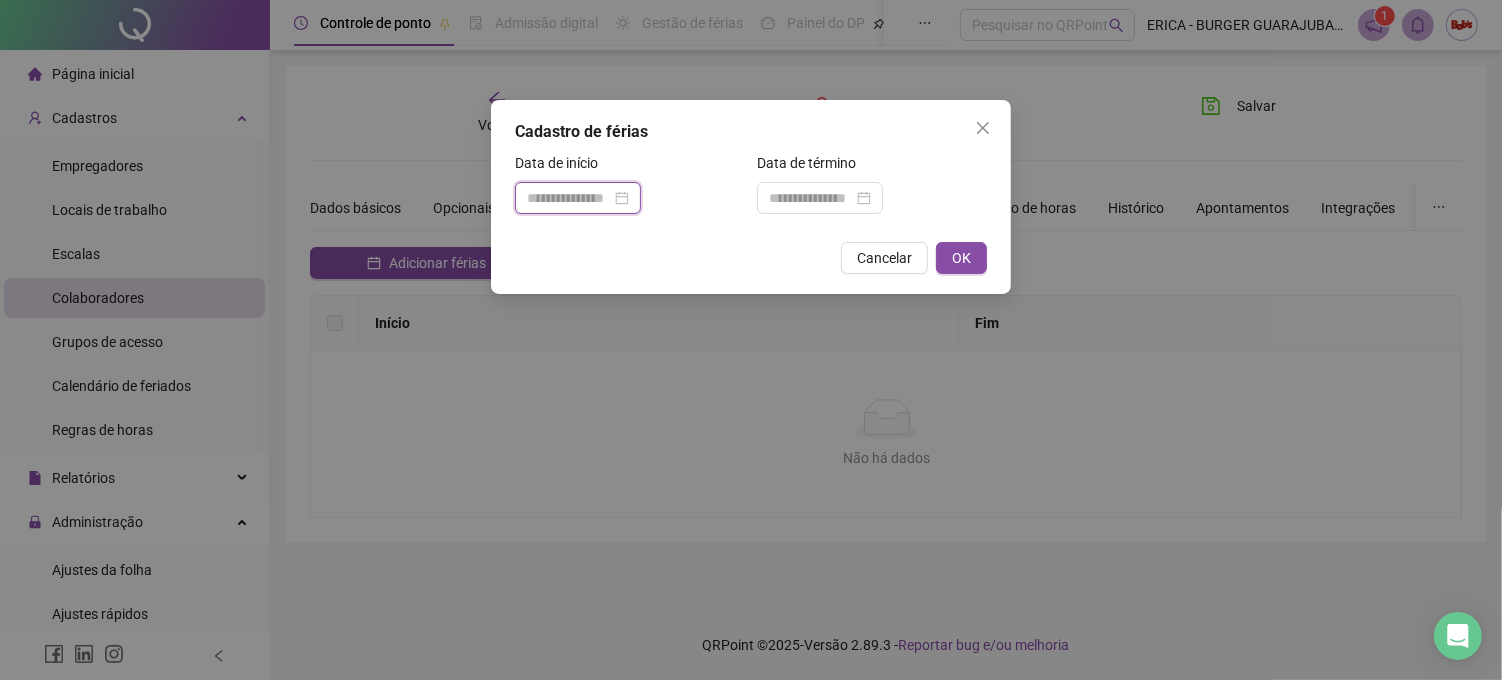 click at bounding box center (569, 198) 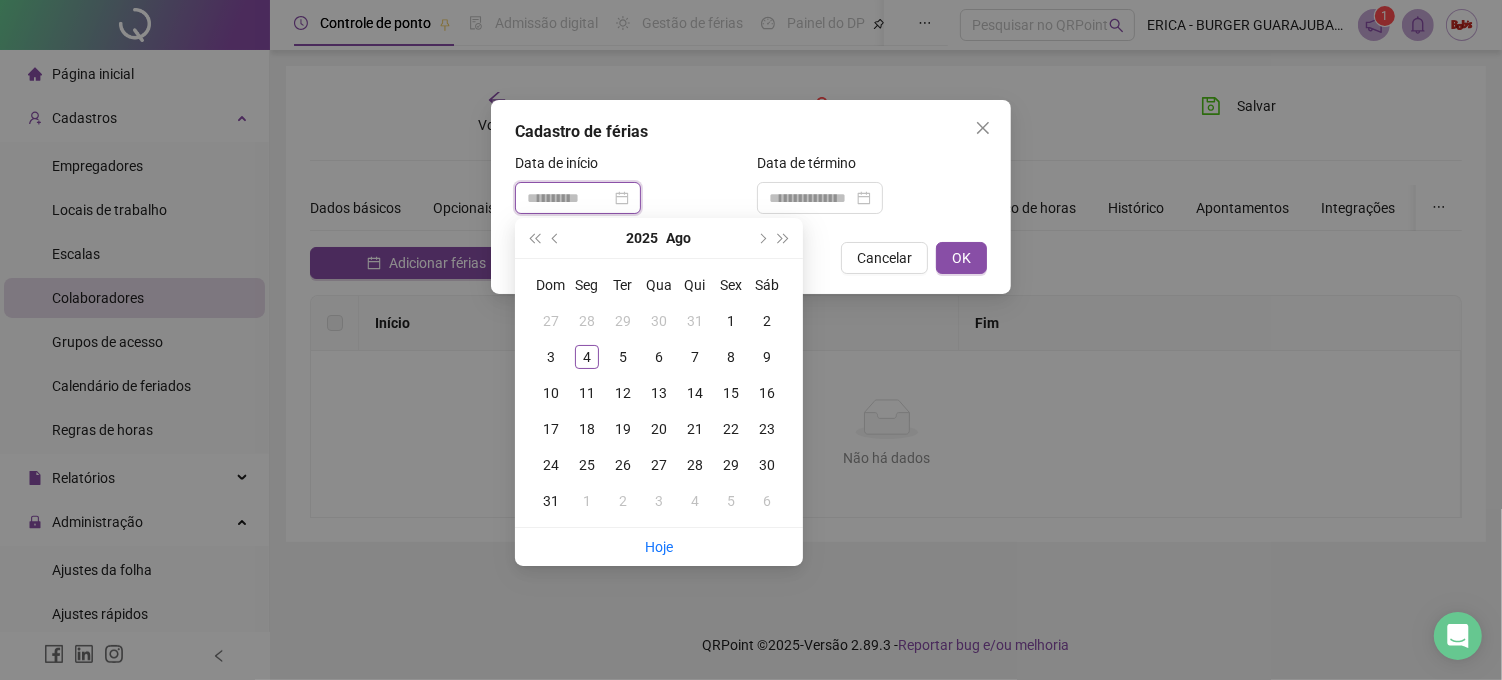 type on "**********" 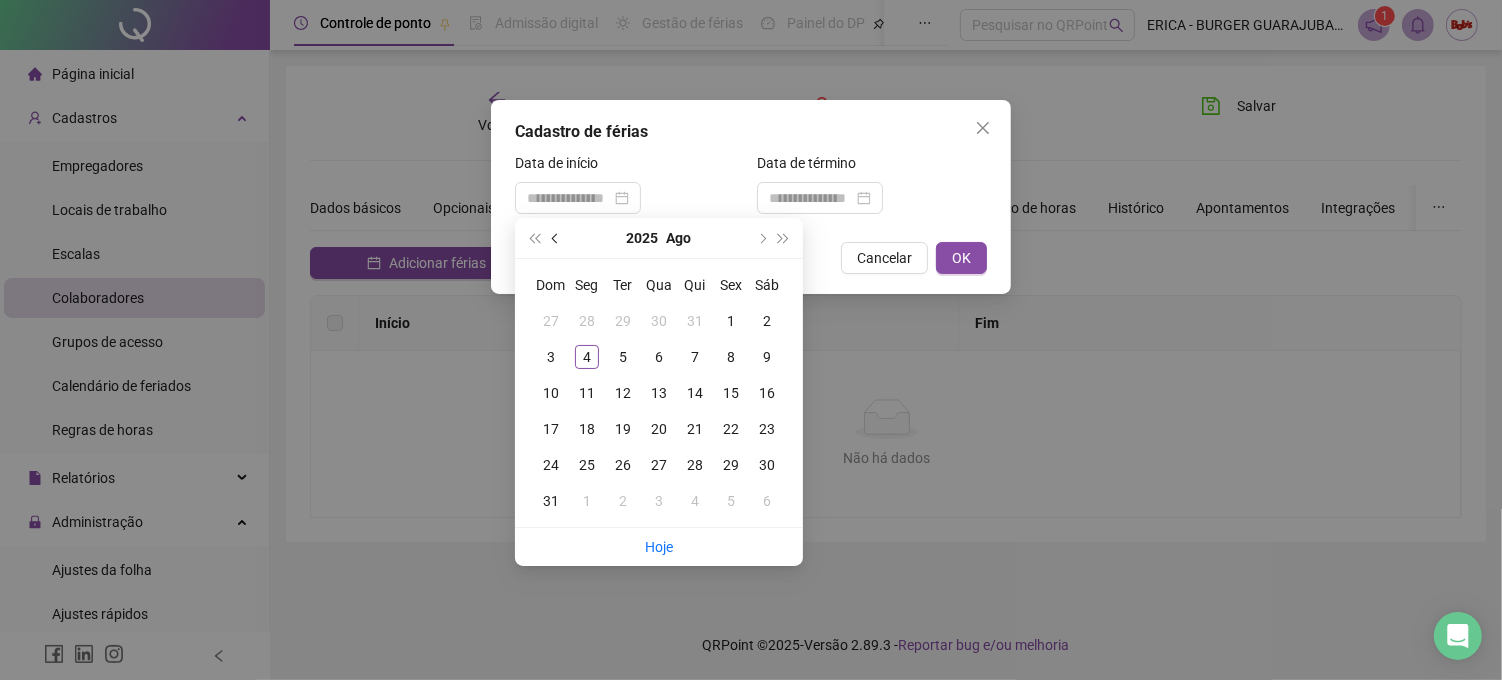 click at bounding box center [557, 238] 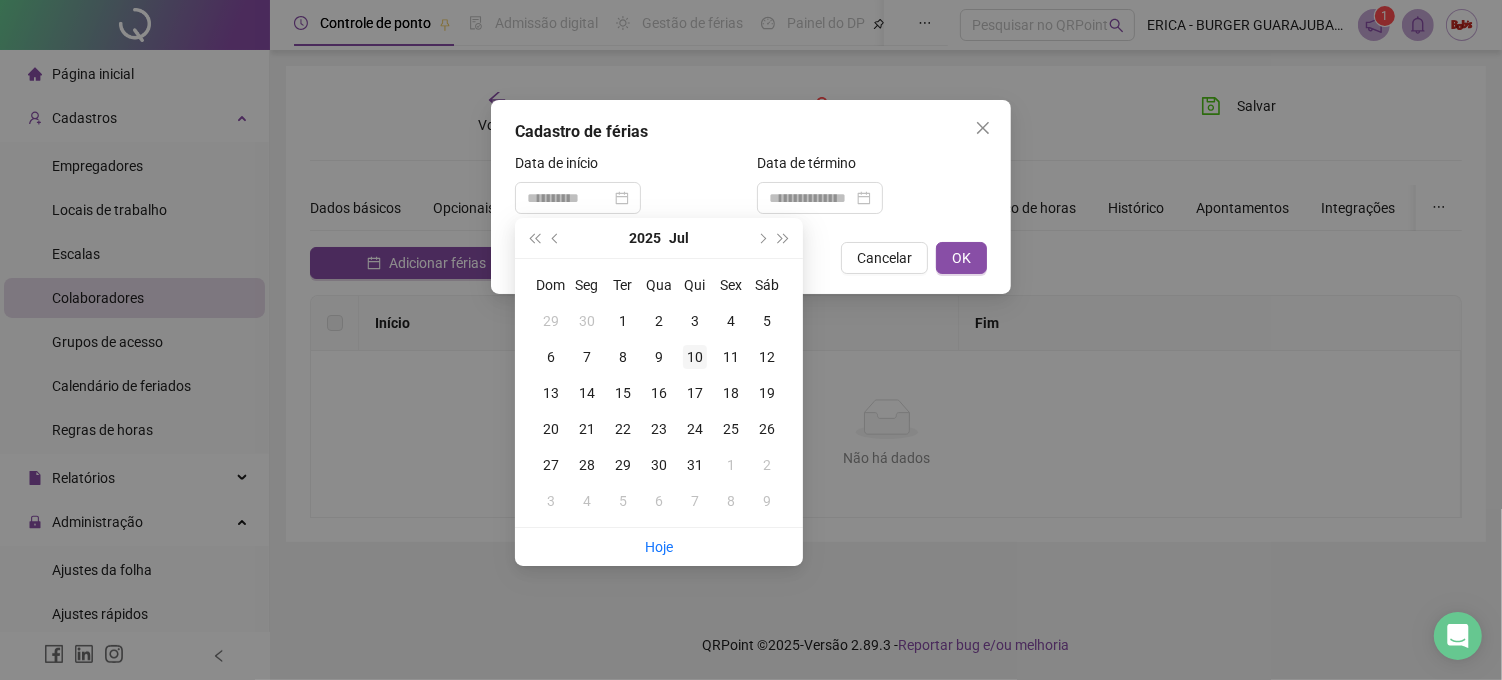 type on "**********" 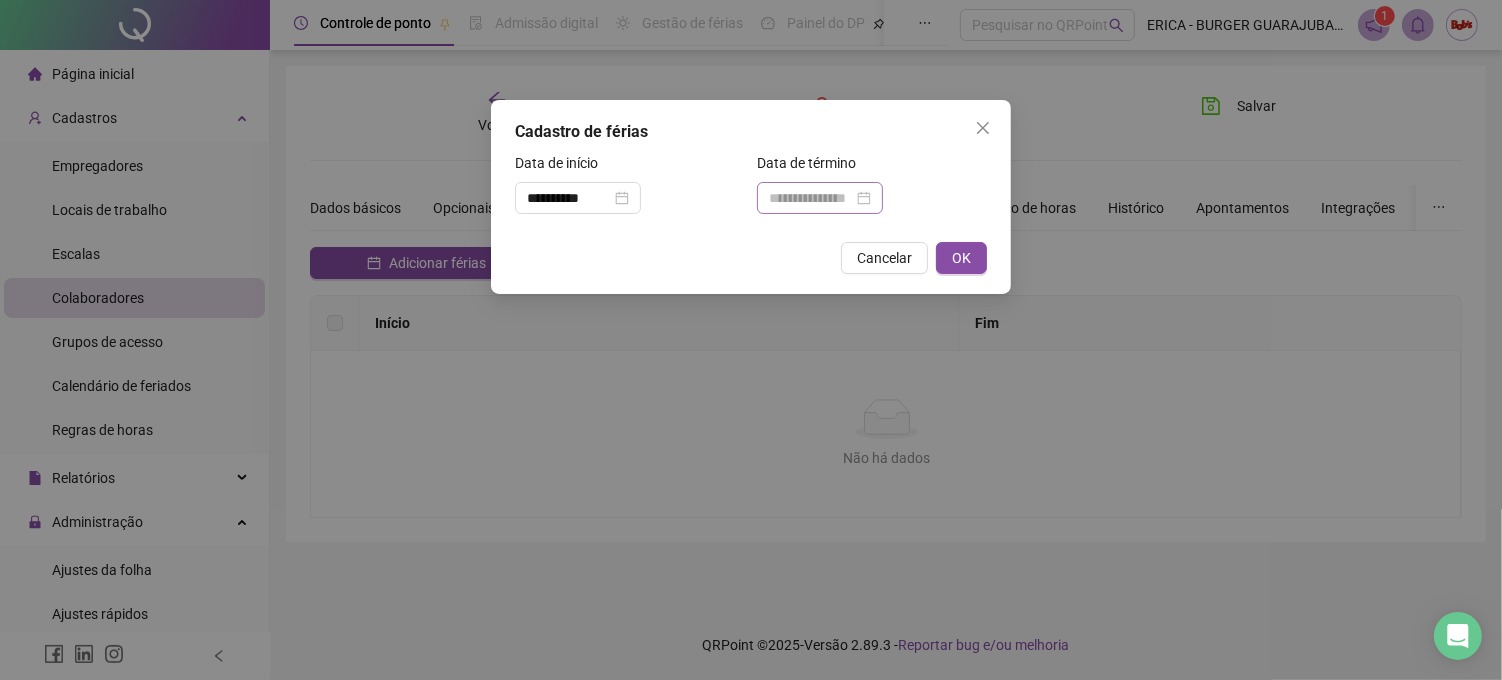 click at bounding box center [820, 198] 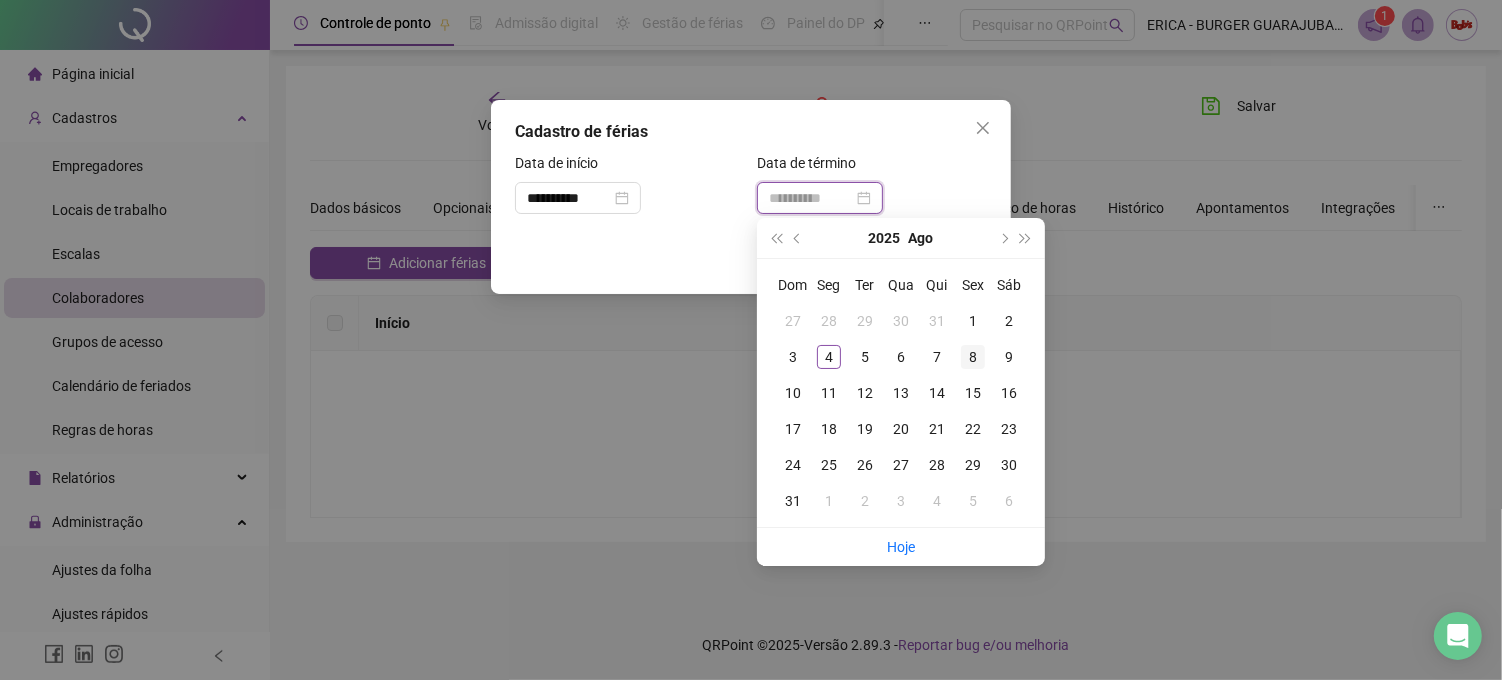 type on "**********" 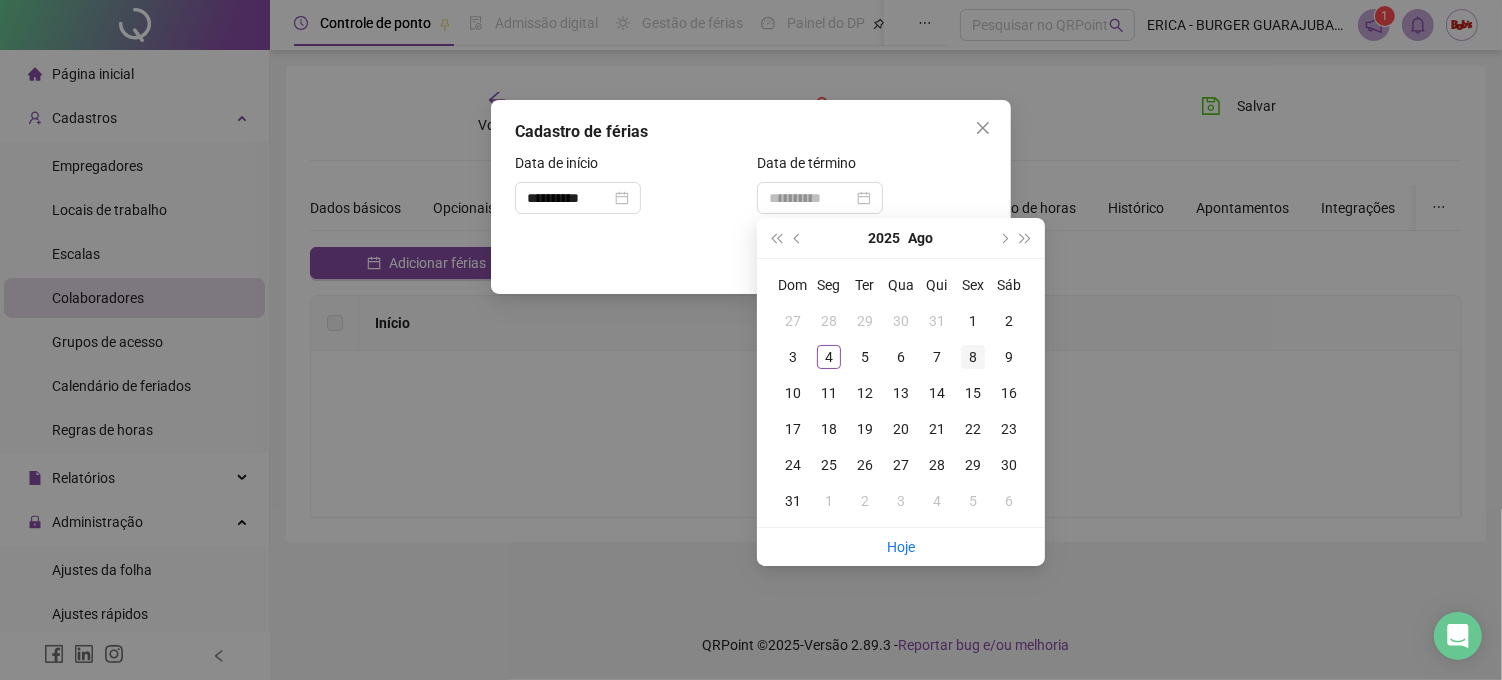 click on "8" at bounding box center [973, 357] 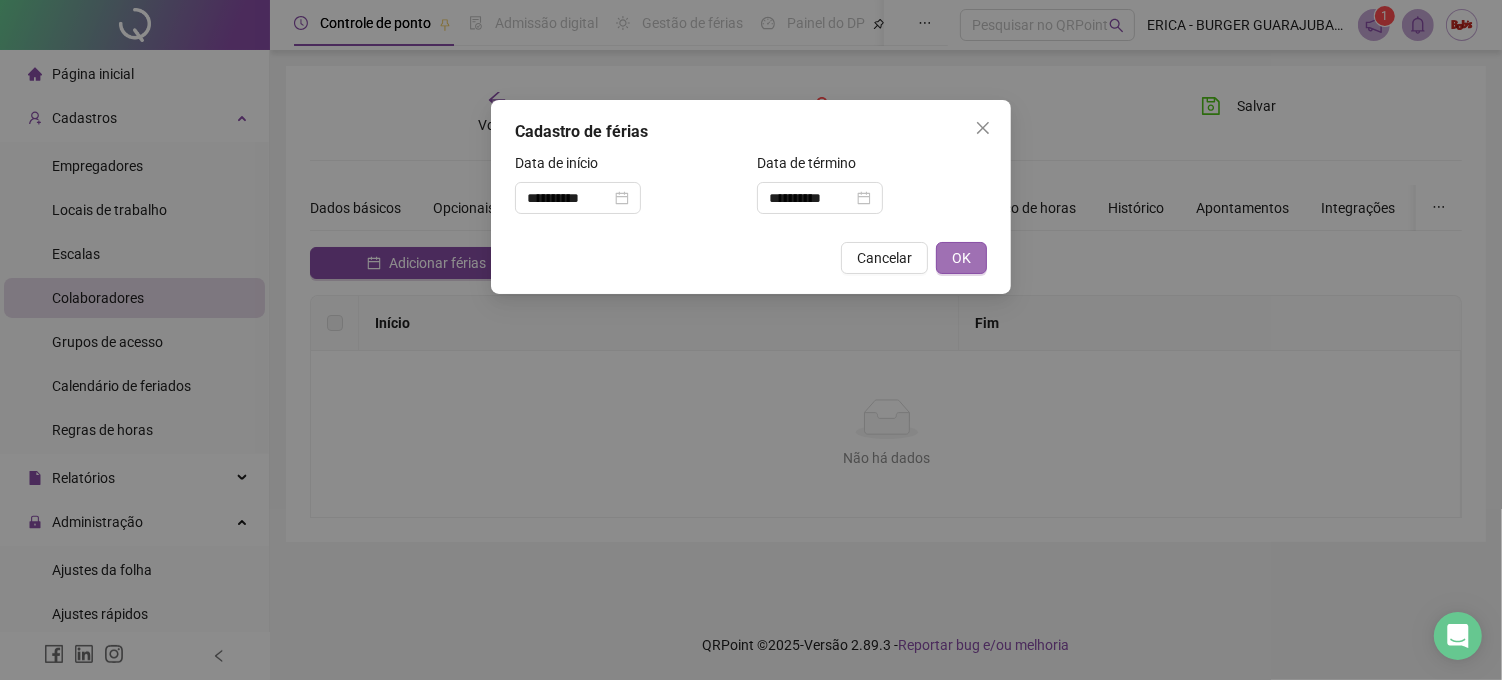 click on "OK" at bounding box center [961, 258] 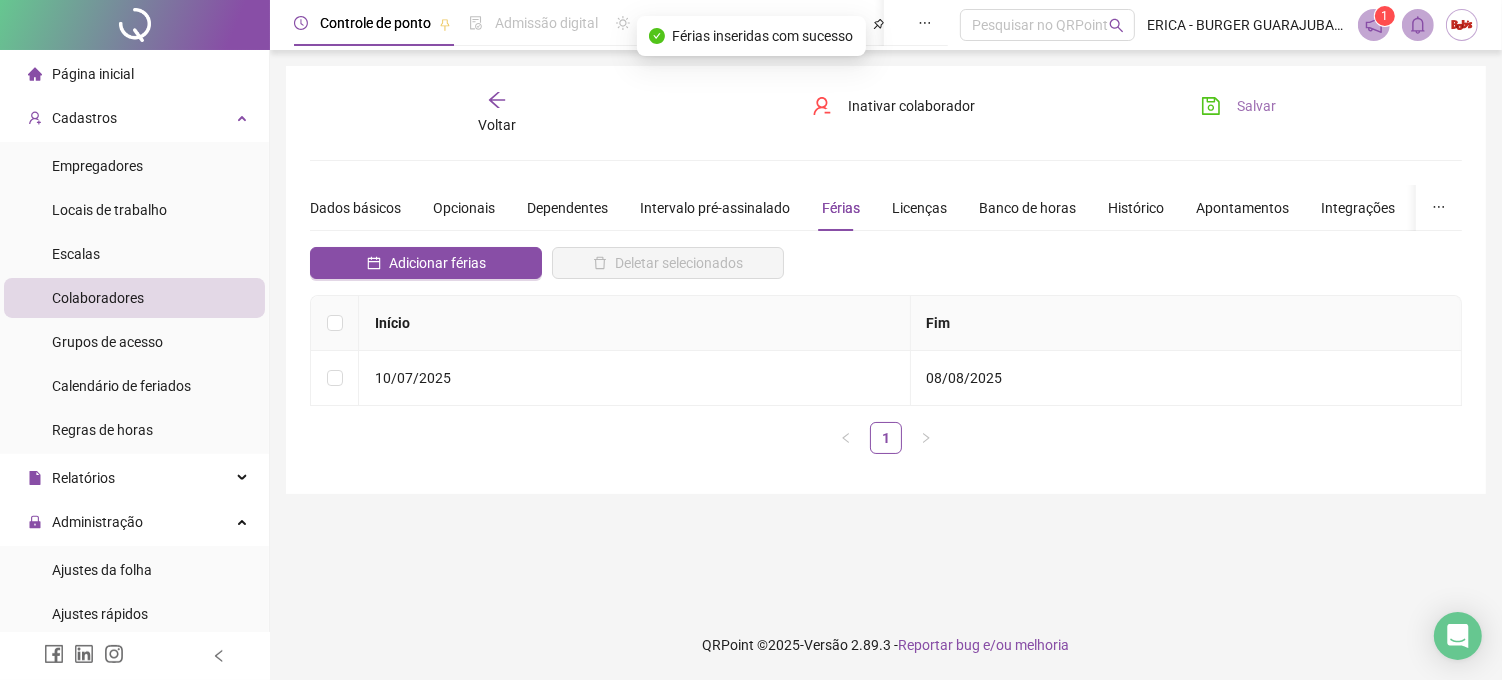 click on "Salvar" at bounding box center [1238, 106] 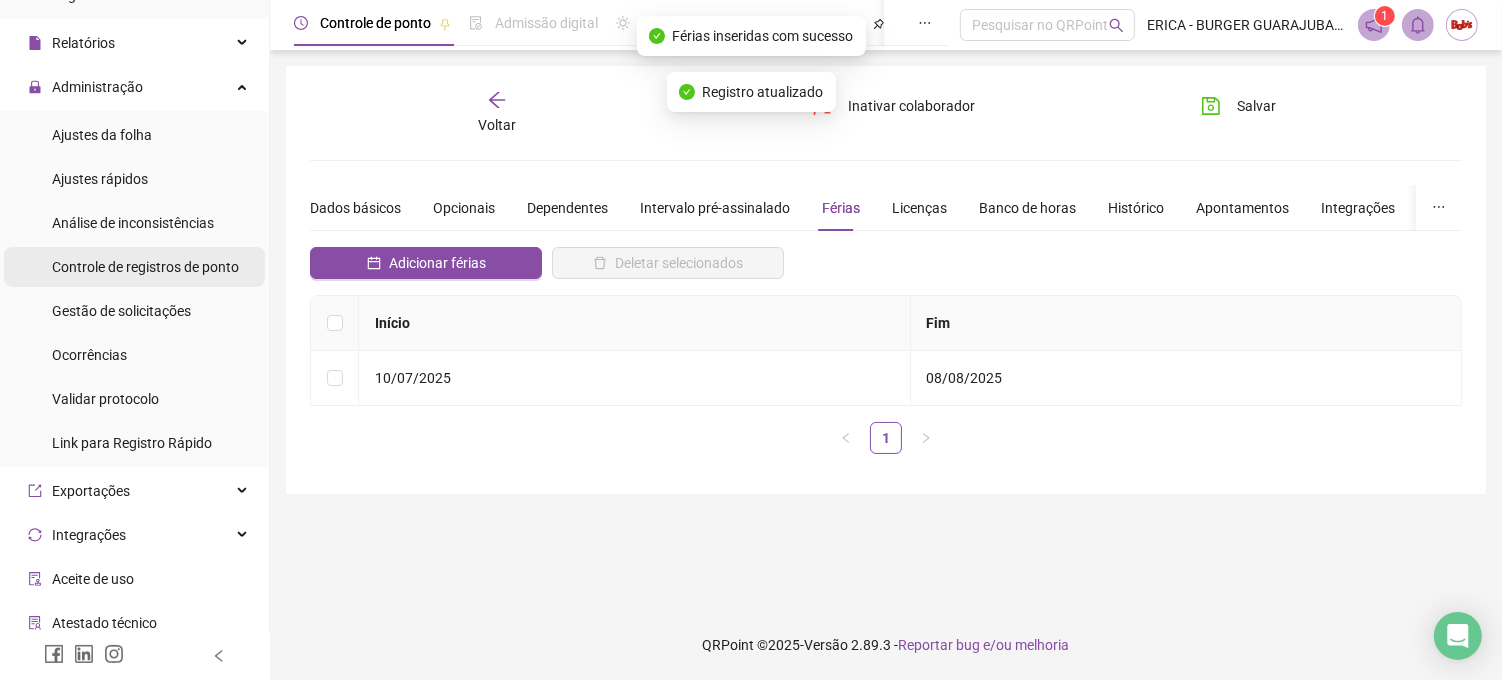 scroll, scrollTop: 444, scrollLeft: 0, axis: vertical 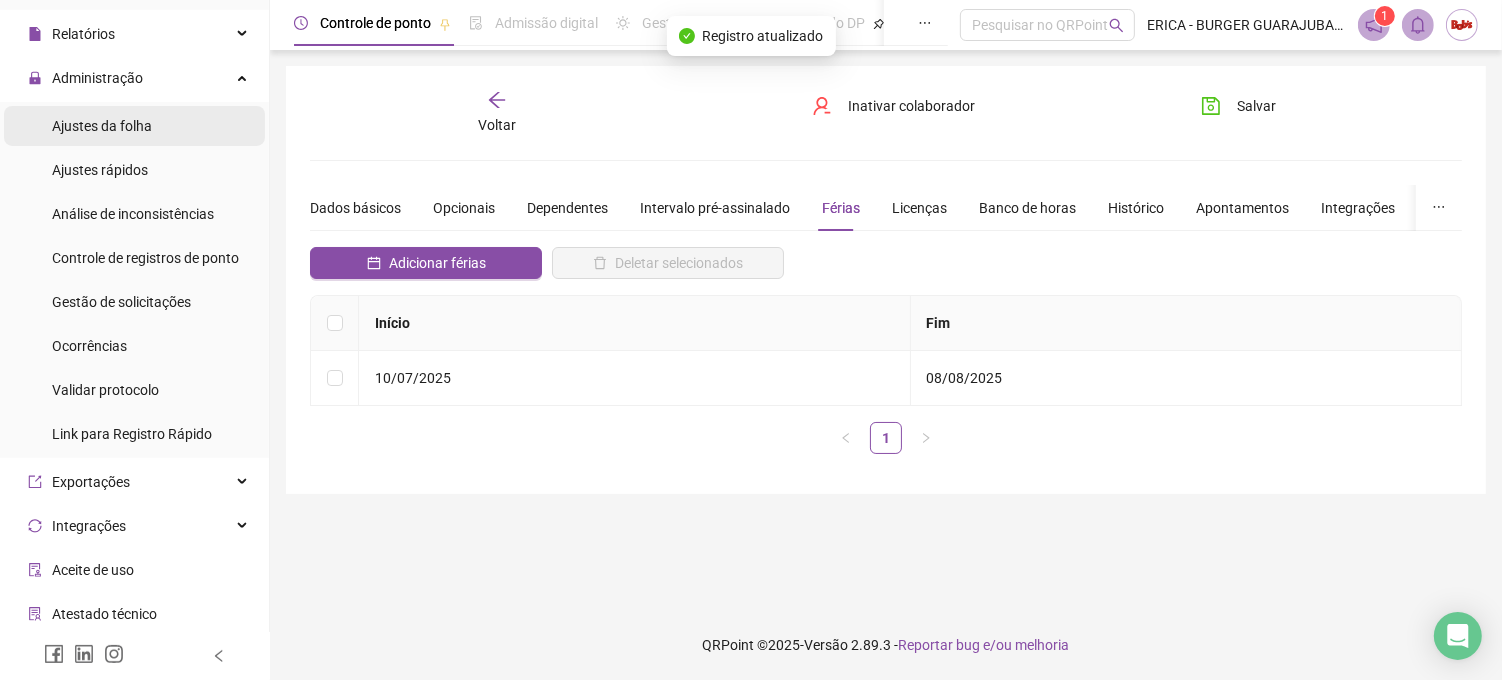 click on "Ajustes da folha" at bounding box center [102, 126] 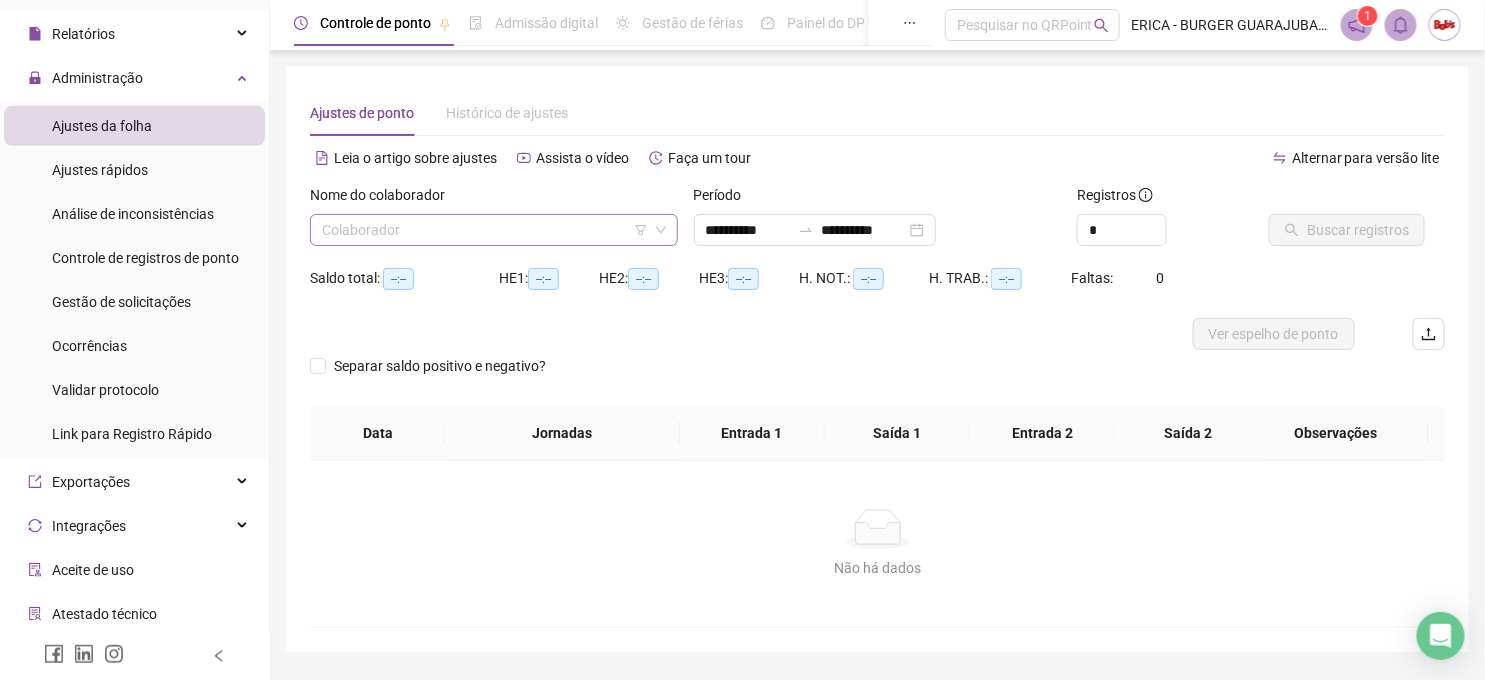 click at bounding box center [485, 230] 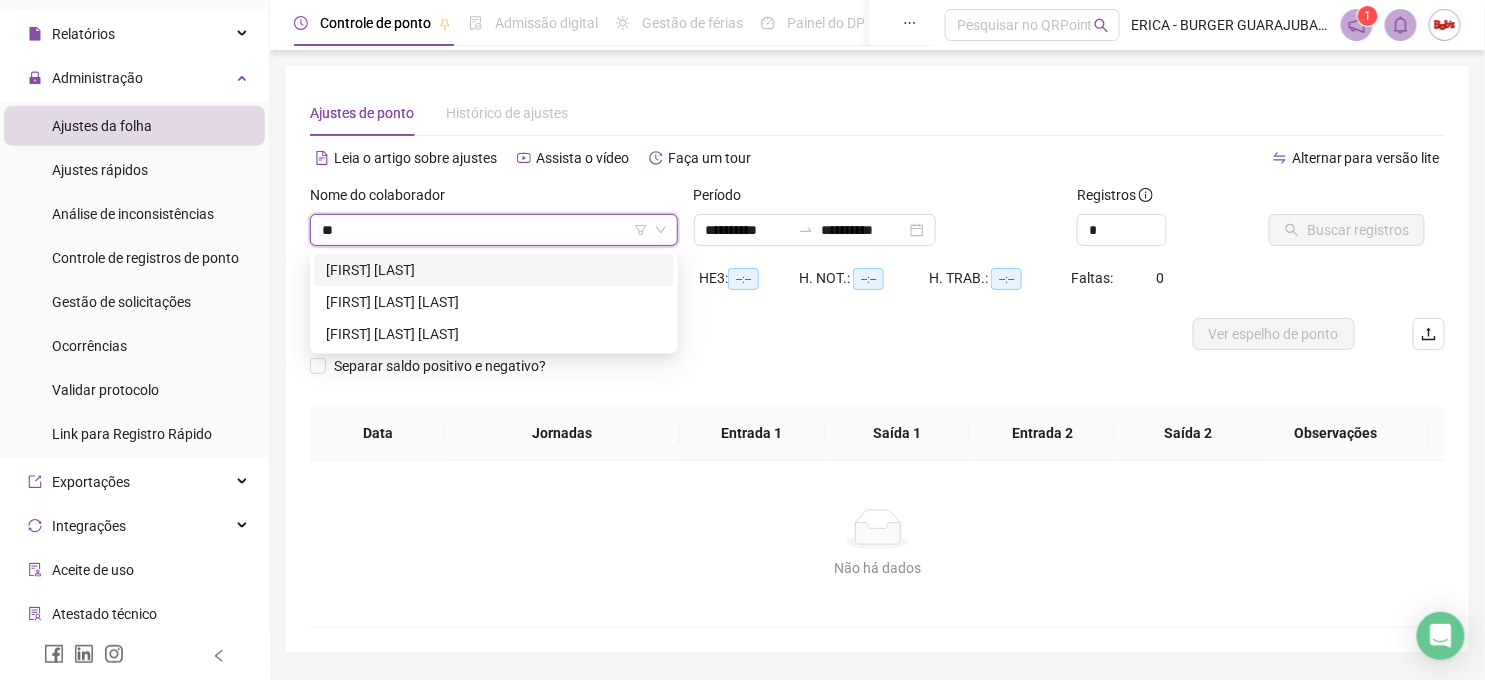 type on "***" 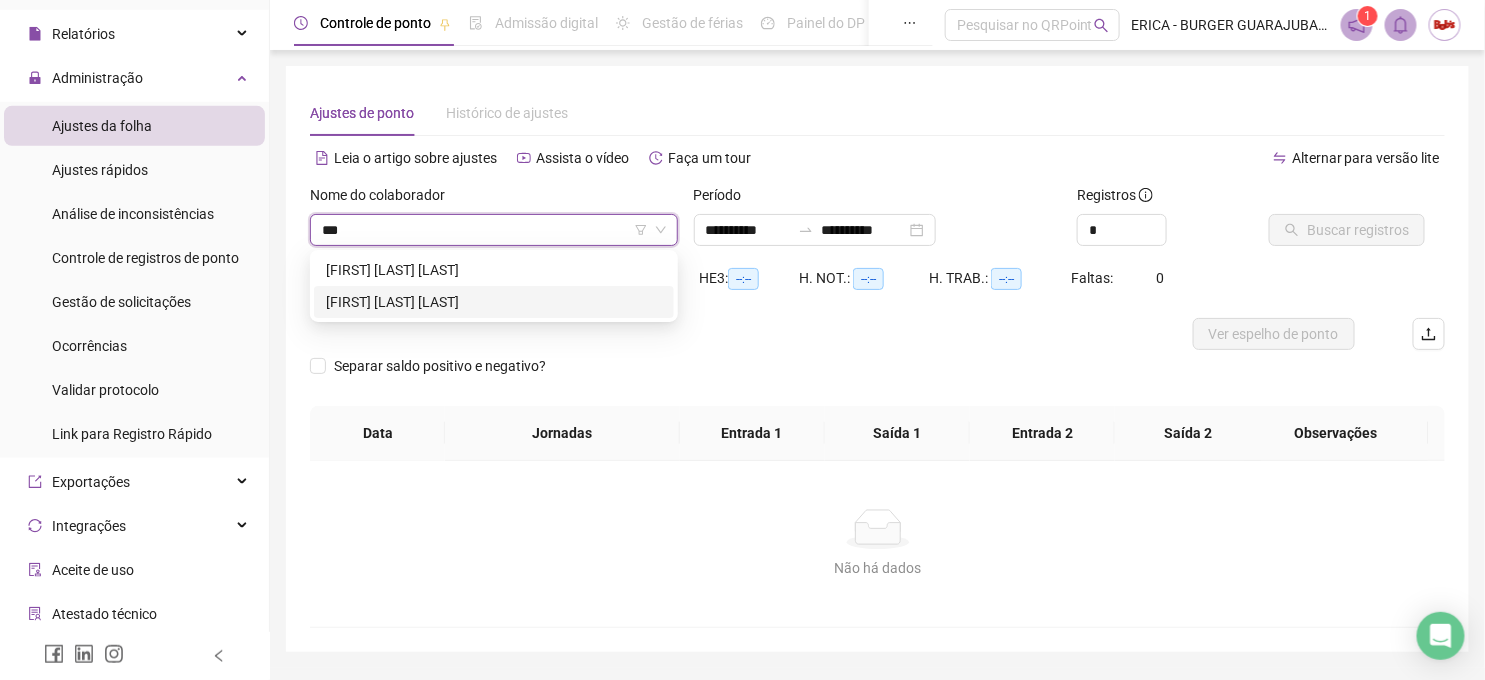 click on "[FIRST] [LAST] [LAST]" at bounding box center (494, 302) 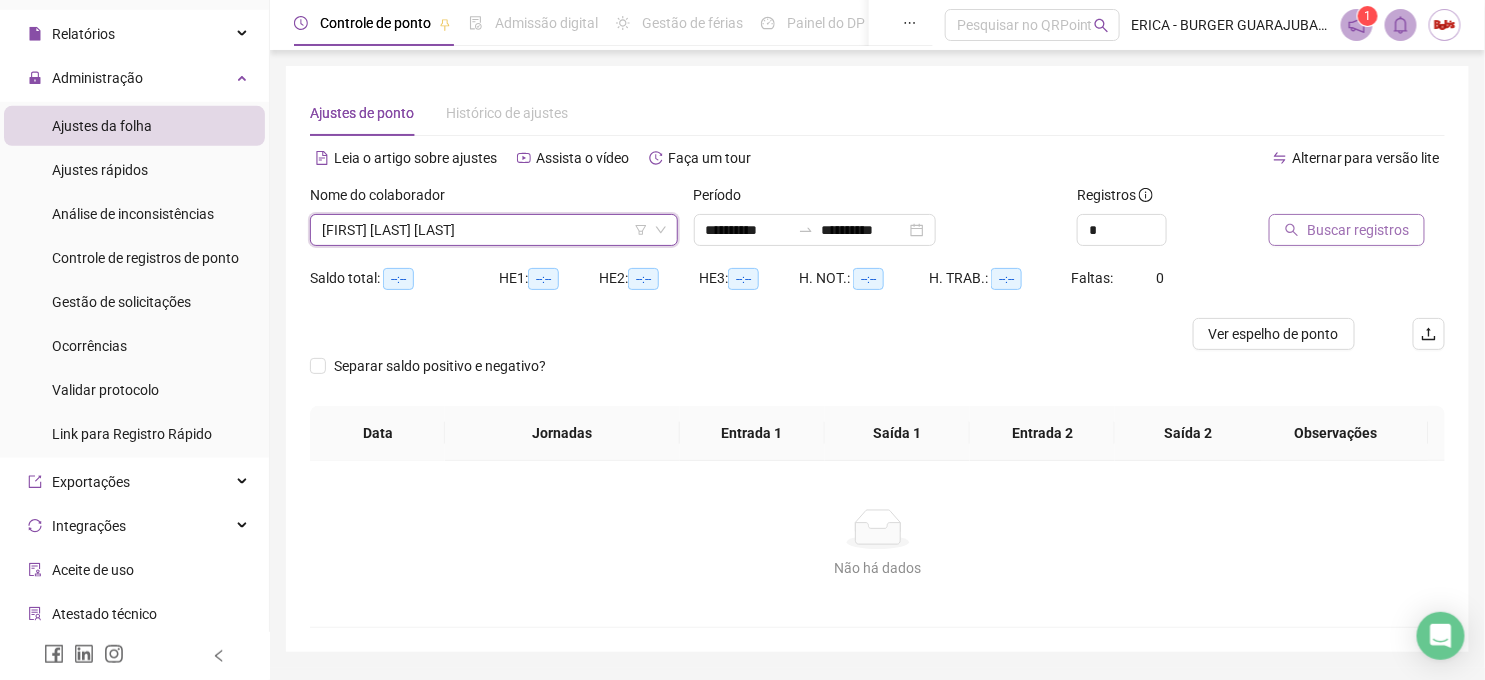 click 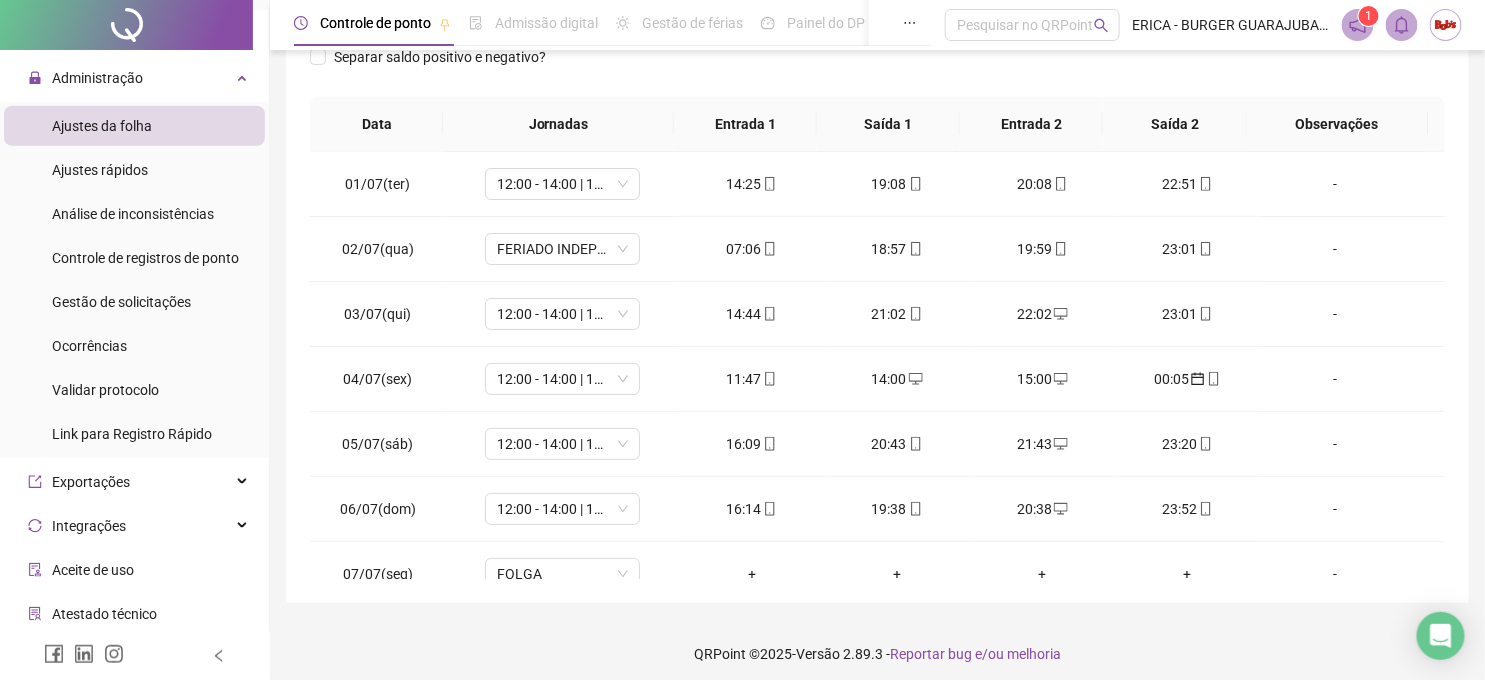 scroll, scrollTop: 342, scrollLeft: 0, axis: vertical 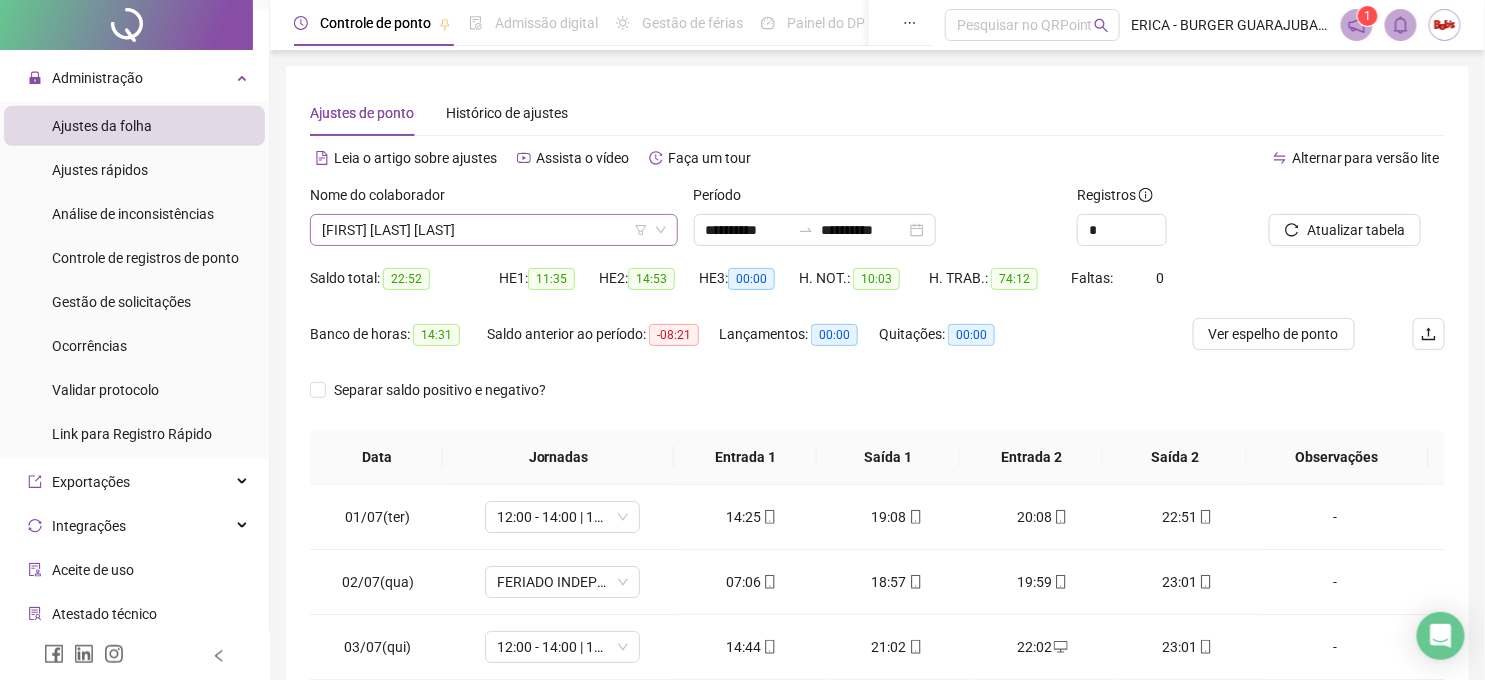 click on "[FIRST] [LAST] [LAST]" at bounding box center [494, 230] 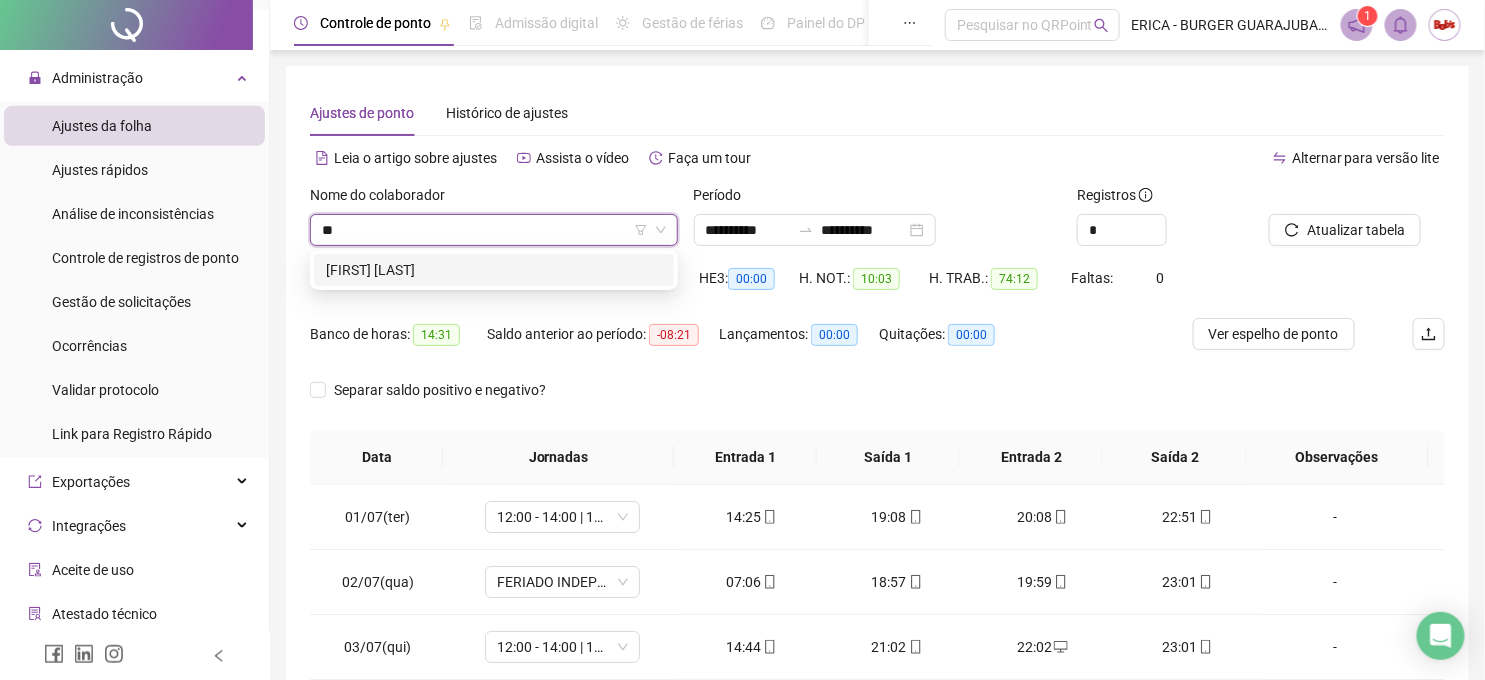 scroll, scrollTop: 0, scrollLeft: 0, axis: both 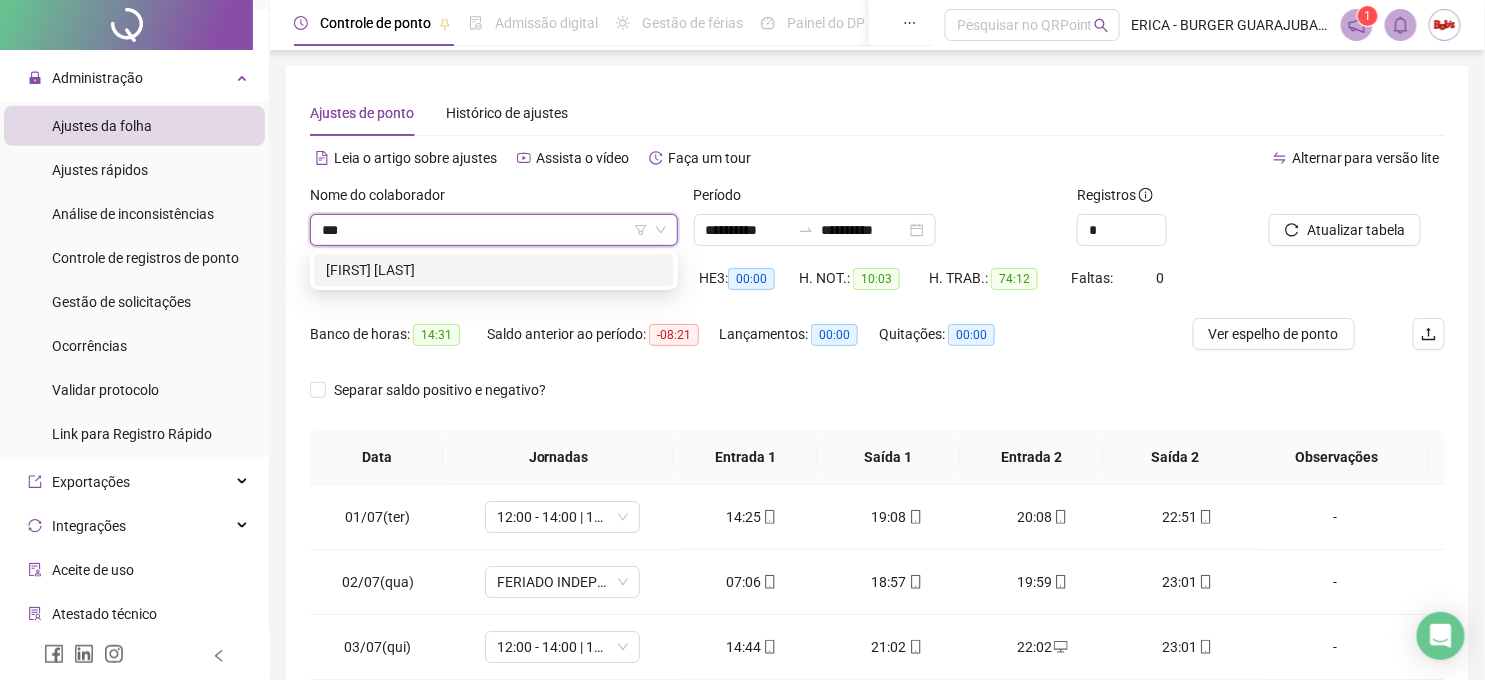 click on "[FIRST] [LAST]" at bounding box center [494, 270] 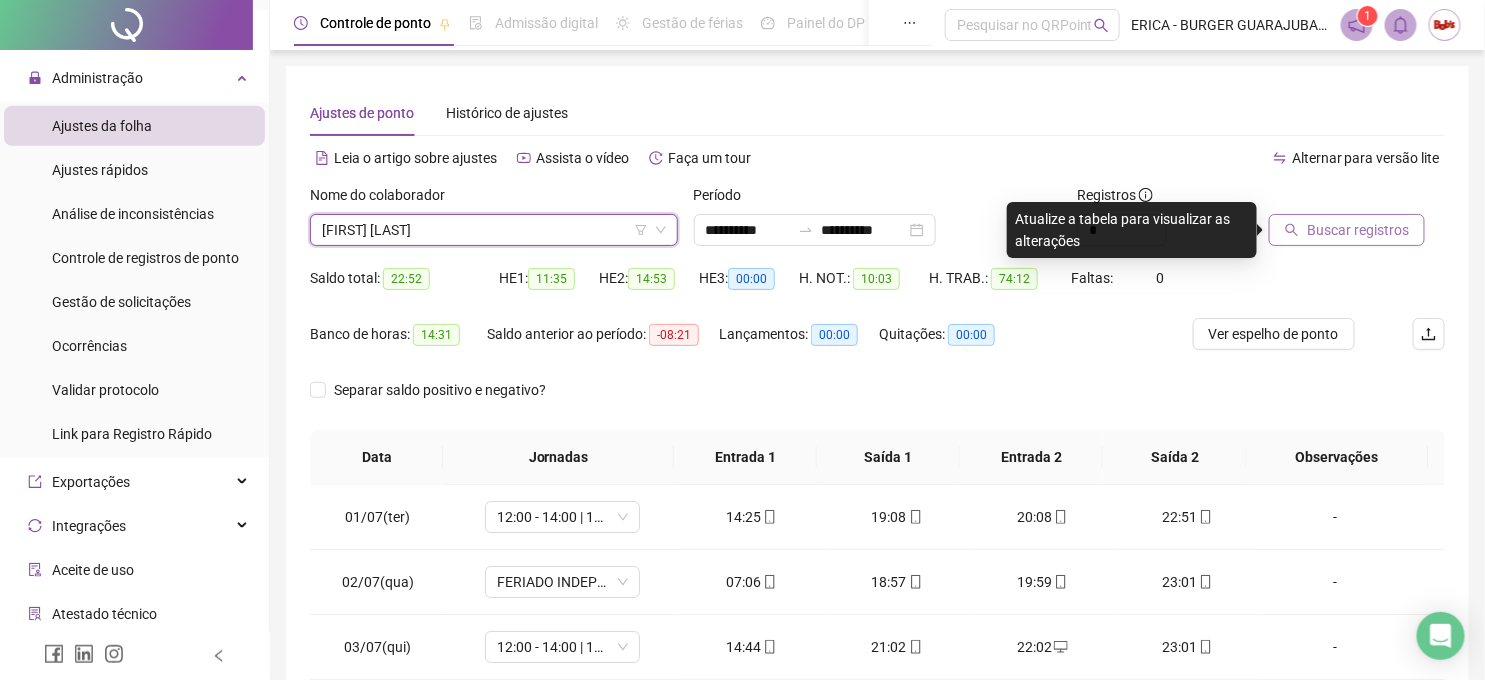 click on "Buscar registros" at bounding box center [1358, 230] 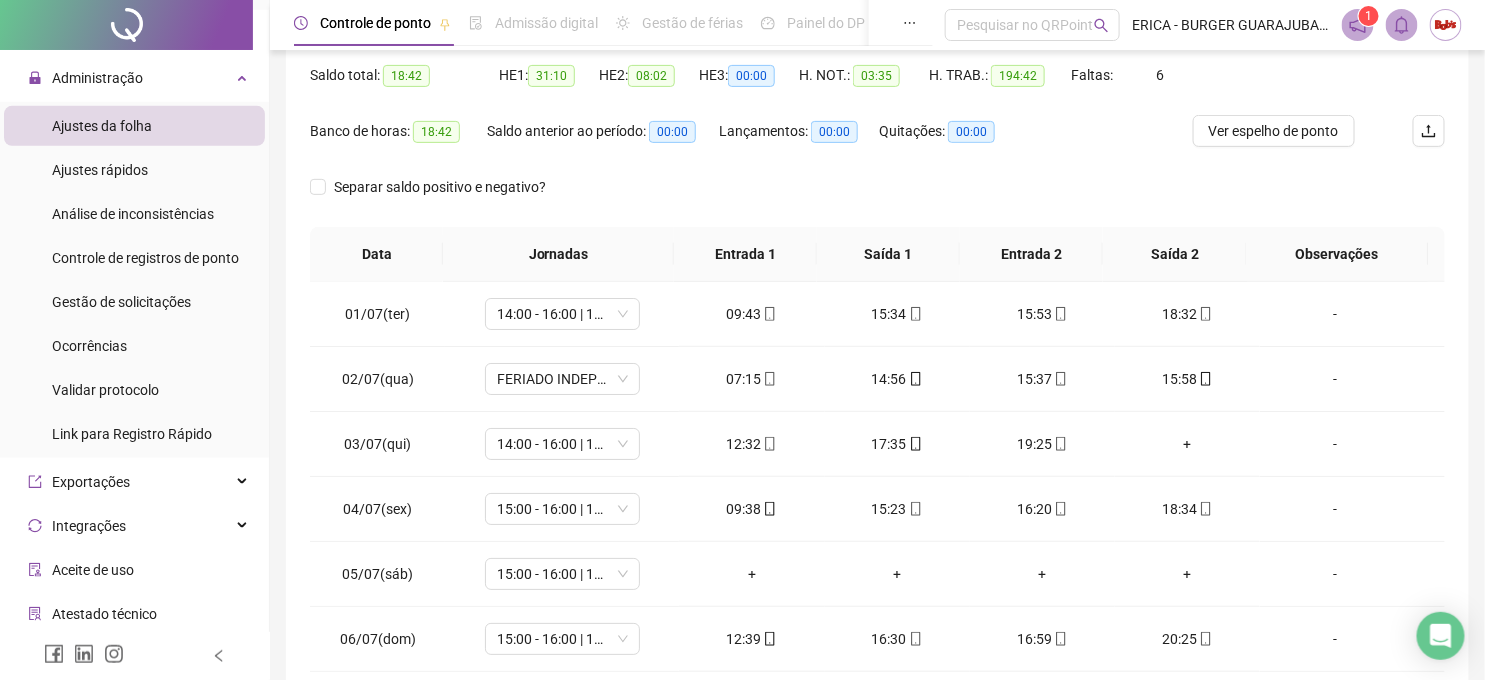 scroll, scrollTop: 222, scrollLeft: 0, axis: vertical 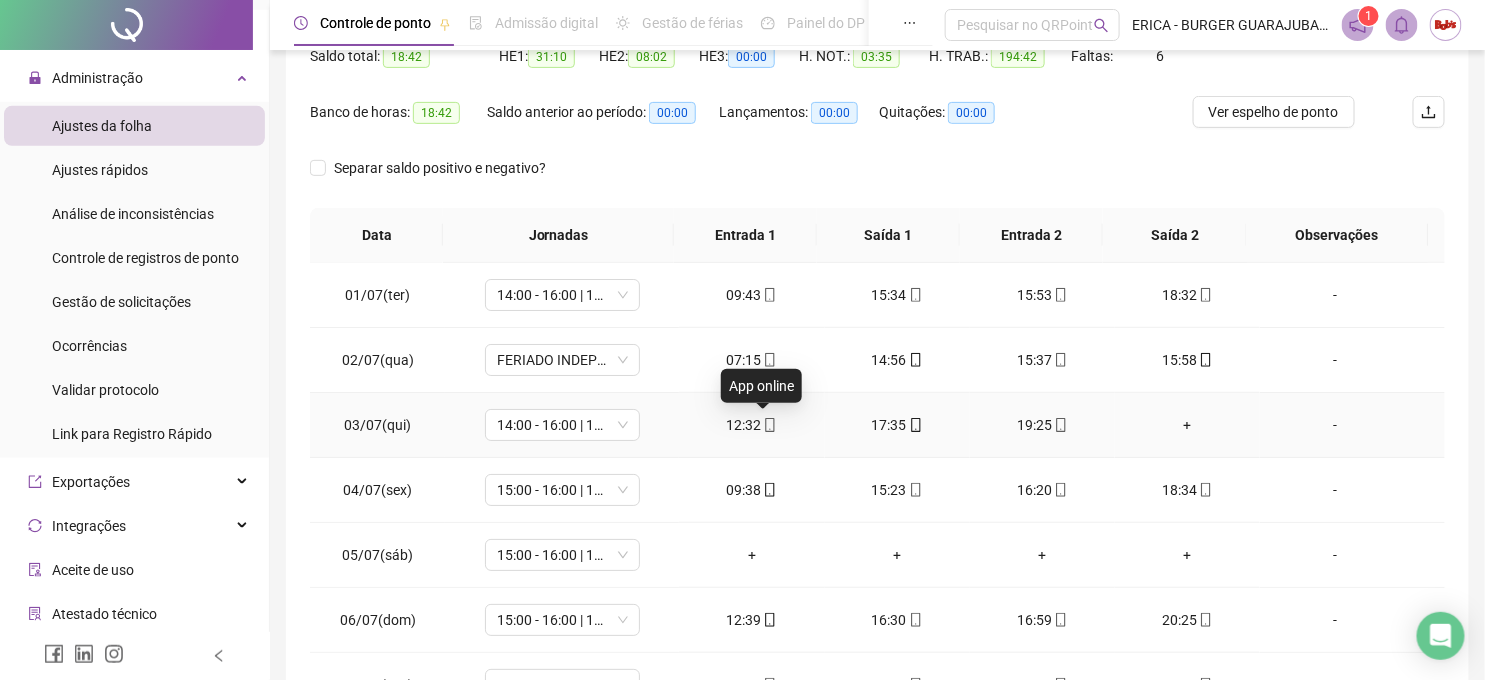 click 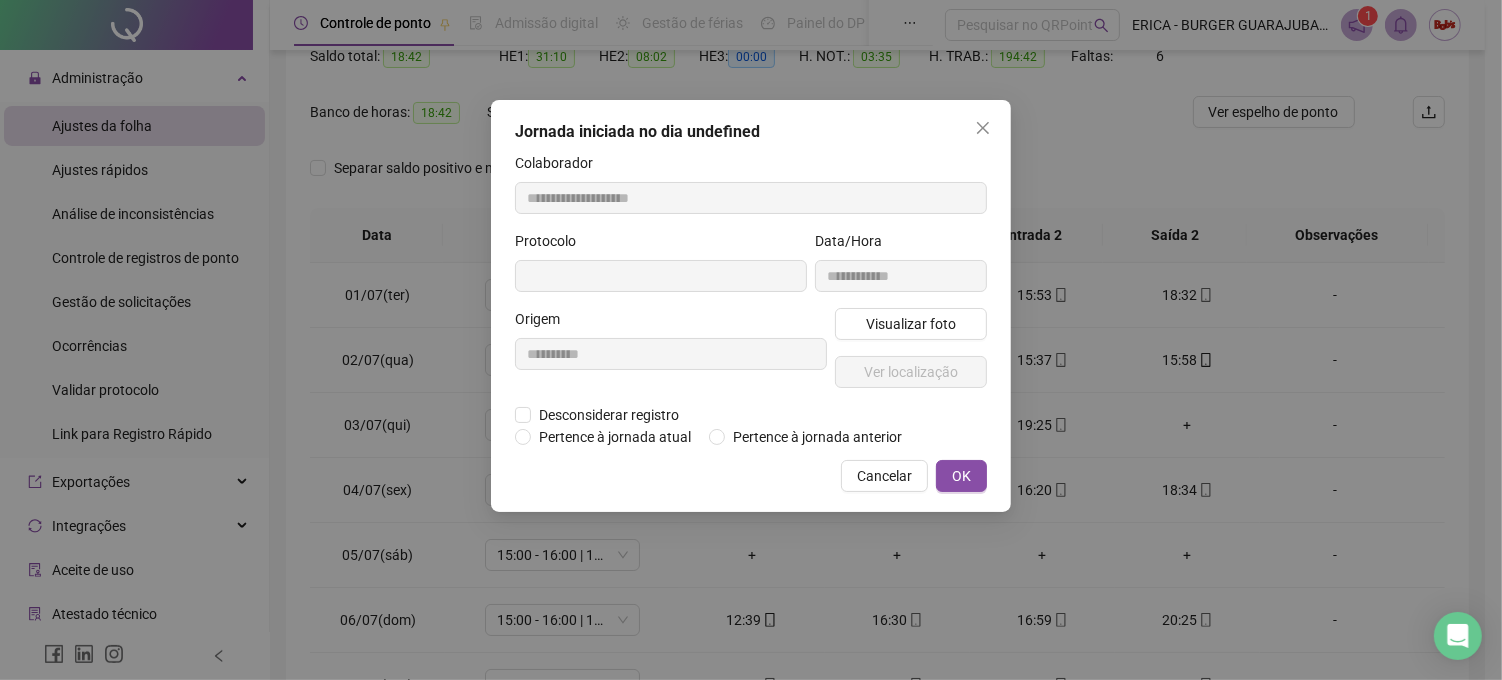 type on "**********" 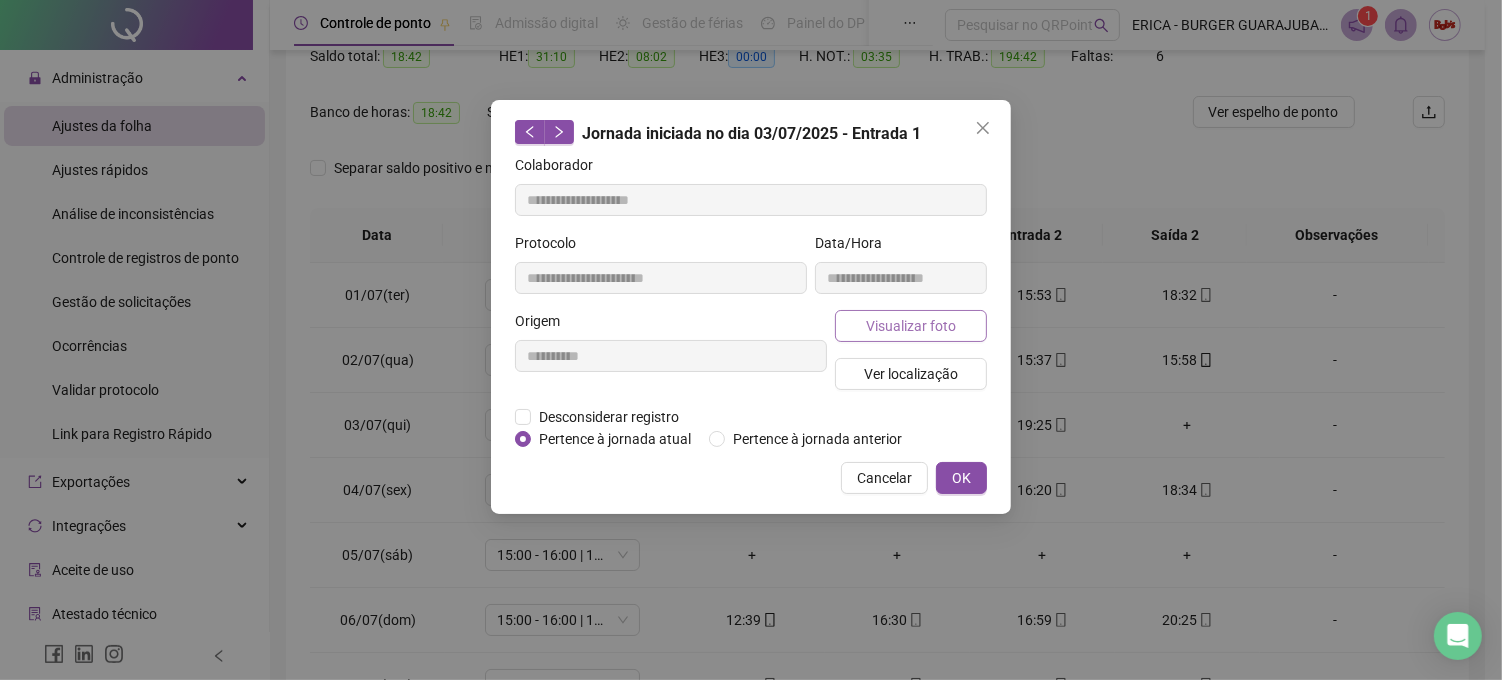 click on "Visualizar foto" at bounding box center (911, 326) 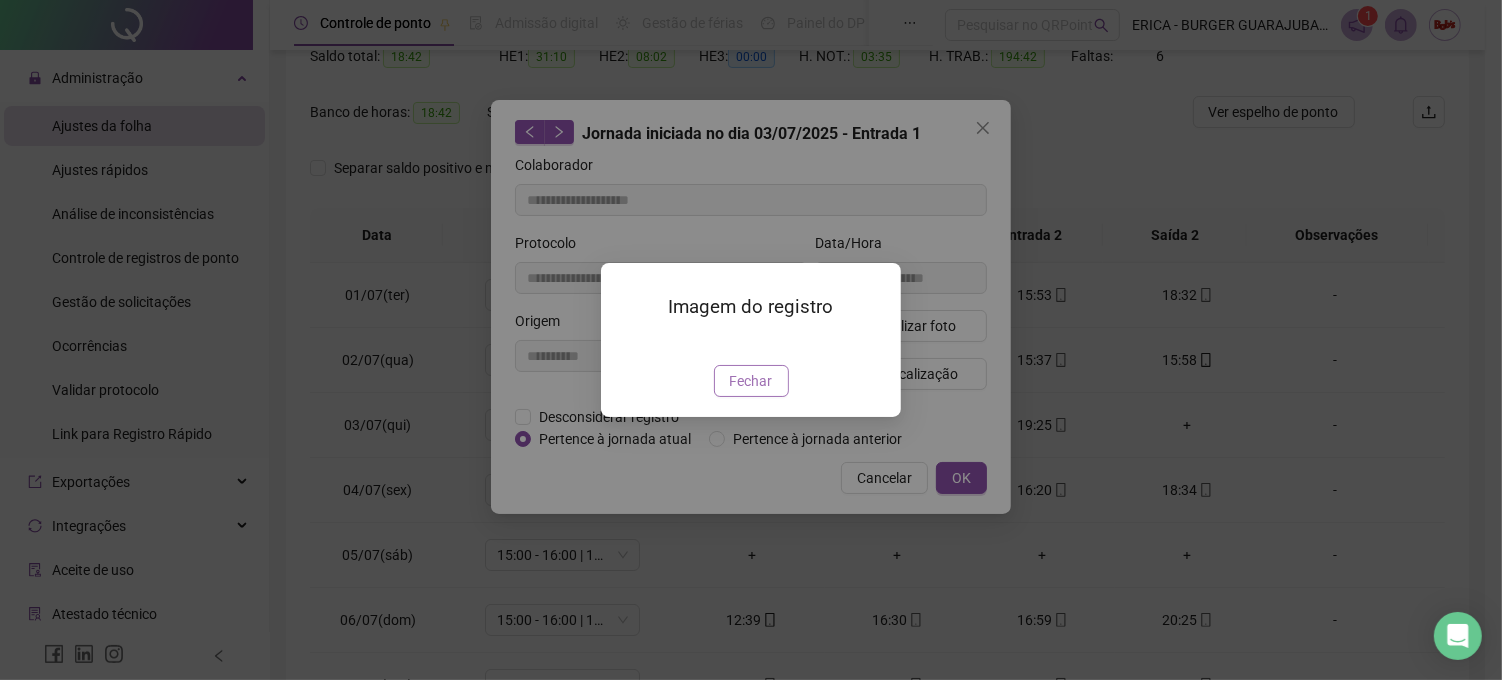 click on "Fechar" at bounding box center [751, 381] 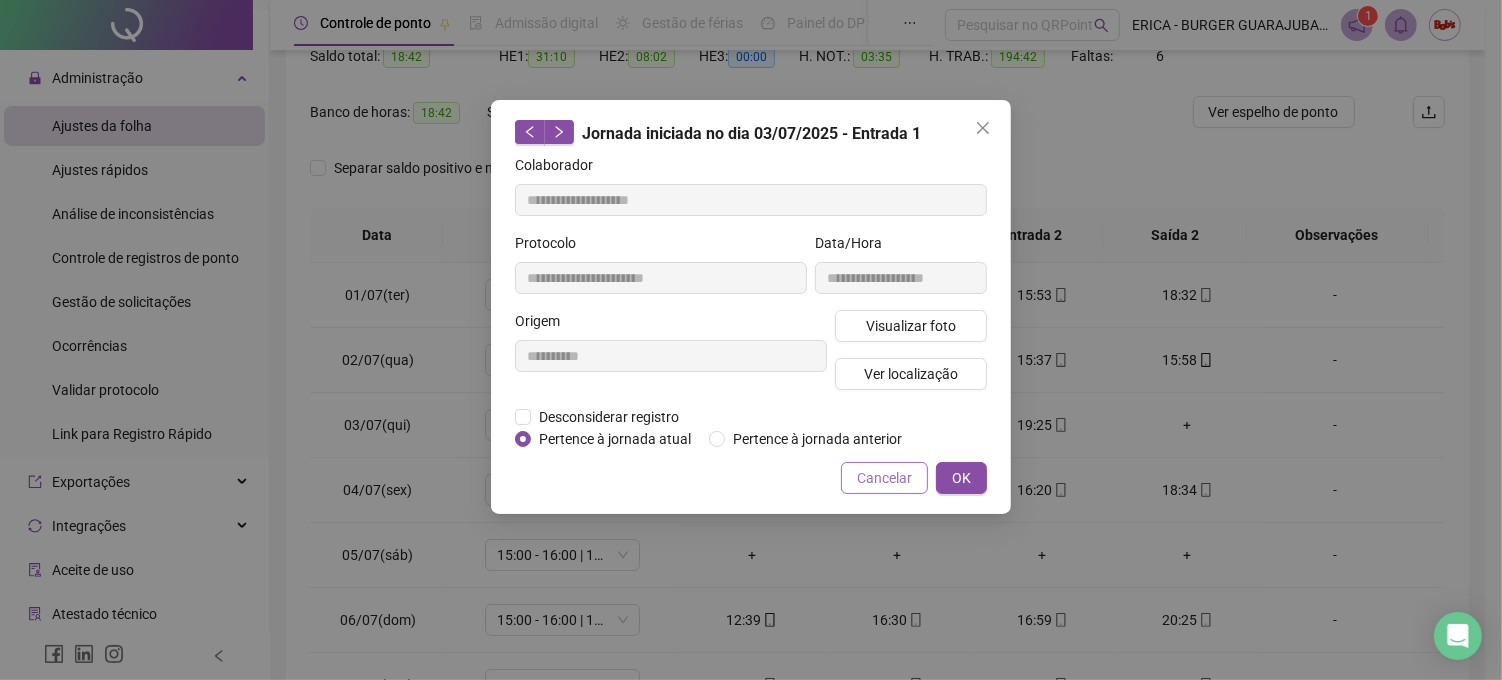 click on "Cancelar" at bounding box center (884, 478) 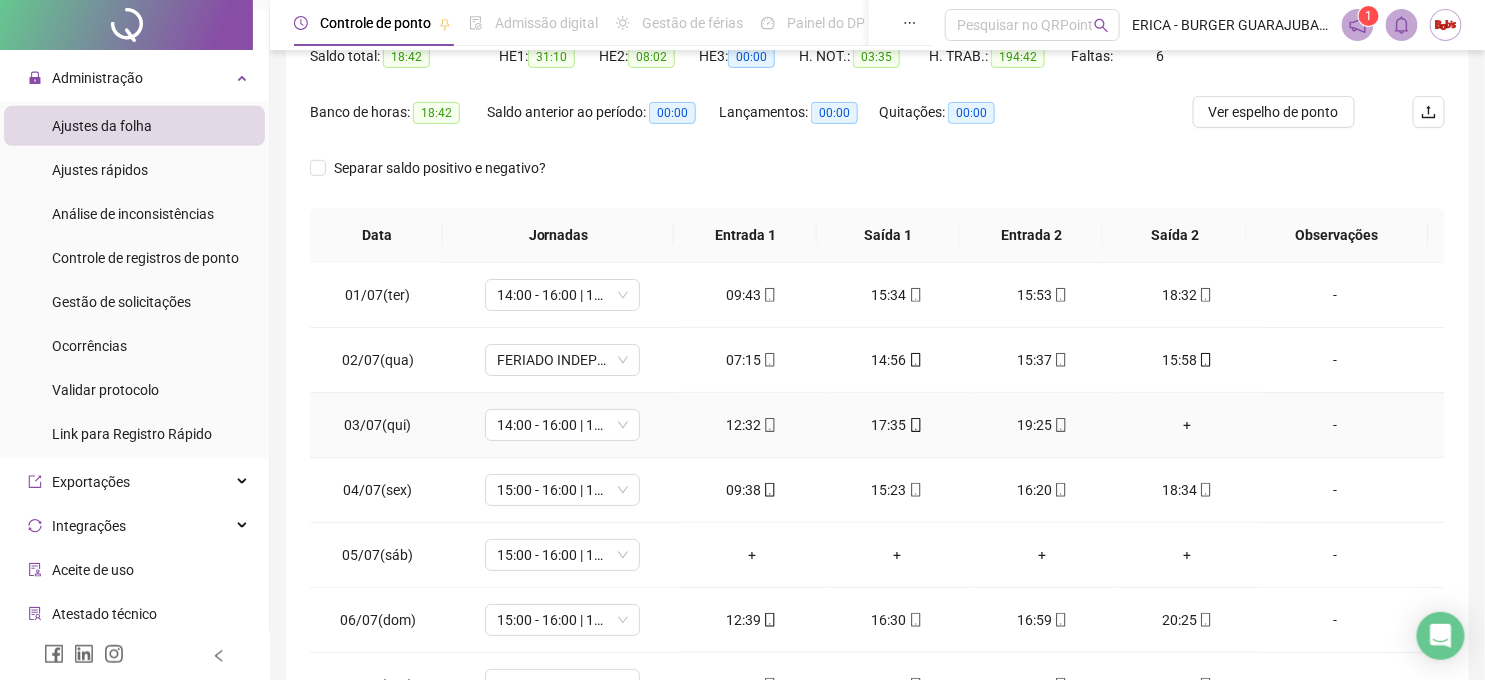 click on "+" at bounding box center [1187, 425] 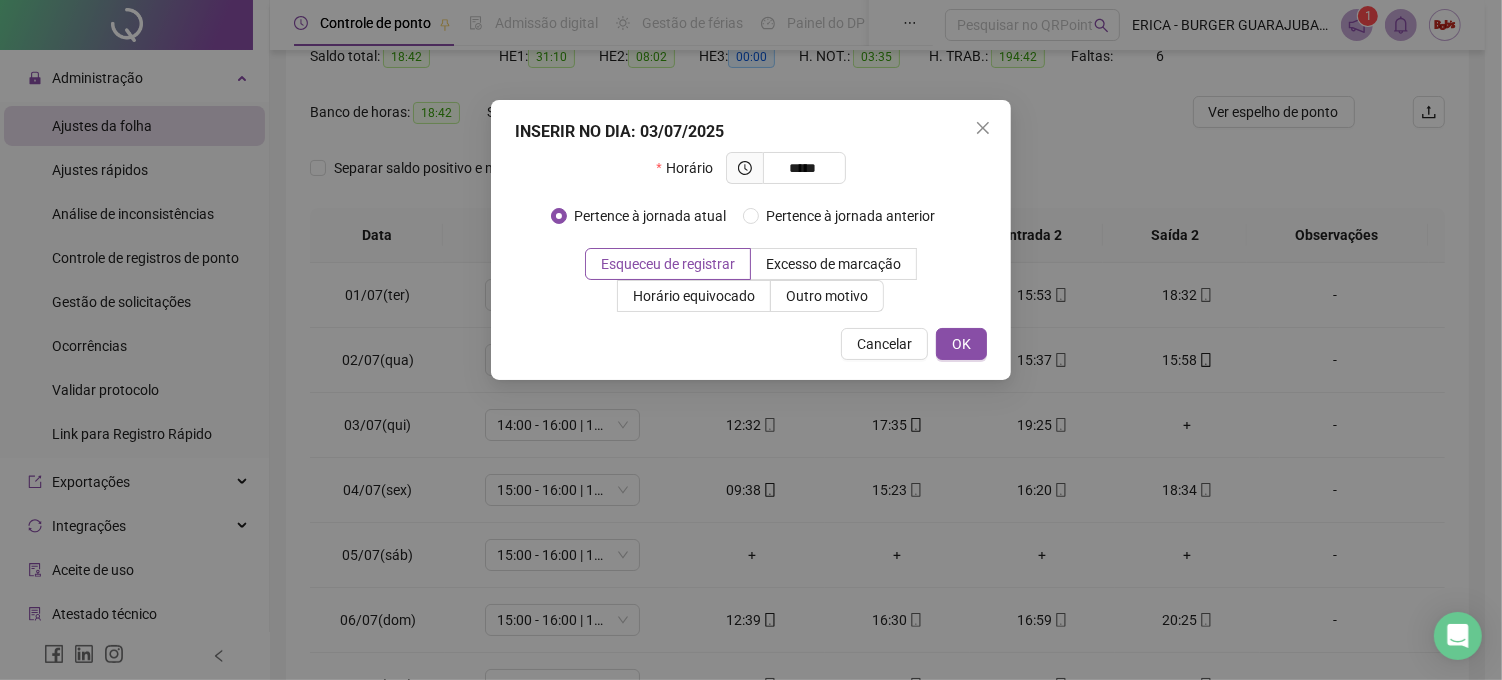 type on "*****" 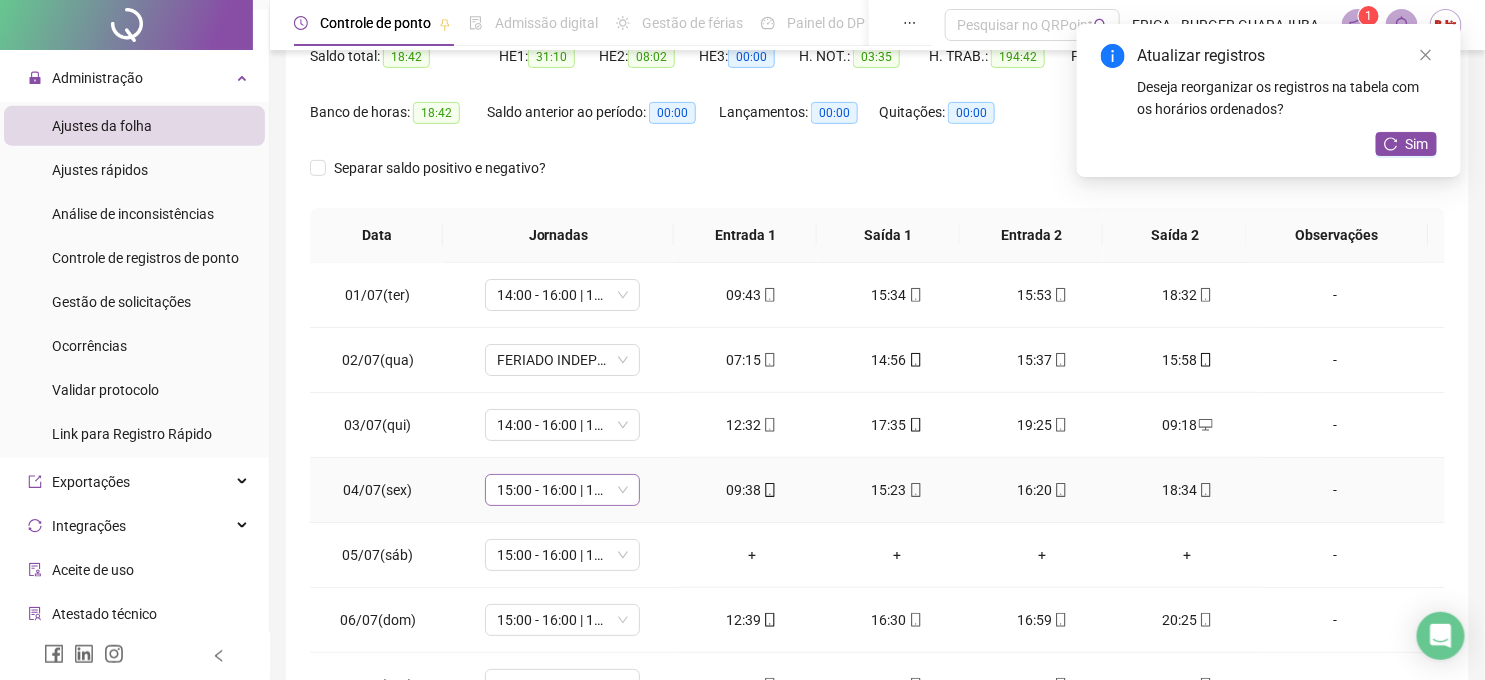 scroll, scrollTop: 111, scrollLeft: 0, axis: vertical 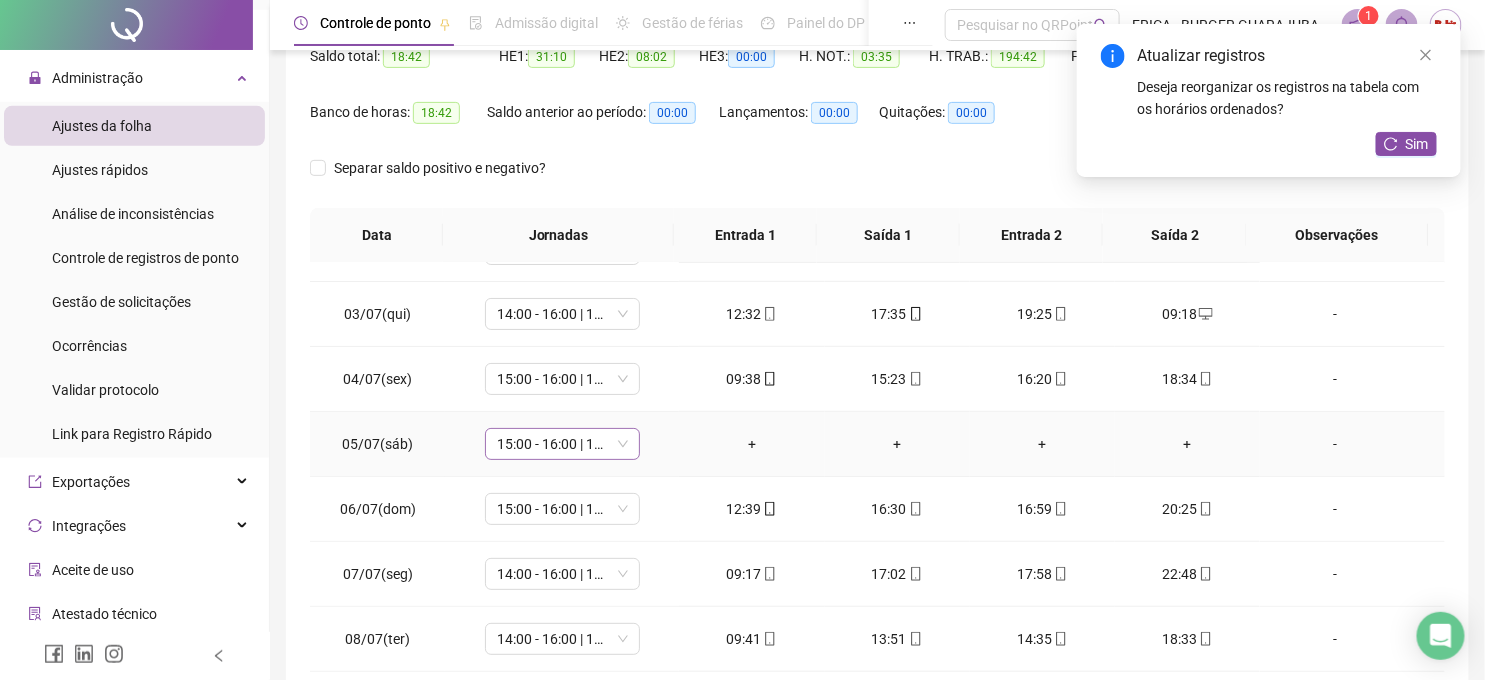 click on "15:00 - 16:00 | 17:00 - 23:20" at bounding box center (562, 444) 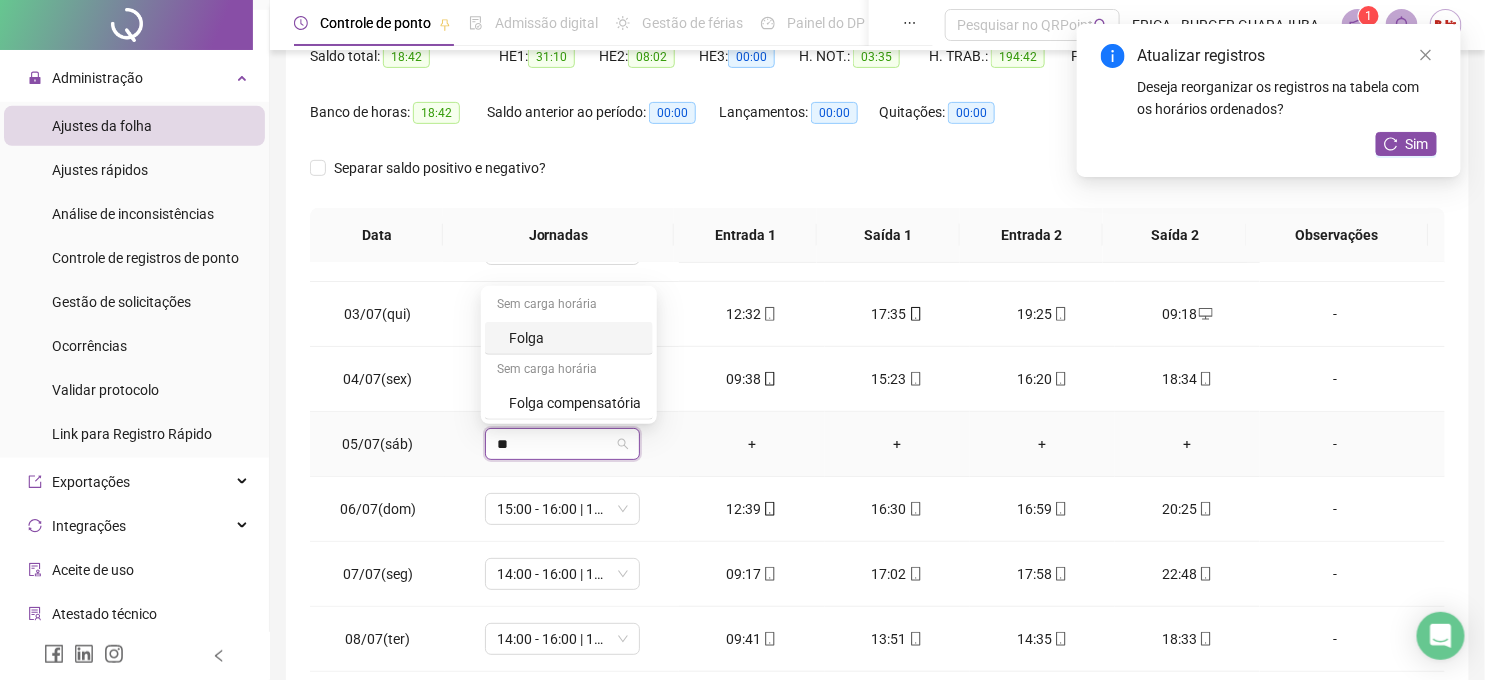 type on "***" 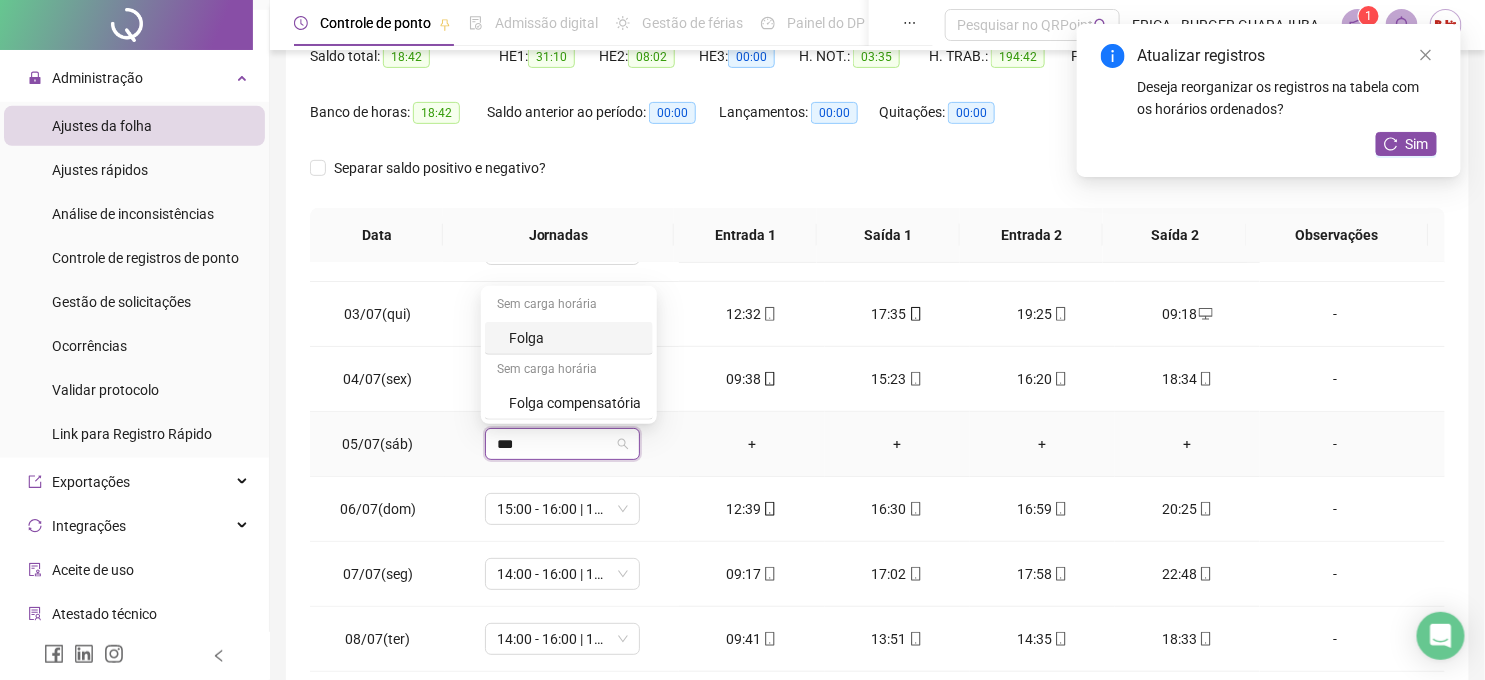 click on "Folga" at bounding box center [575, 338] 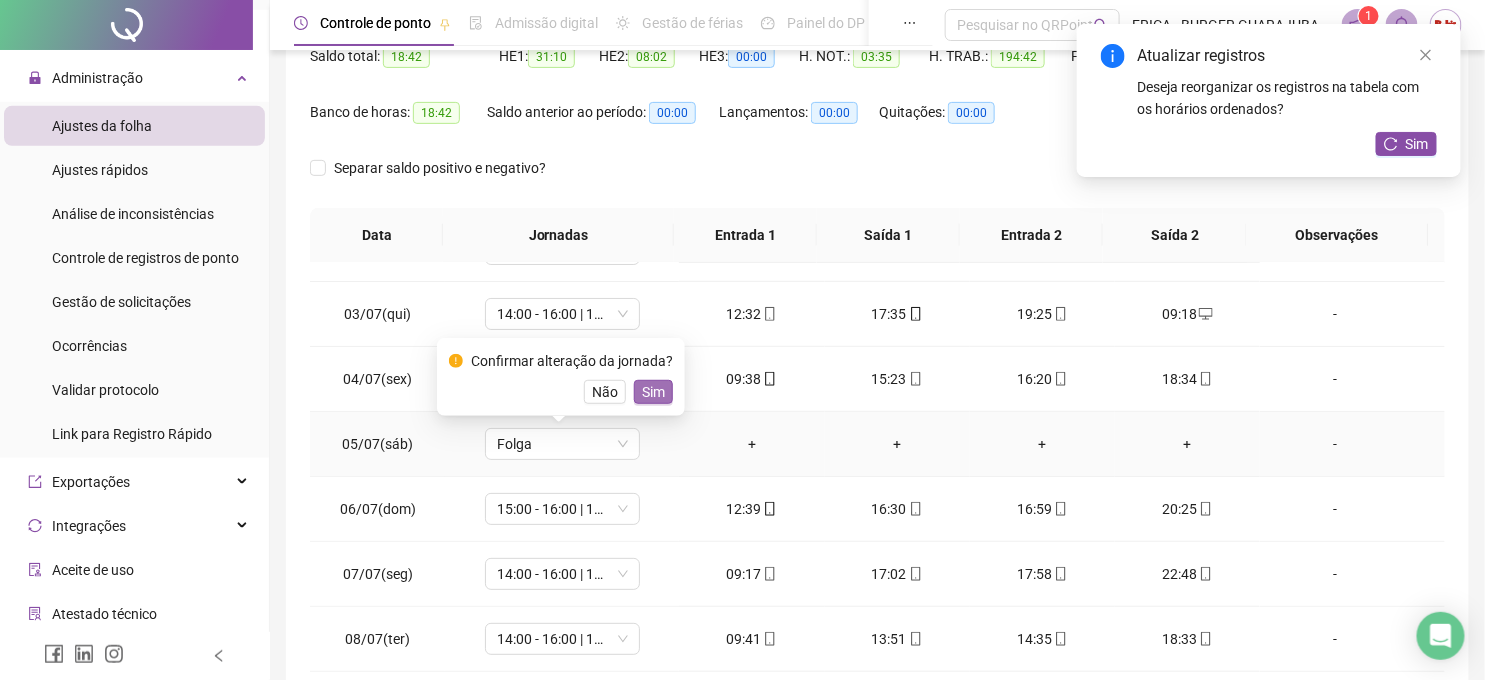 click on "Sim" at bounding box center [653, 392] 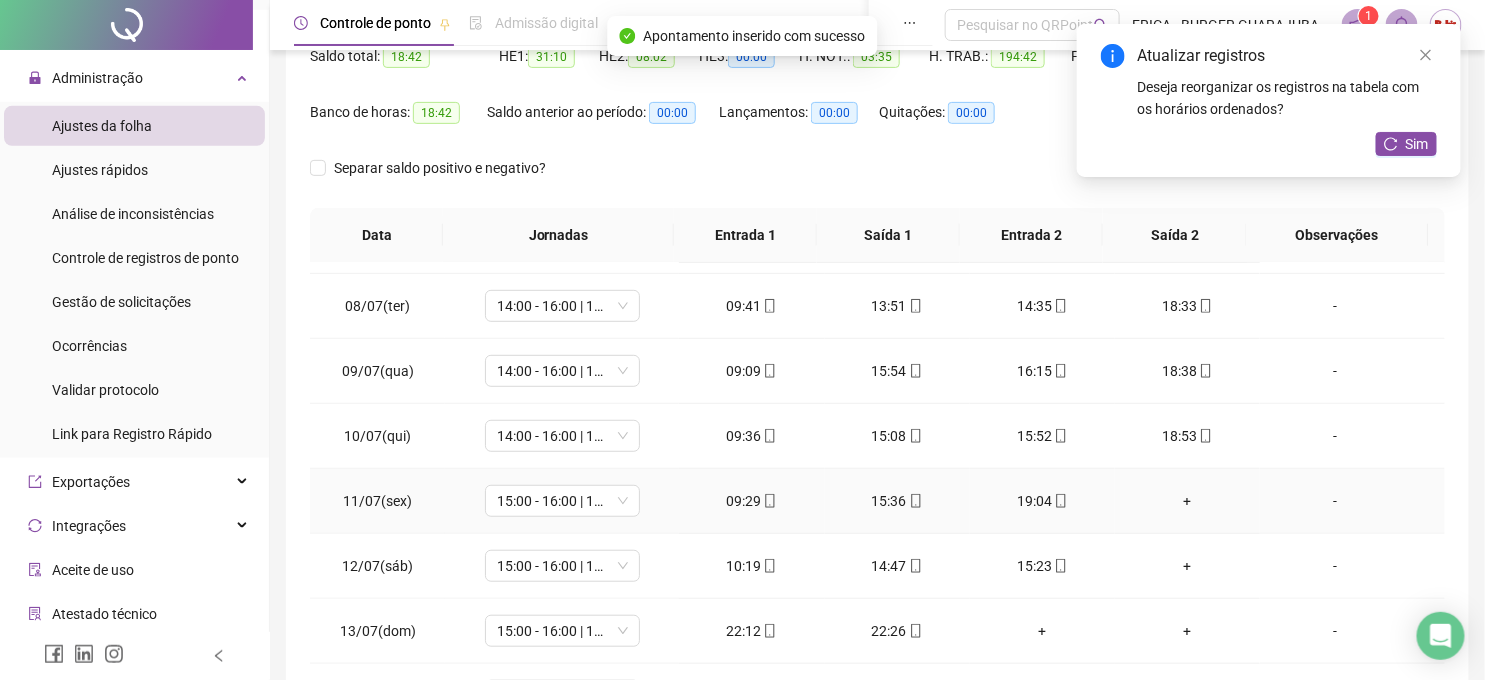 scroll, scrollTop: 555, scrollLeft: 0, axis: vertical 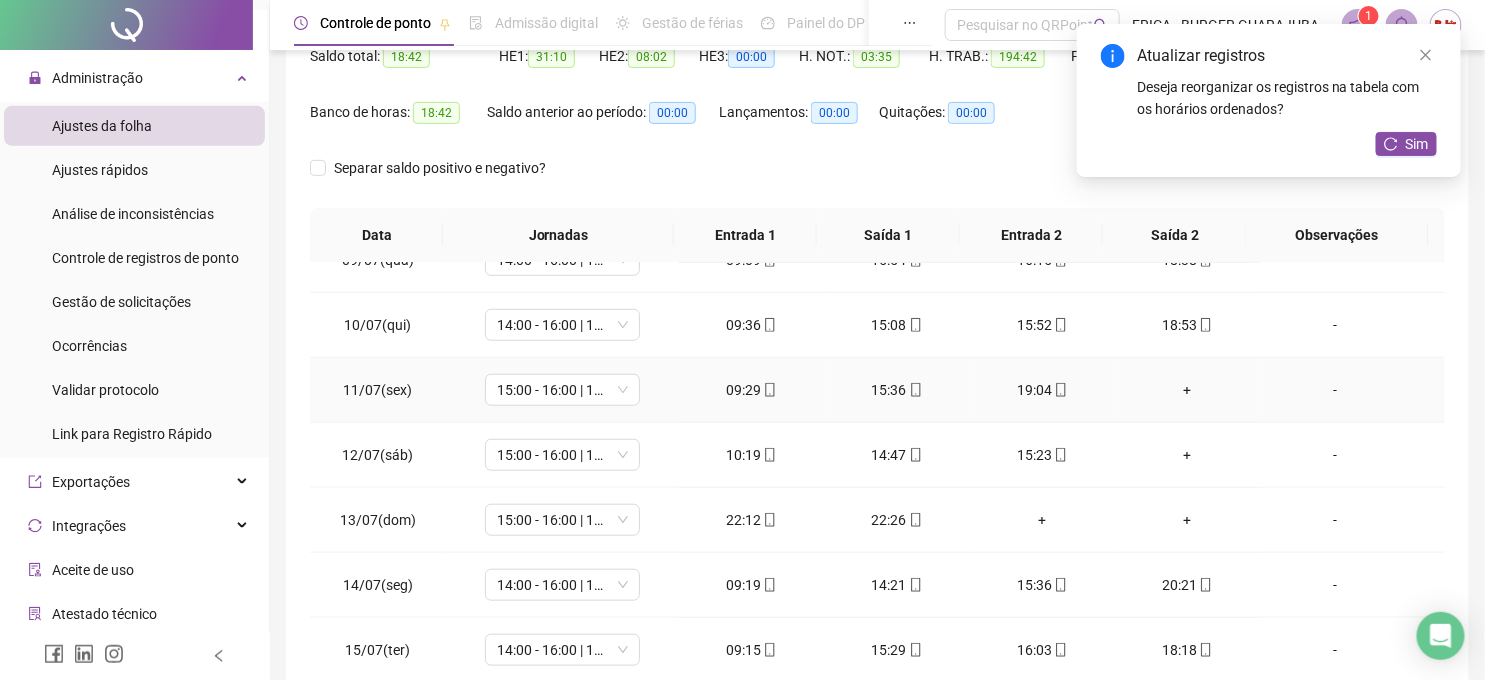 click on "+" at bounding box center [1187, 390] 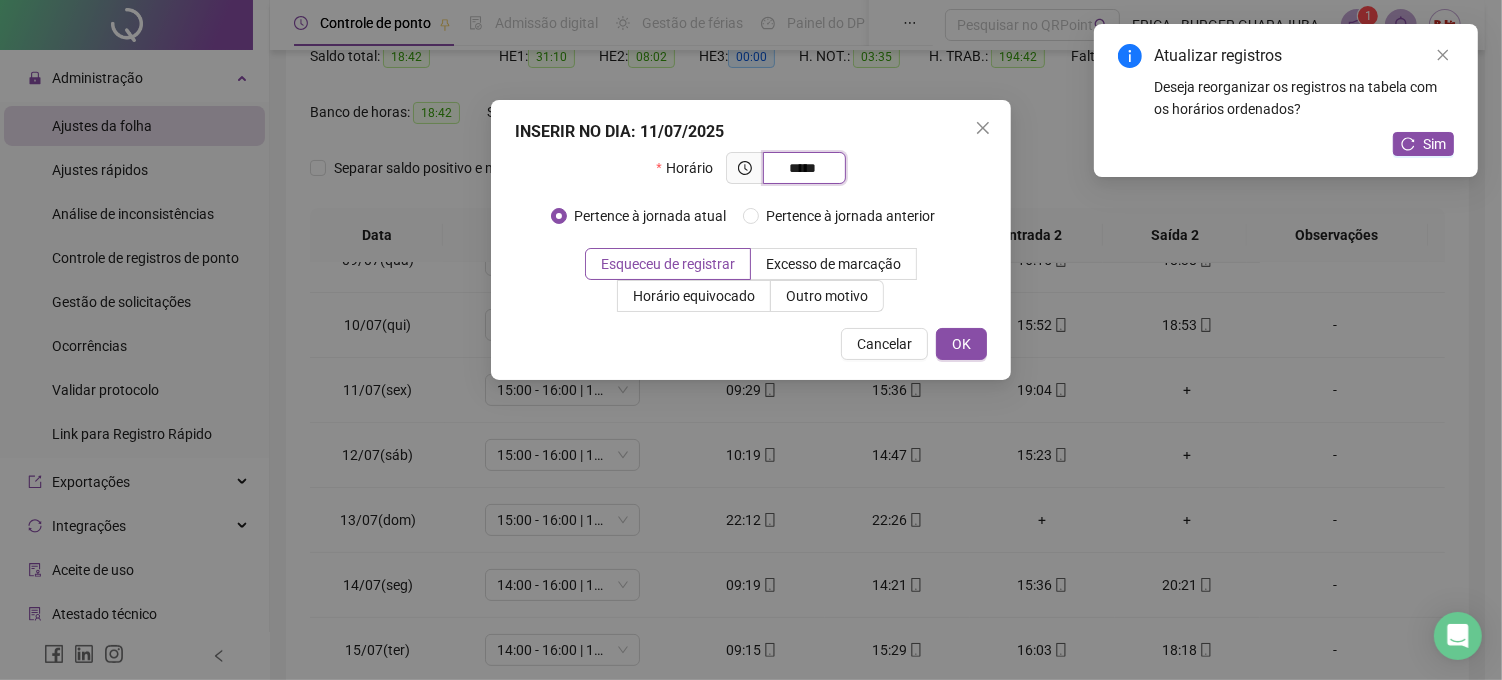 type on "*****" 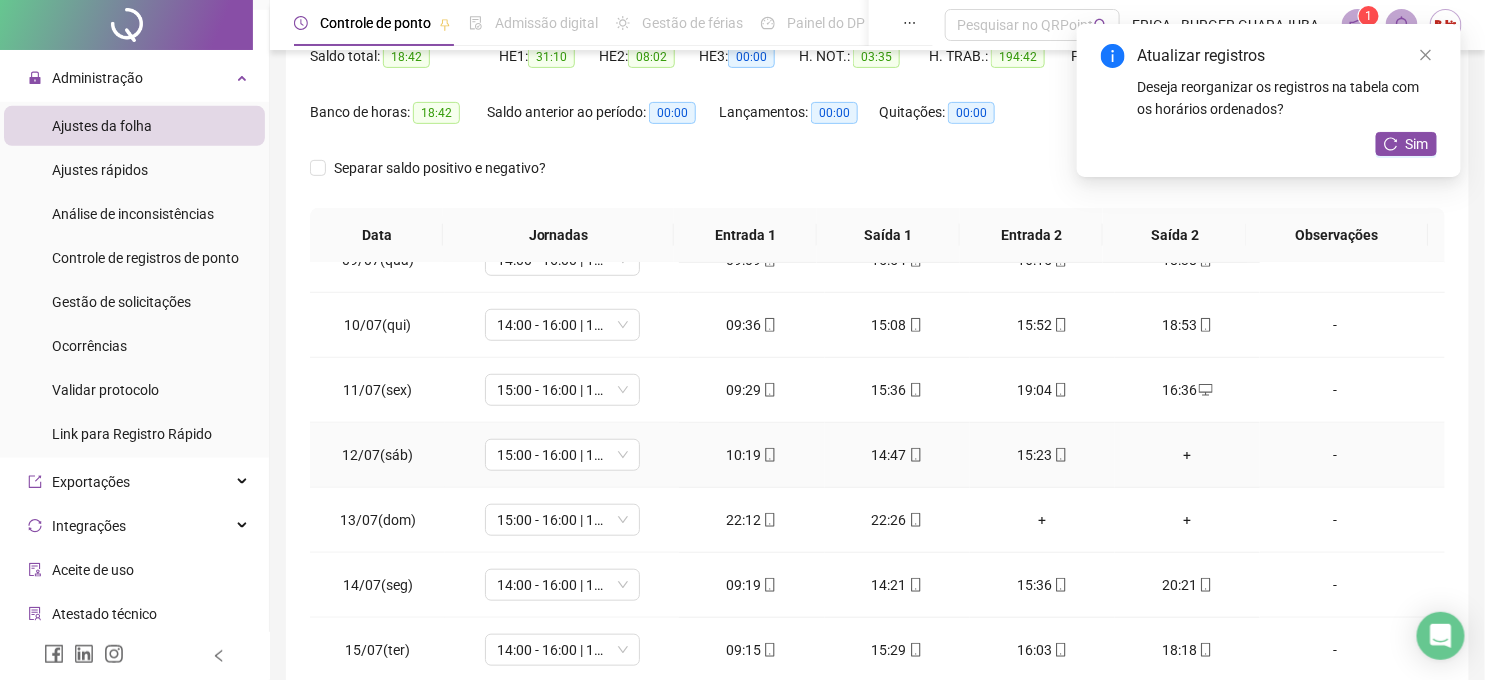 click on "+" at bounding box center [1187, 455] 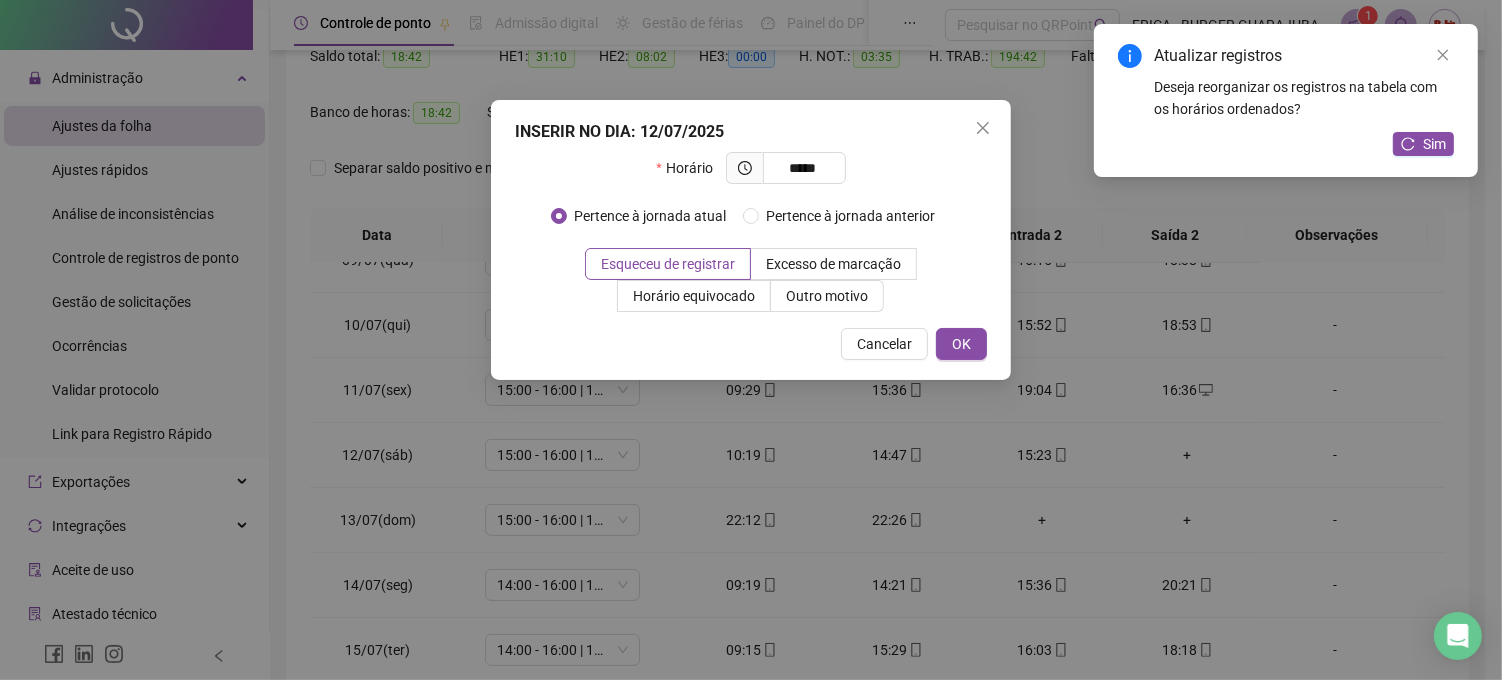 type on "*****" 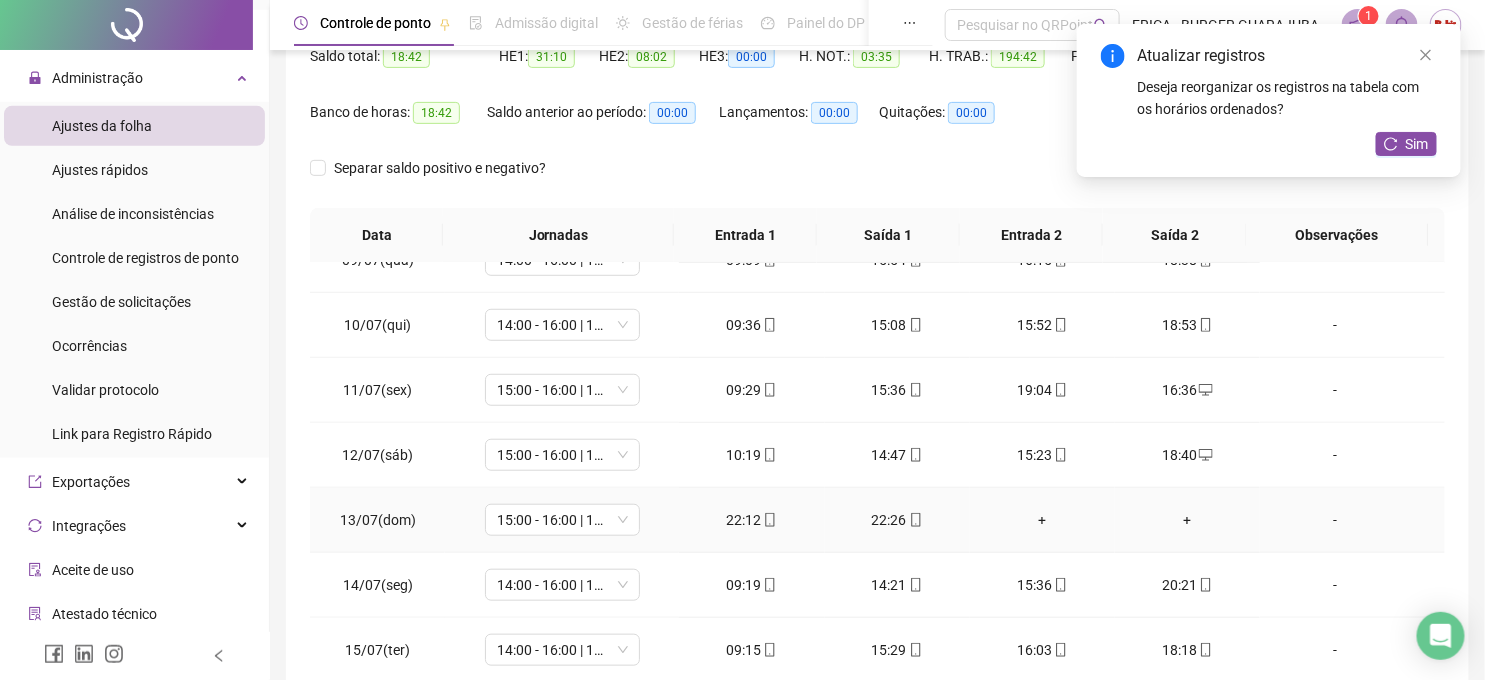 click on "+" at bounding box center [1042, 520] 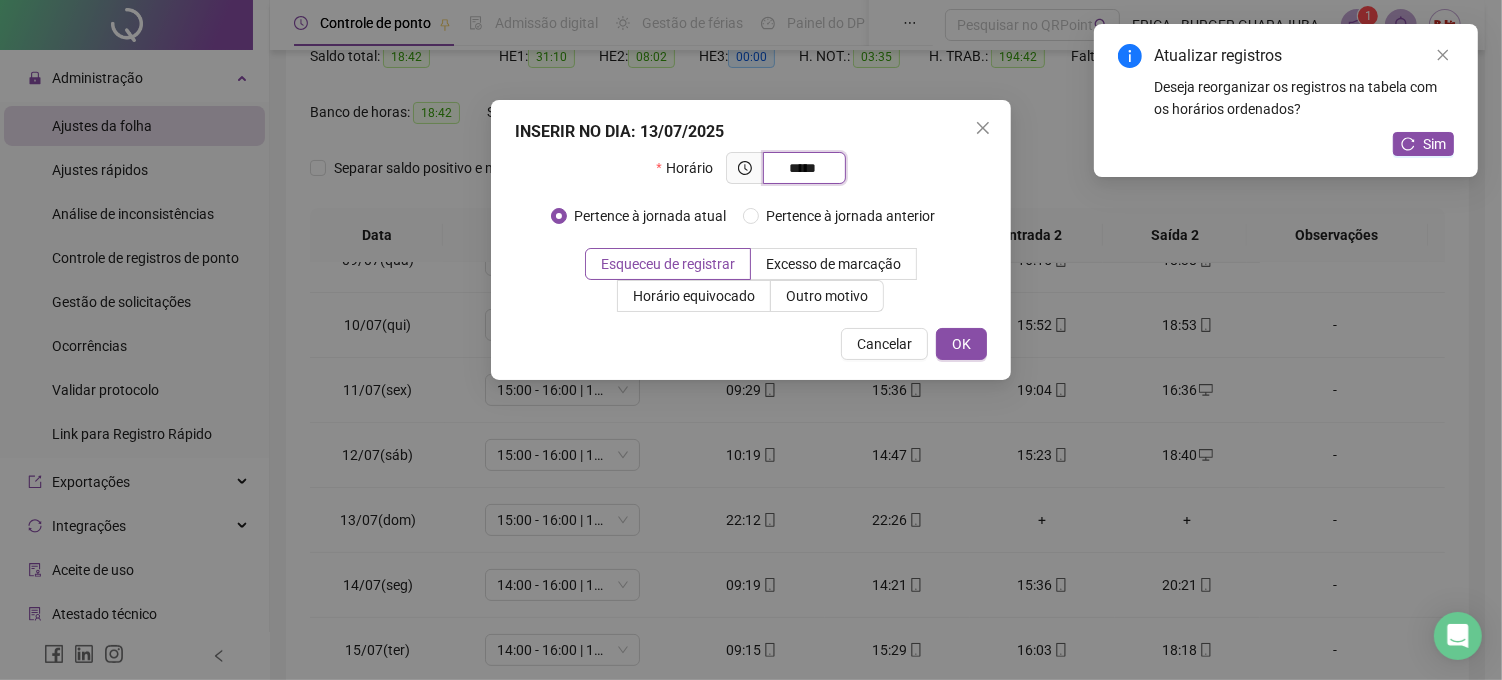 type on "*****" 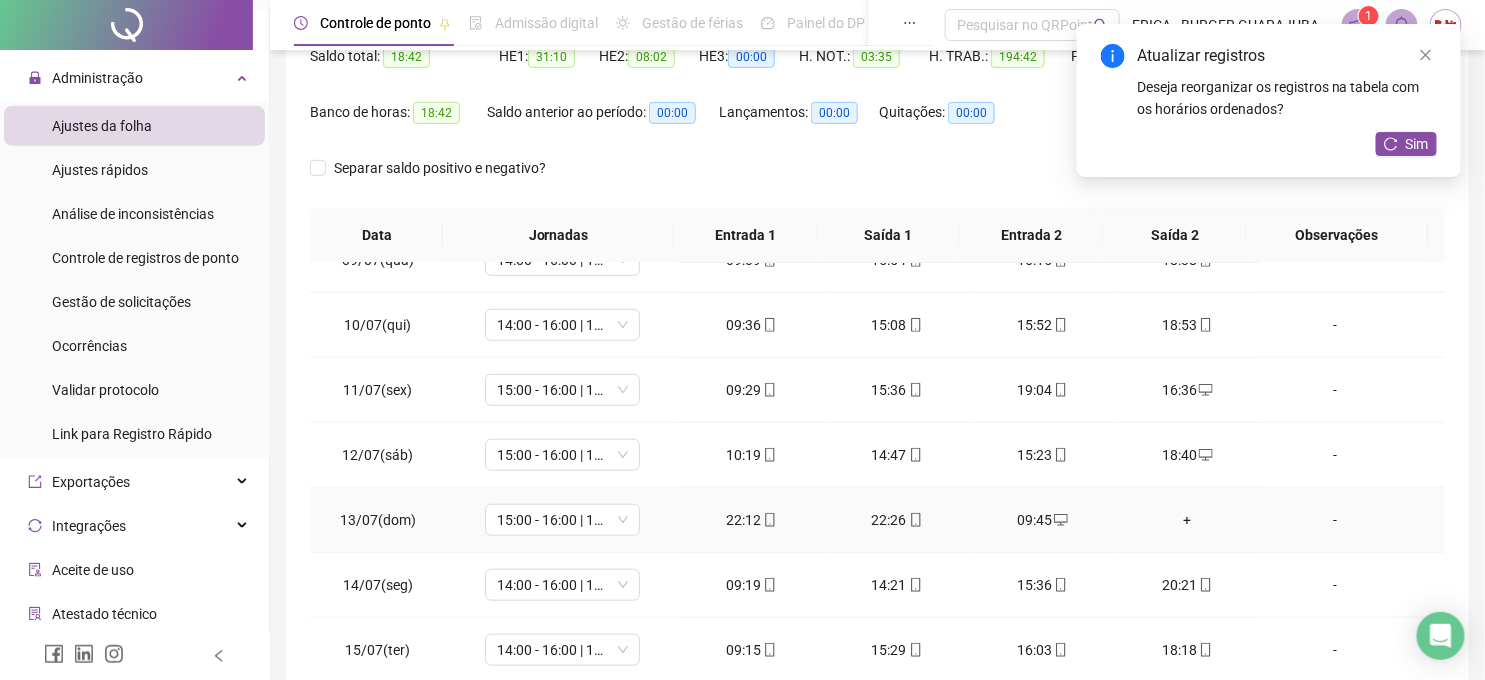 click on "+" at bounding box center (1187, 520) 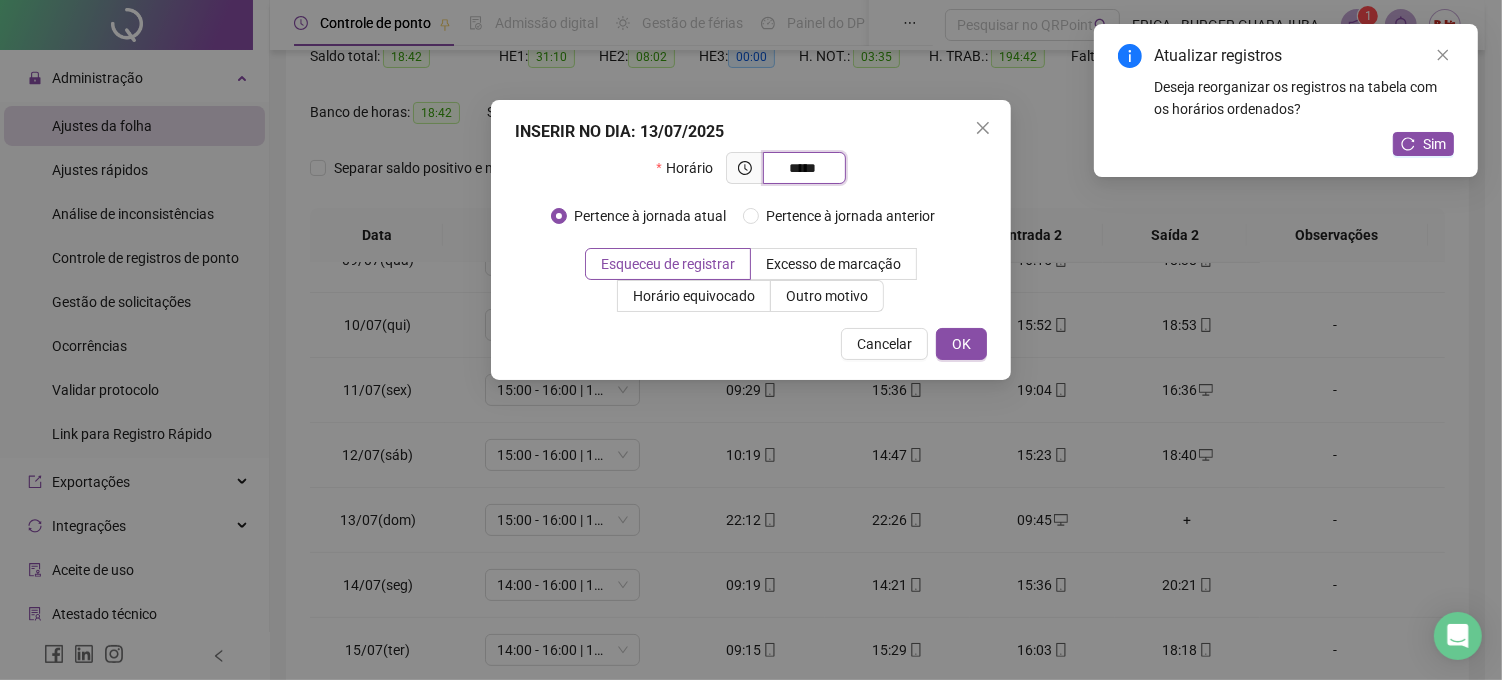 type on "*****" 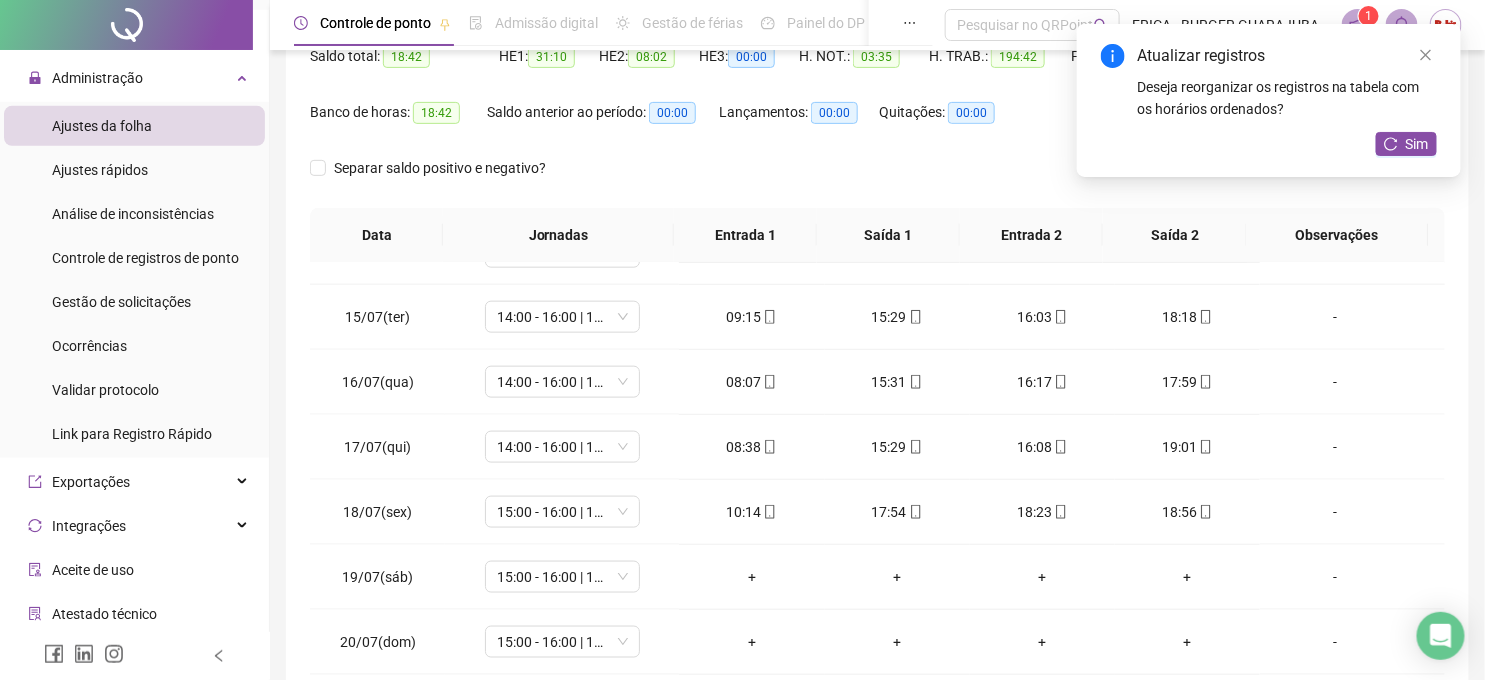 scroll, scrollTop: 1000, scrollLeft: 0, axis: vertical 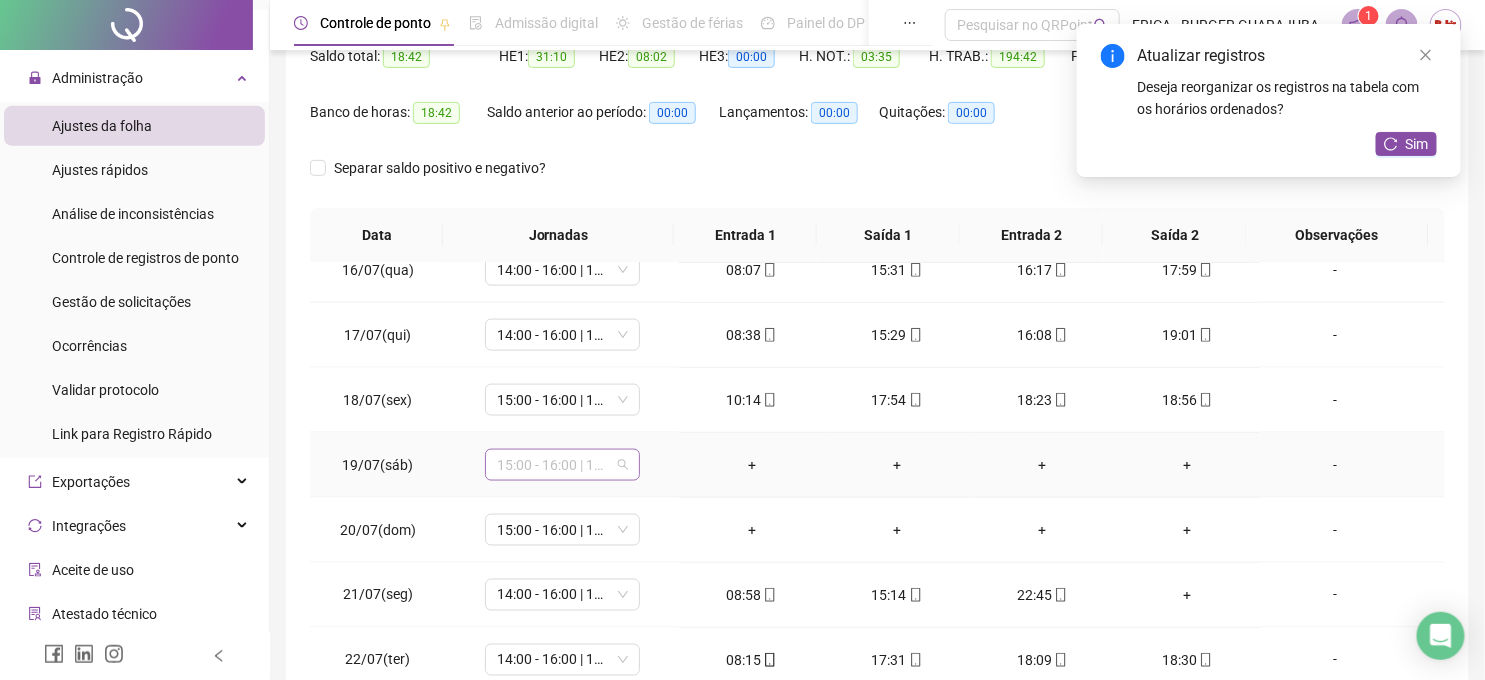 click on "15:00 - 16:00 | 17:00 - 23:20" at bounding box center [562, 465] 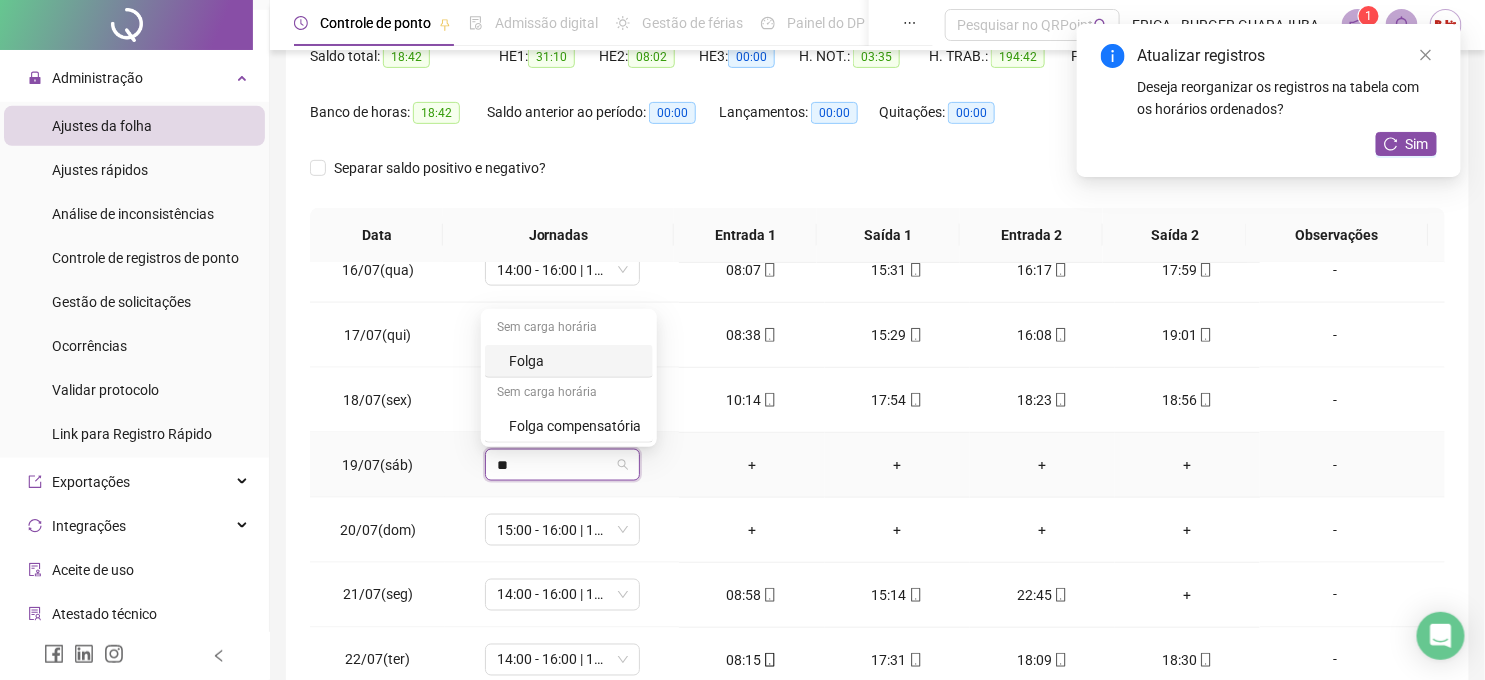 type on "***" 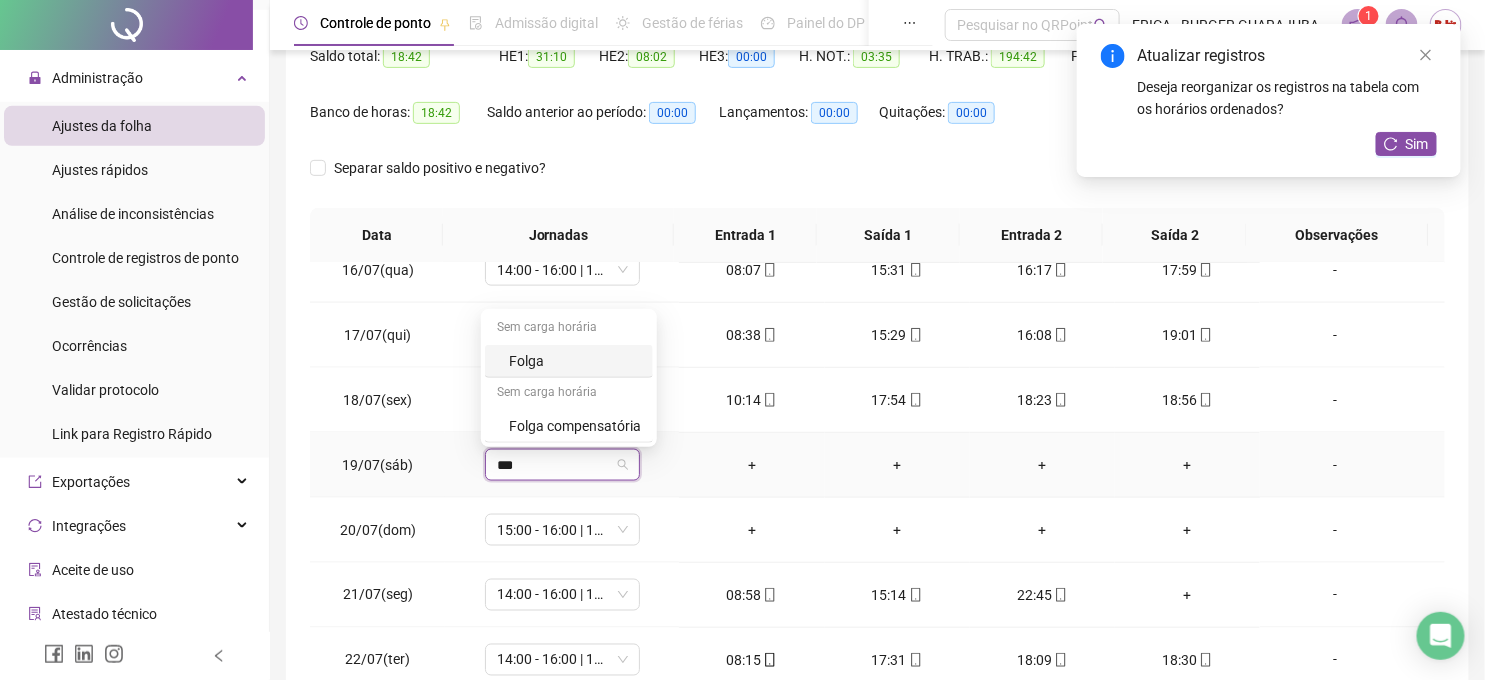 click on "Folga" at bounding box center [575, 361] 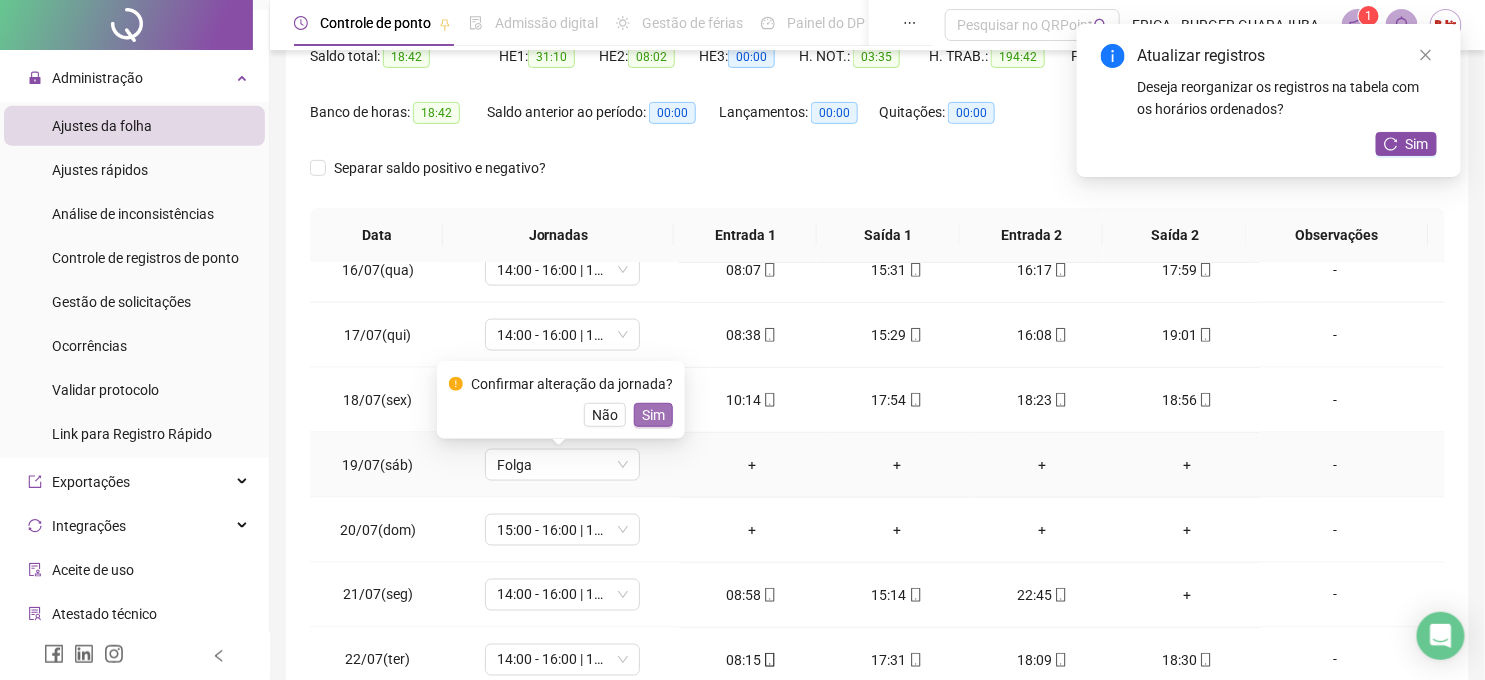 click on "Sim" at bounding box center (653, 415) 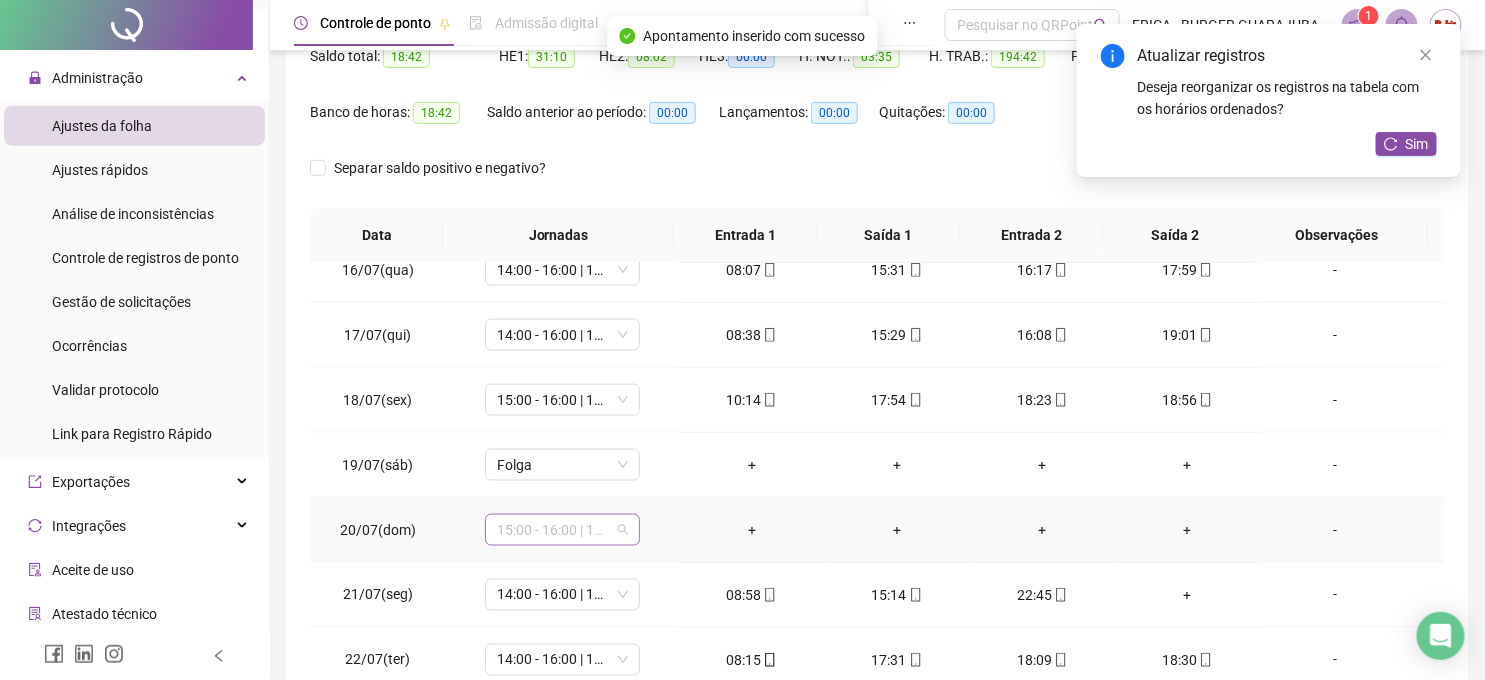 click on "15:00 - 16:00 | 17:00 - 23:20" at bounding box center [562, 530] 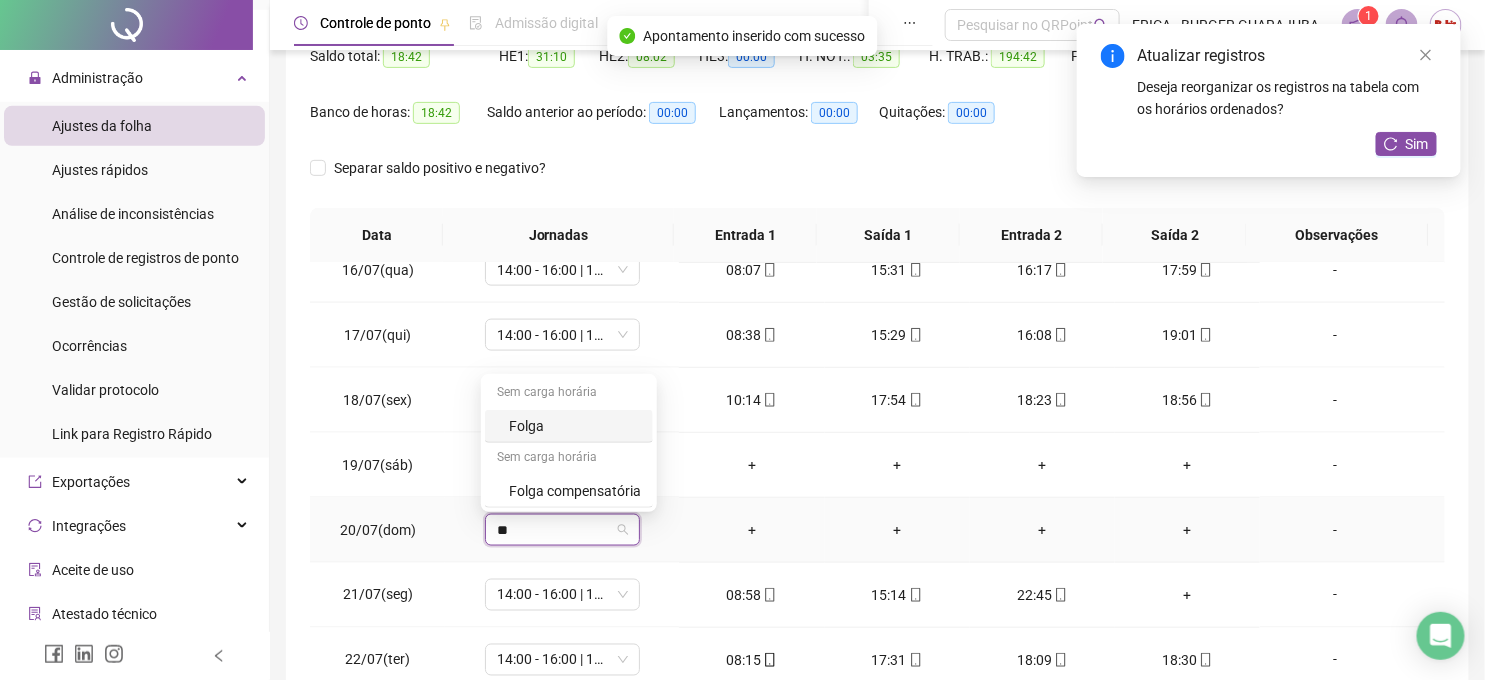 type on "***" 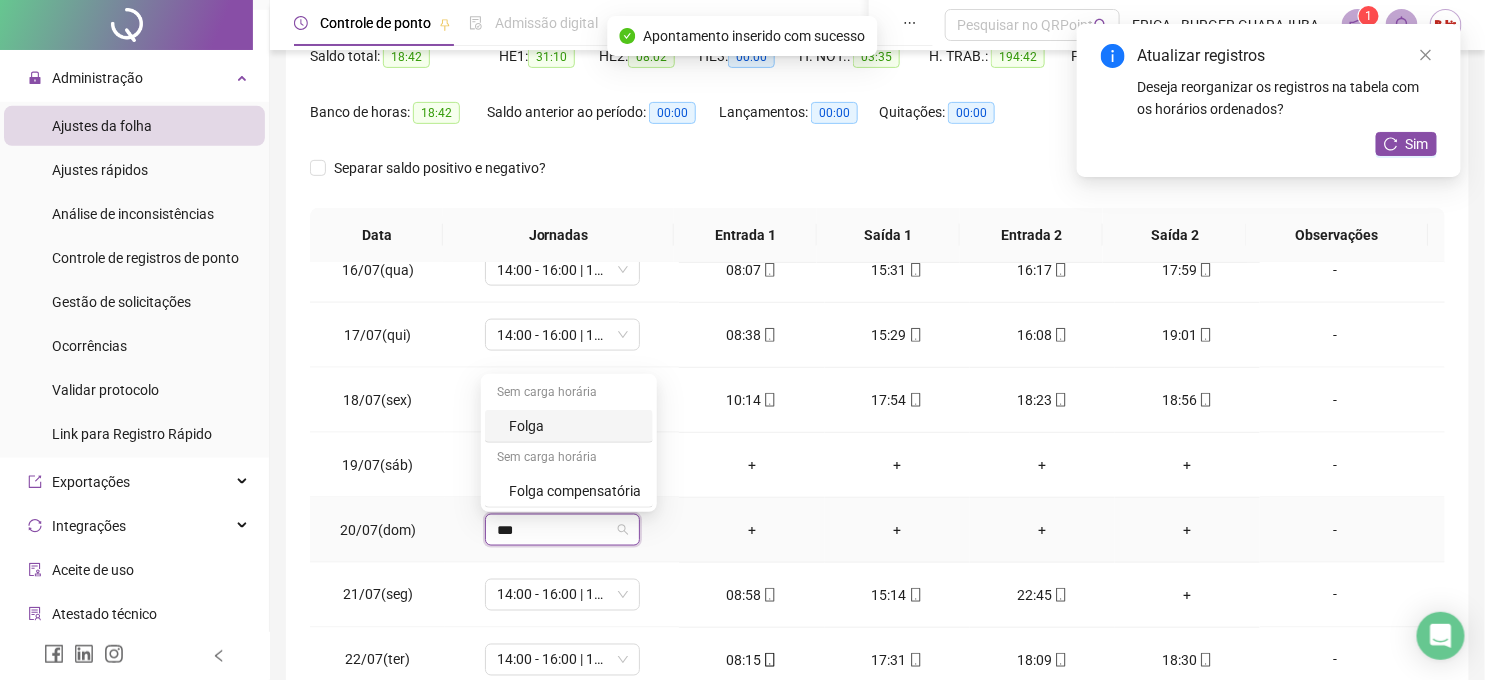click on "Folga" at bounding box center (575, 426) 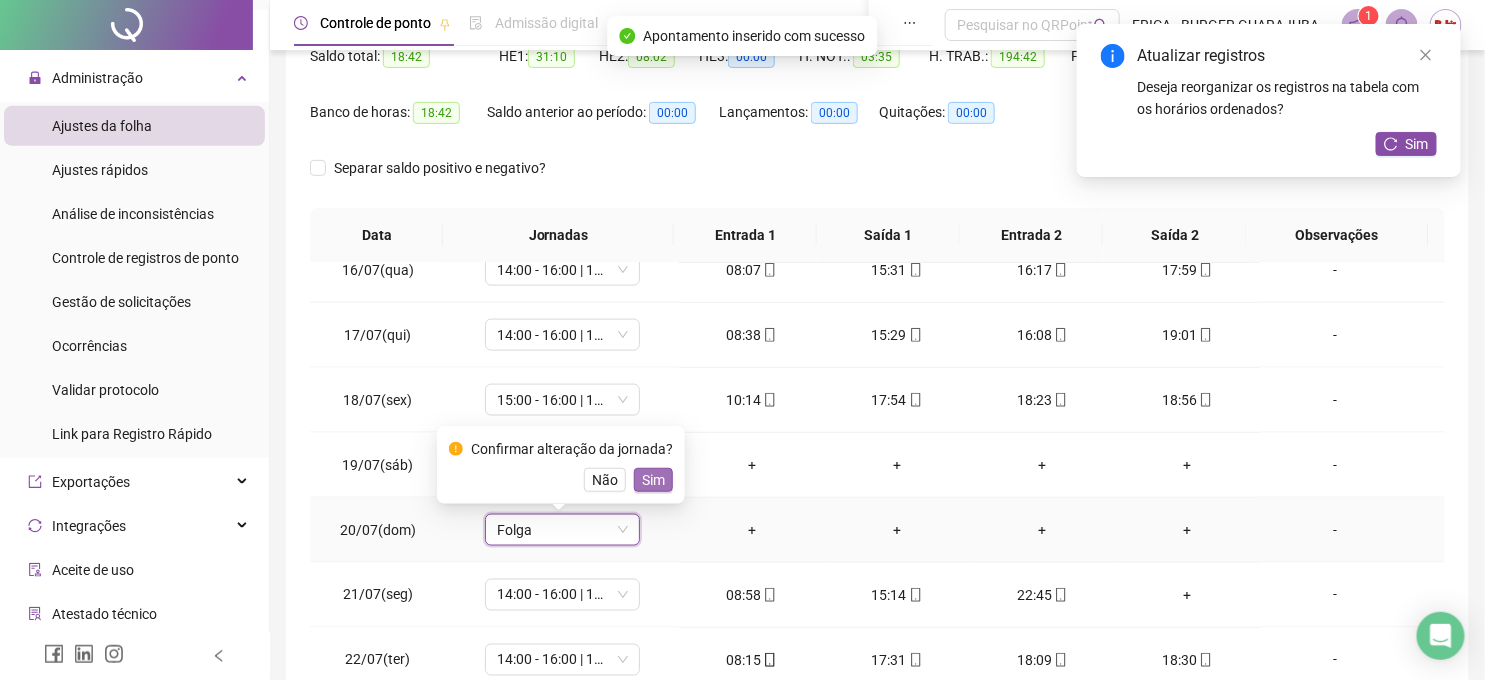 click on "Sim" at bounding box center (653, 480) 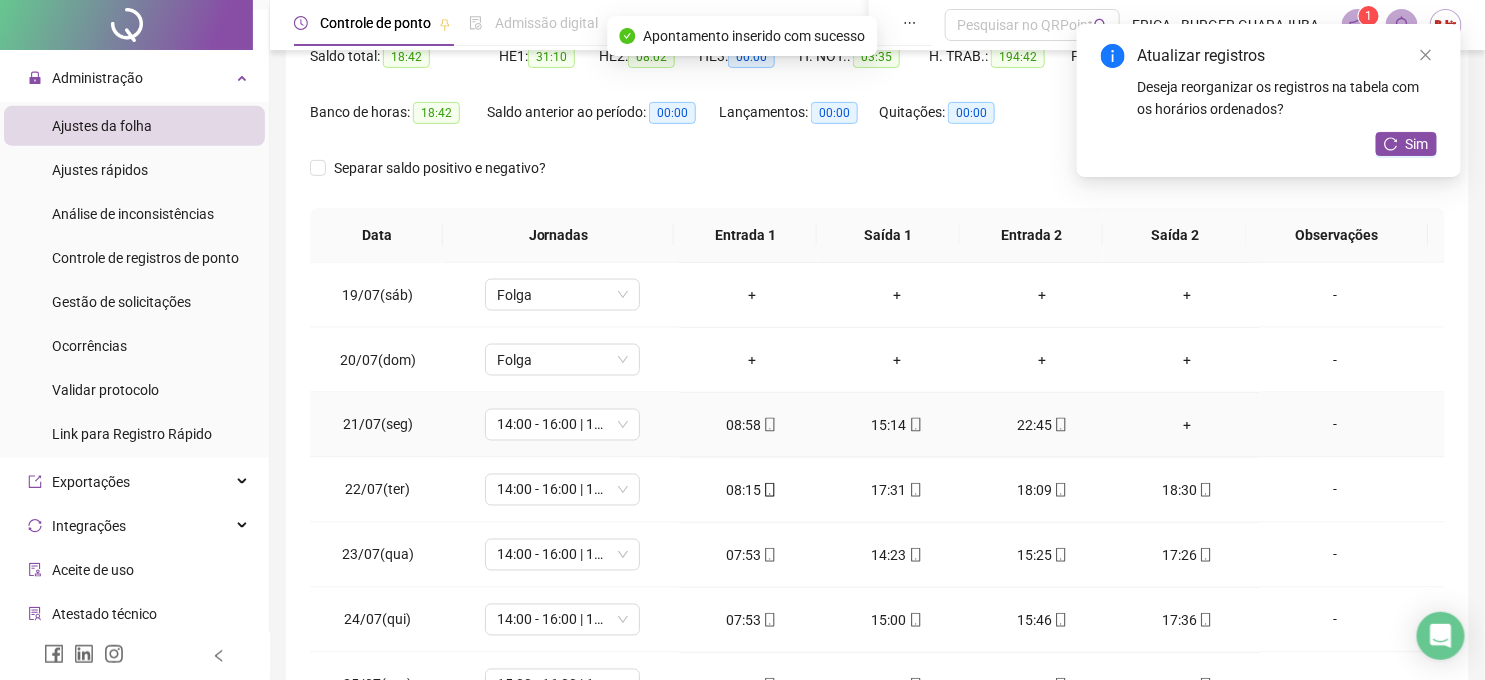 scroll, scrollTop: 1222, scrollLeft: 0, axis: vertical 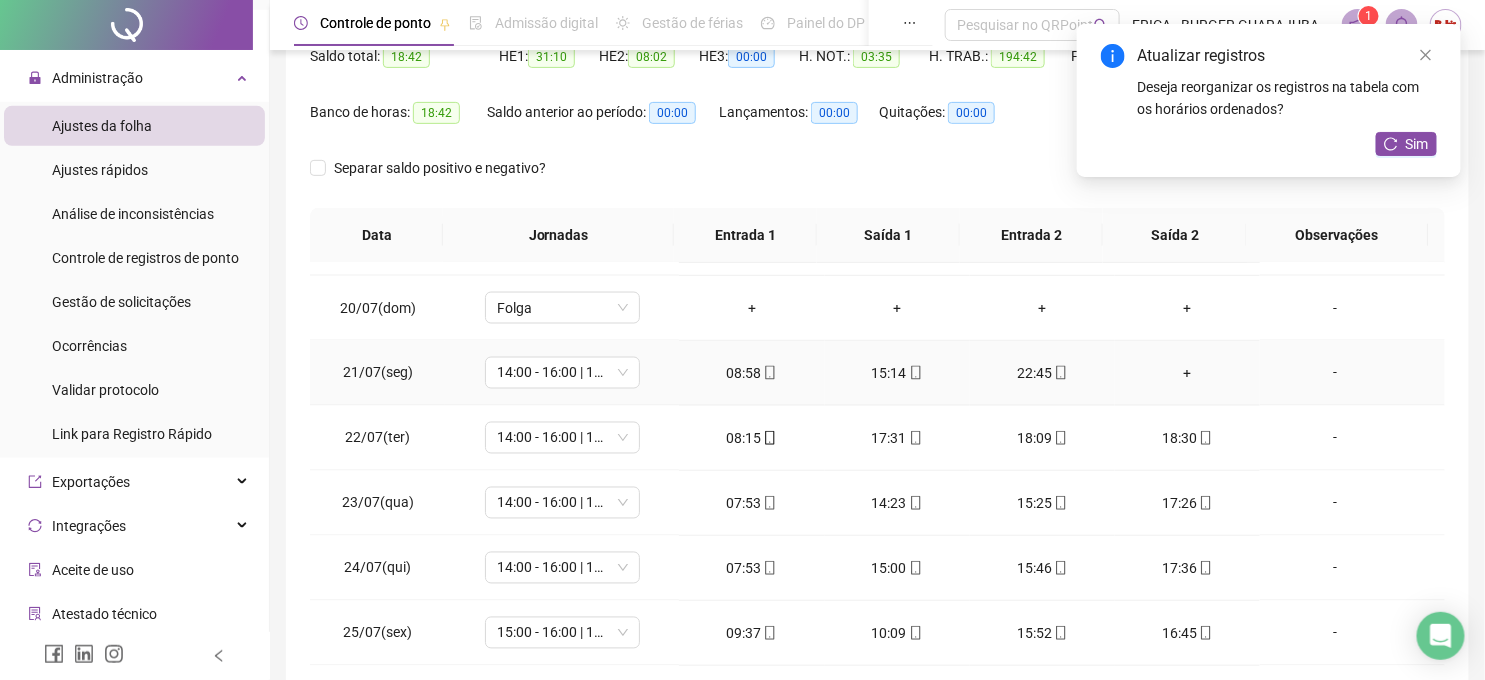 click on "+" at bounding box center (1187, 373) 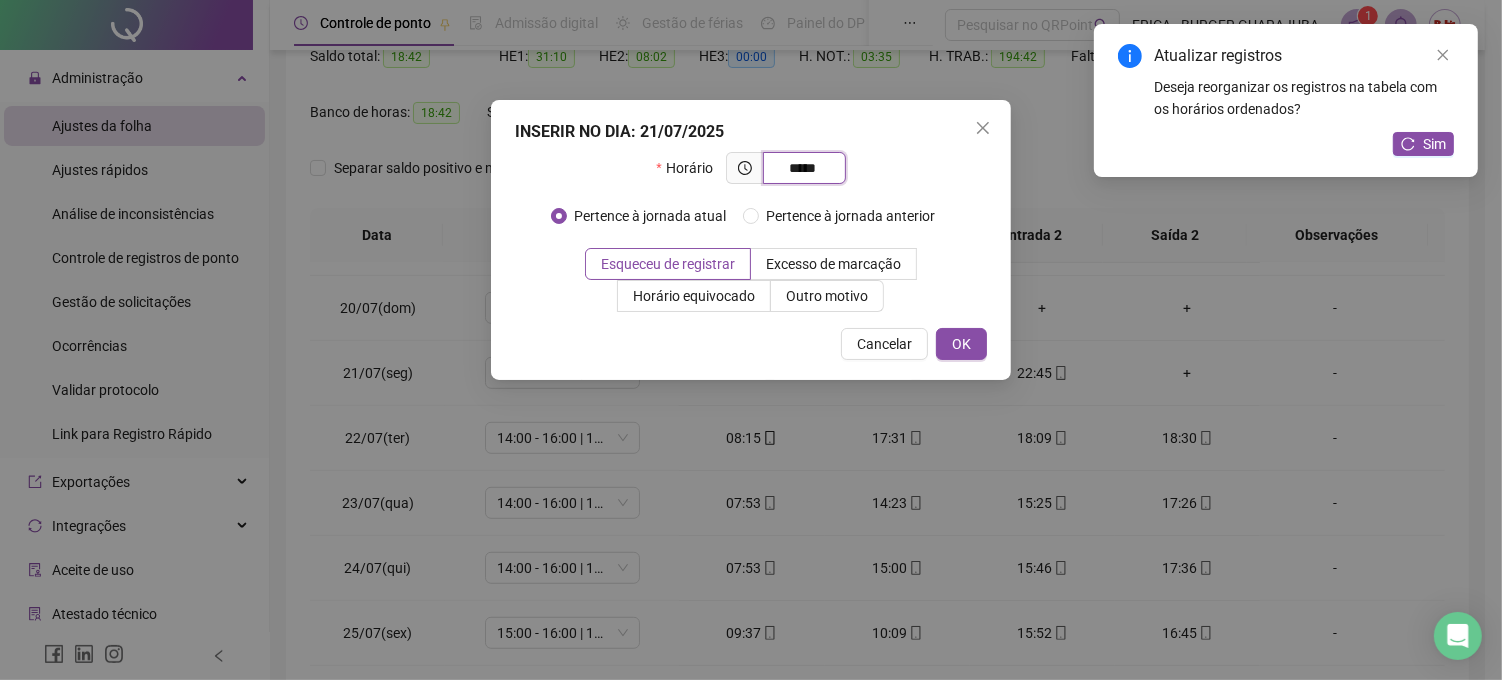 type on "*****" 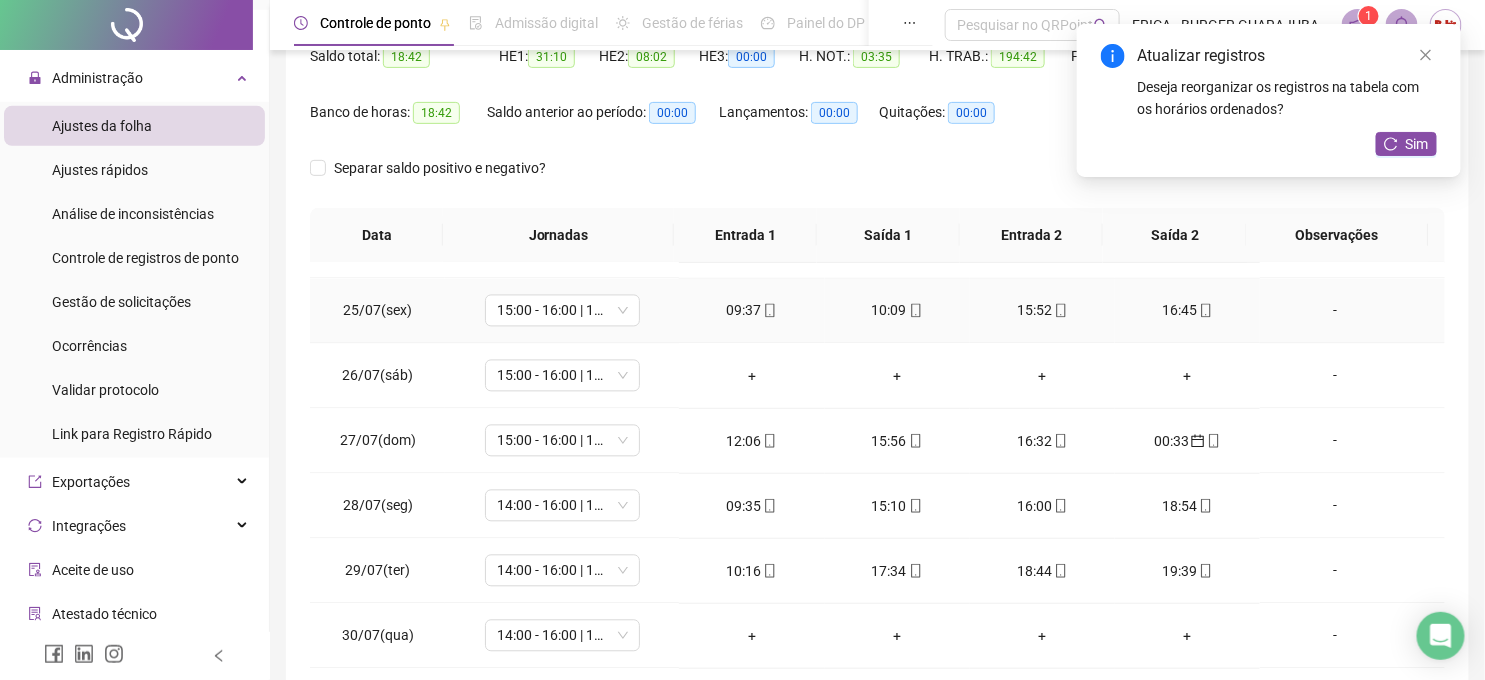scroll, scrollTop: 1555, scrollLeft: 0, axis: vertical 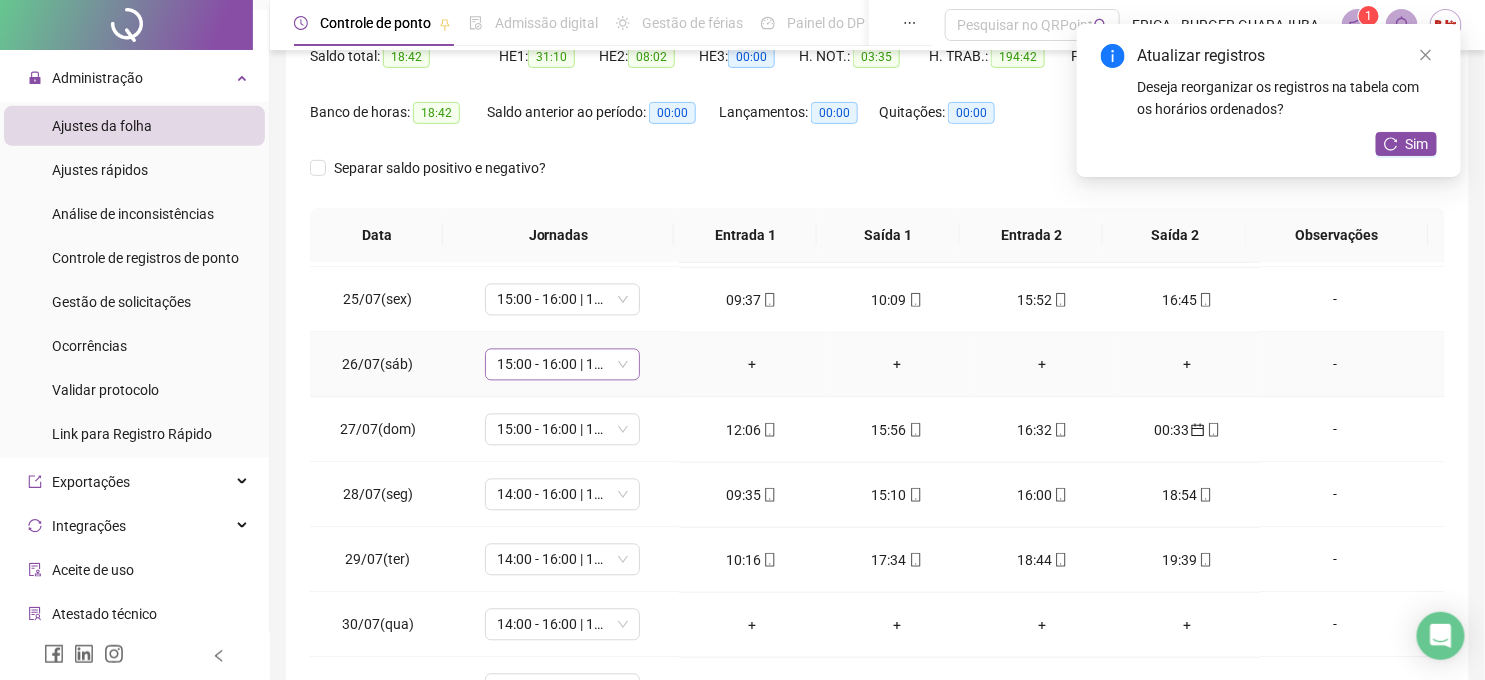 click on "15:00 - 16:00 | 17:00 - 23:20" at bounding box center [562, 365] 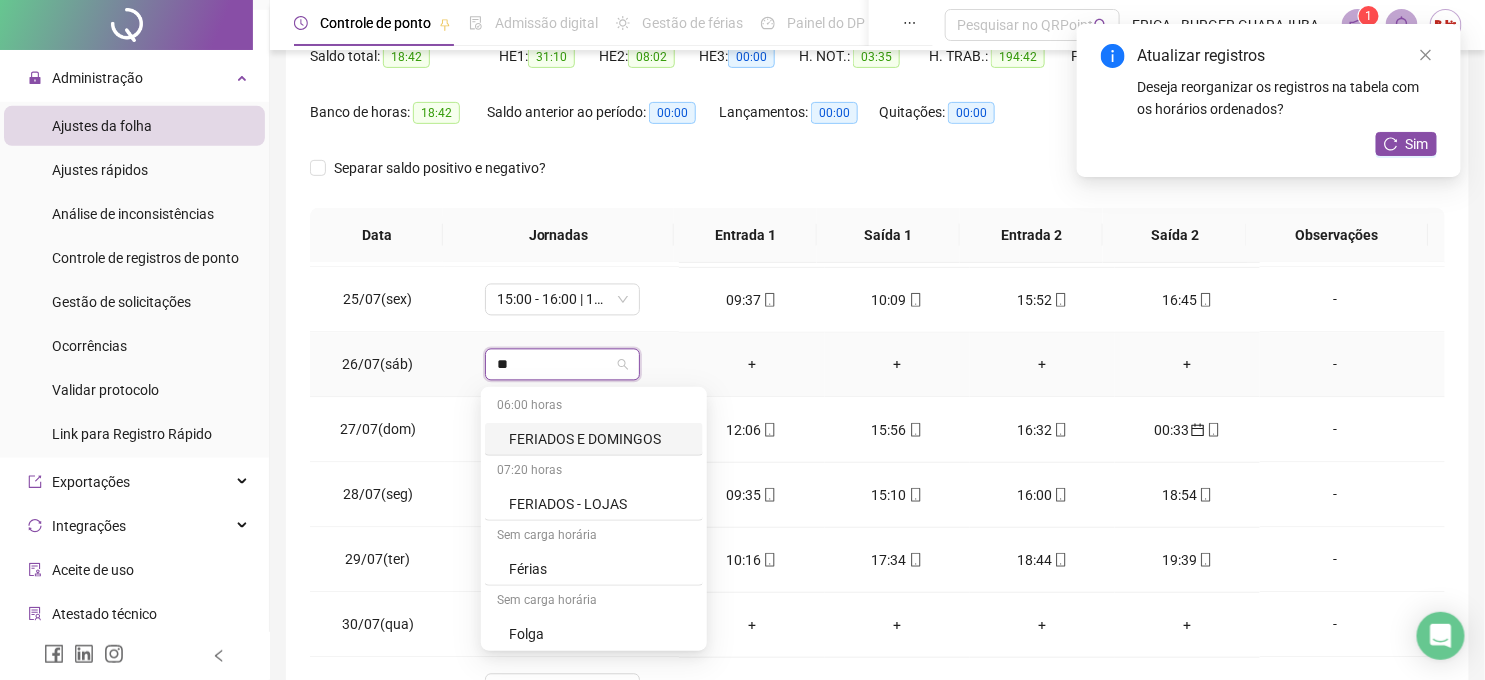 type on "***" 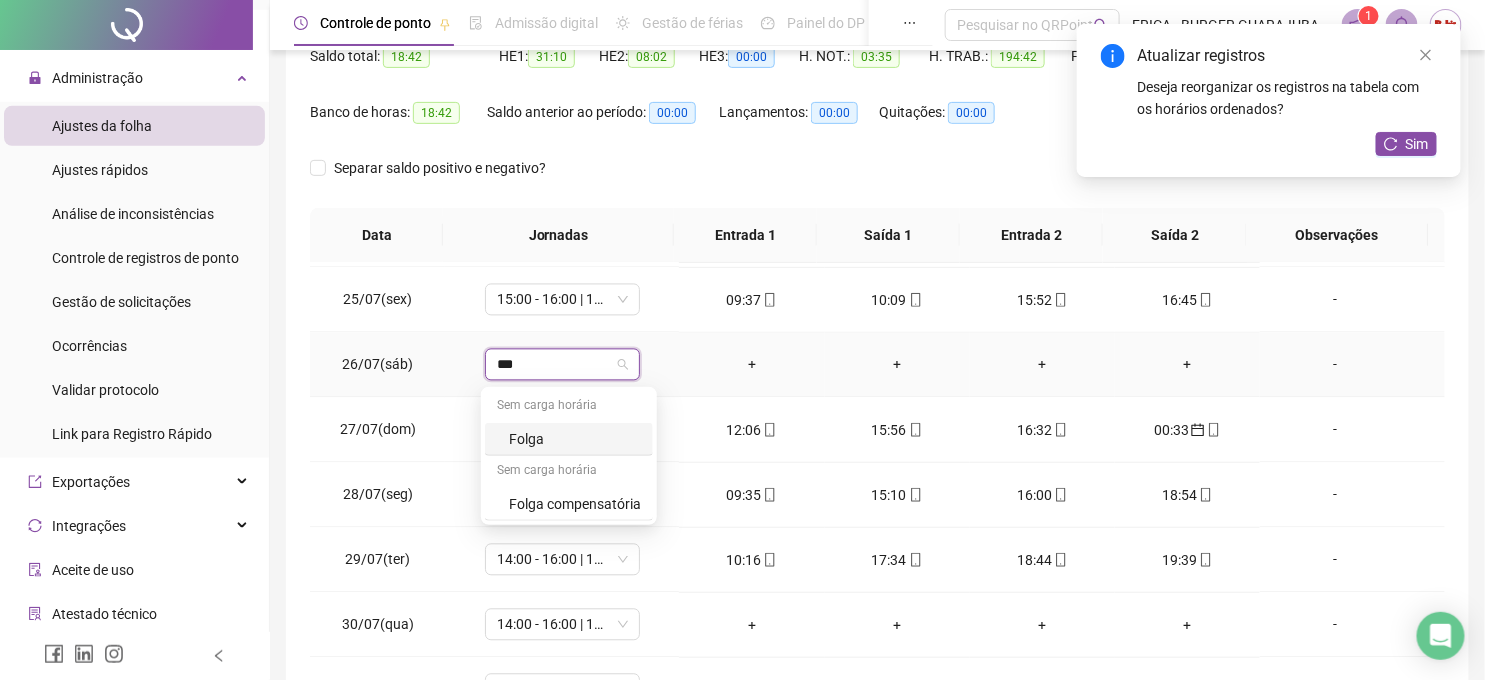 click on "Folga" at bounding box center (575, 439) 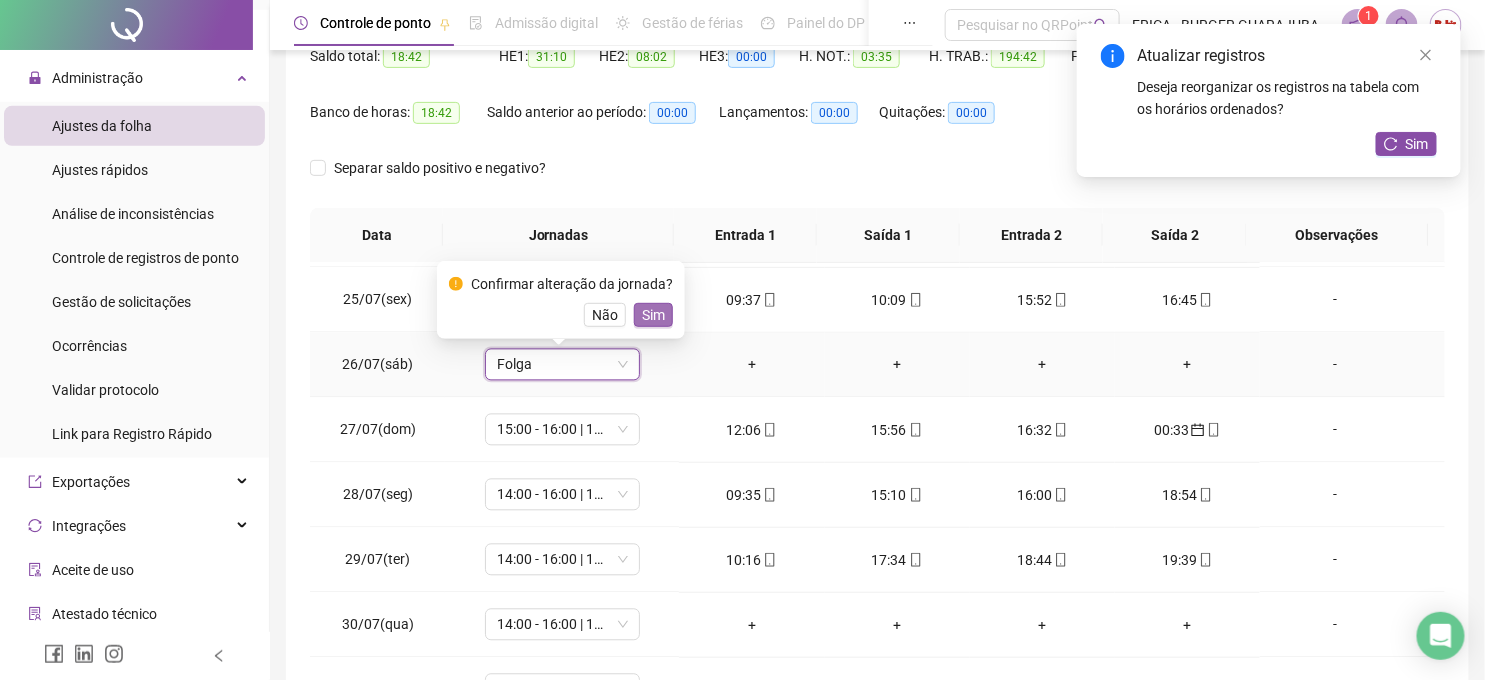 click on "Sim" at bounding box center [653, 315] 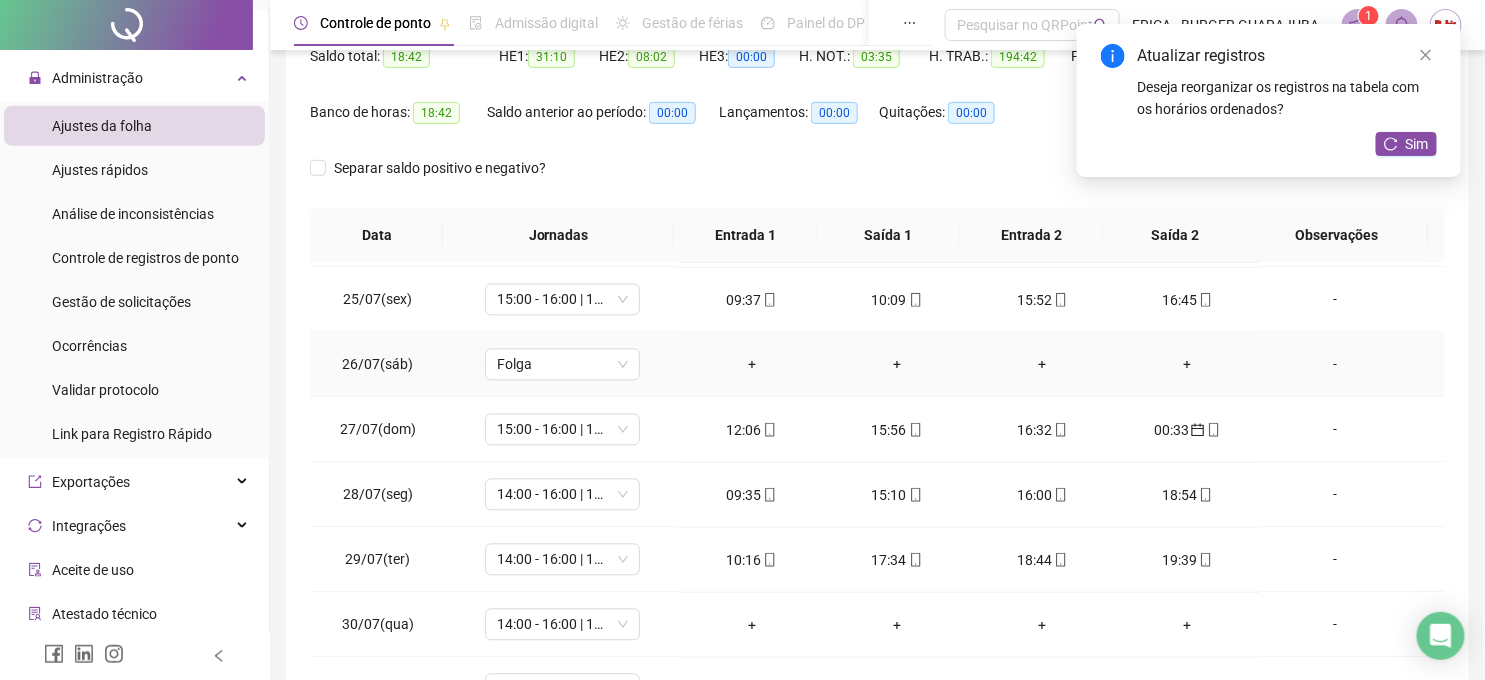 scroll, scrollTop: 1591, scrollLeft: 0, axis: vertical 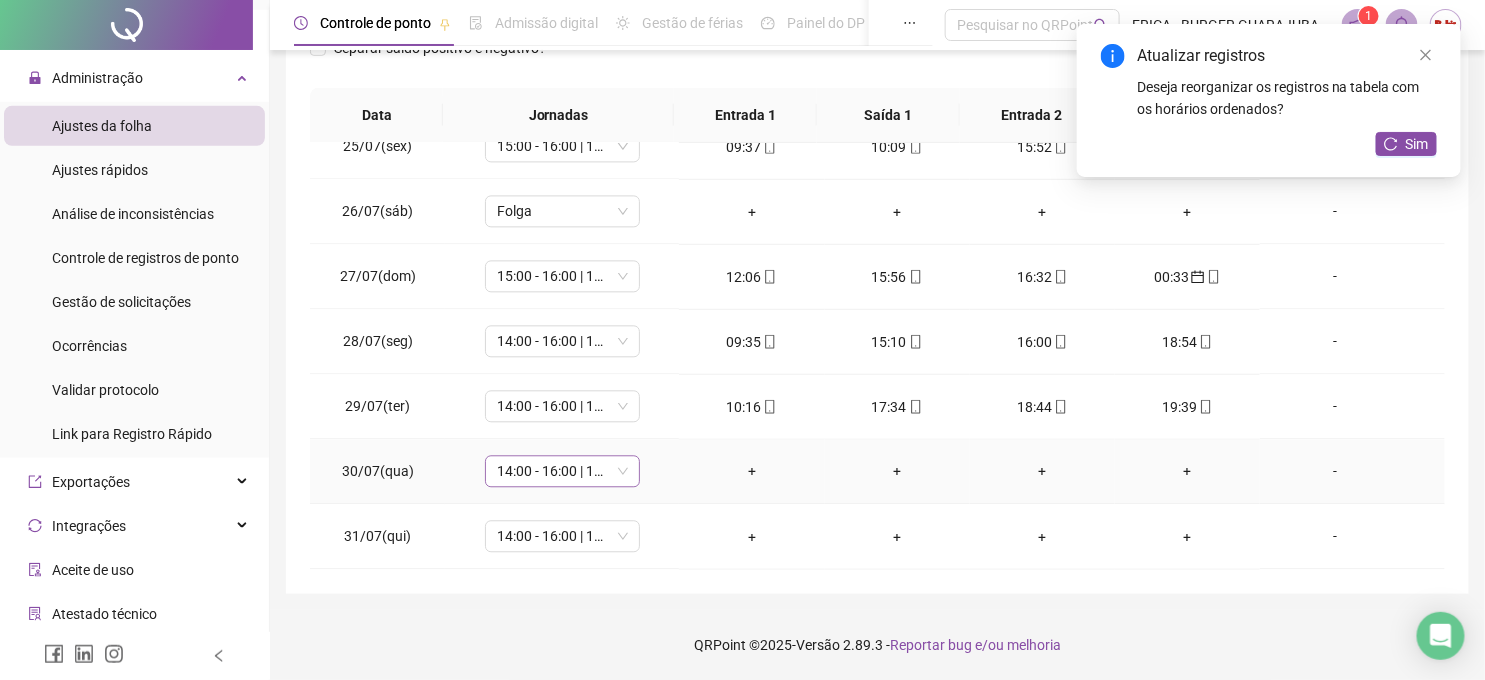 click on "14:00 - 16:00 | 17:00 - 22:20" at bounding box center (562, 472) 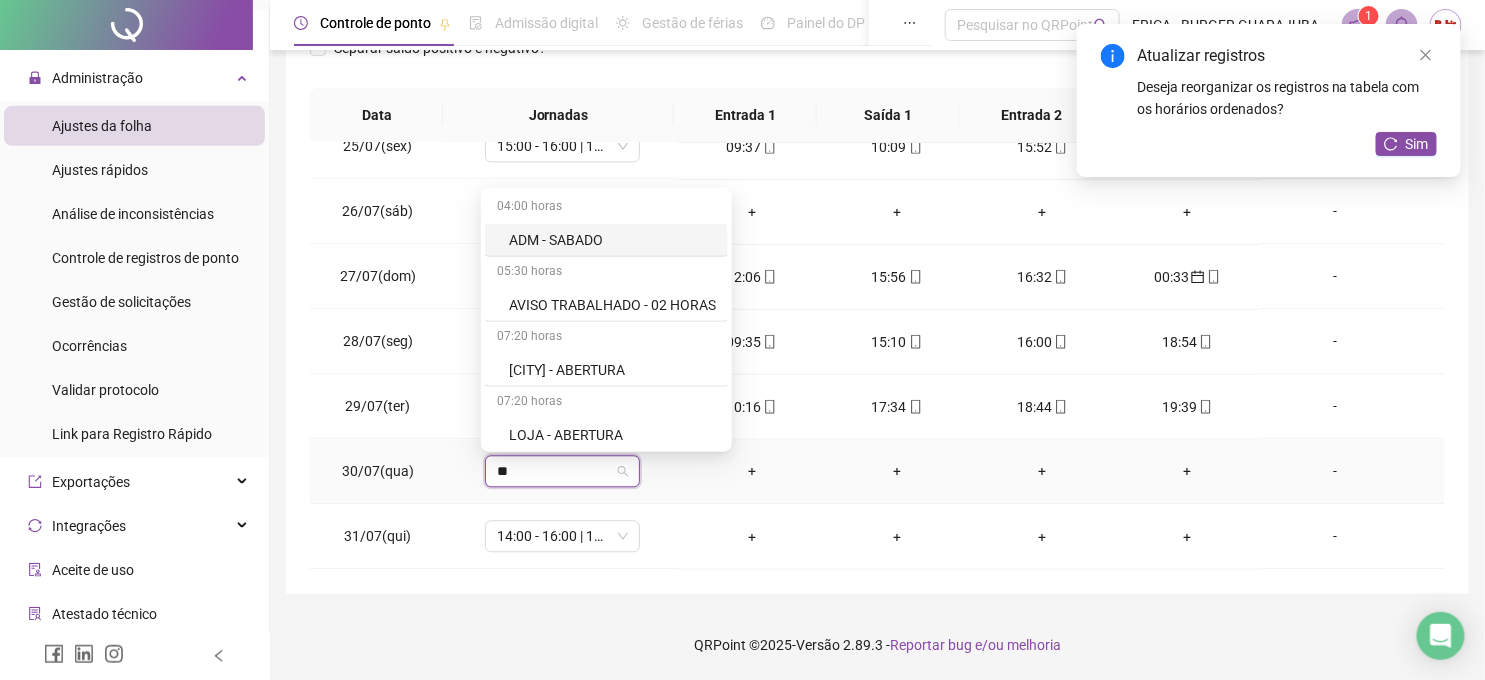 type on "***" 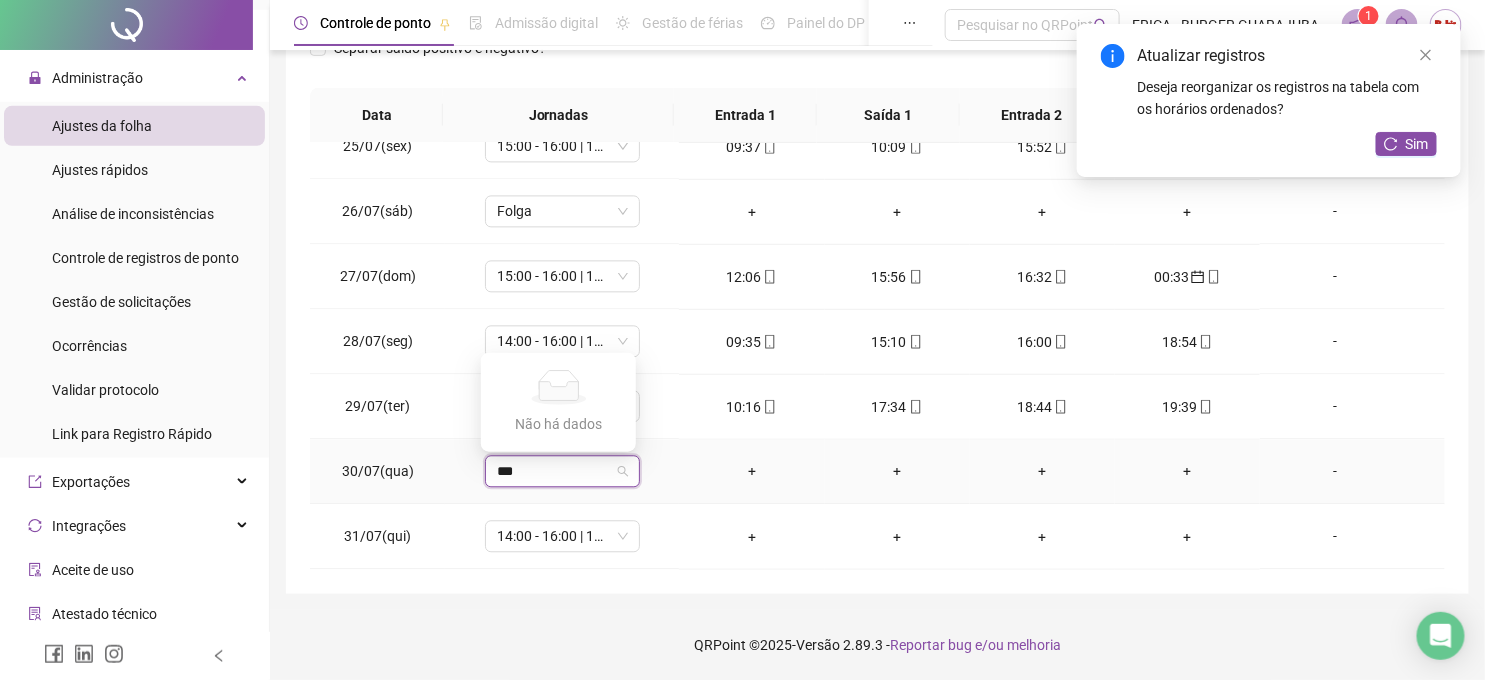 drag, startPoint x: 548, startPoint y: 474, endPoint x: 432, endPoint y: 485, distance: 116.520386 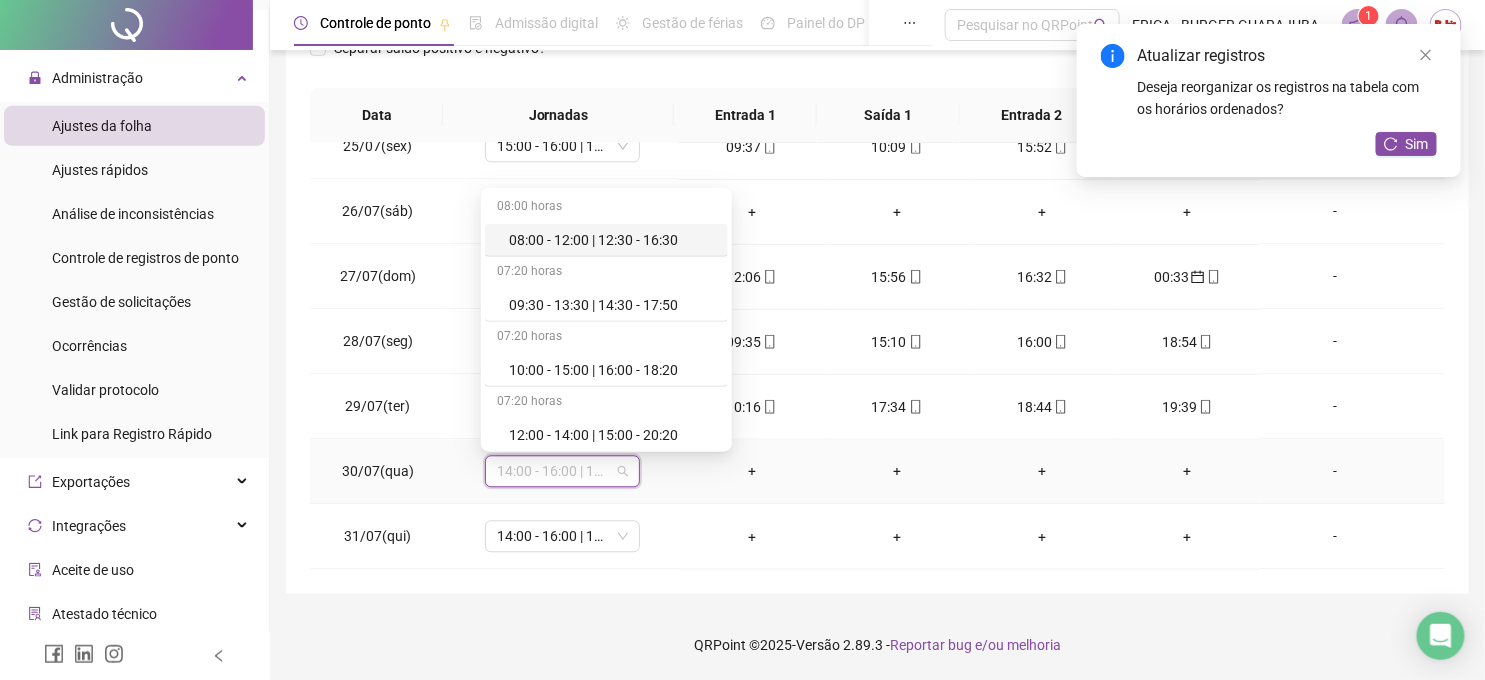 click on "-" at bounding box center (1335, 472) 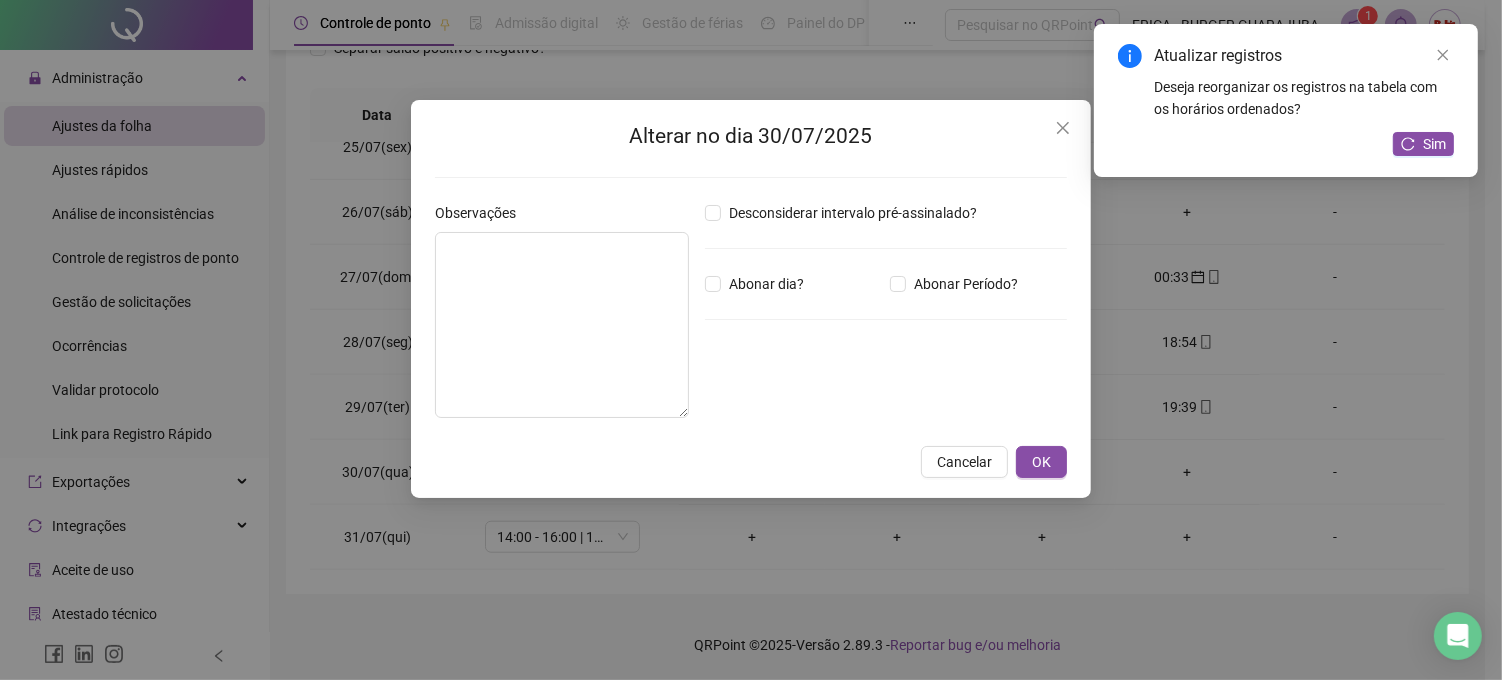 click on "Alterar no dia   30/07/2025 Observações Desconsiderar intervalo pré-assinalado? Abonar dia? Abonar Período? Horas a abonar ***** Aplicar regime de compensação Cancelar OK" at bounding box center (751, 340) 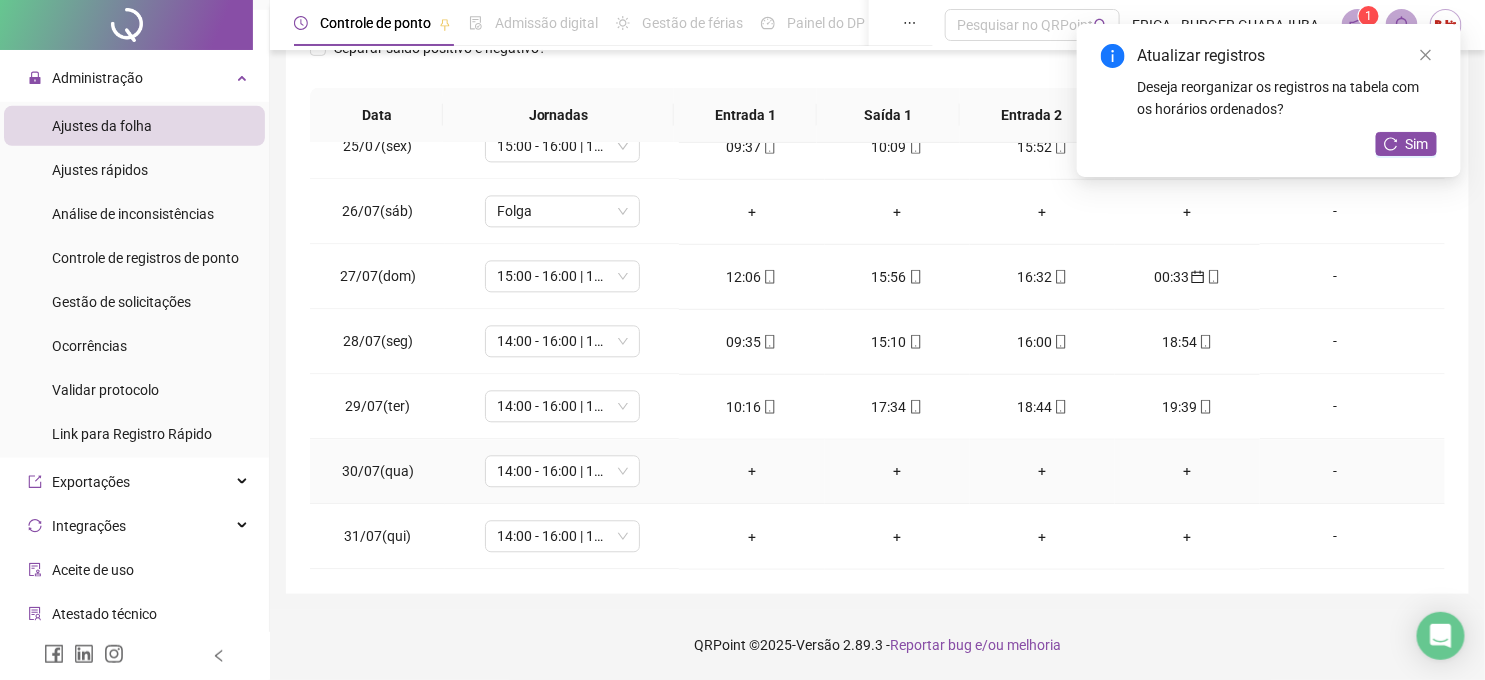 click on "-" at bounding box center (1335, 472) 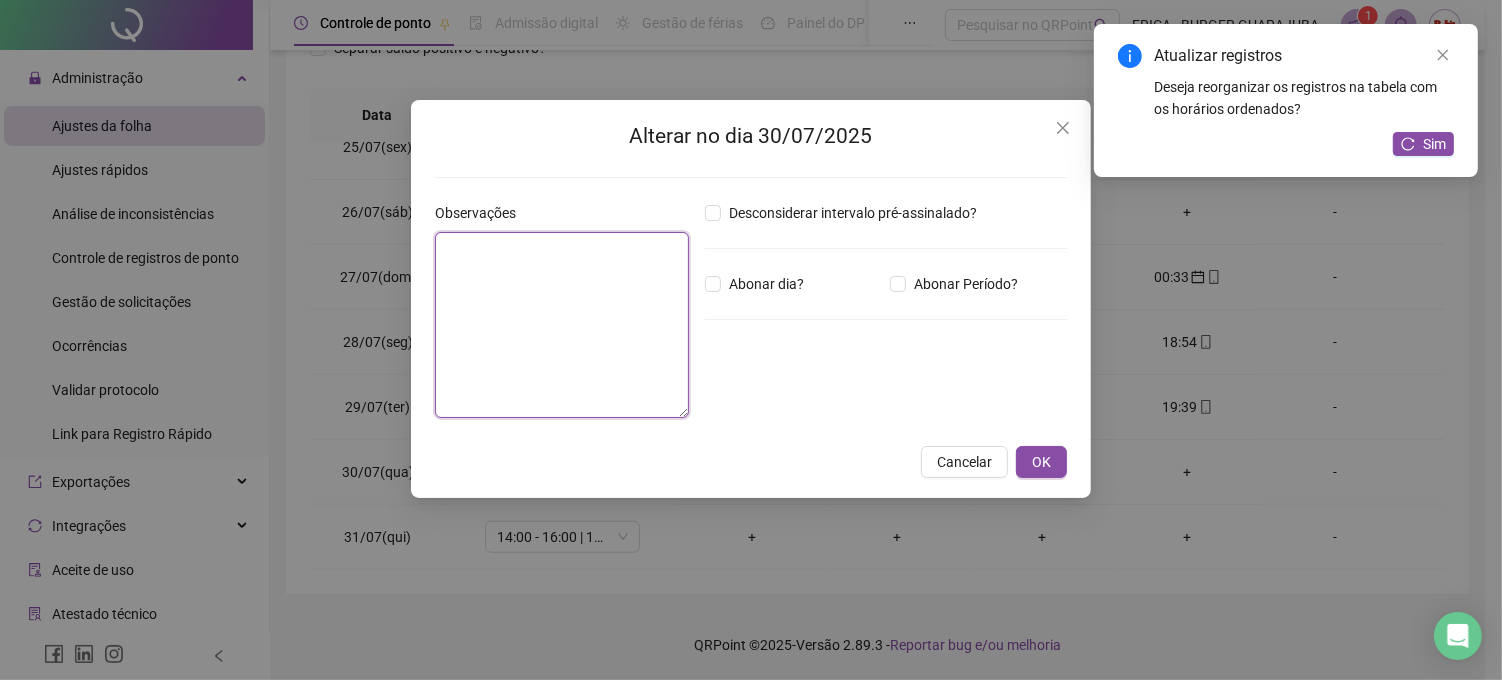 click at bounding box center (562, 325) 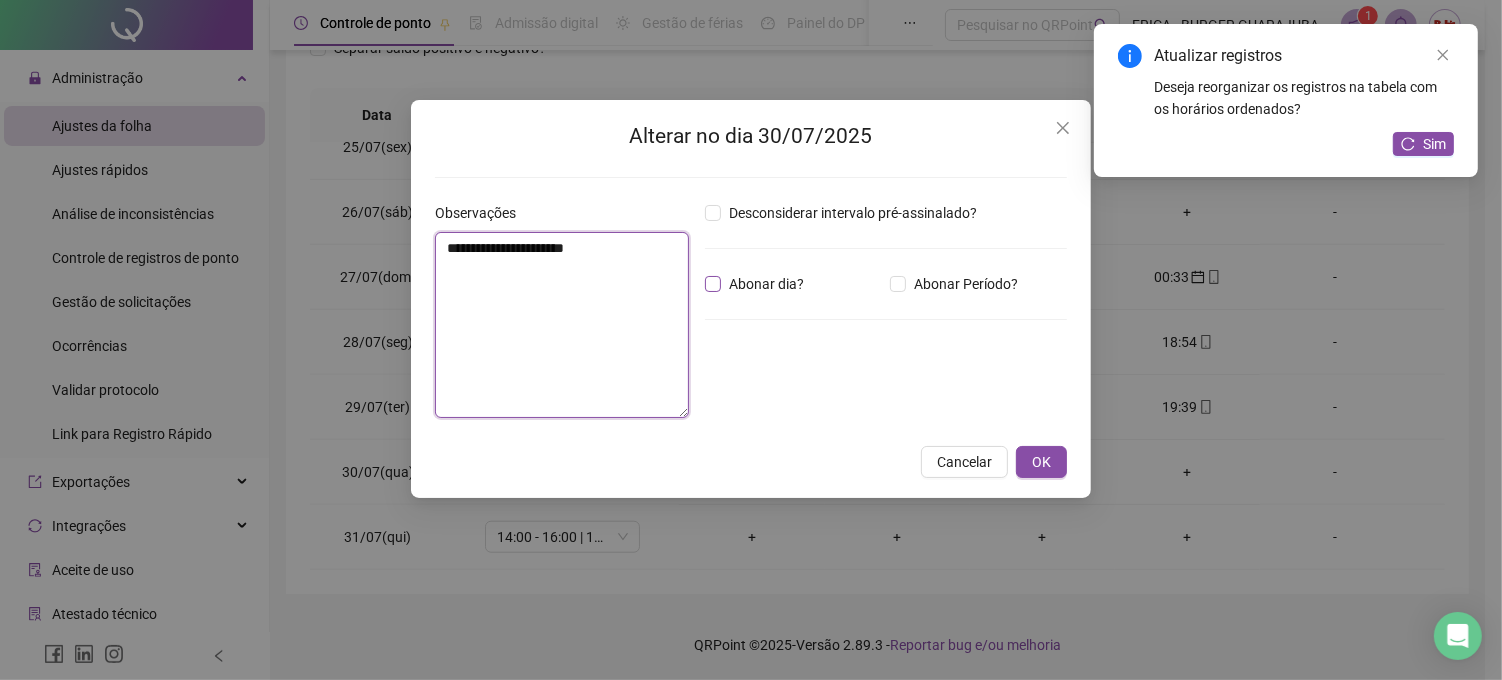type on "**********" 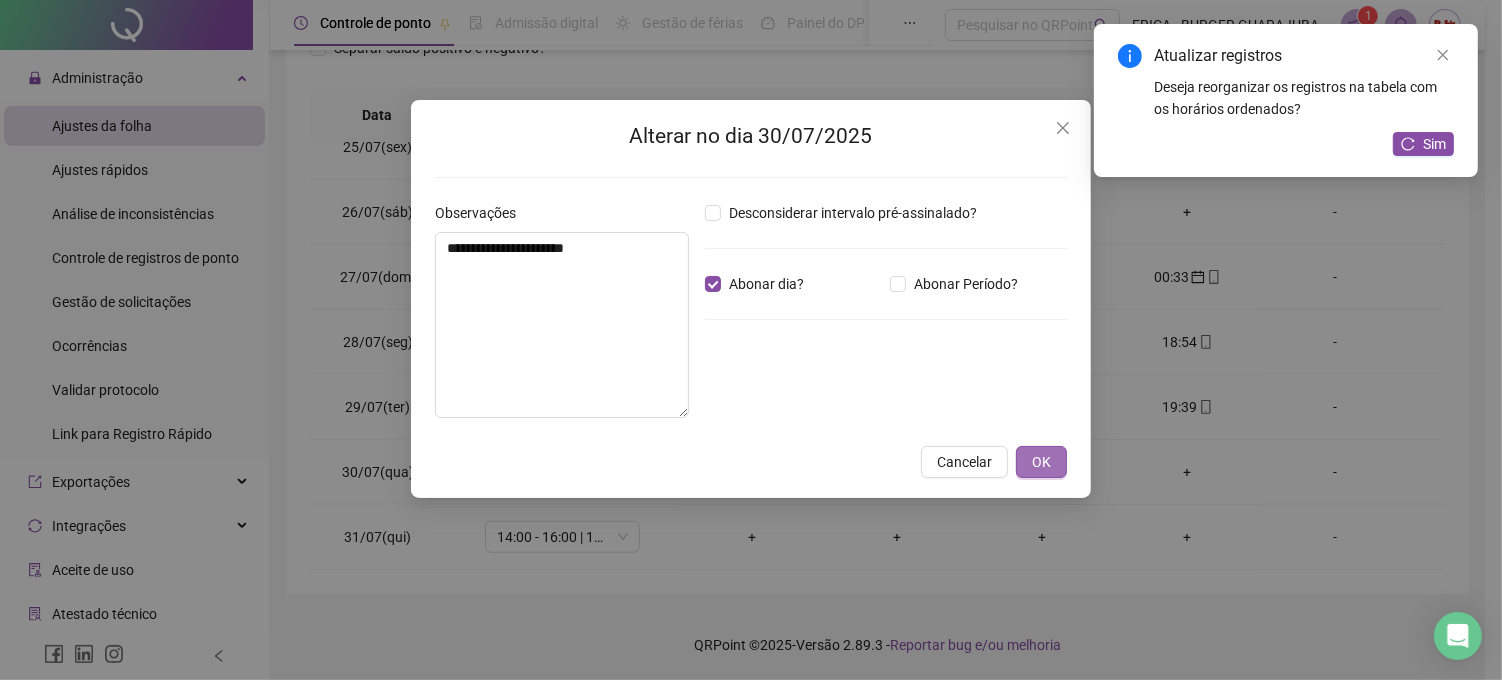 click on "OK" at bounding box center [1041, 462] 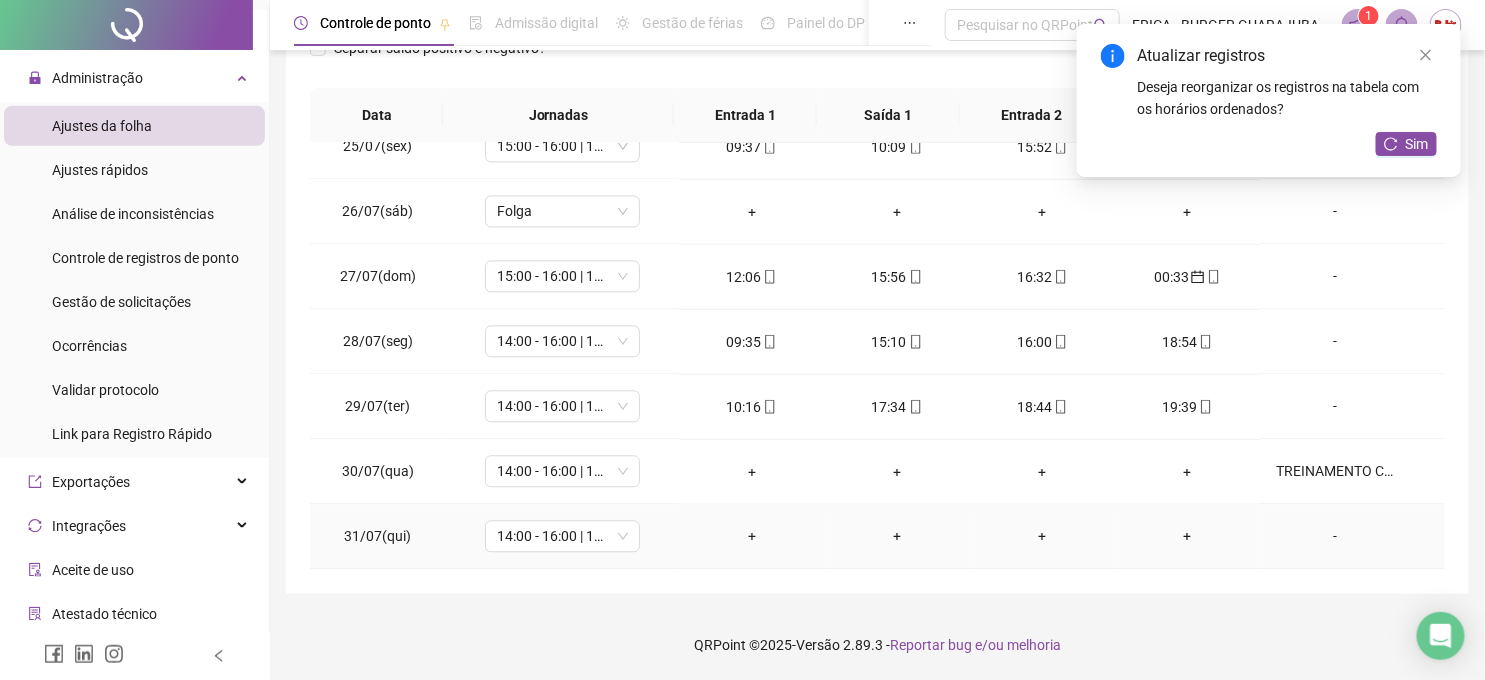 click on "+" at bounding box center [751, 537] 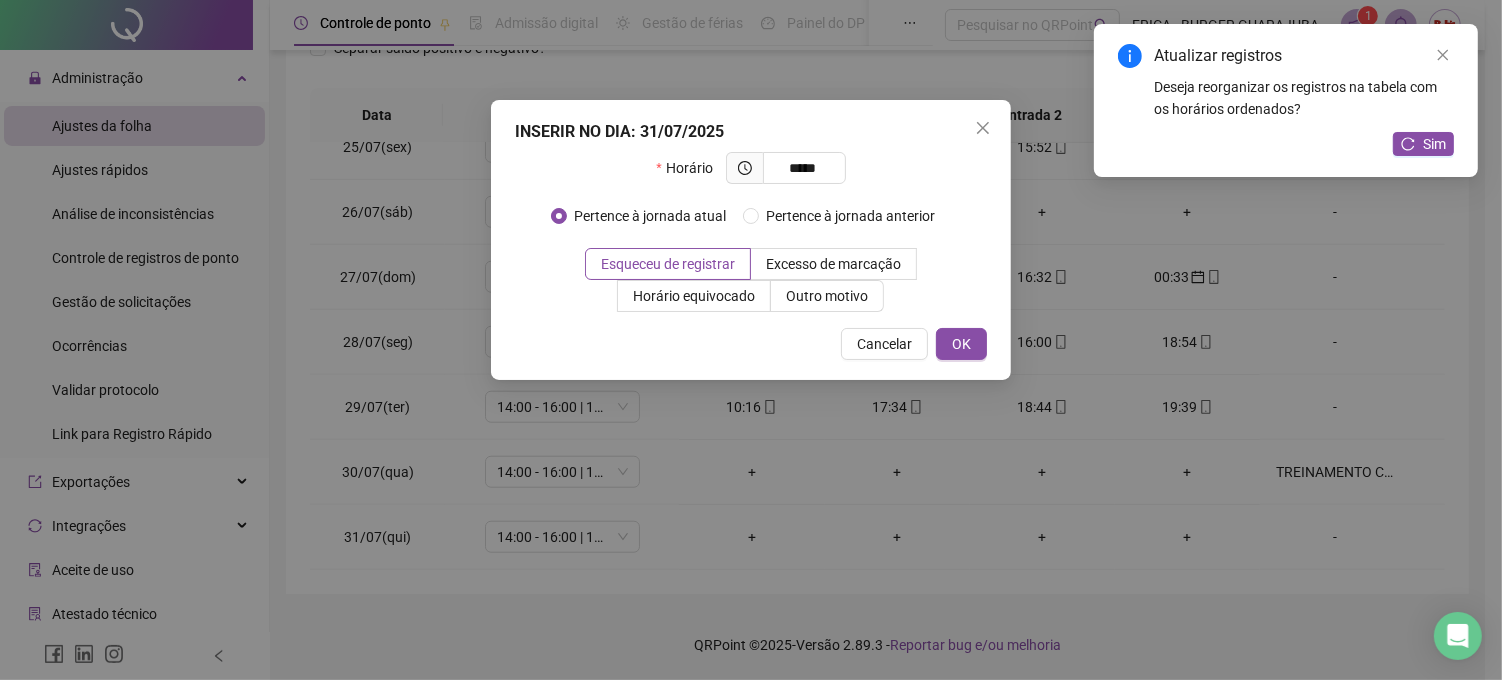 type on "*****" 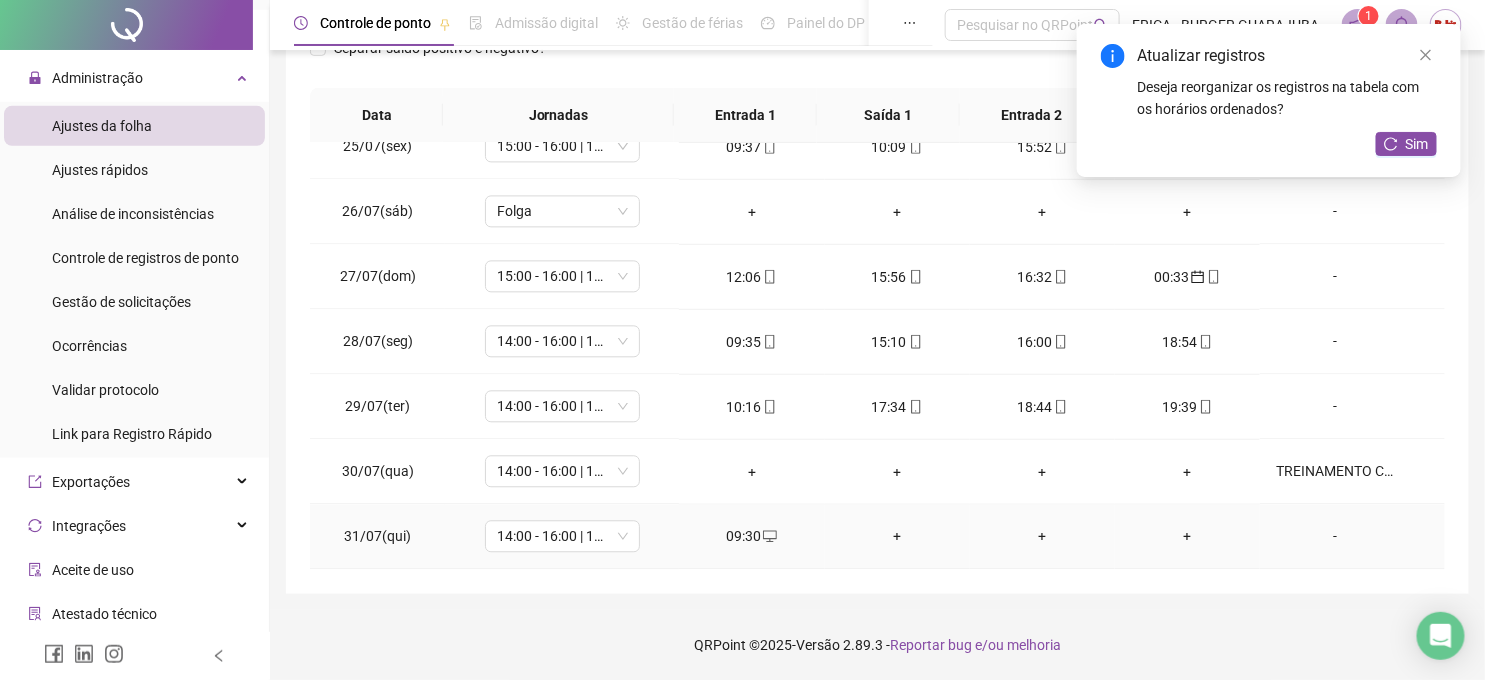 click on "+" at bounding box center (897, 537) 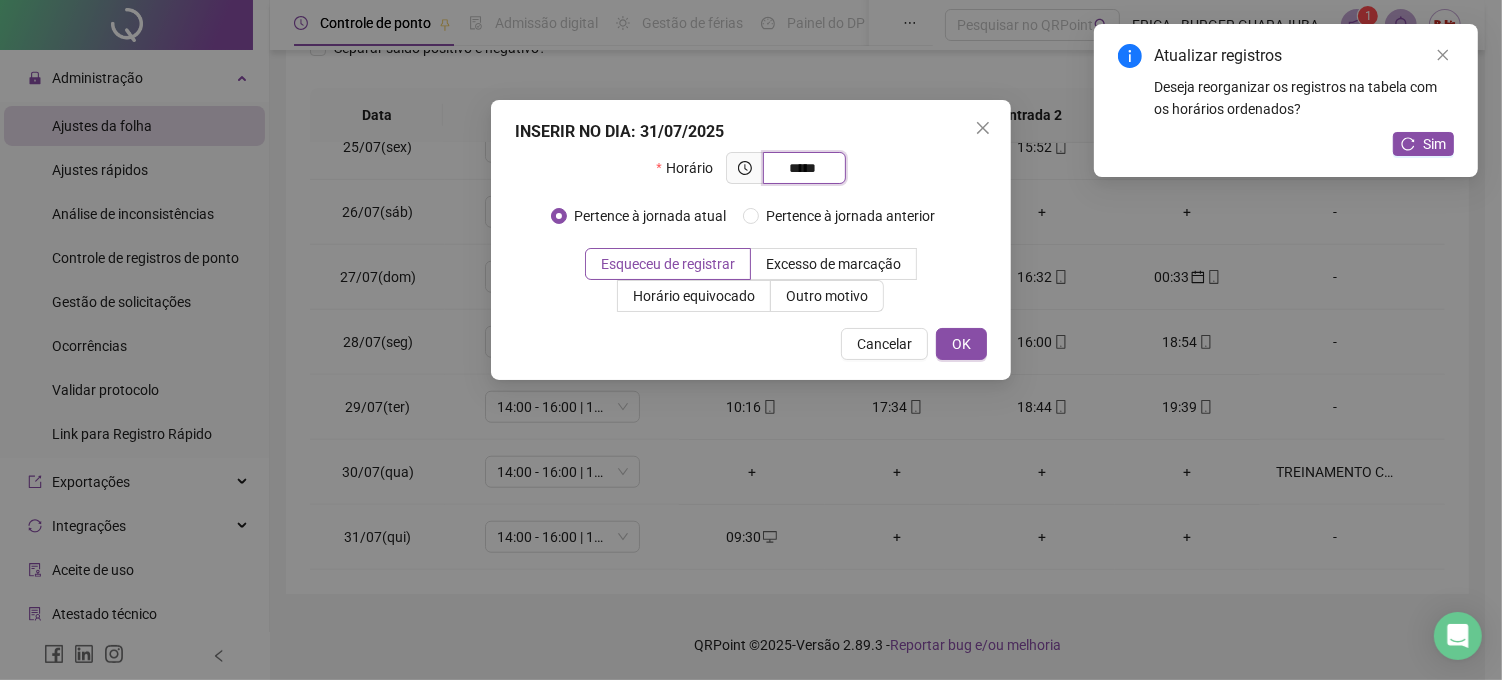 type on "*****" 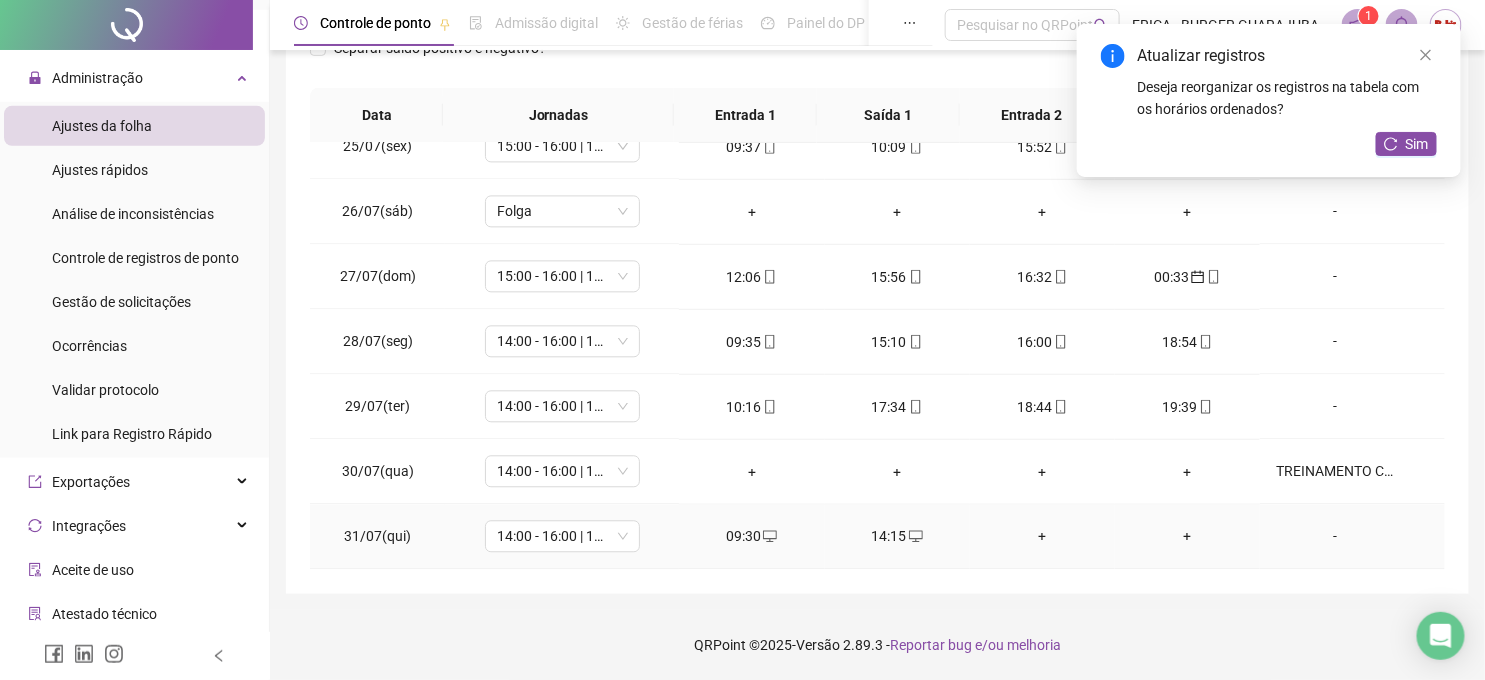 click on "+" at bounding box center [1042, 537] 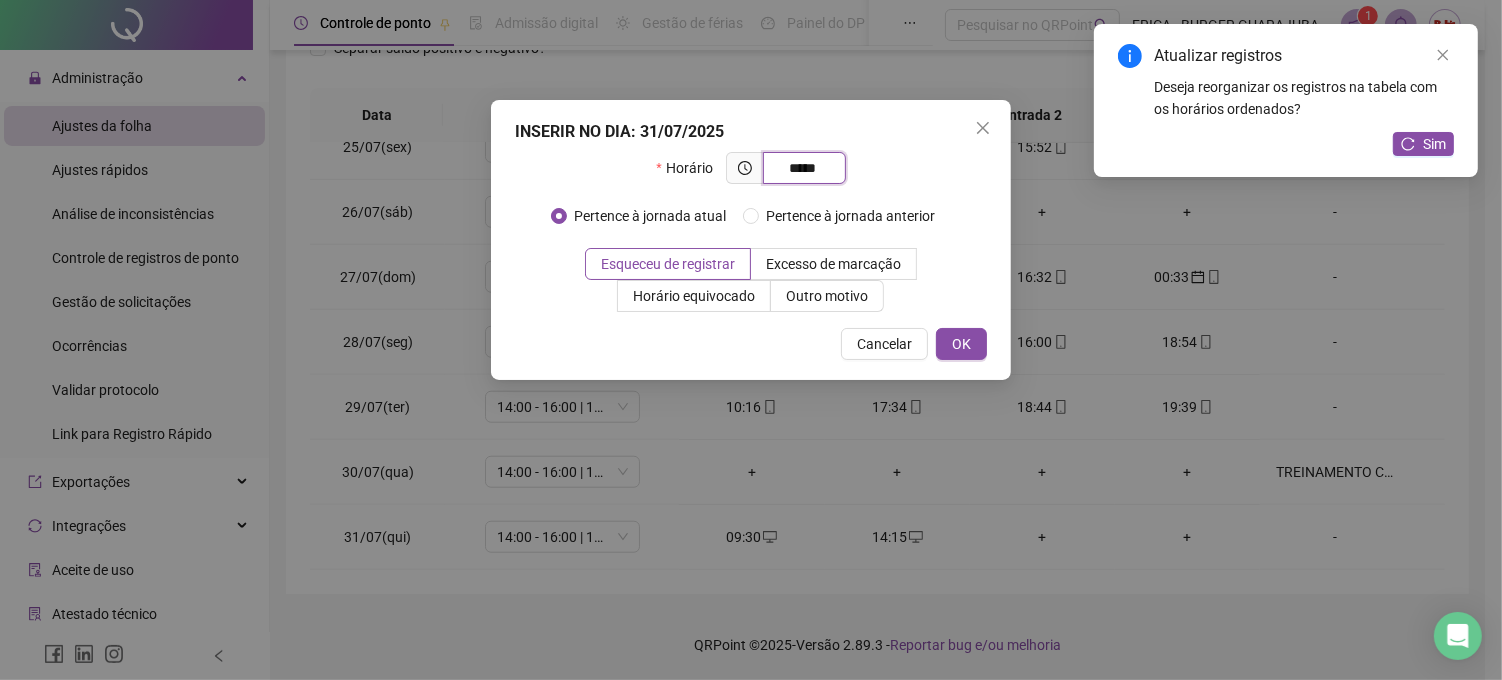 type on "*****" 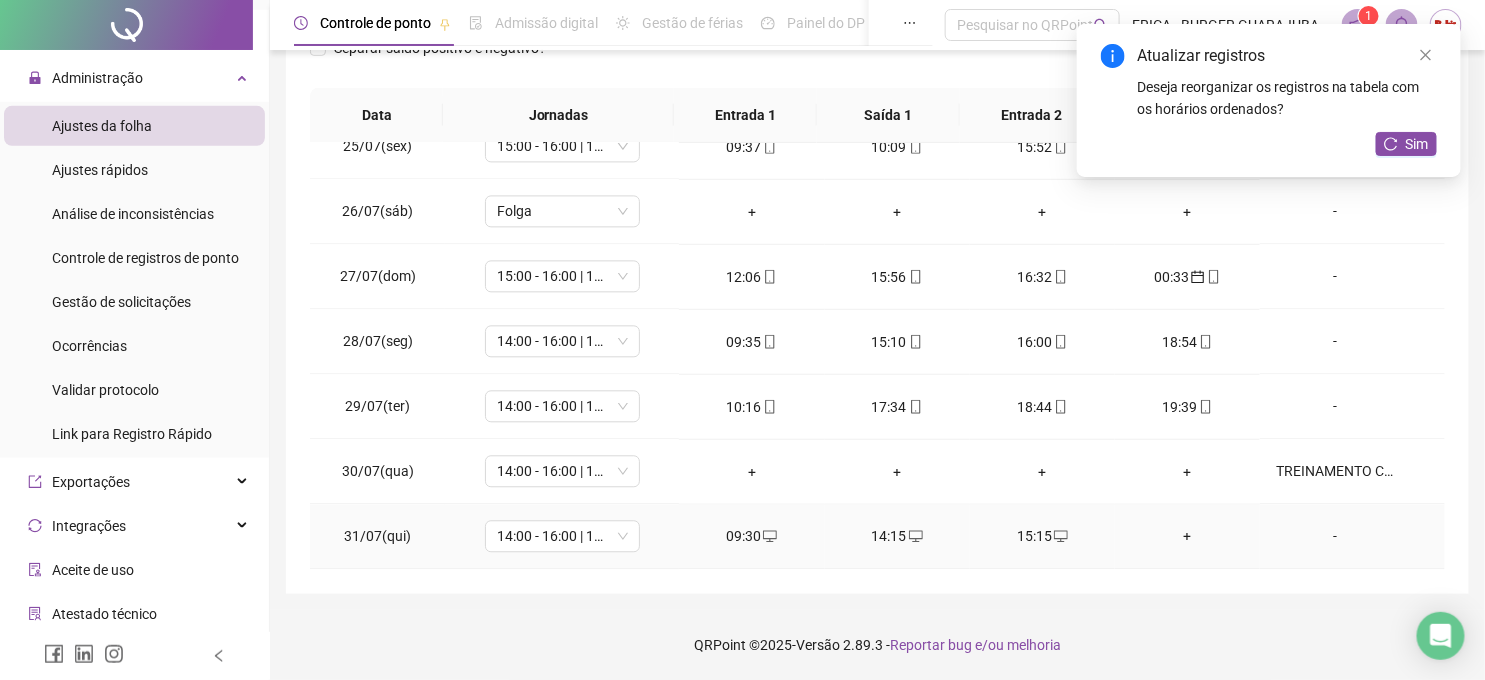 click on "+" at bounding box center [1187, 537] 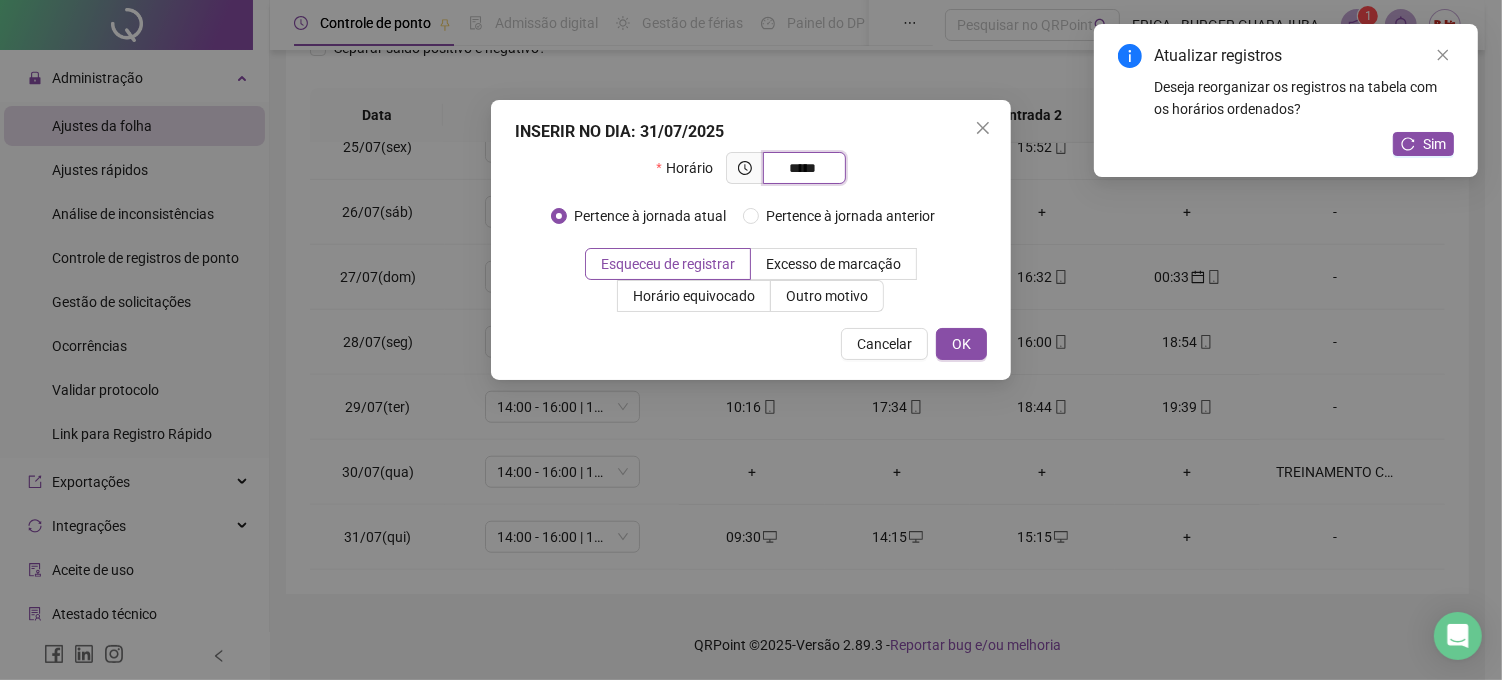 type on "*****" 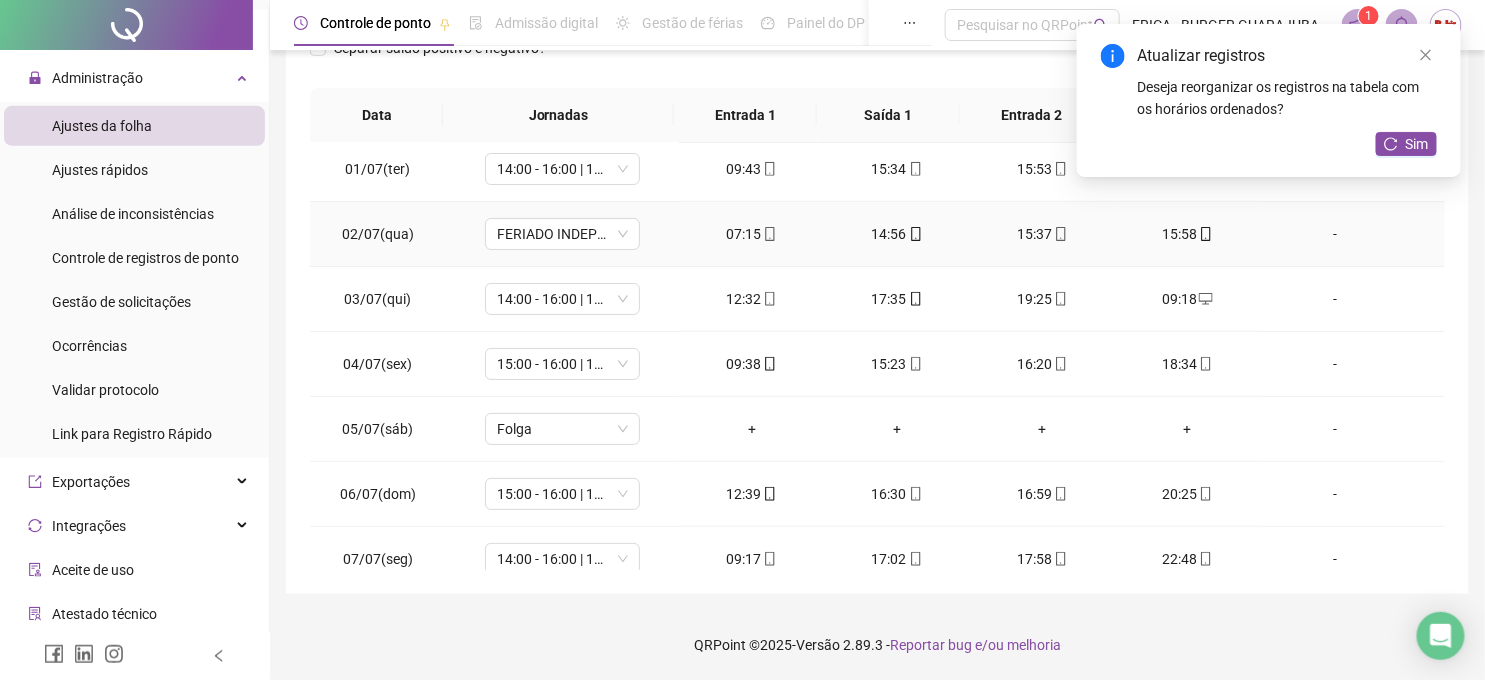 scroll, scrollTop: 0, scrollLeft: 0, axis: both 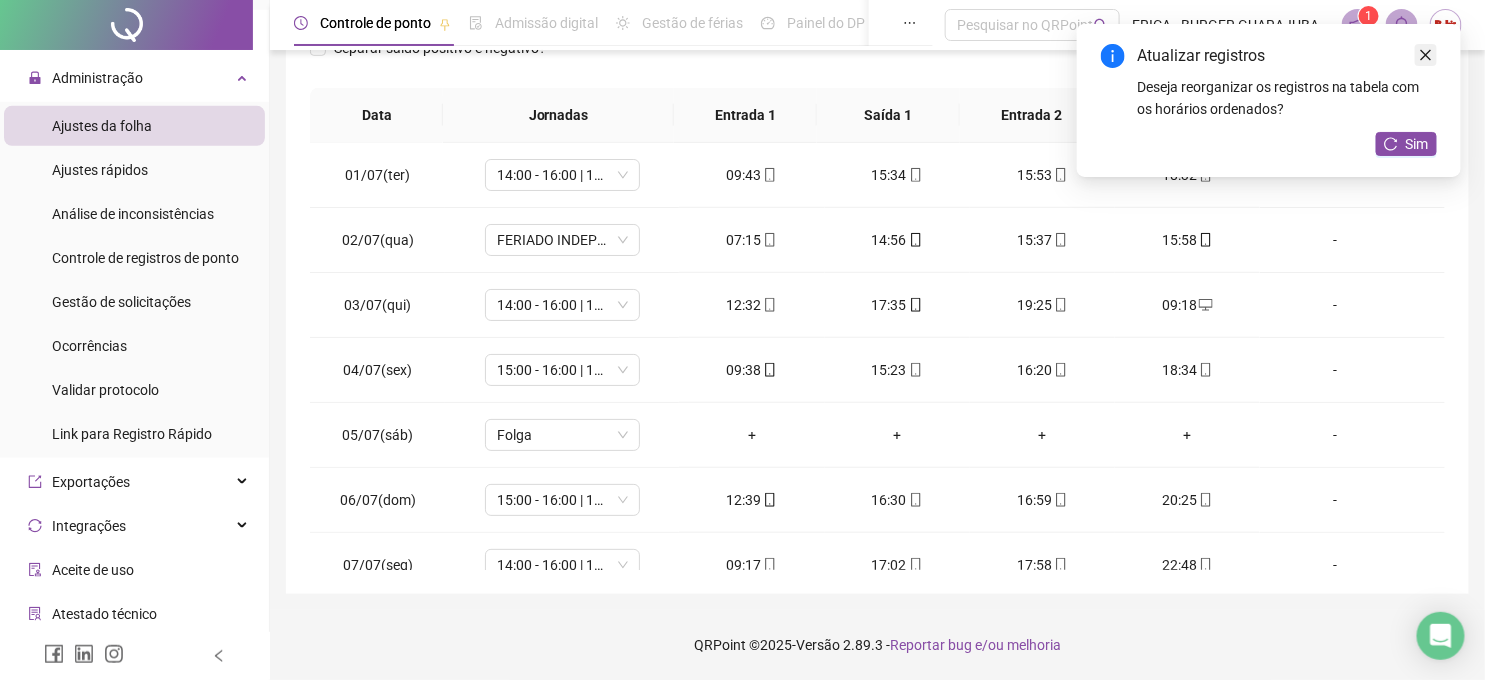 click 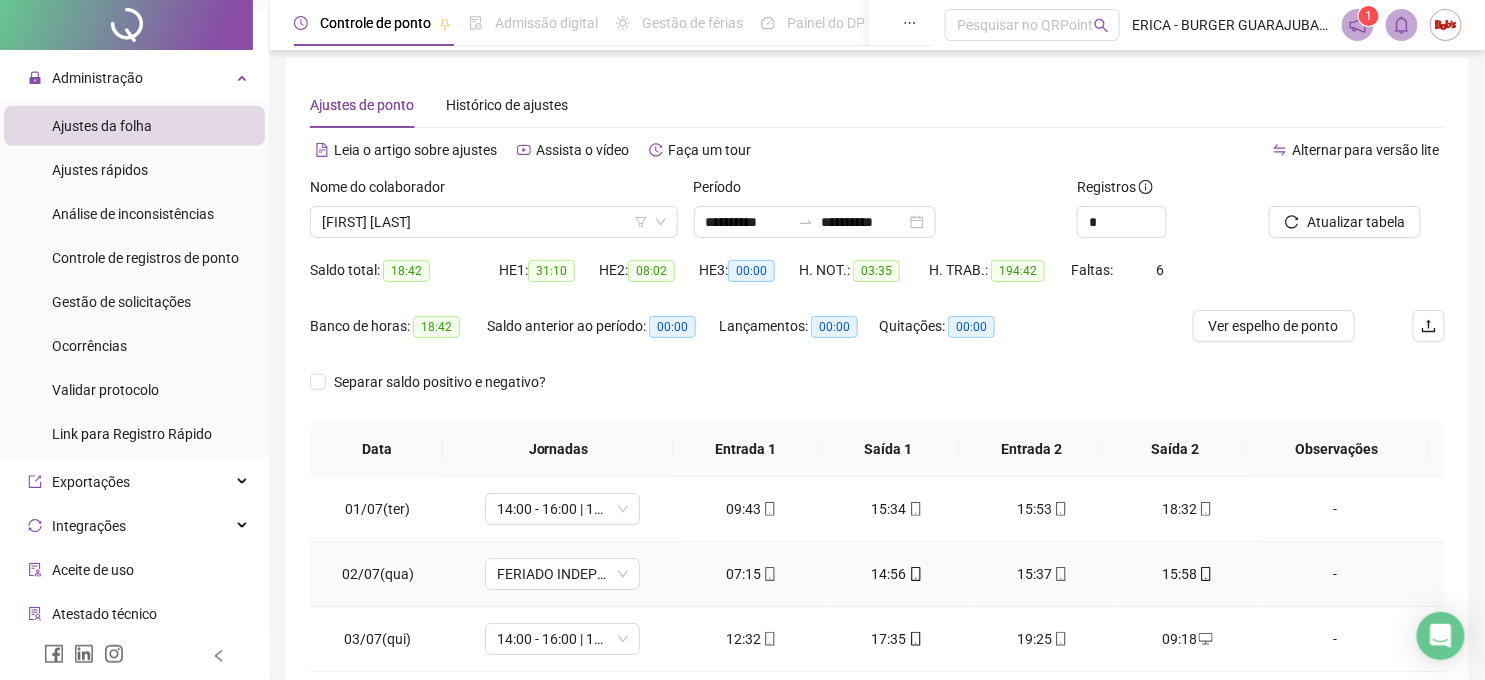 scroll, scrollTop: 0, scrollLeft: 0, axis: both 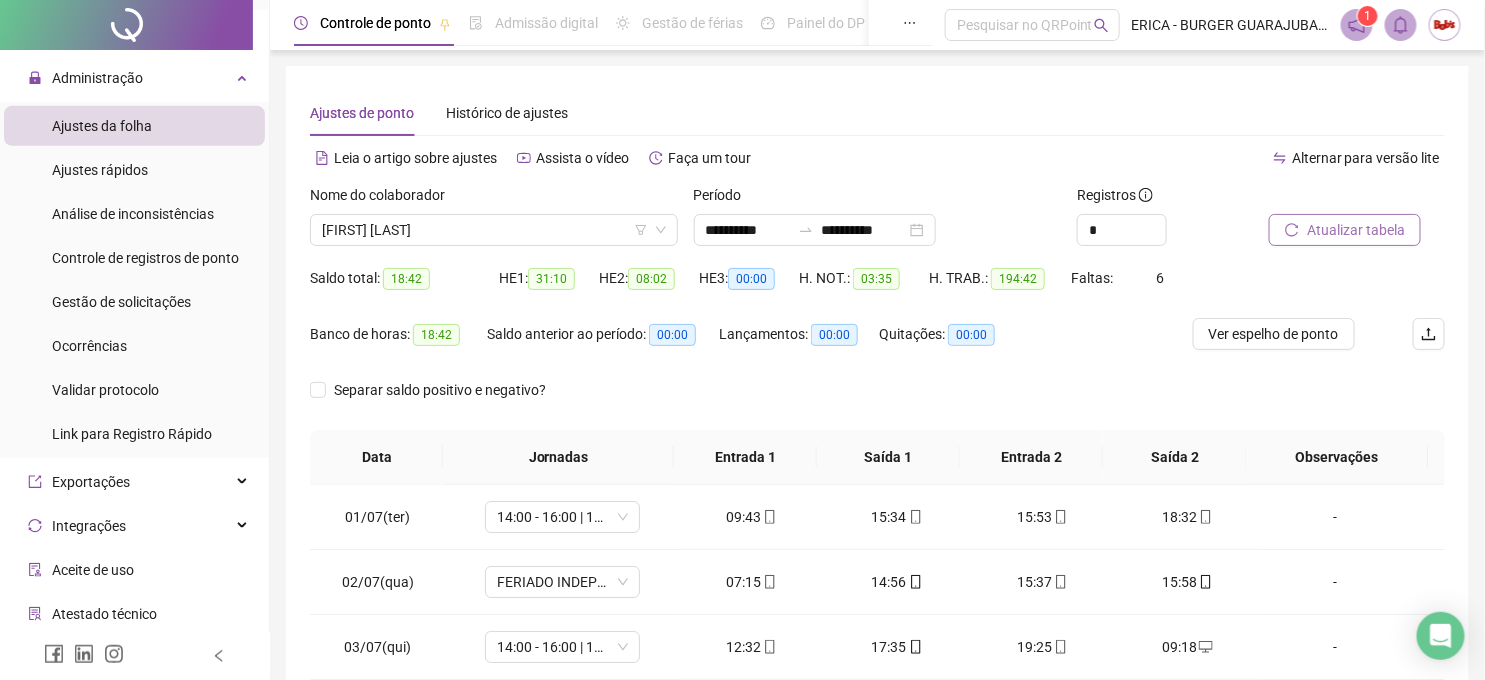 click on "Atualizar tabela" at bounding box center [1356, 230] 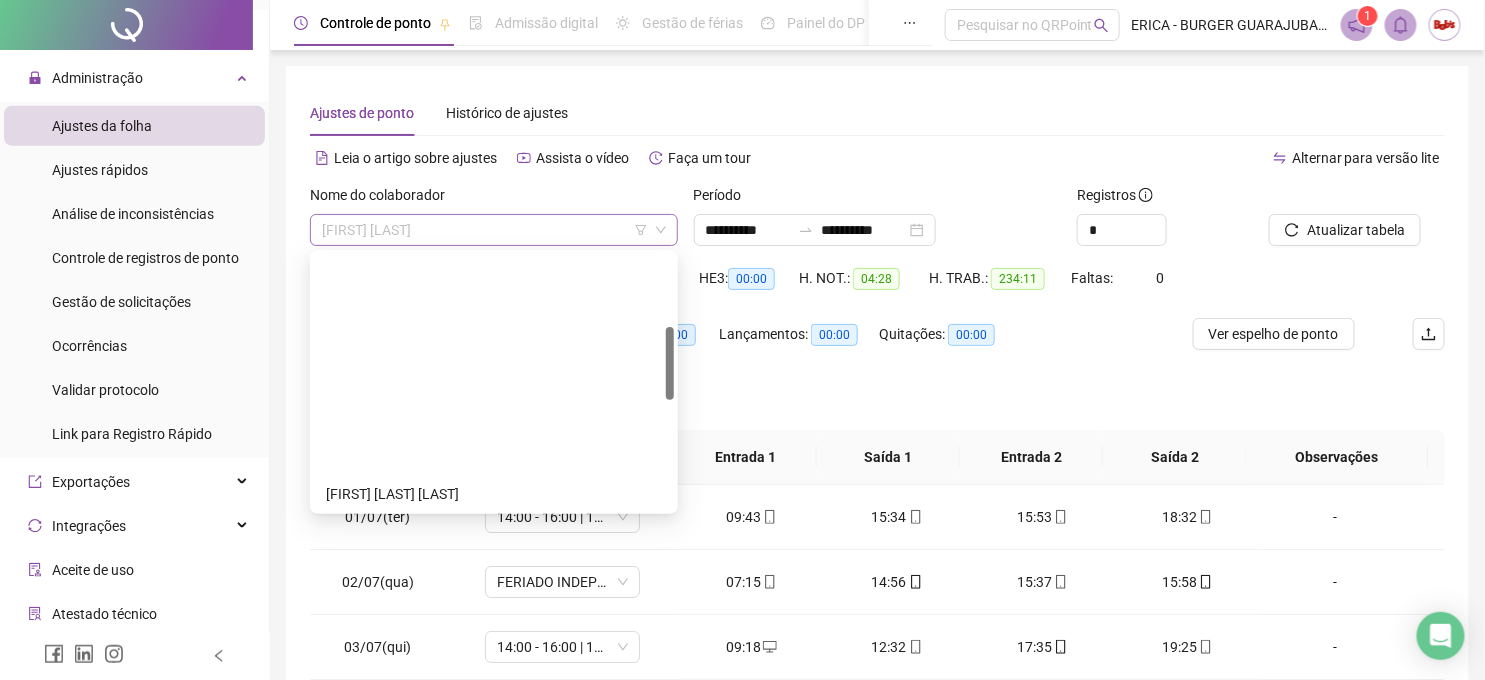 click on "[FIRST] [LAST]" at bounding box center (494, 230) 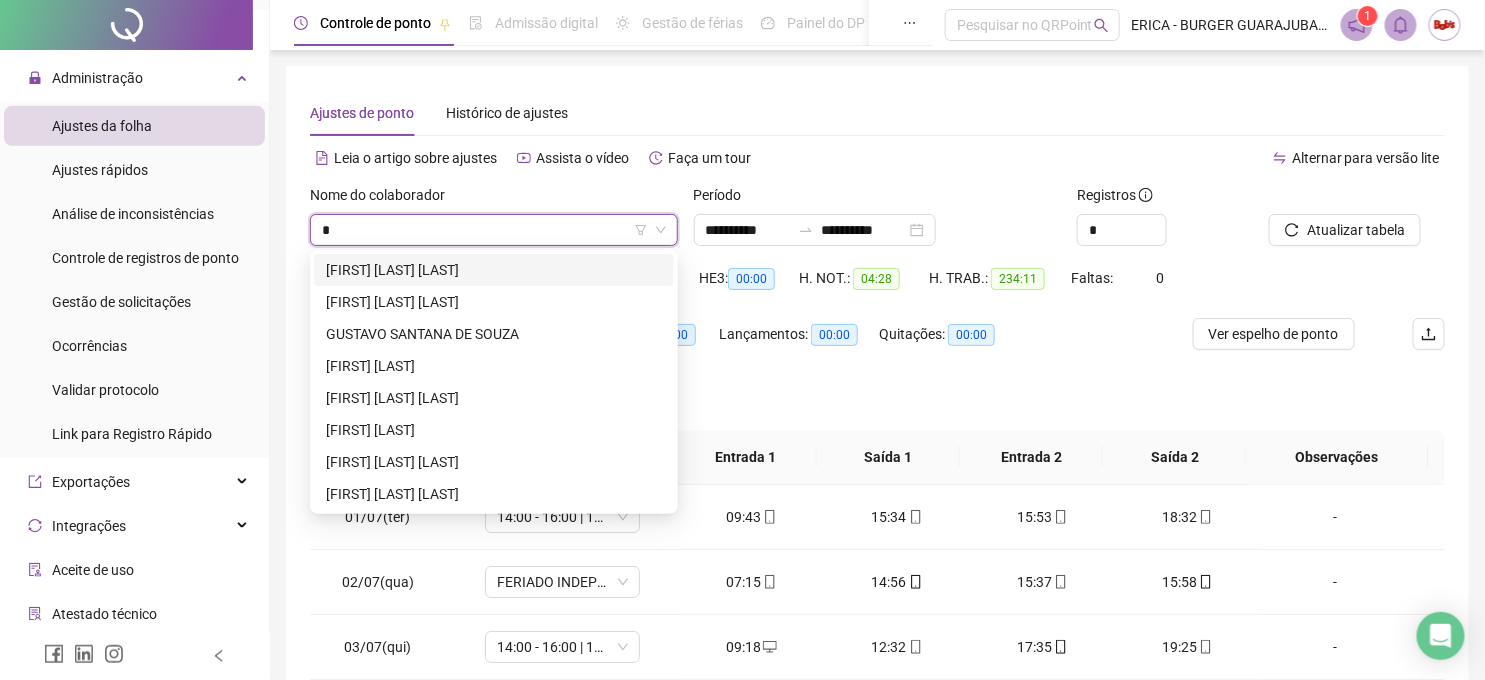 scroll, scrollTop: 0, scrollLeft: 0, axis: both 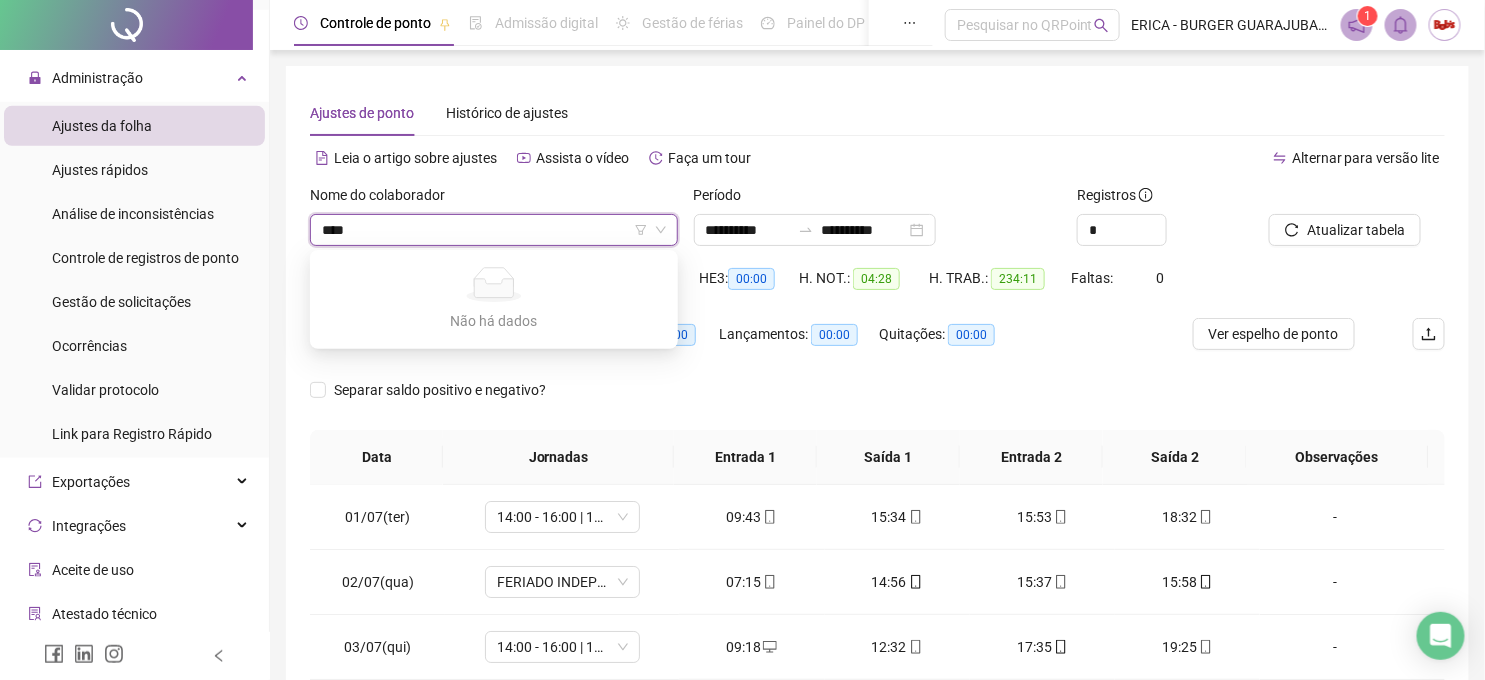 type on "***" 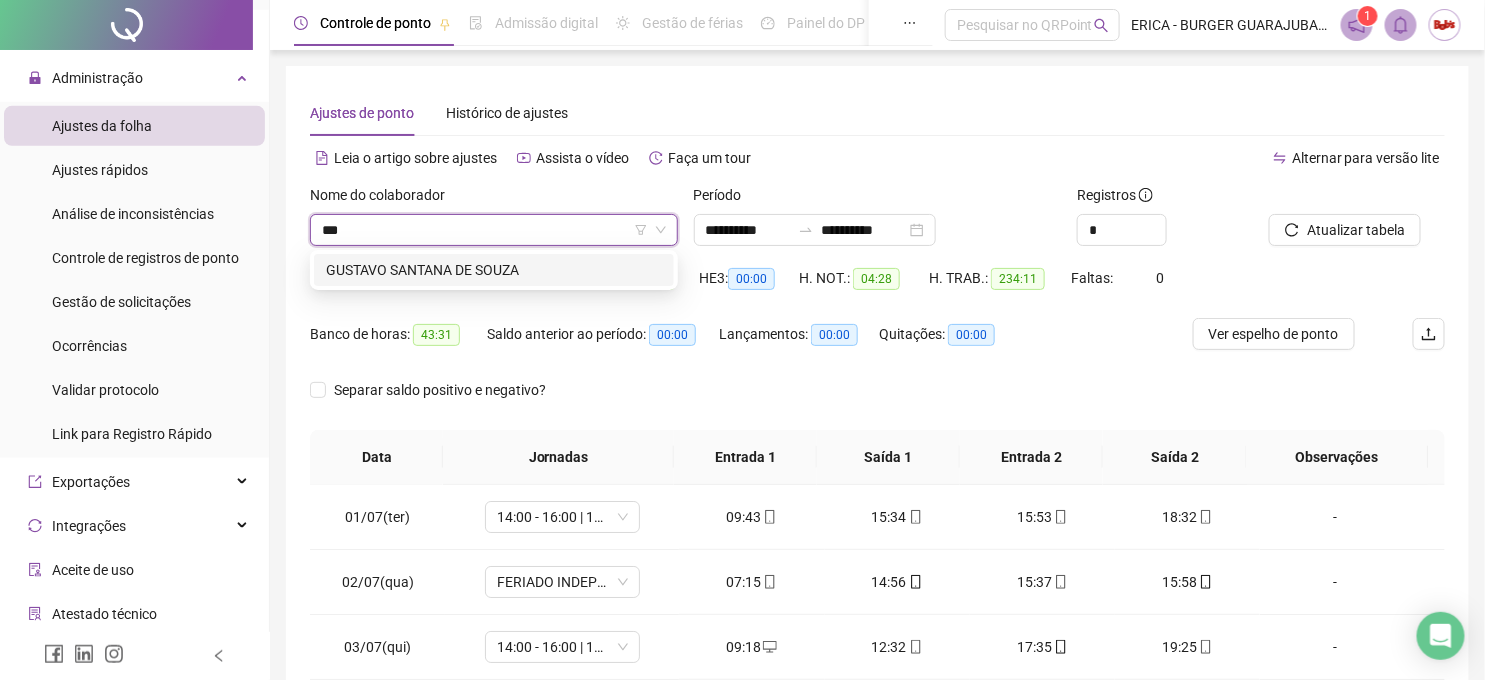 click on "GUSTAVO SANTANA DE SOUZA" at bounding box center [494, 270] 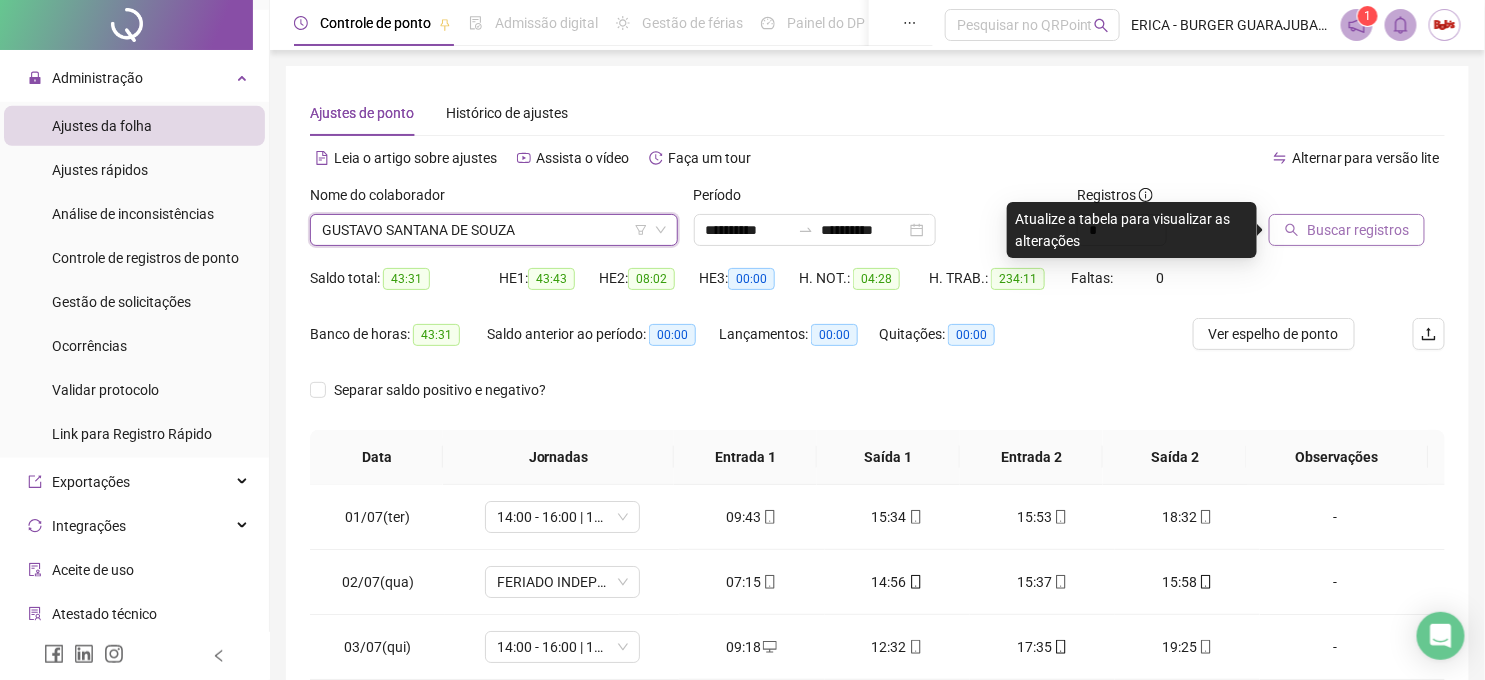 click on "Buscar registros" at bounding box center (1347, 230) 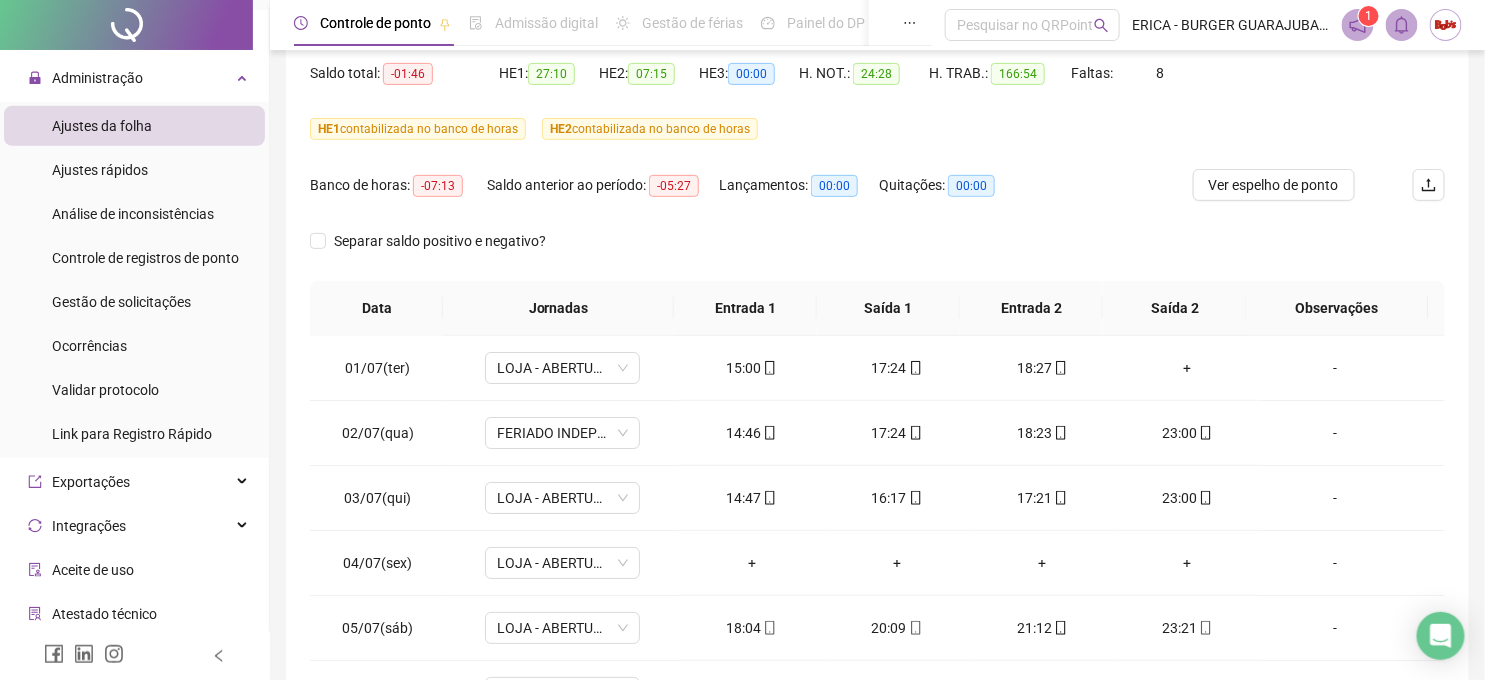 scroll, scrollTop: 222, scrollLeft: 0, axis: vertical 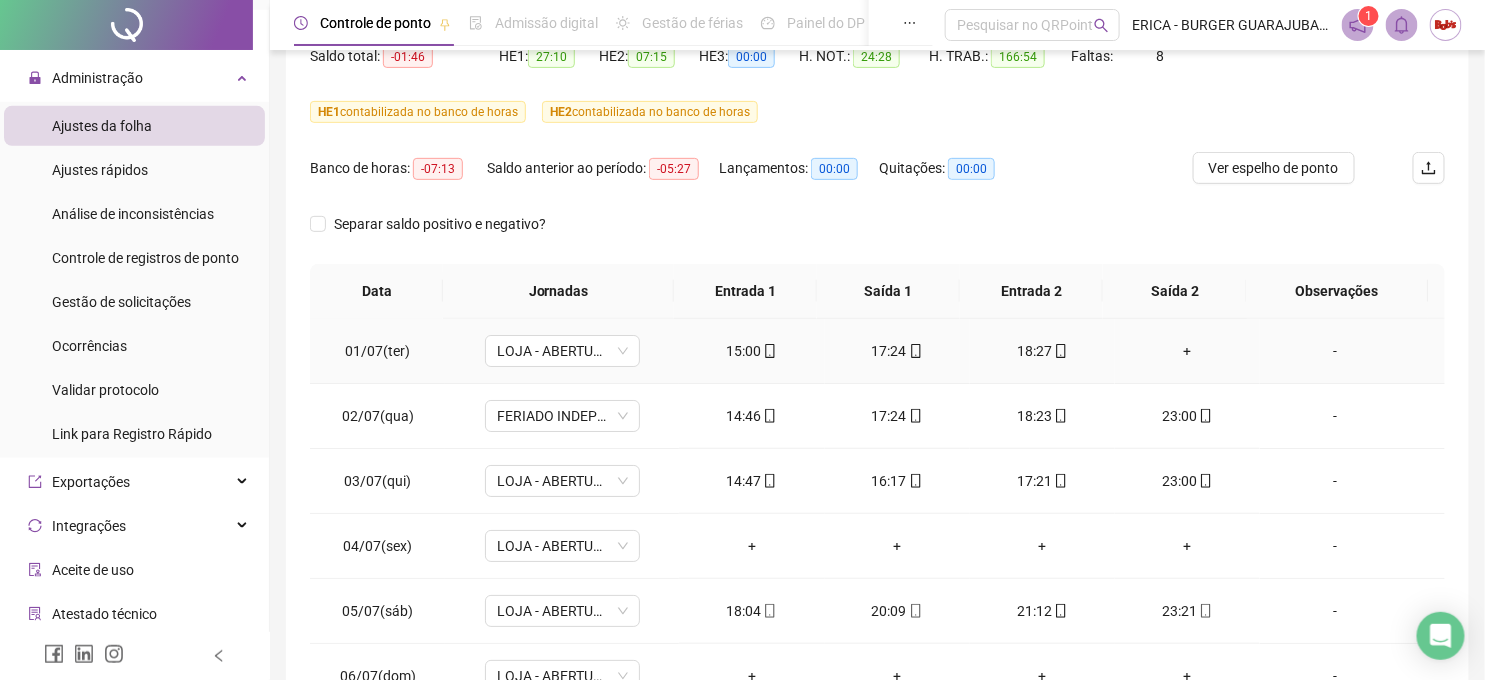 click on "+" at bounding box center (1187, 351) 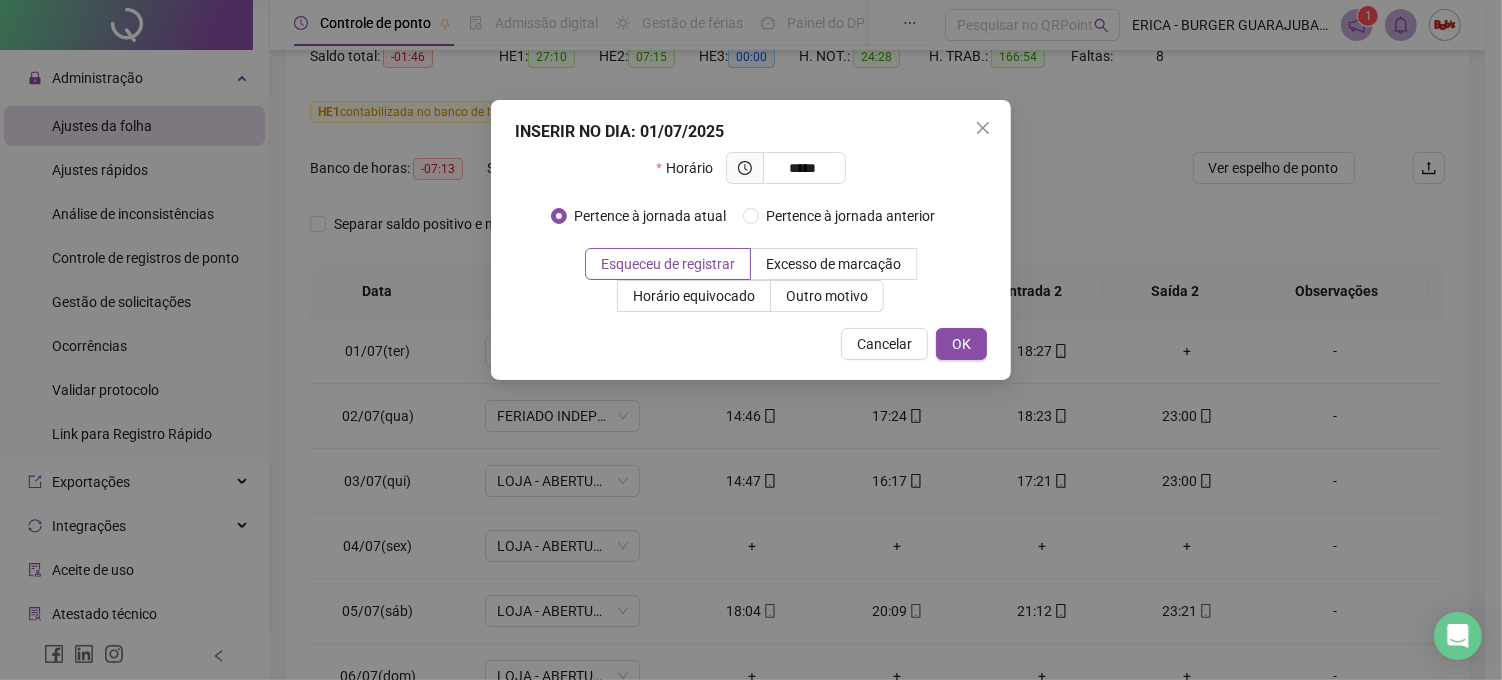 type on "*****" 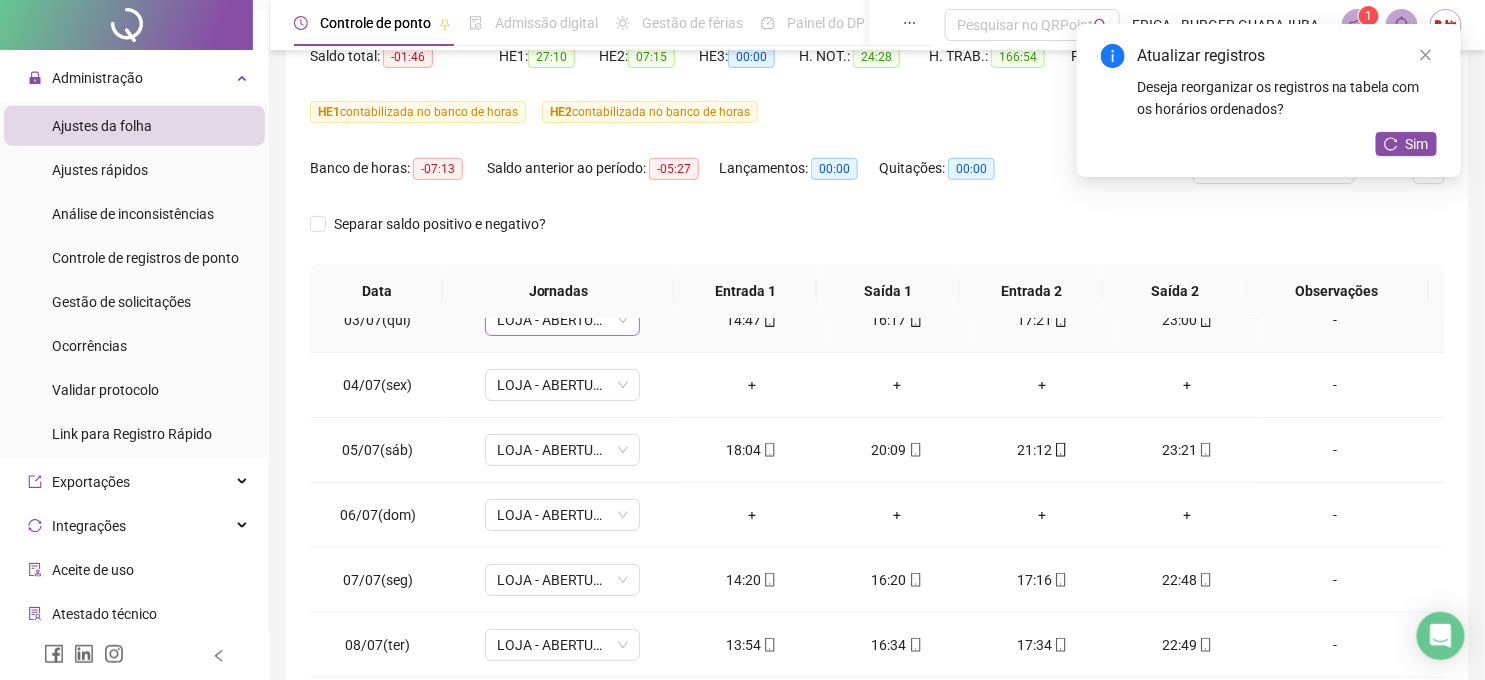 scroll, scrollTop: 111, scrollLeft: 0, axis: vertical 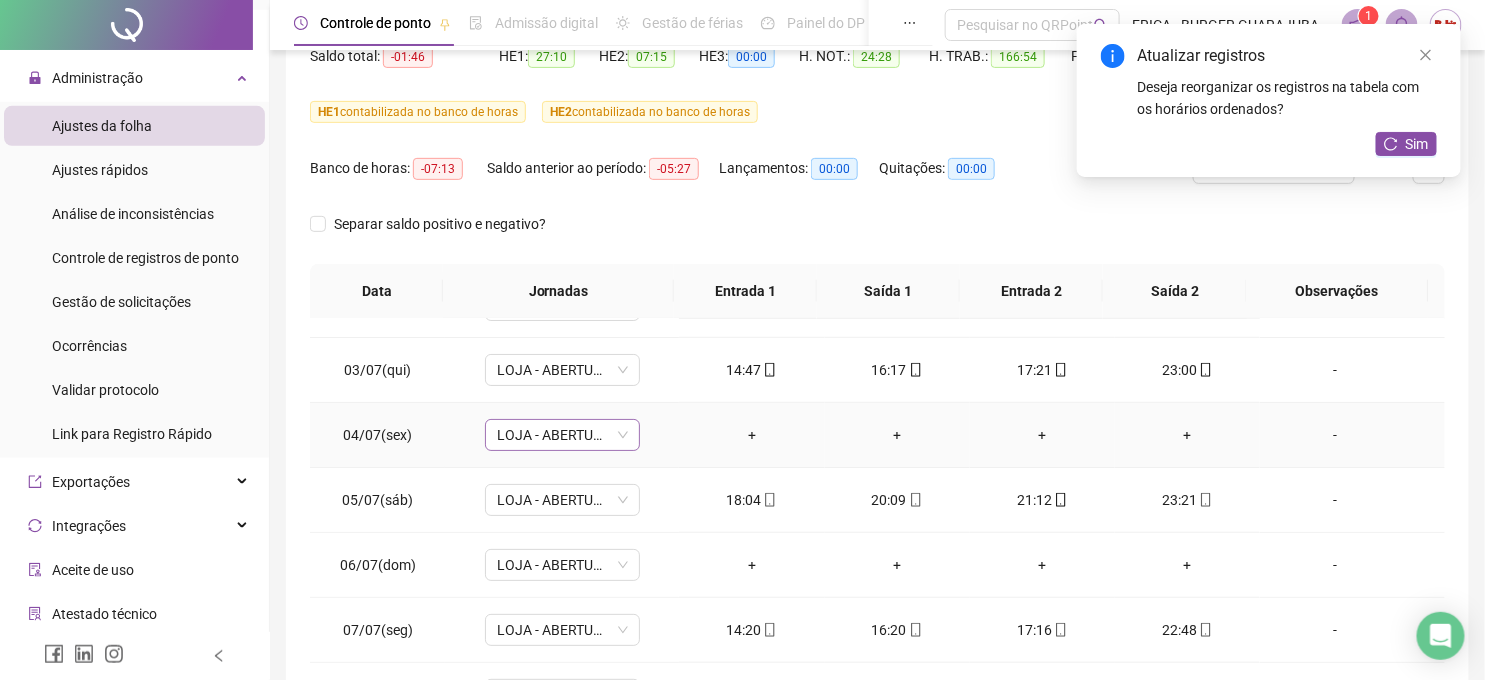 click on "LOJA - ABERTURA" at bounding box center [562, 435] 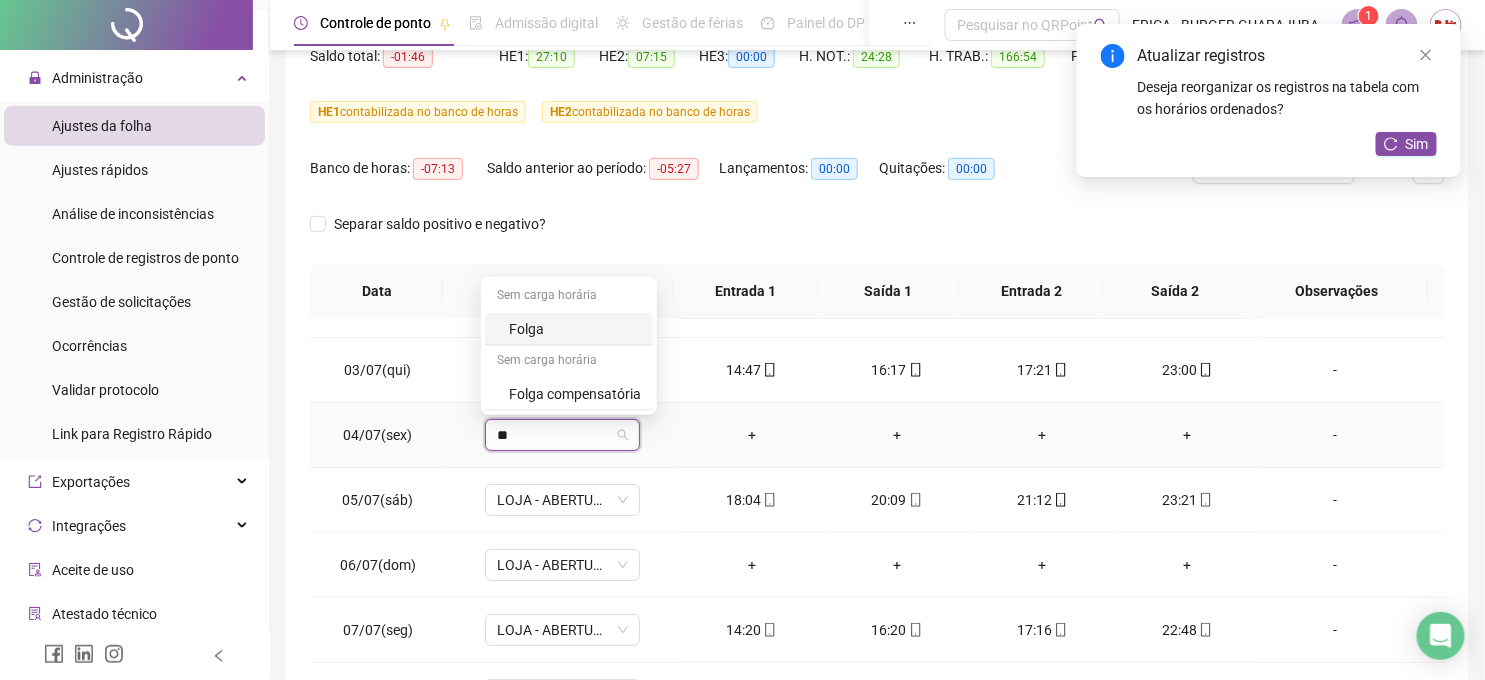 type on "***" 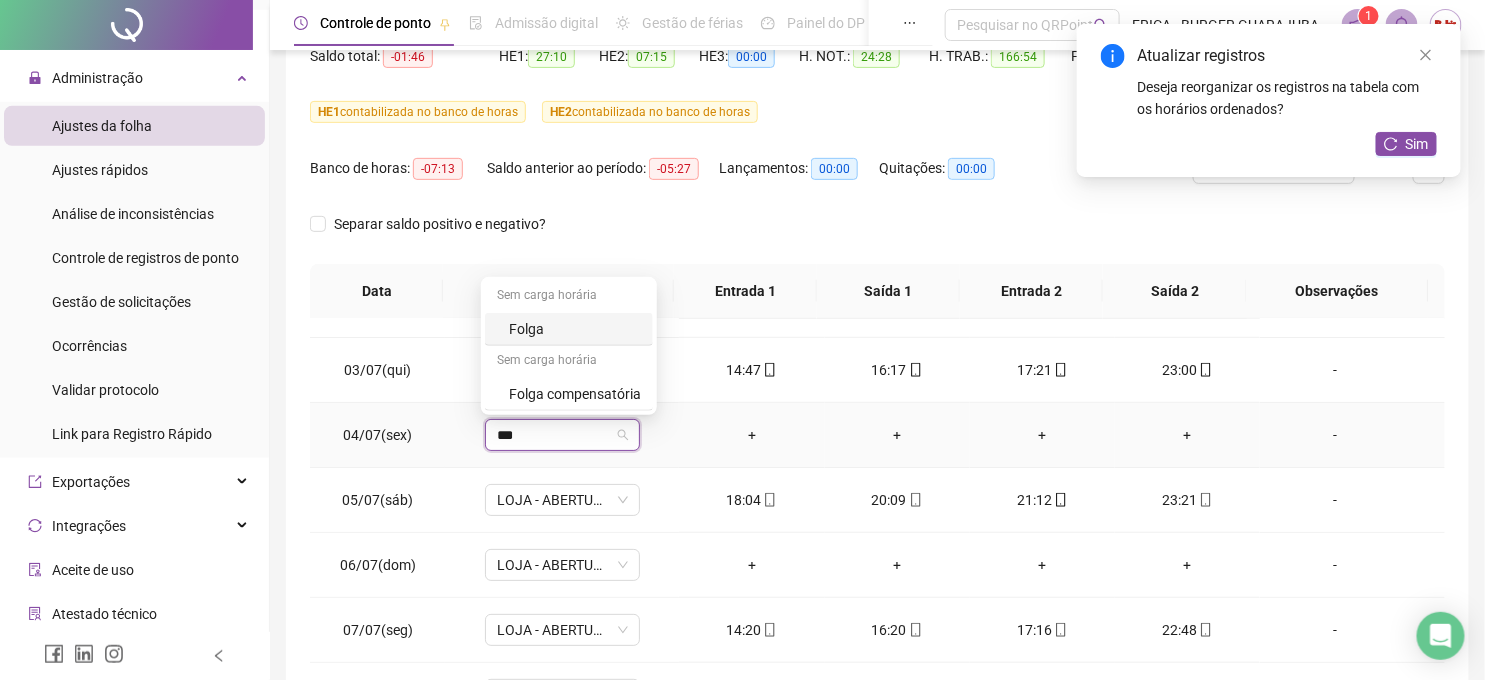 click on "Folga" at bounding box center (575, 329) 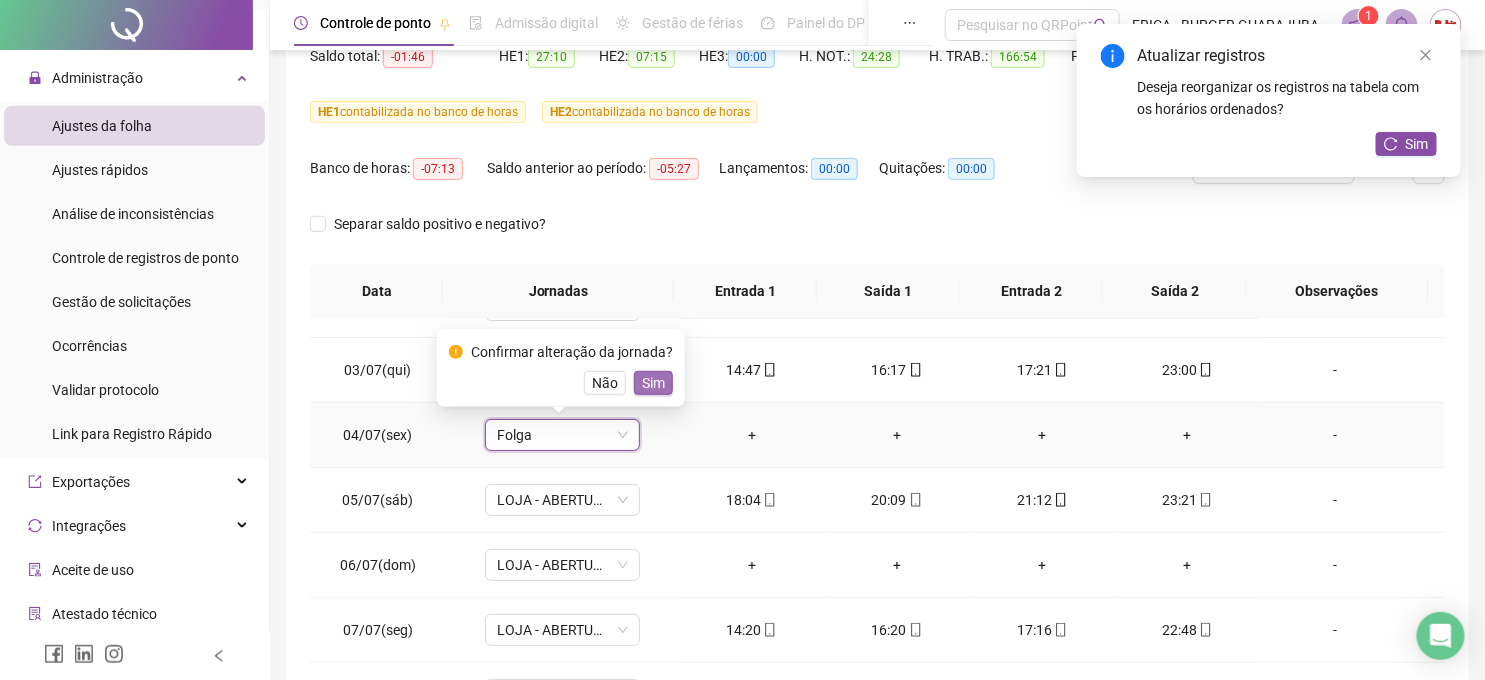 click on "Sim" at bounding box center [653, 383] 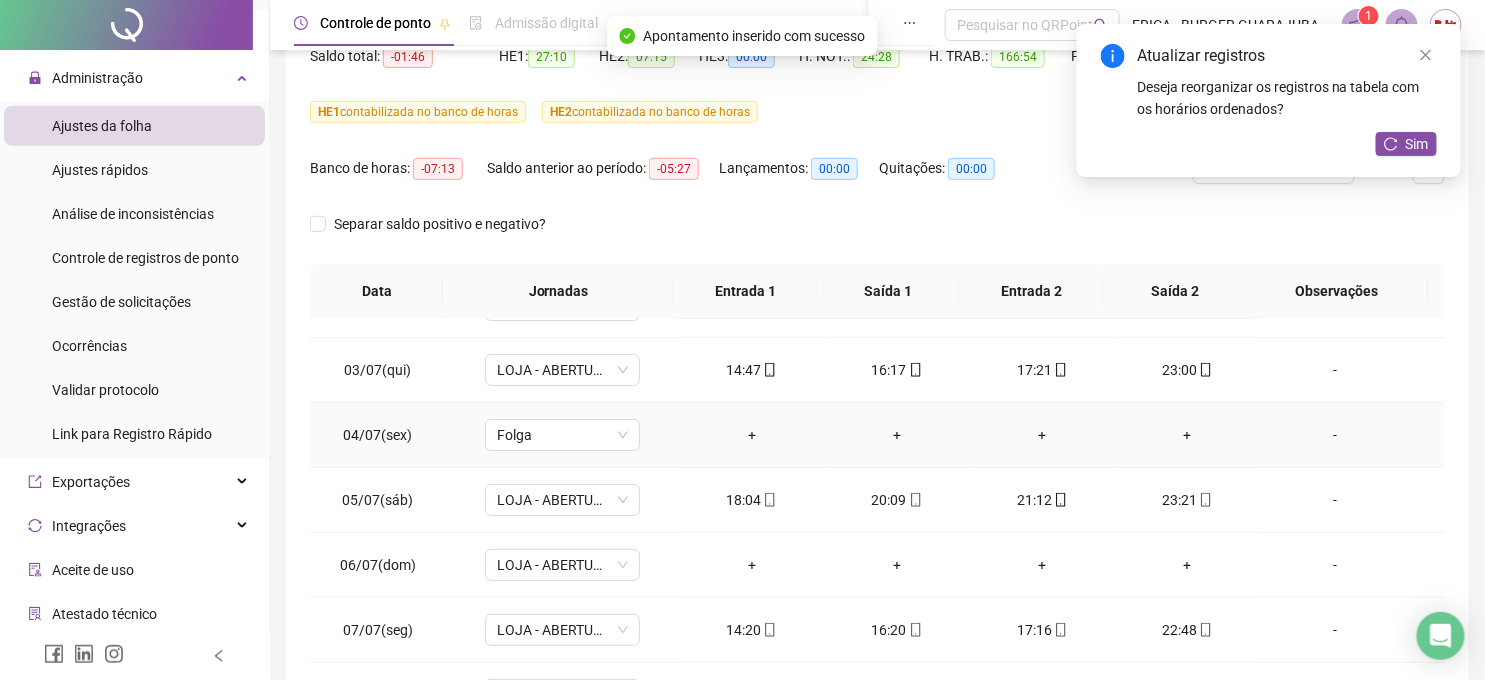 scroll, scrollTop: 222, scrollLeft: 0, axis: vertical 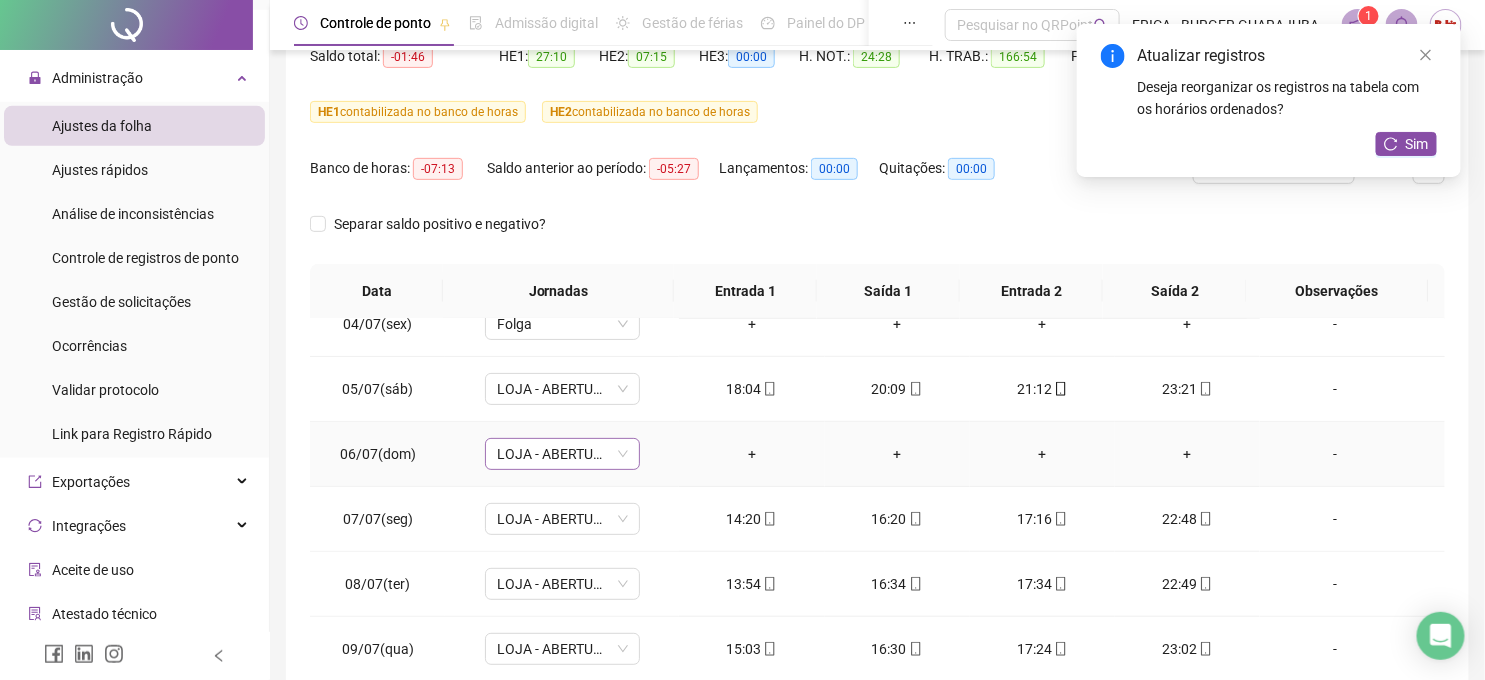 click on "LOJA - ABERTURA" at bounding box center [562, 454] 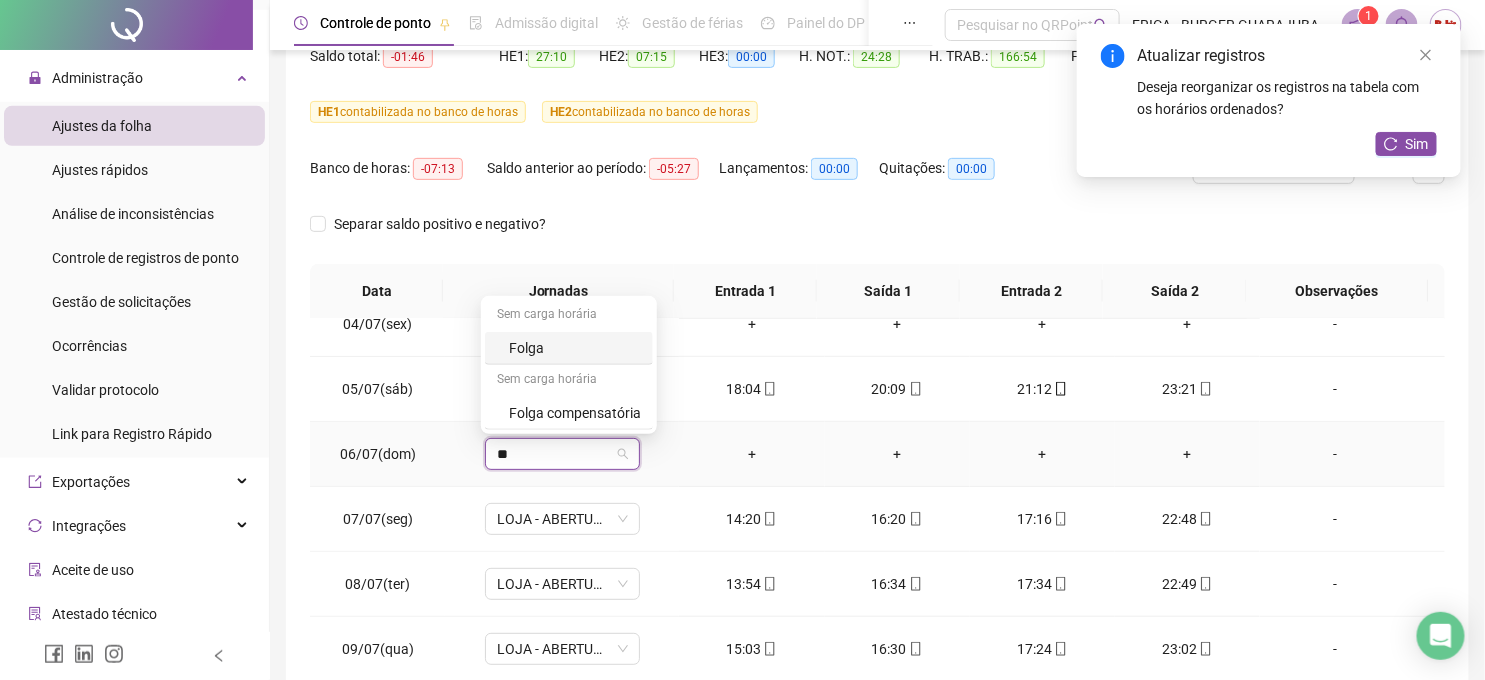 type on "***" 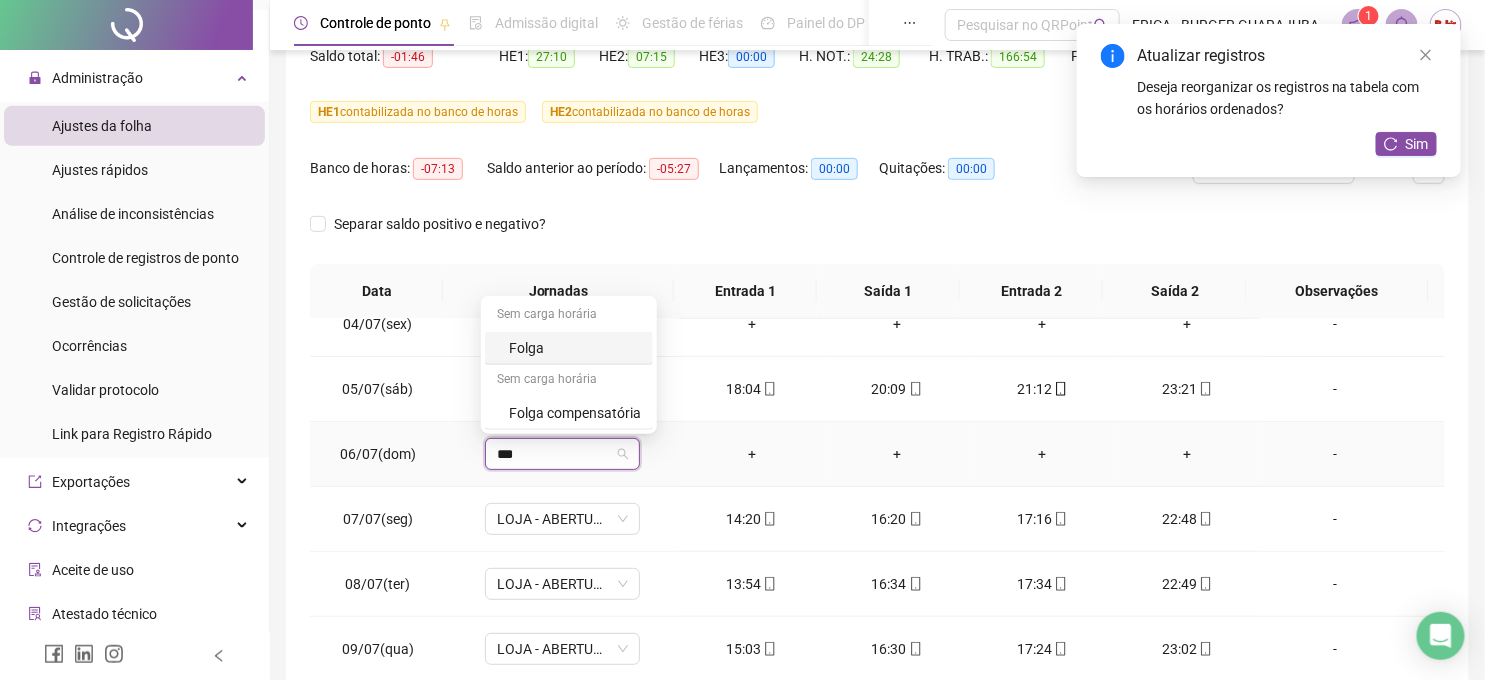 click on "Folga" at bounding box center (575, 348) 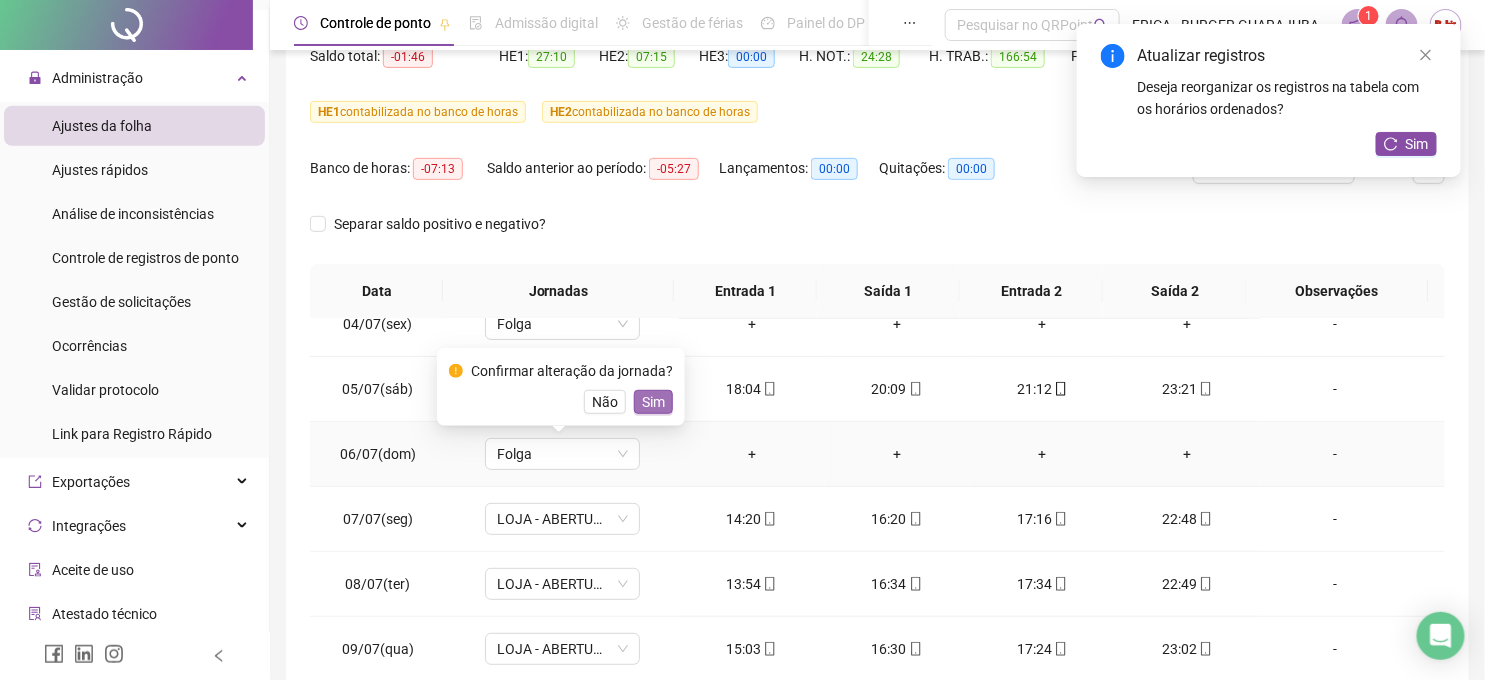 click on "Sim" at bounding box center (653, 402) 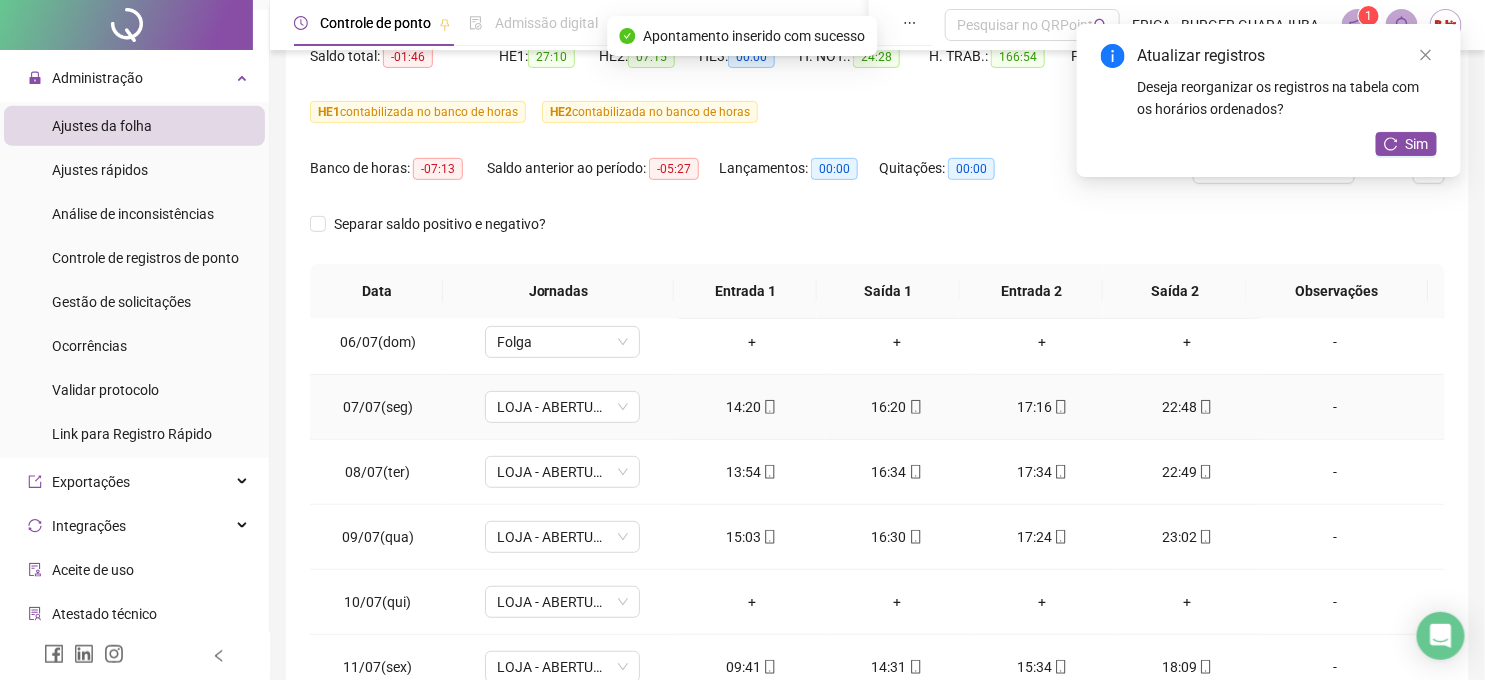 scroll, scrollTop: 444, scrollLeft: 0, axis: vertical 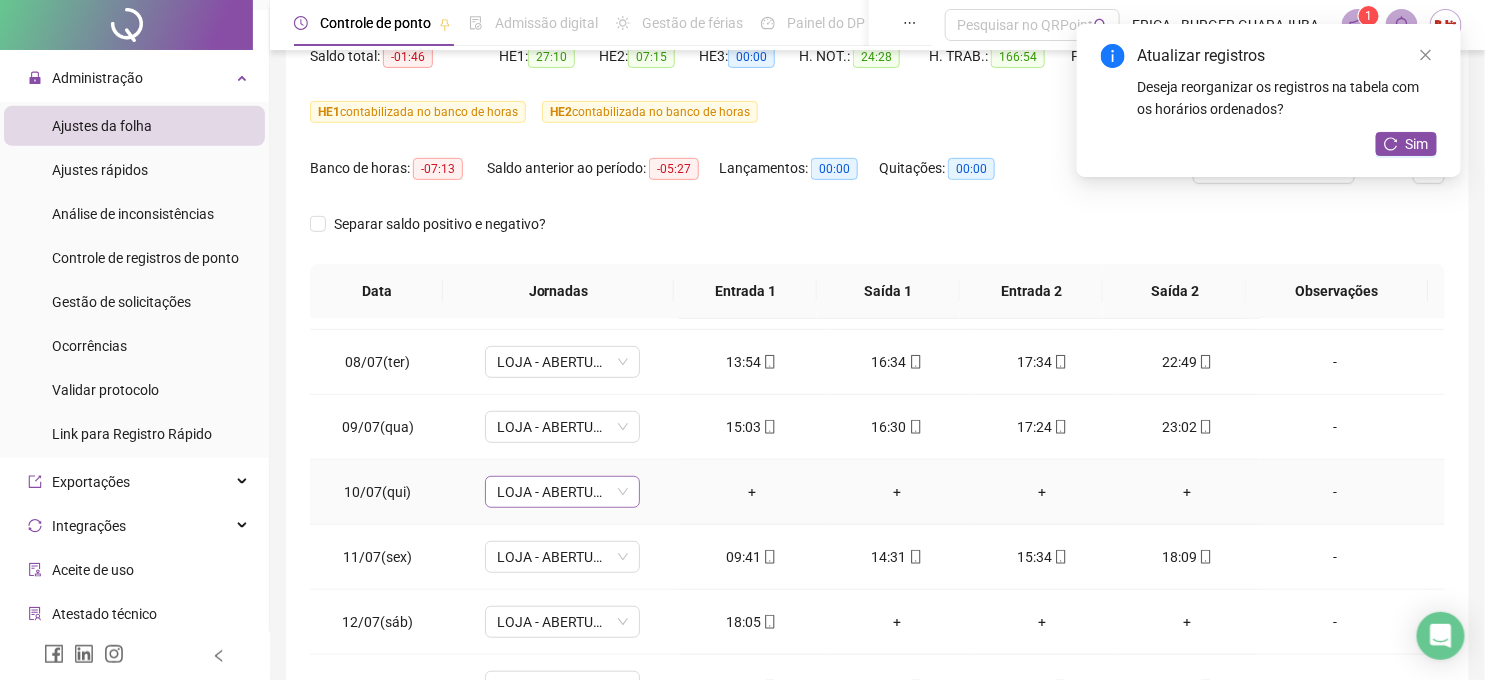 click on "LOJA - ABERTURA" at bounding box center (562, 492) 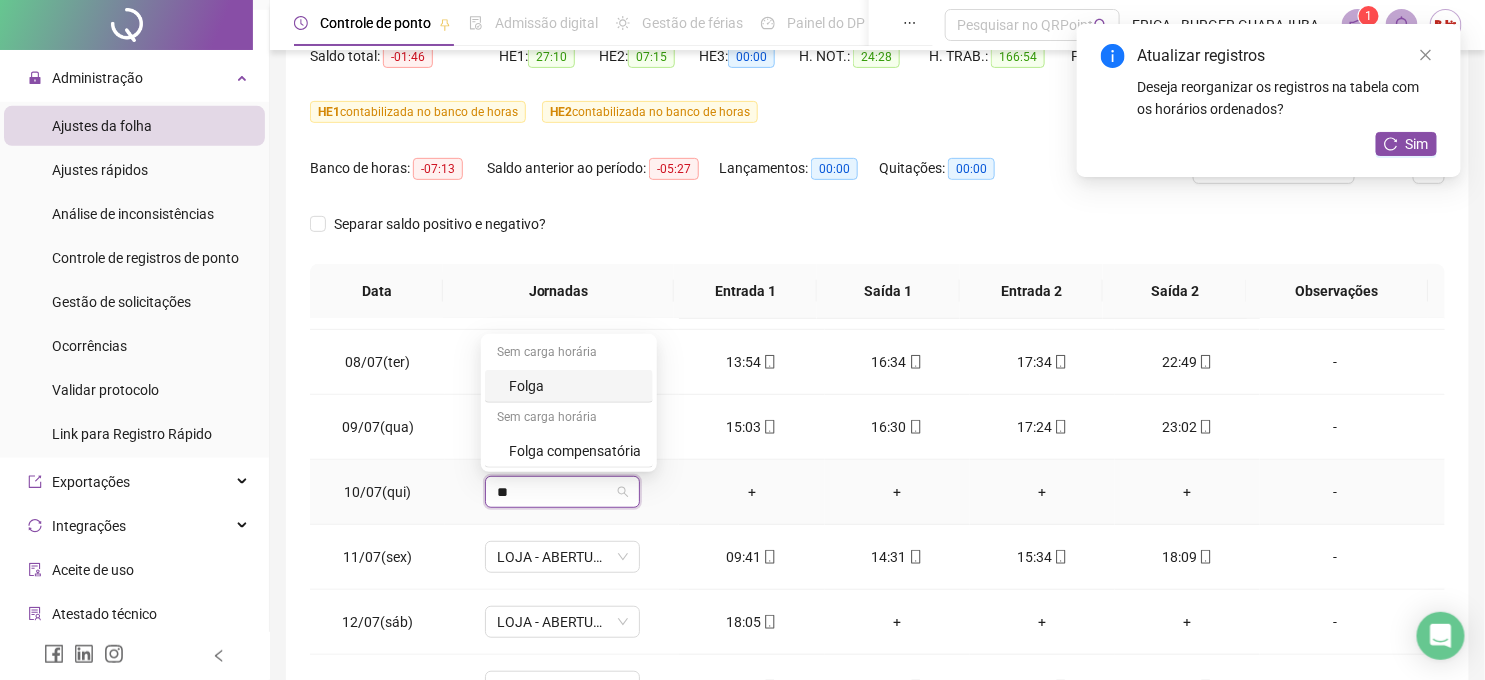 type on "***" 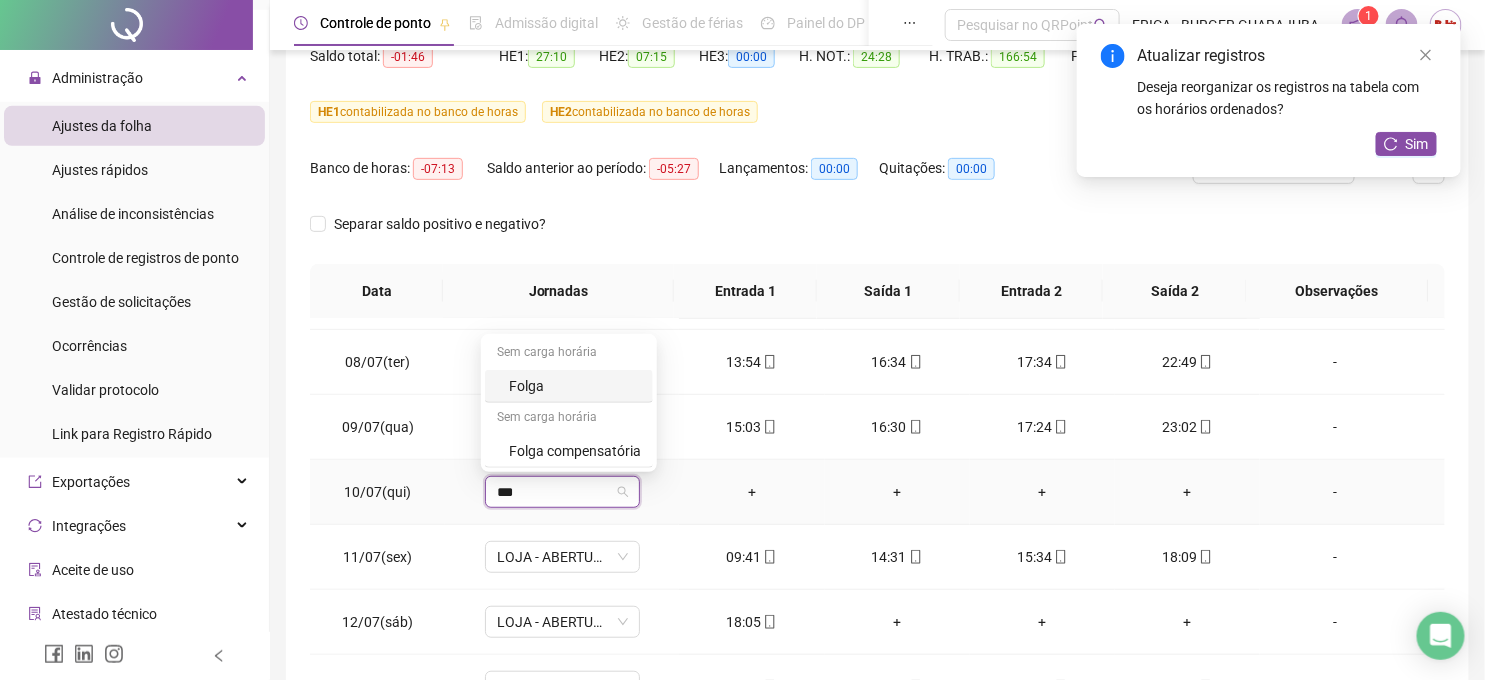click on "Folga" at bounding box center [569, 386] 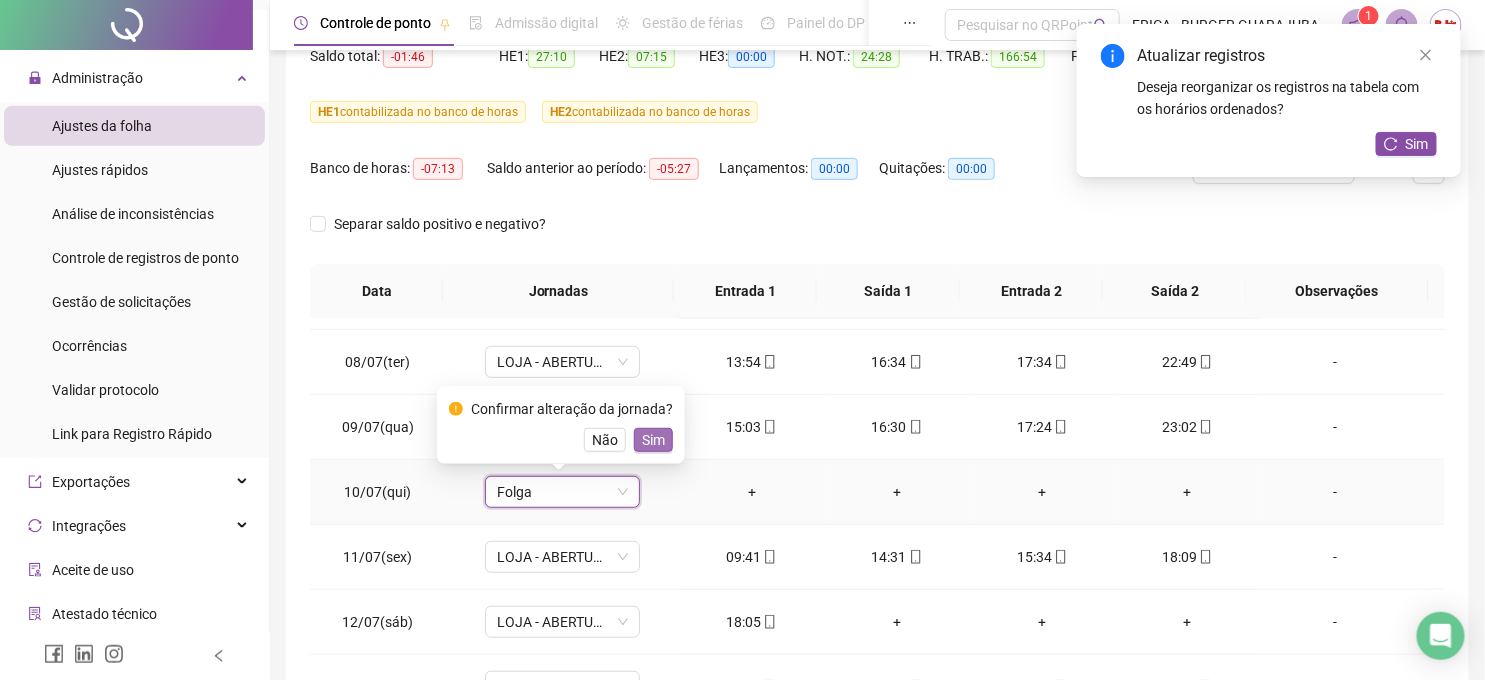 click on "Sim" at bounding box center (653, 440) 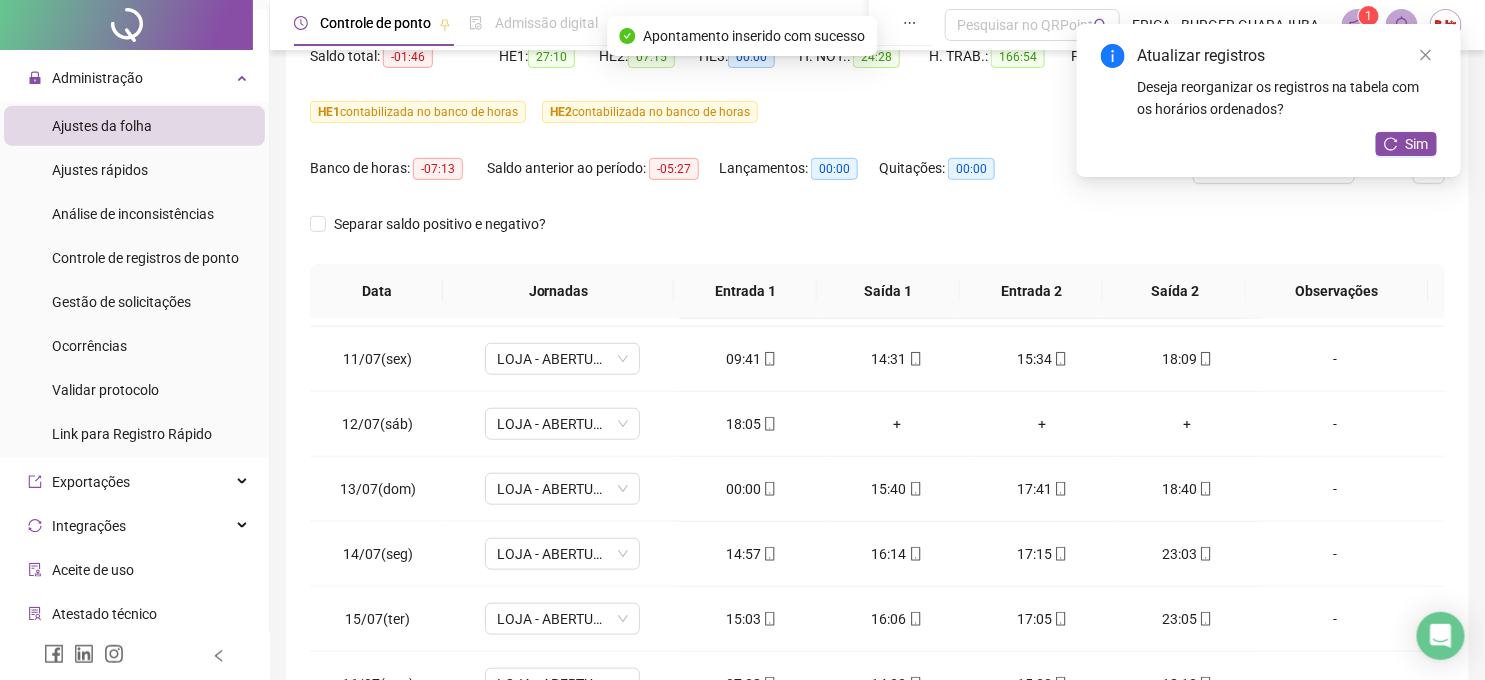 scroll, scrollTop: 666, scrollLeft: 0, axis: vertical 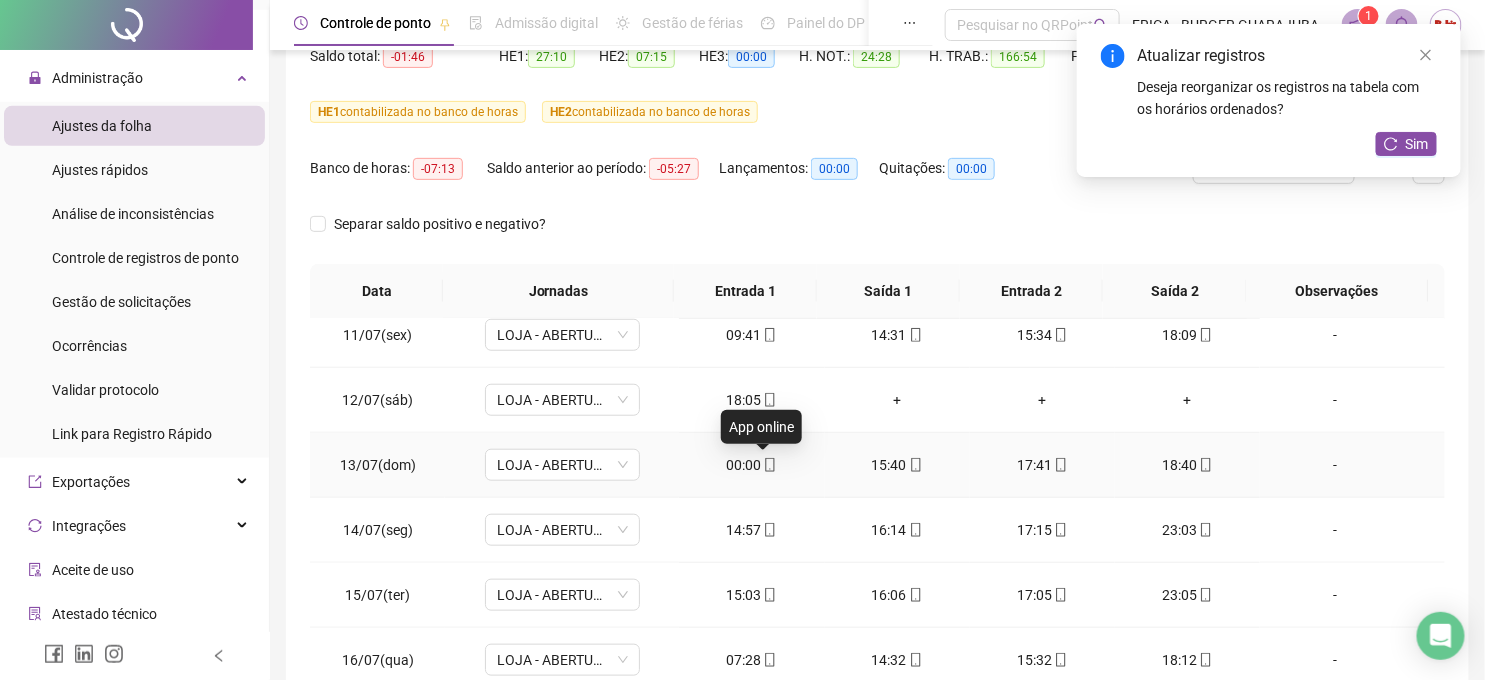 click 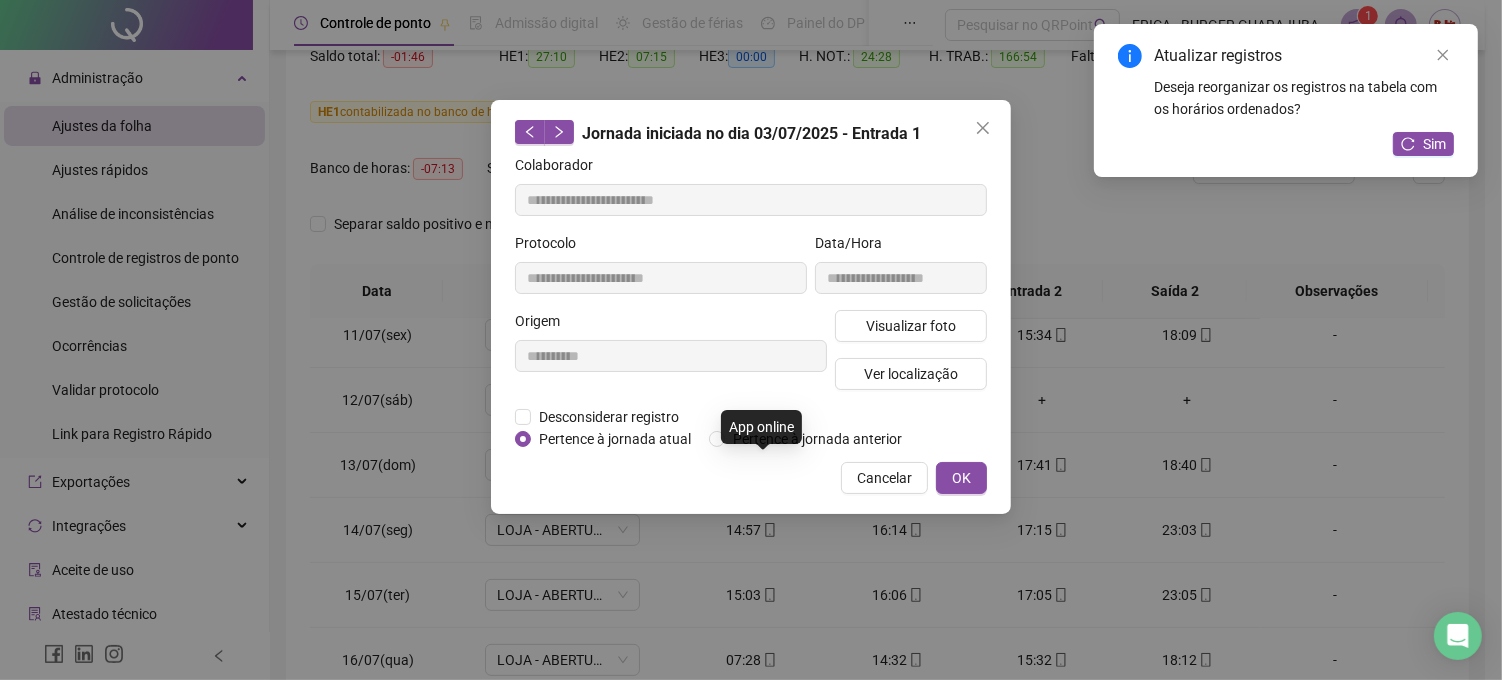 type on "**********" 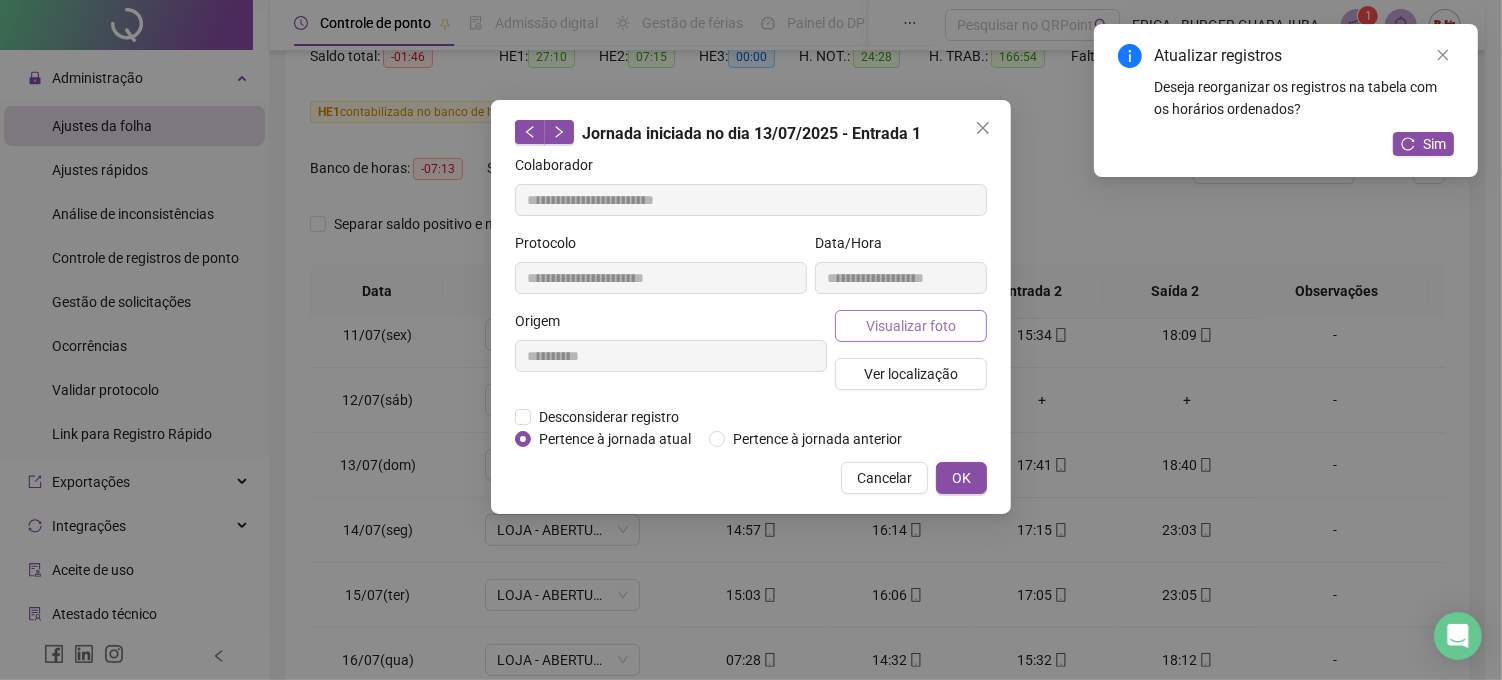 click on "Visualizar foto" at bounding box center (911, 326) 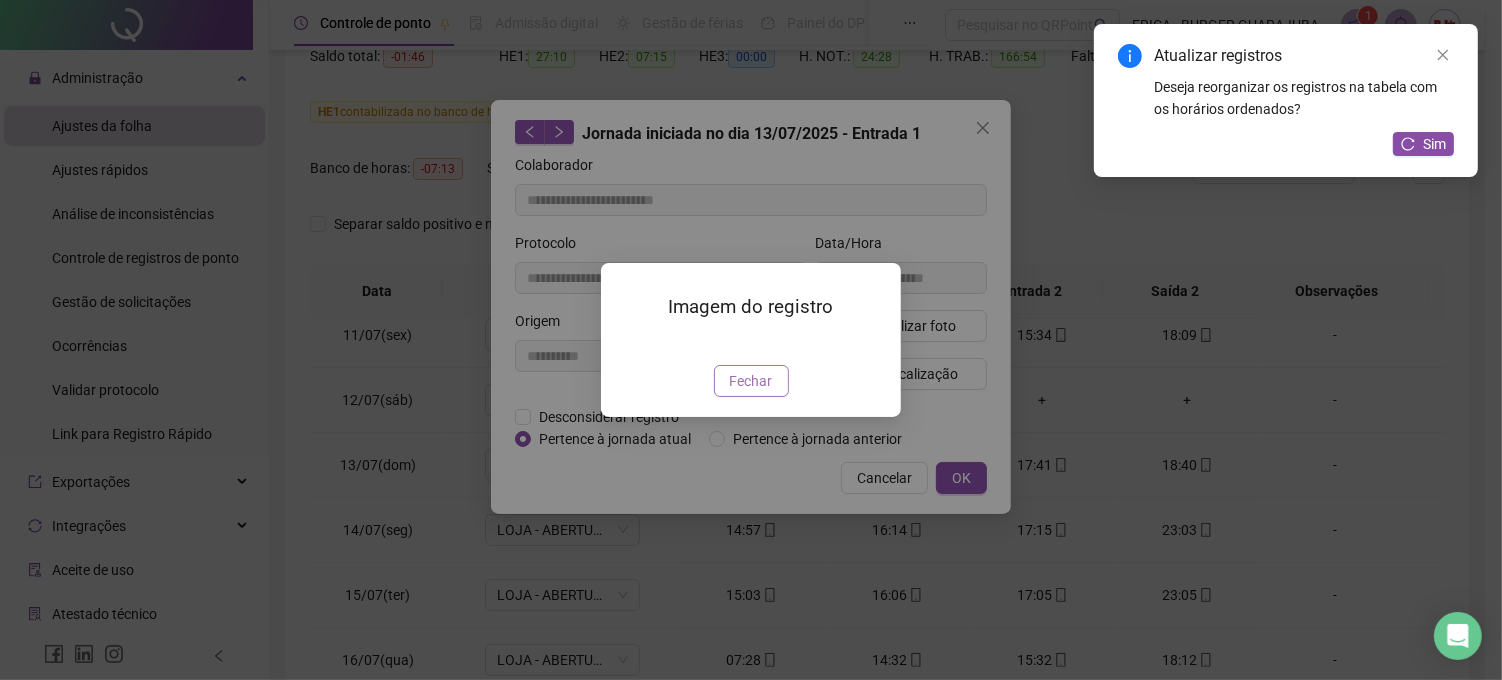click on "Fechar" at bounding box center (751, 381) 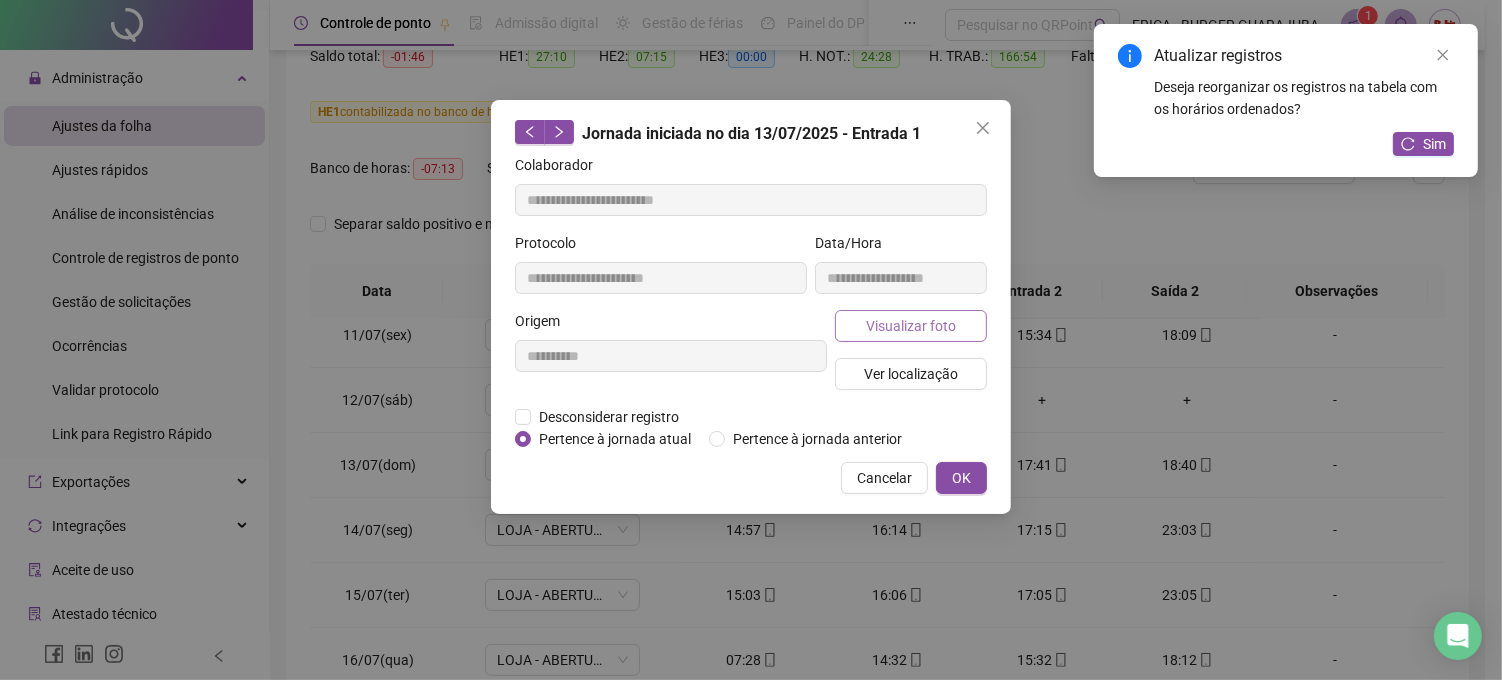 click on "Visualizar foto" at bounding box center (911, 326) 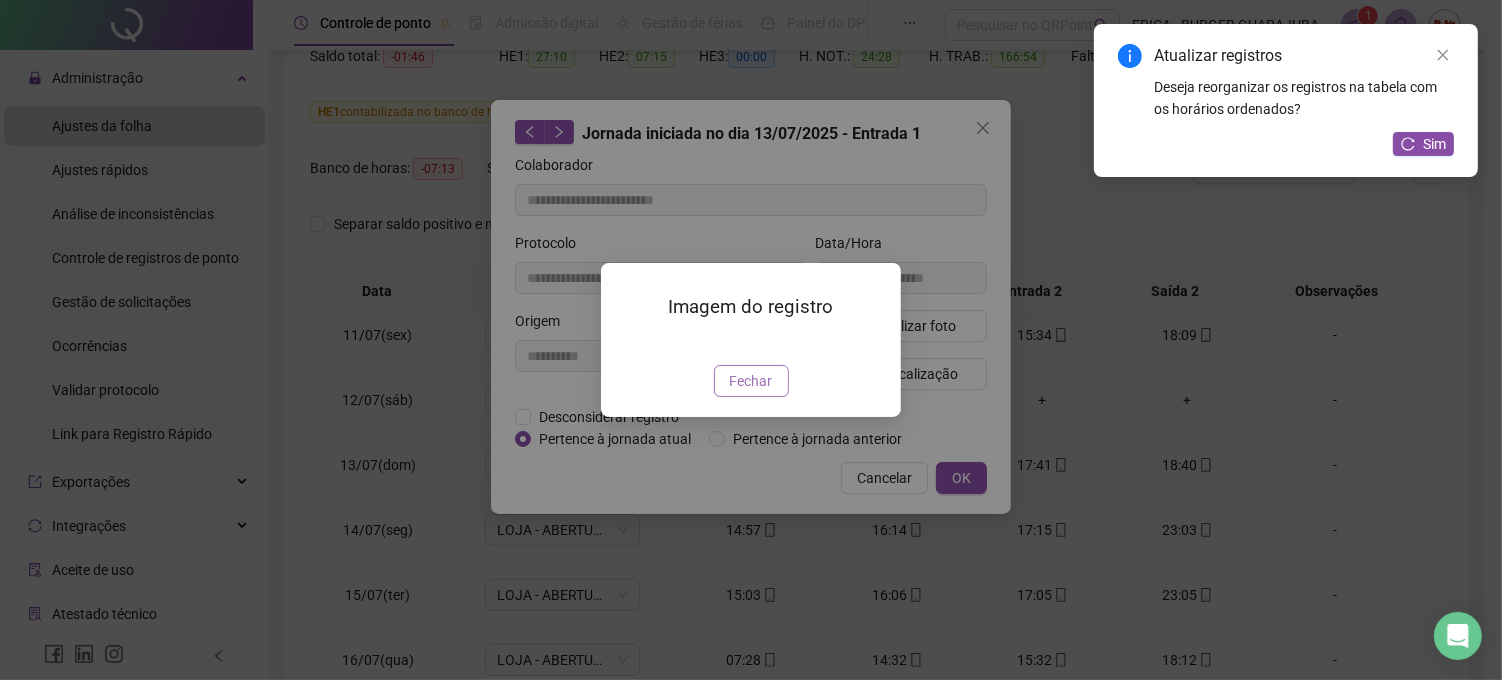 click on "Fechar" at bounding box center (751, 381) 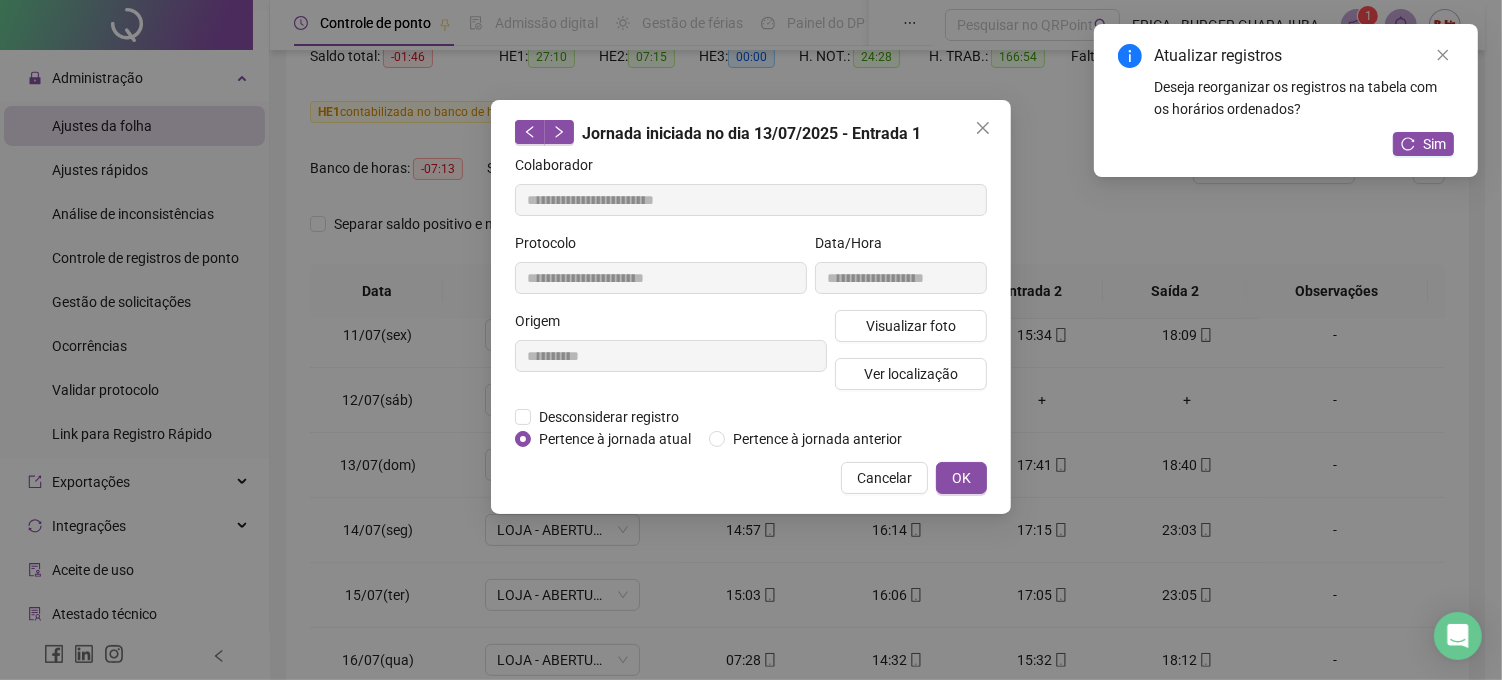 click on "**********" at bounding box center (751, 307) 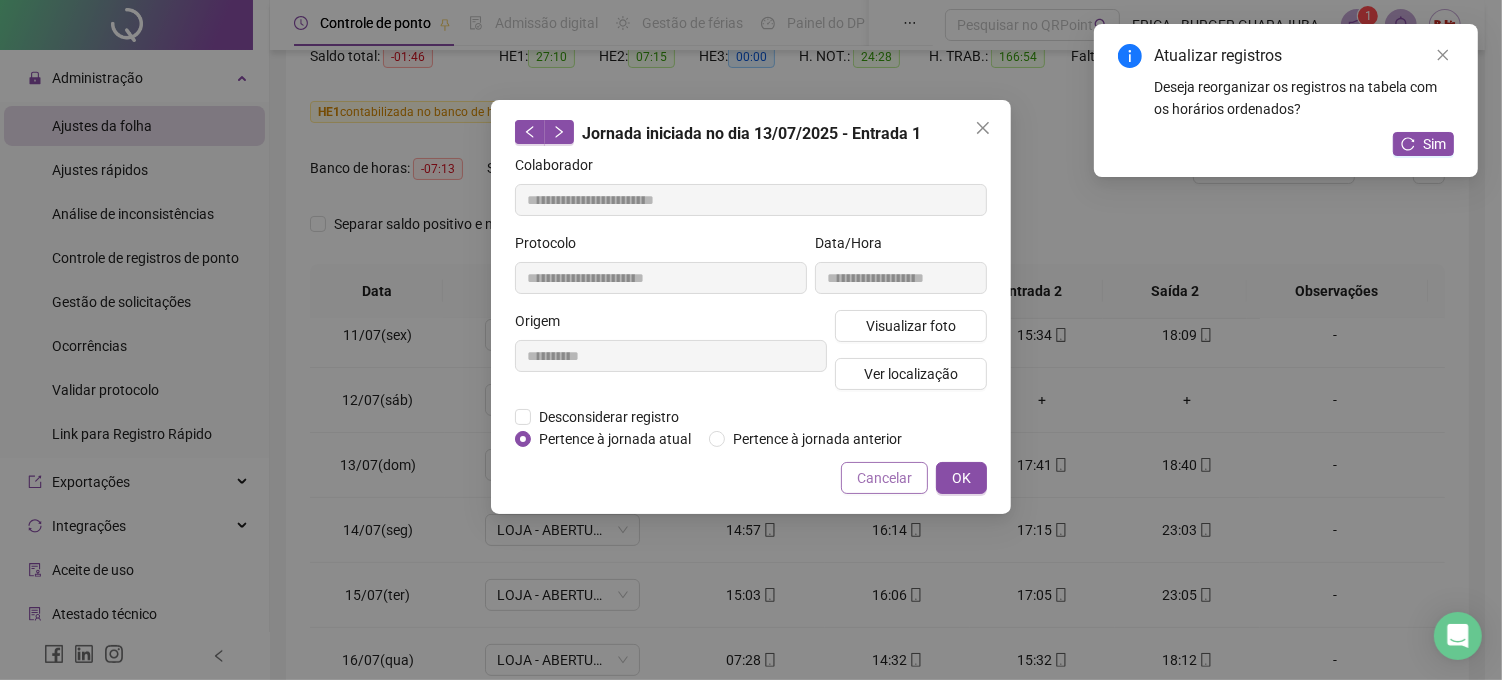 click on "Cancelar" at bounding box center [884, 478] 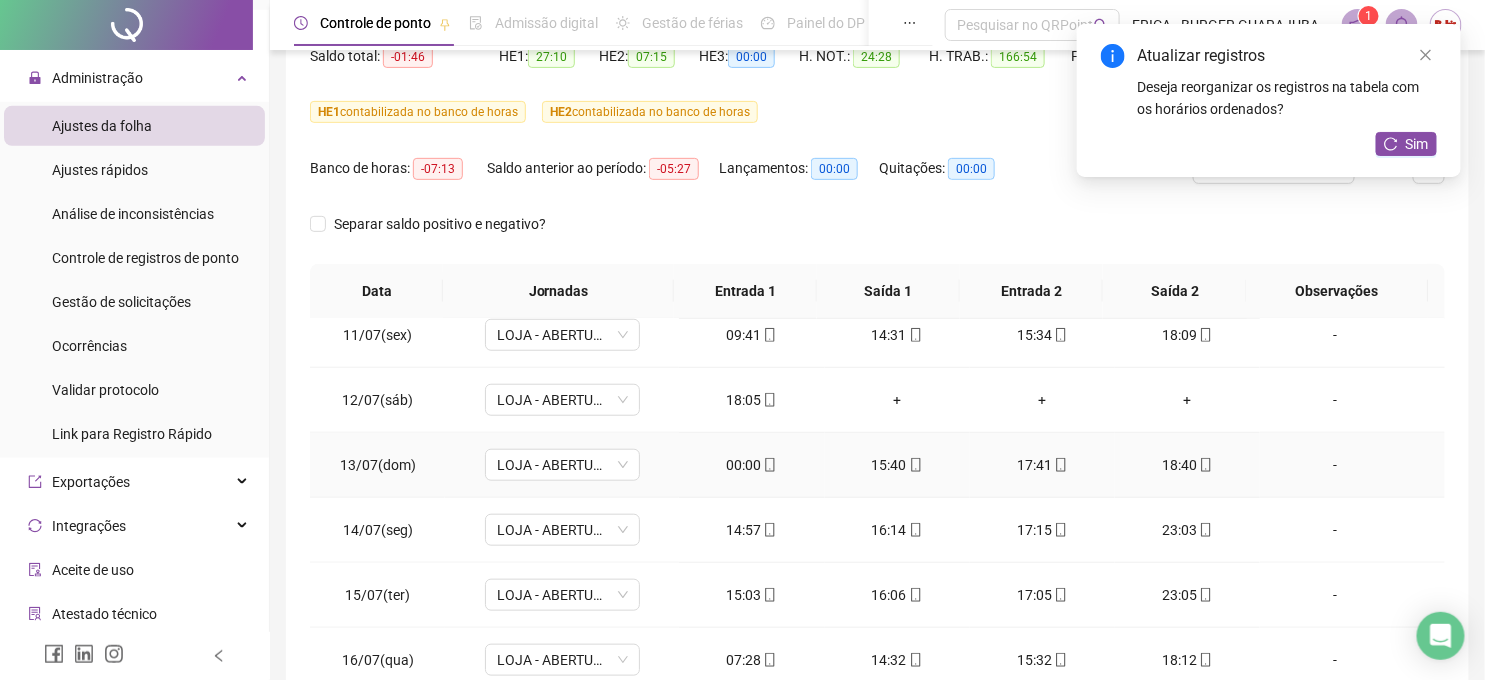 drag, startPoint x: 753, startPoint y: 456, endPoint x: 768, endPoint y: 456, distance: 15 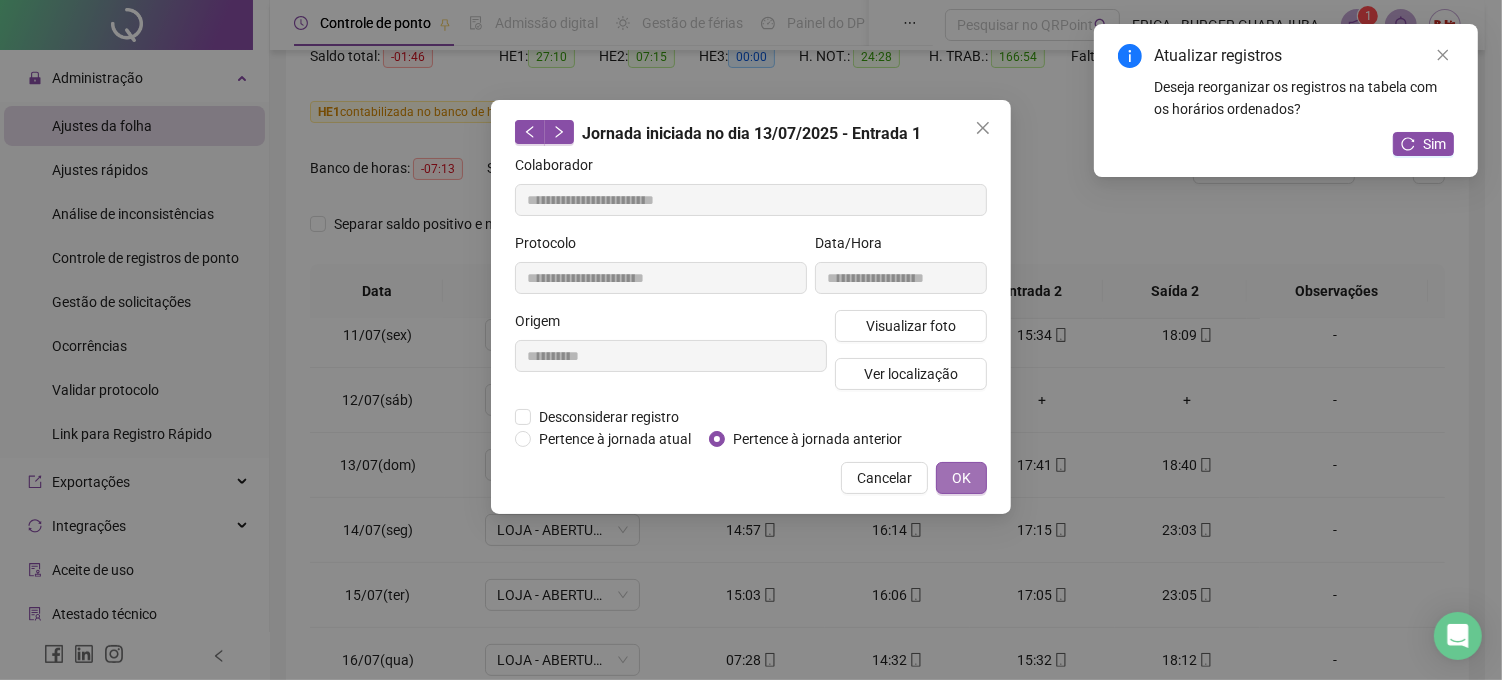 click on "OK" at bounding box center [961, 478] 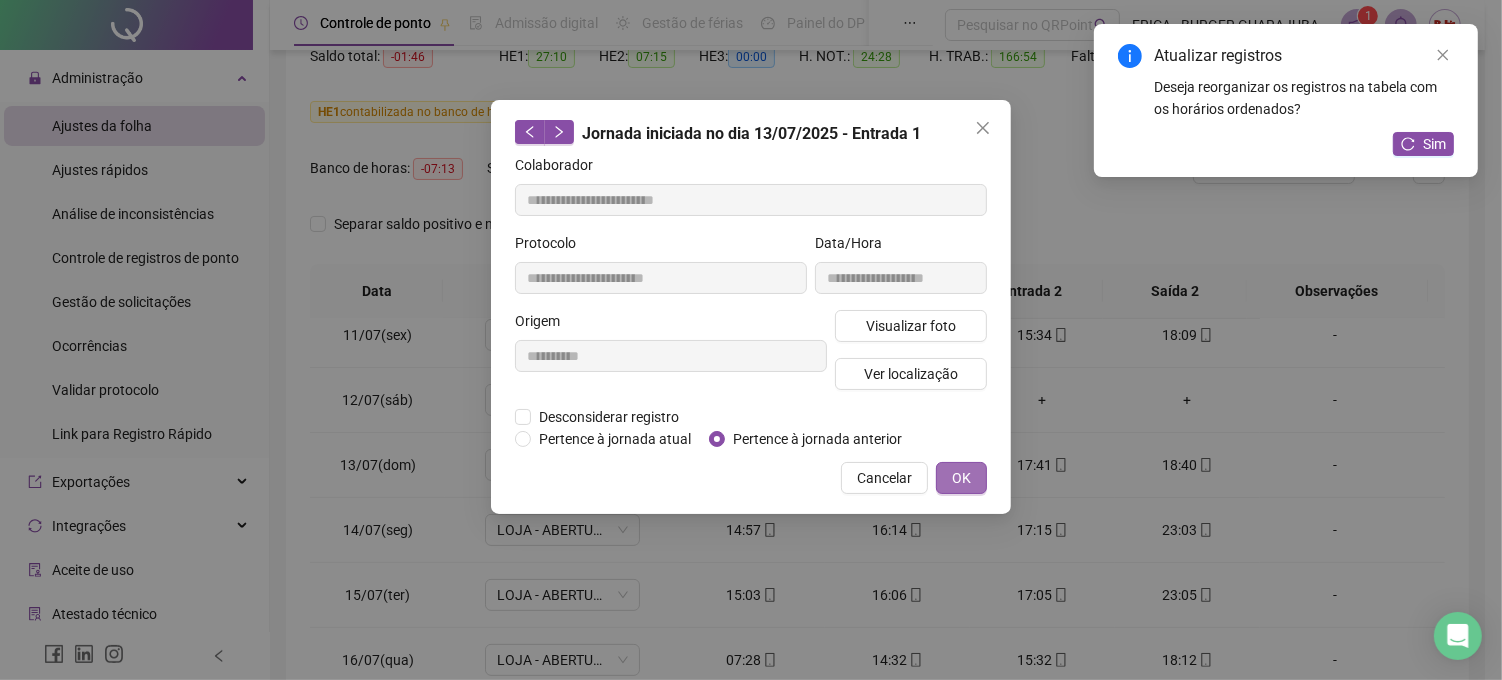 click on "OK" at bounding box center (961, 478) 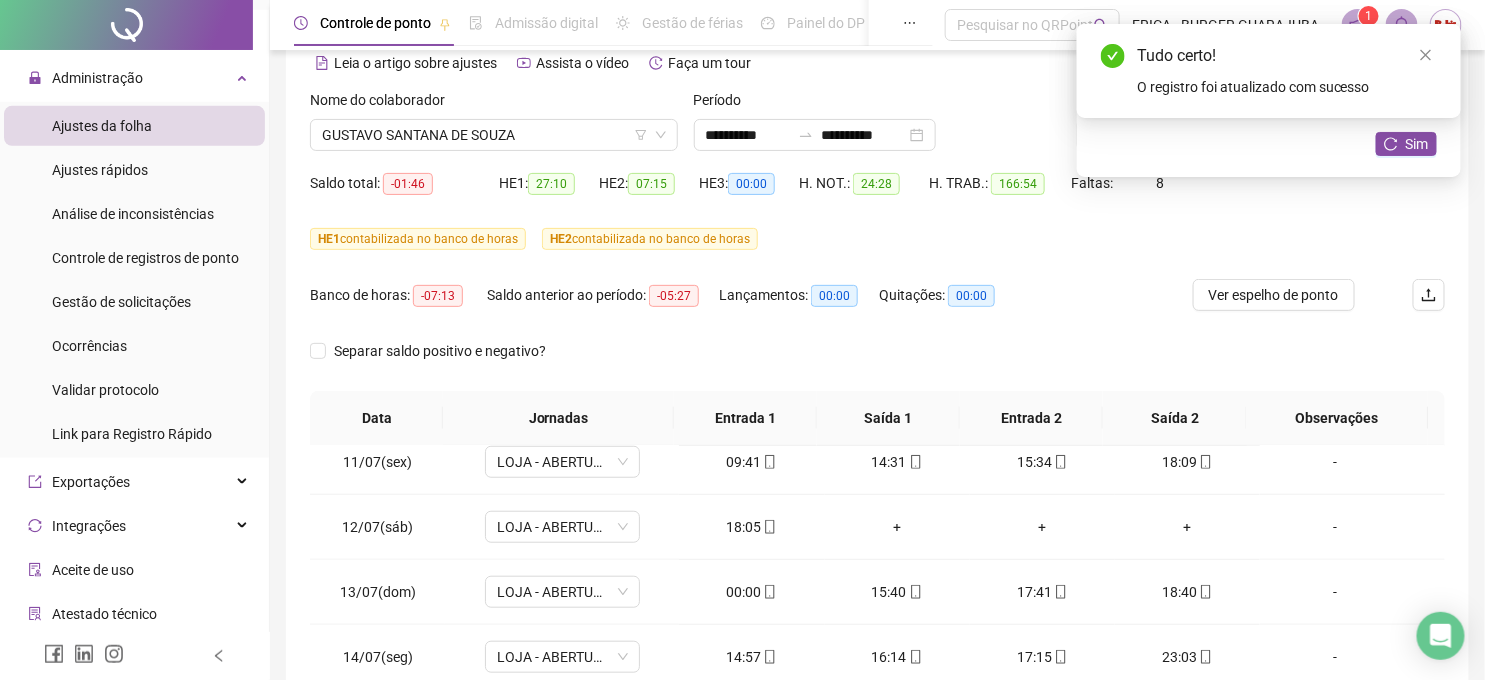 scroll, scrollTop: 0, scrollLeft: 0, axis: both 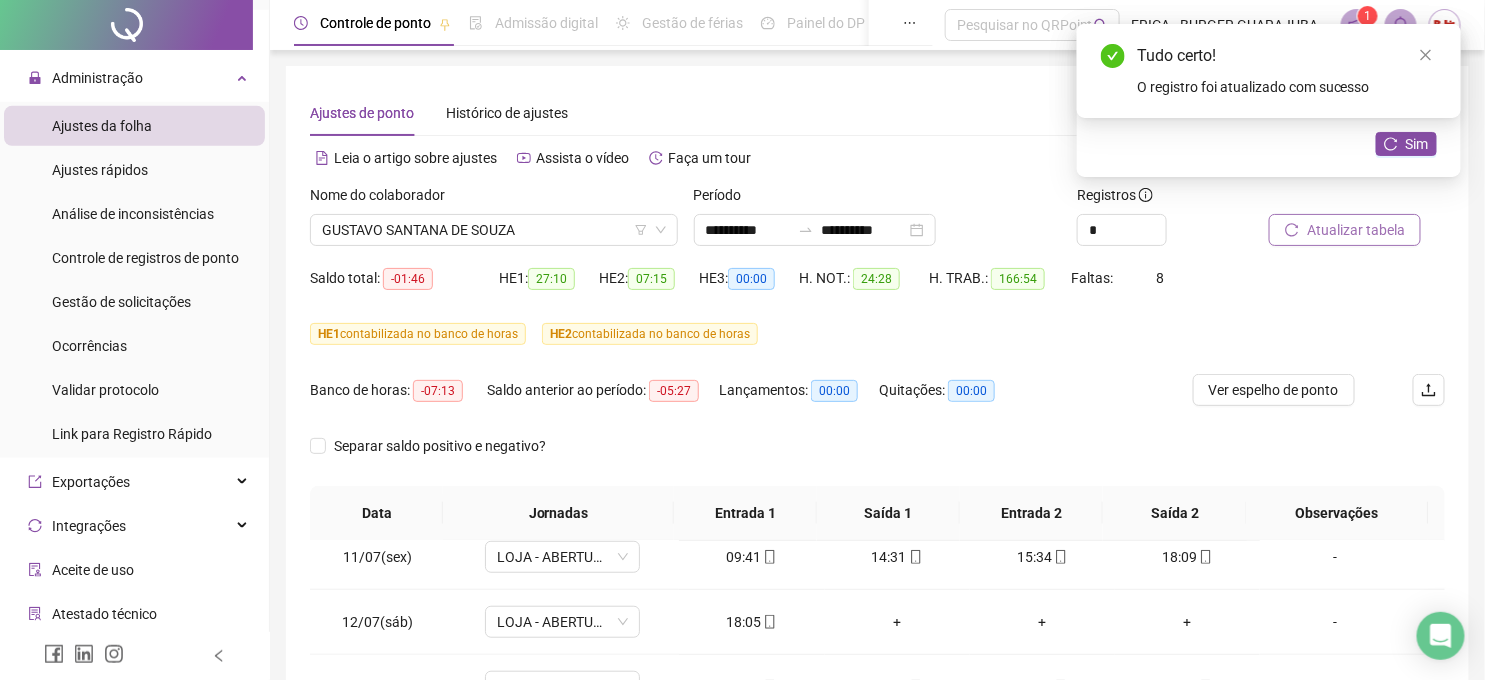 click on "Atualizar tabela" at bounding box center [1356, 230] 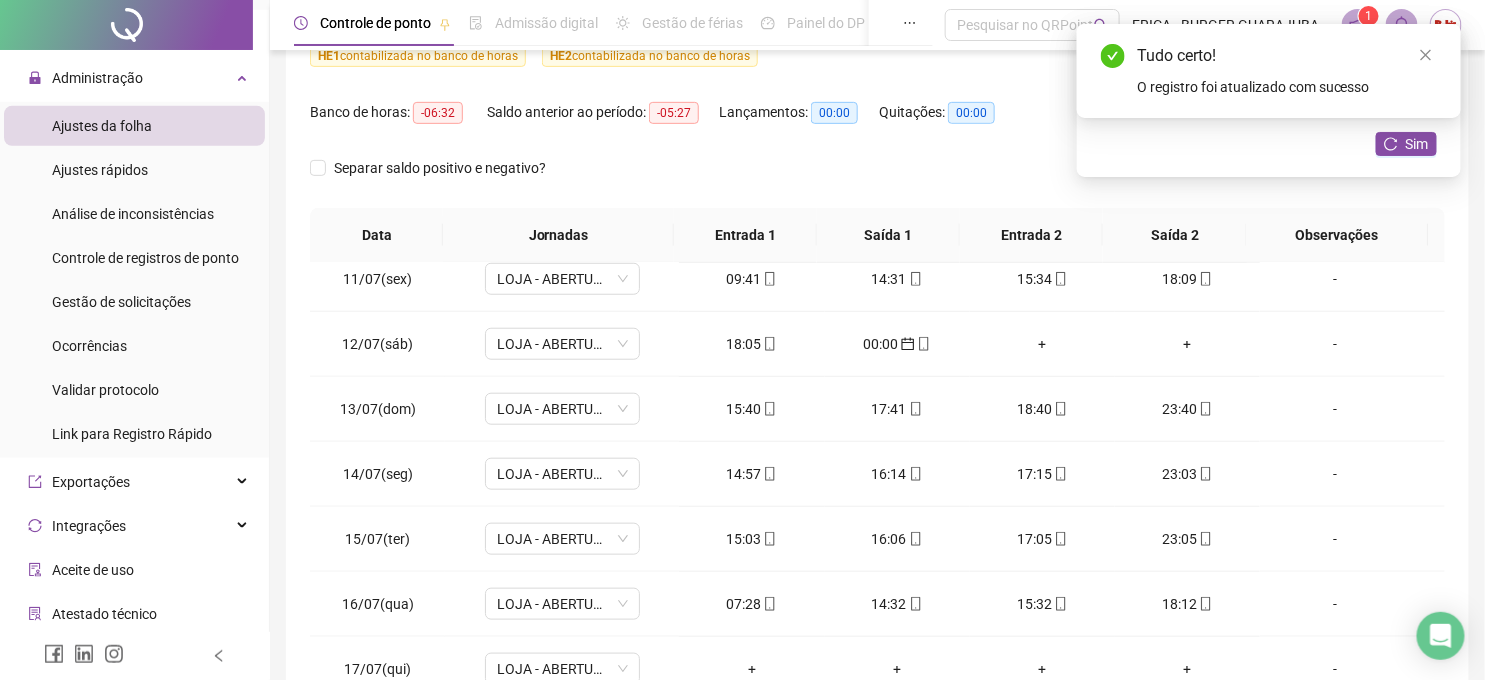 scroll, scrollTop: 333, scrollLeft: 0, axis: vertical 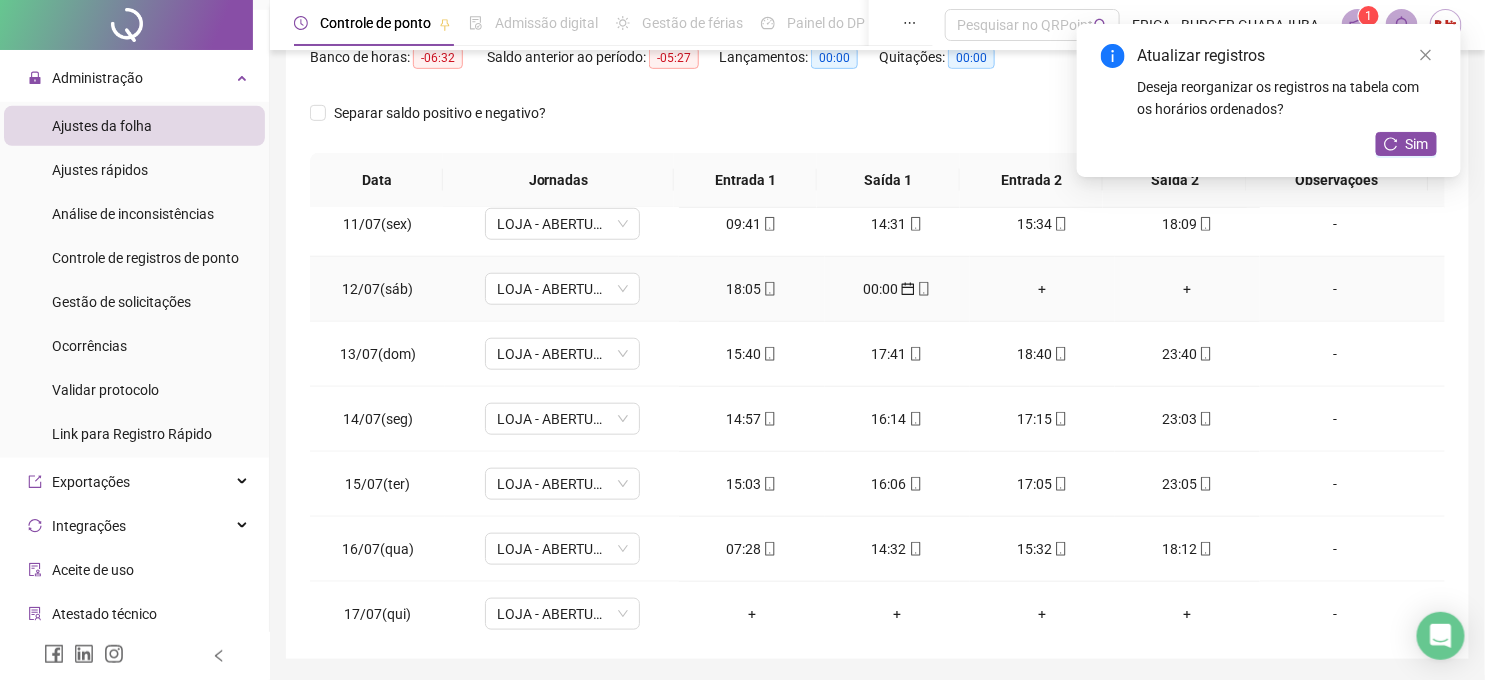 click on "+" at bounding box center (1042, 289) 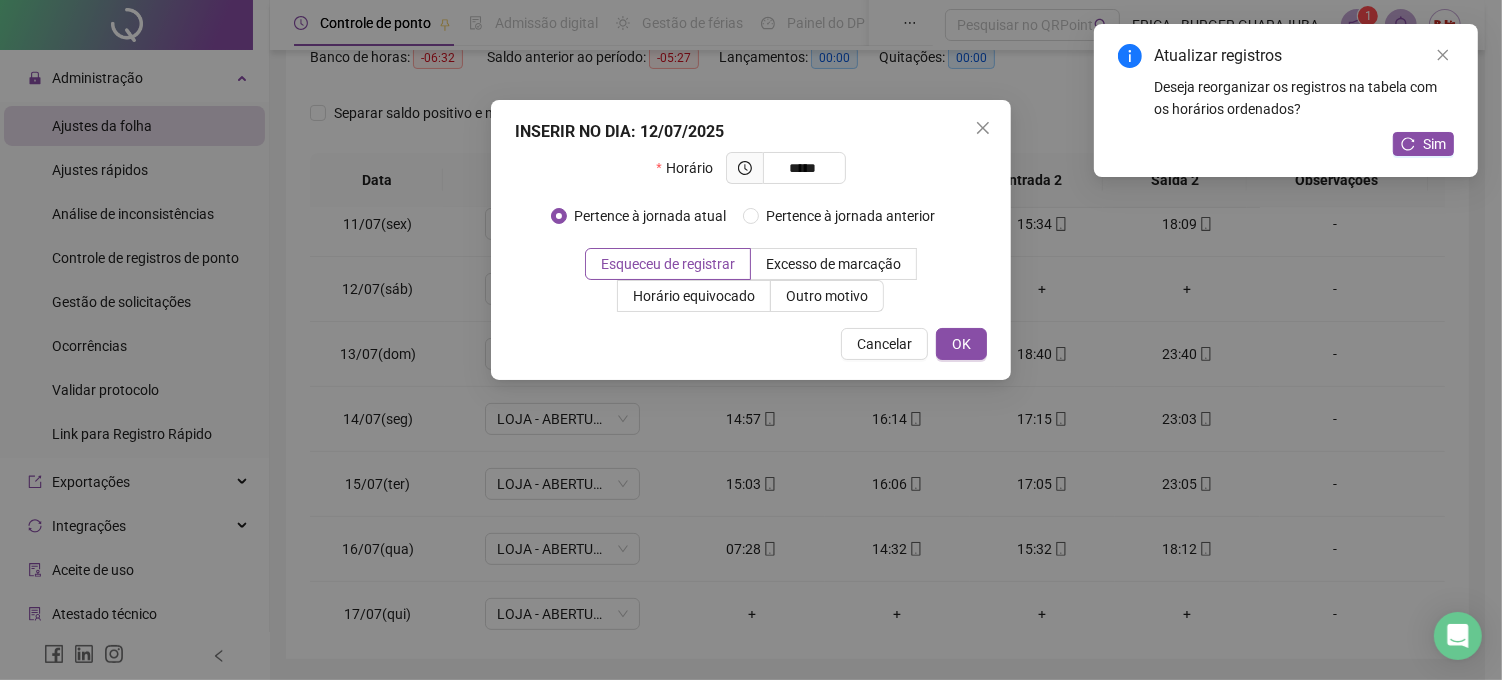 type on "*****" 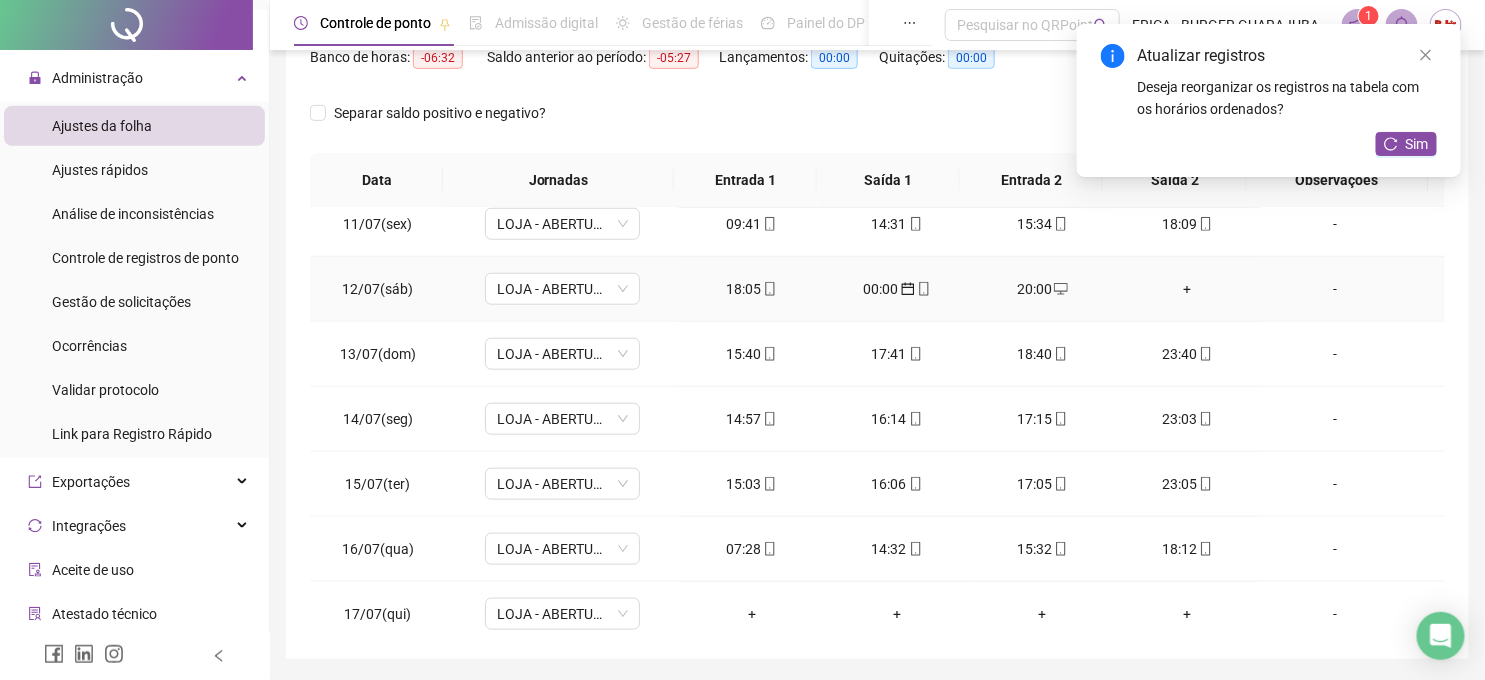 click on "+" at bounding box center (1187, 289) 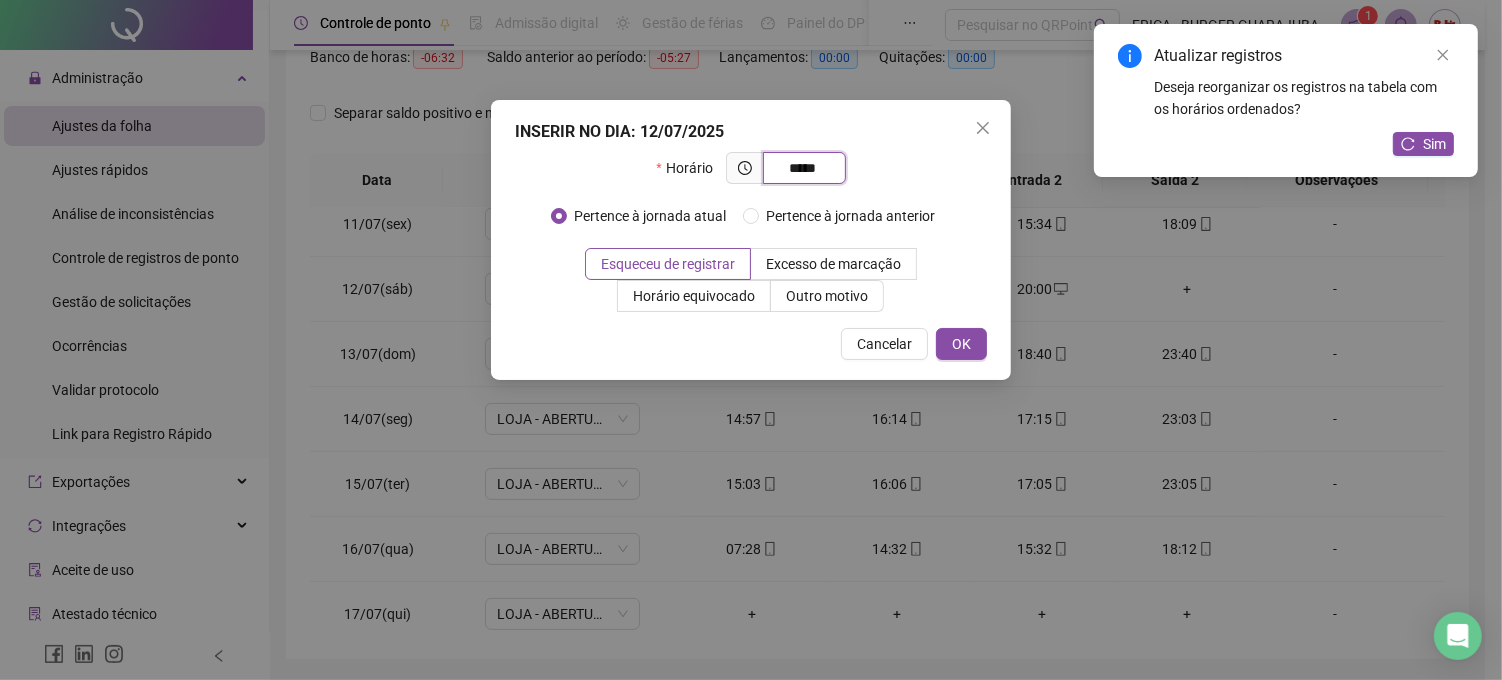 type on "*****" 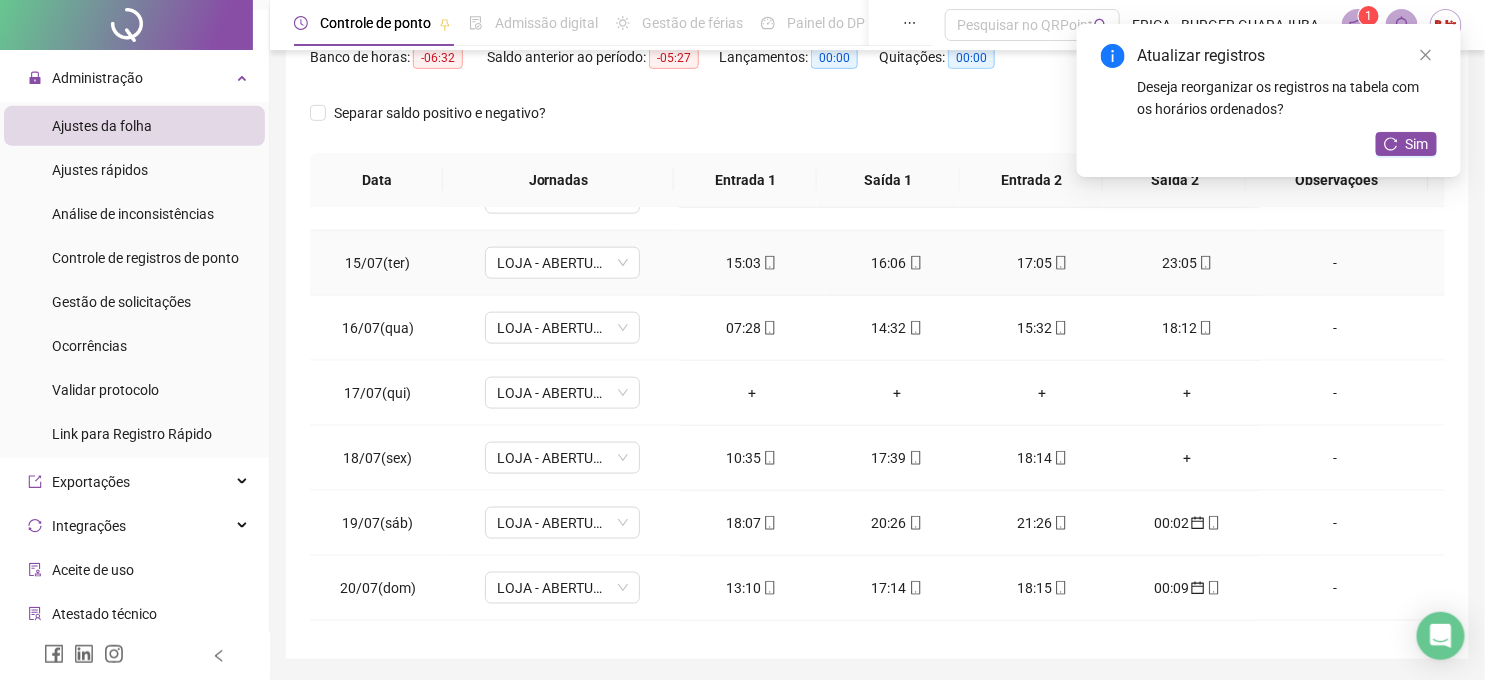 scroll, scrollTop: 888, scrollLeft: 0, axis: vertical 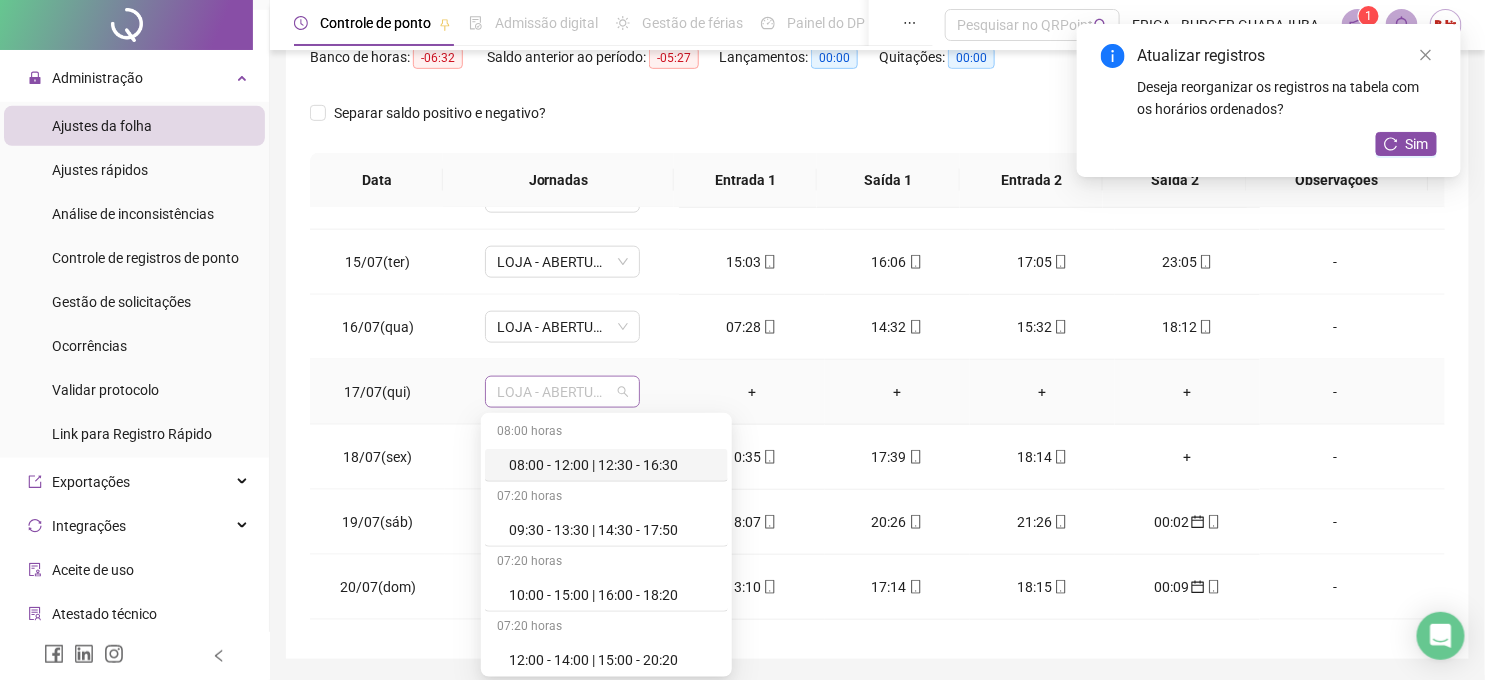 click on "LOJA - ABERTURA" at bounding box center [562, 392] 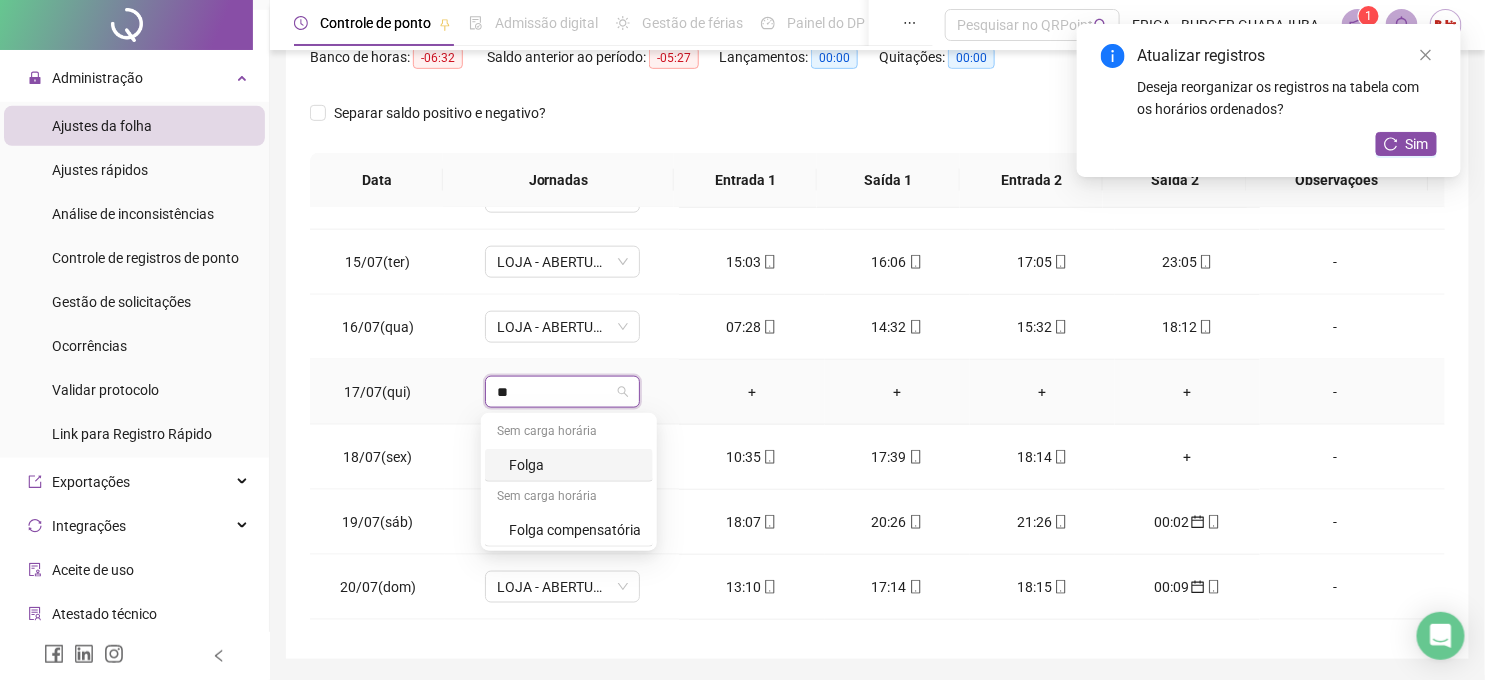 type on "***" 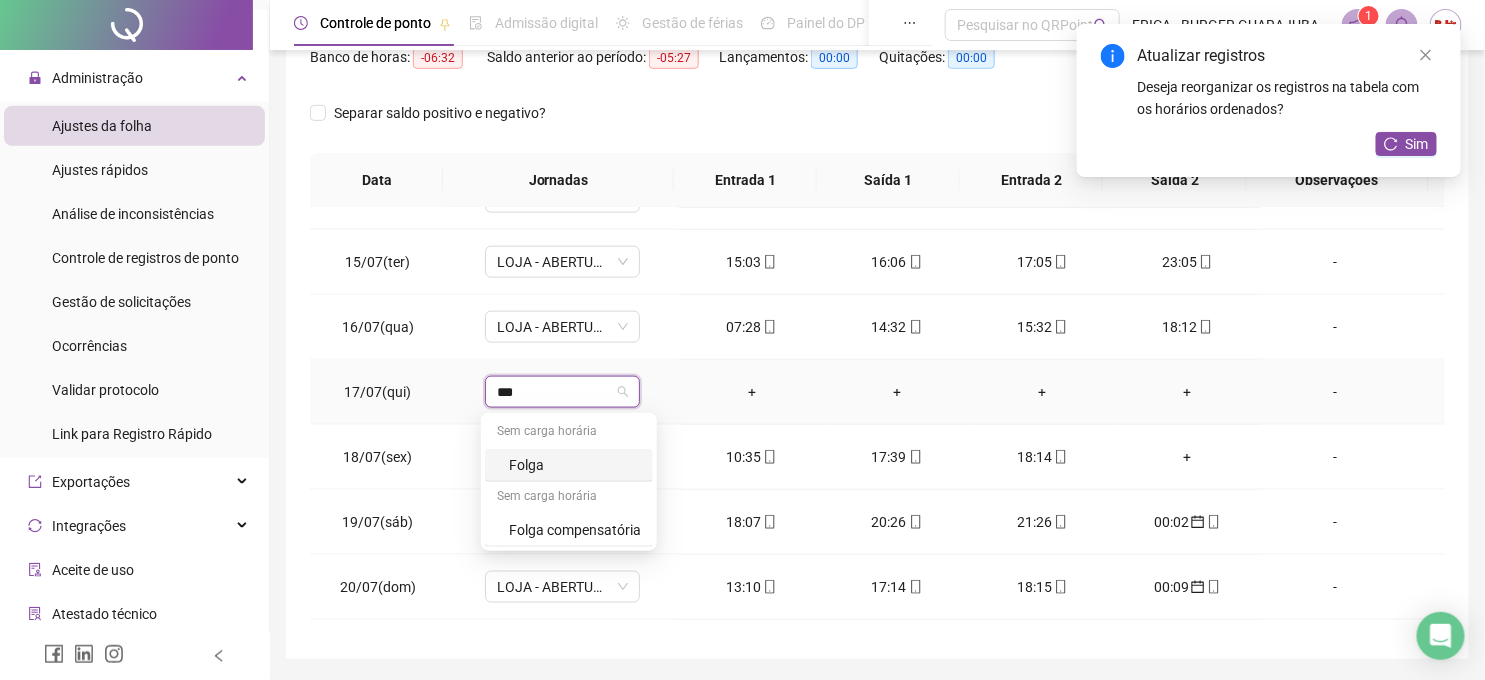 click on "Folga" at bounding box center [569, 465] 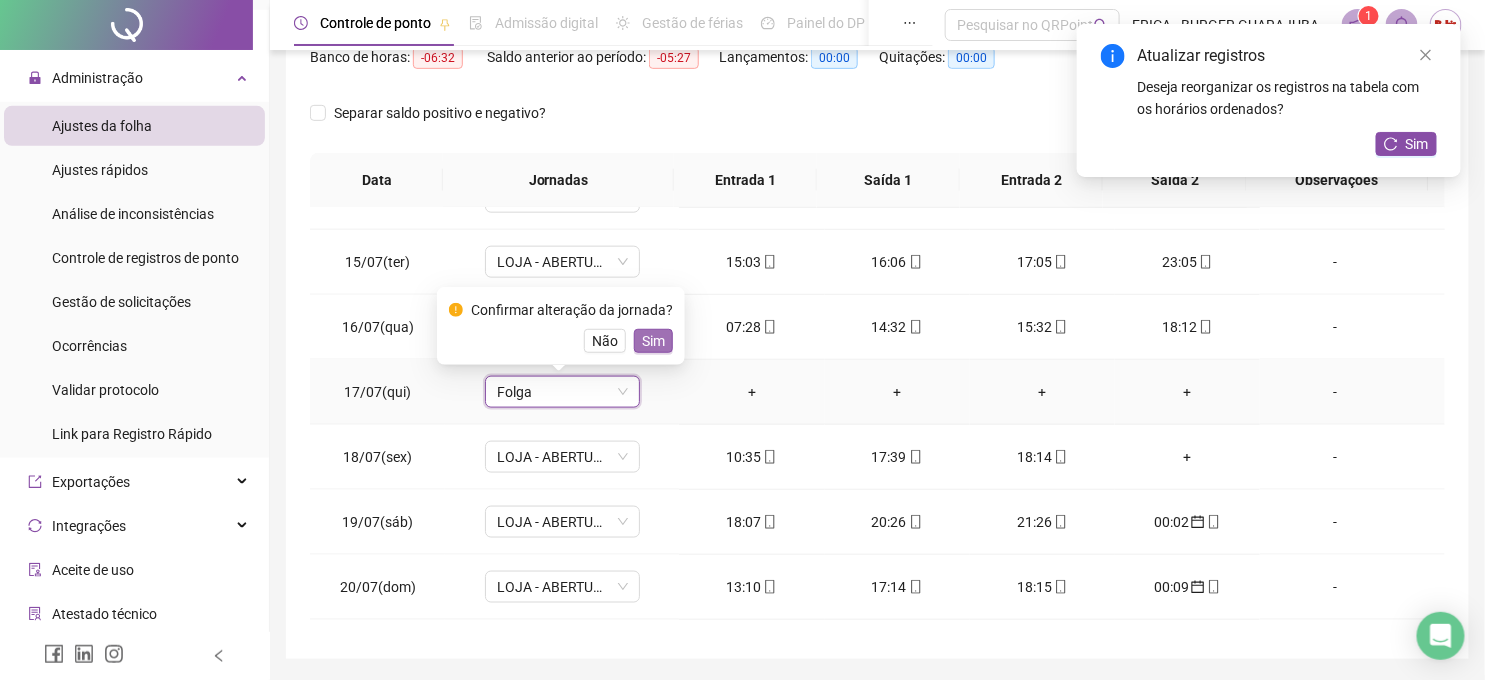 click on "Não Sim" at bounding box center [561, 341] 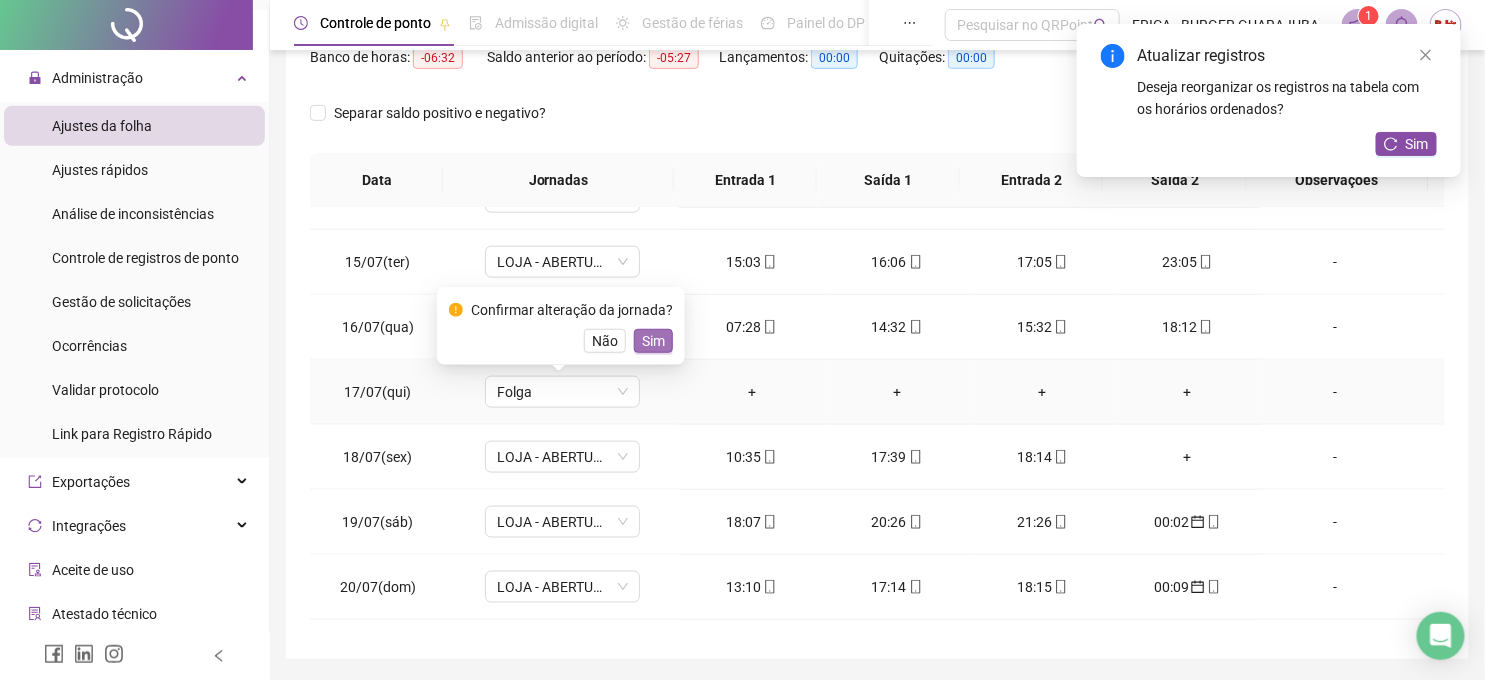 click on "Sim" at bounding box center (653, 341) 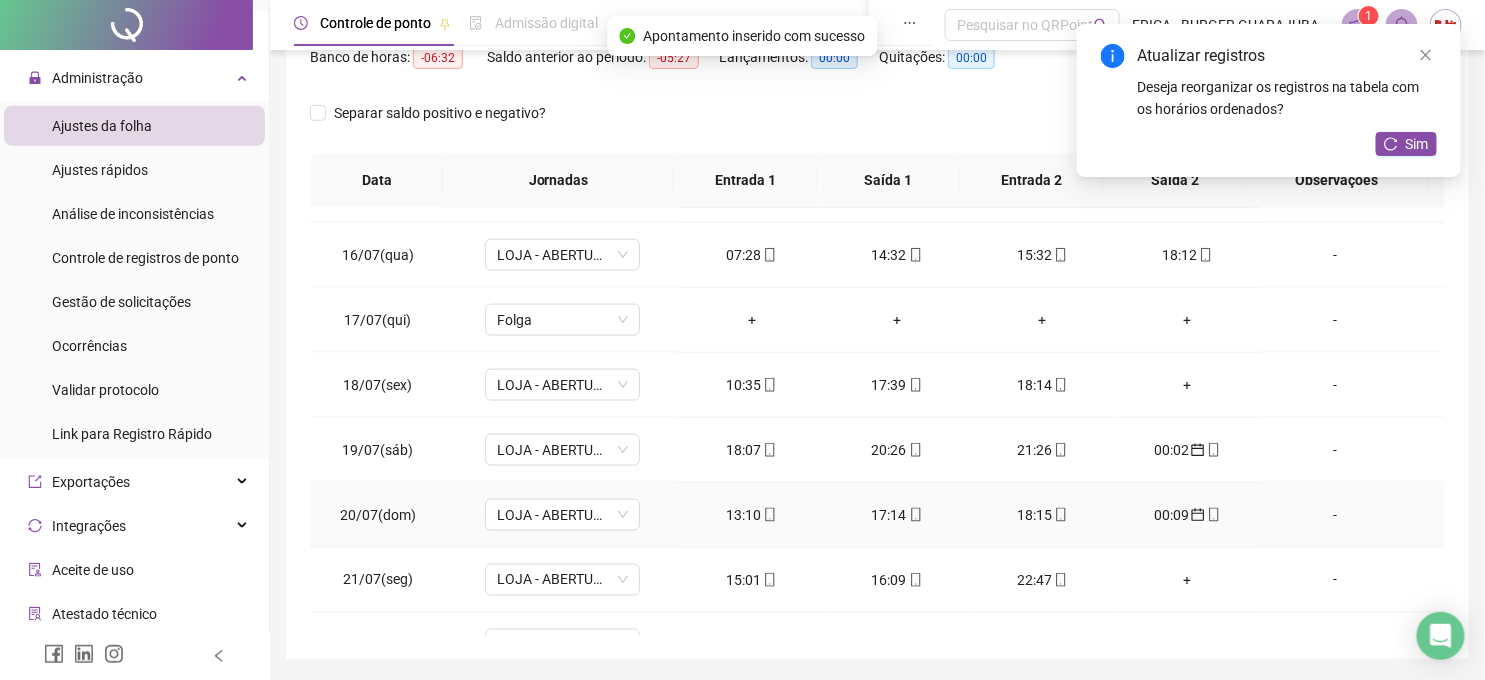 scroll, scrollTop: 1000, scrollLeft: 0, axis: vertical 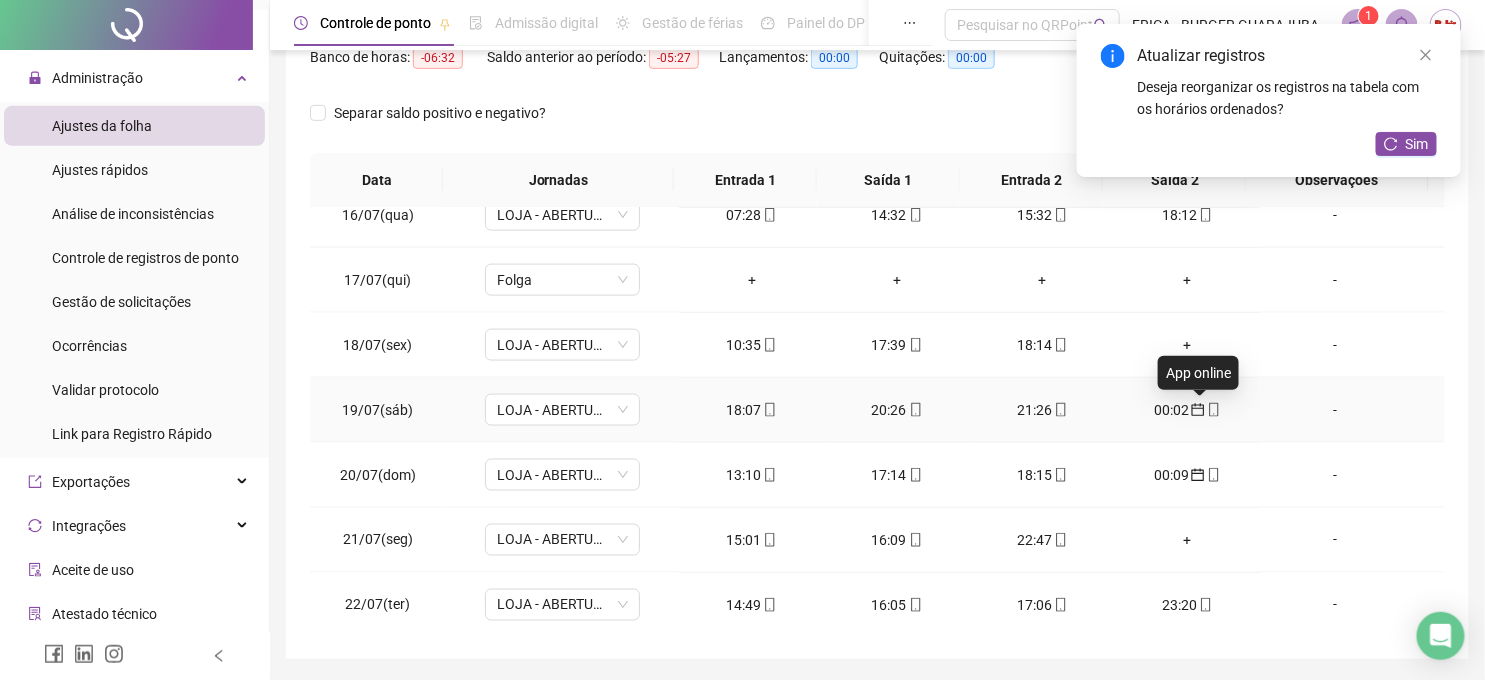 click 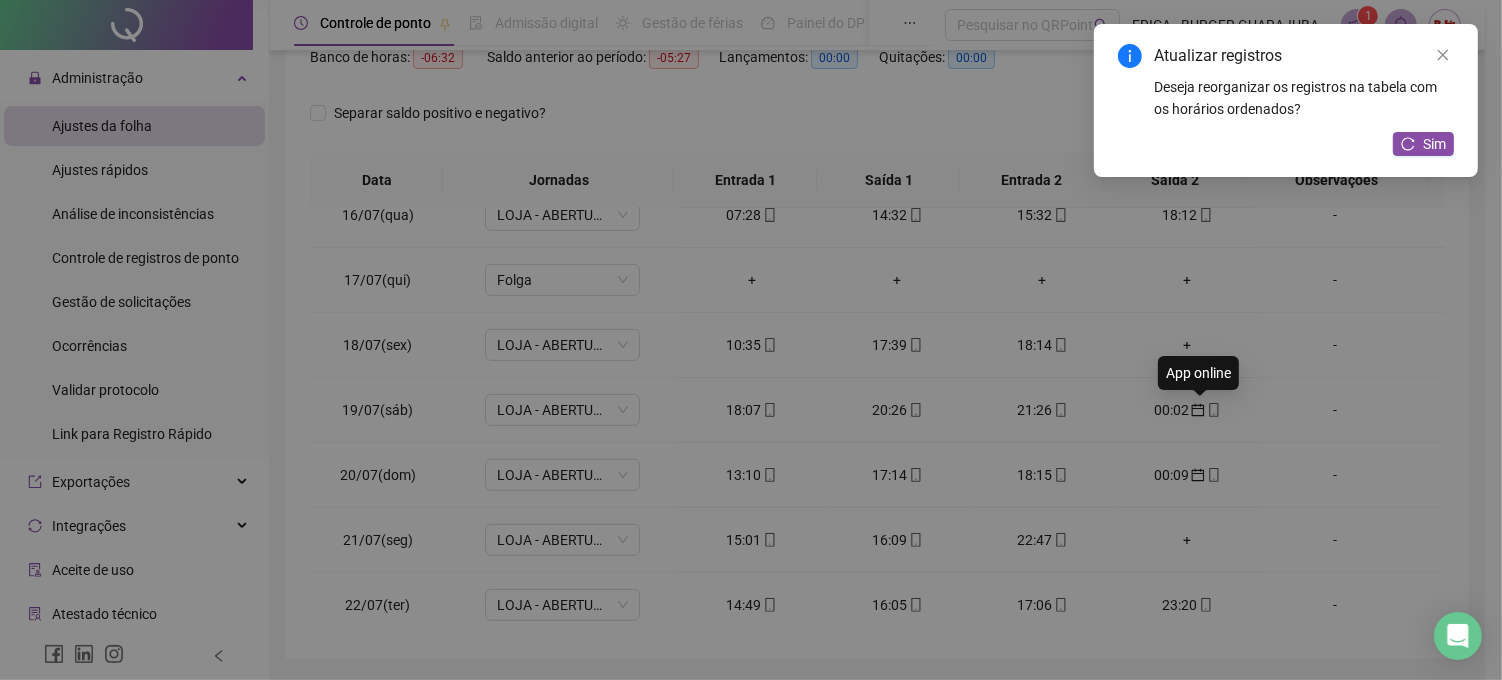 type on "**********" 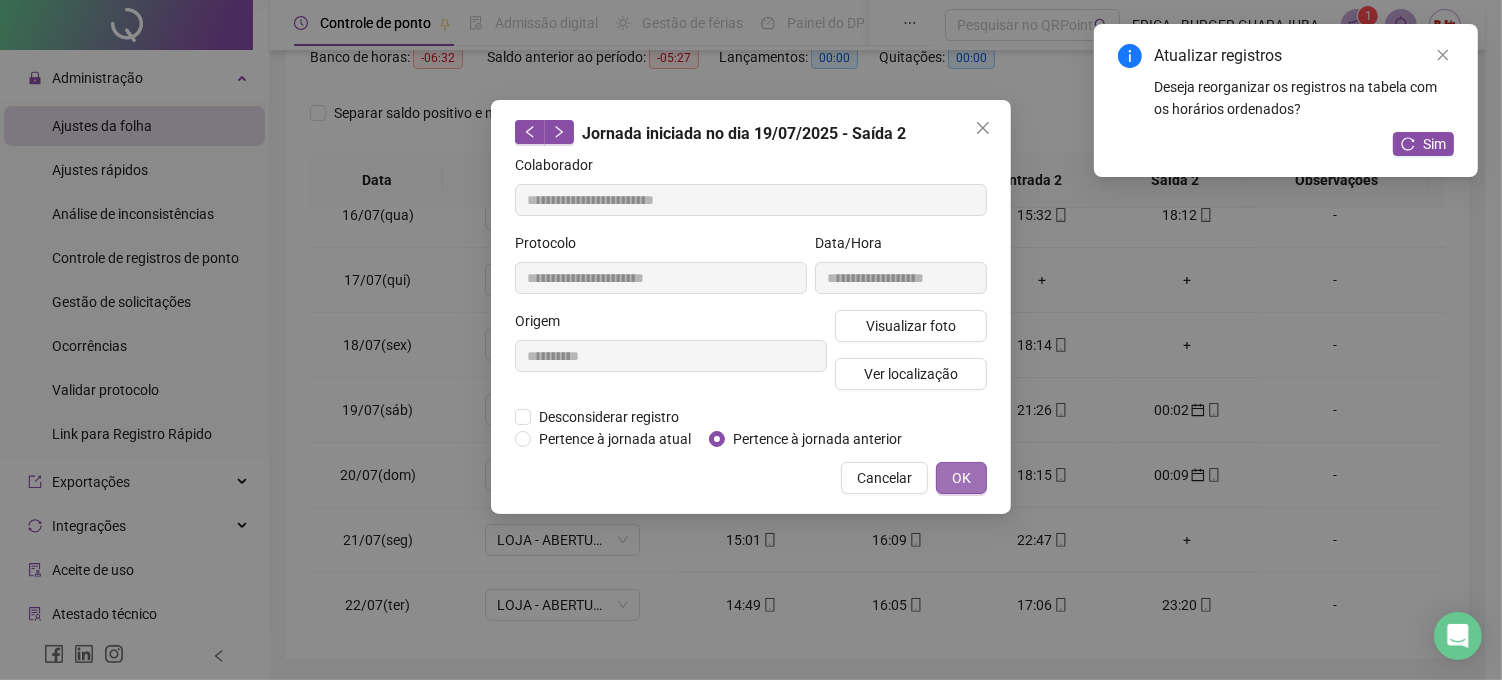 click on "OK" at bounding box center (961, 478) 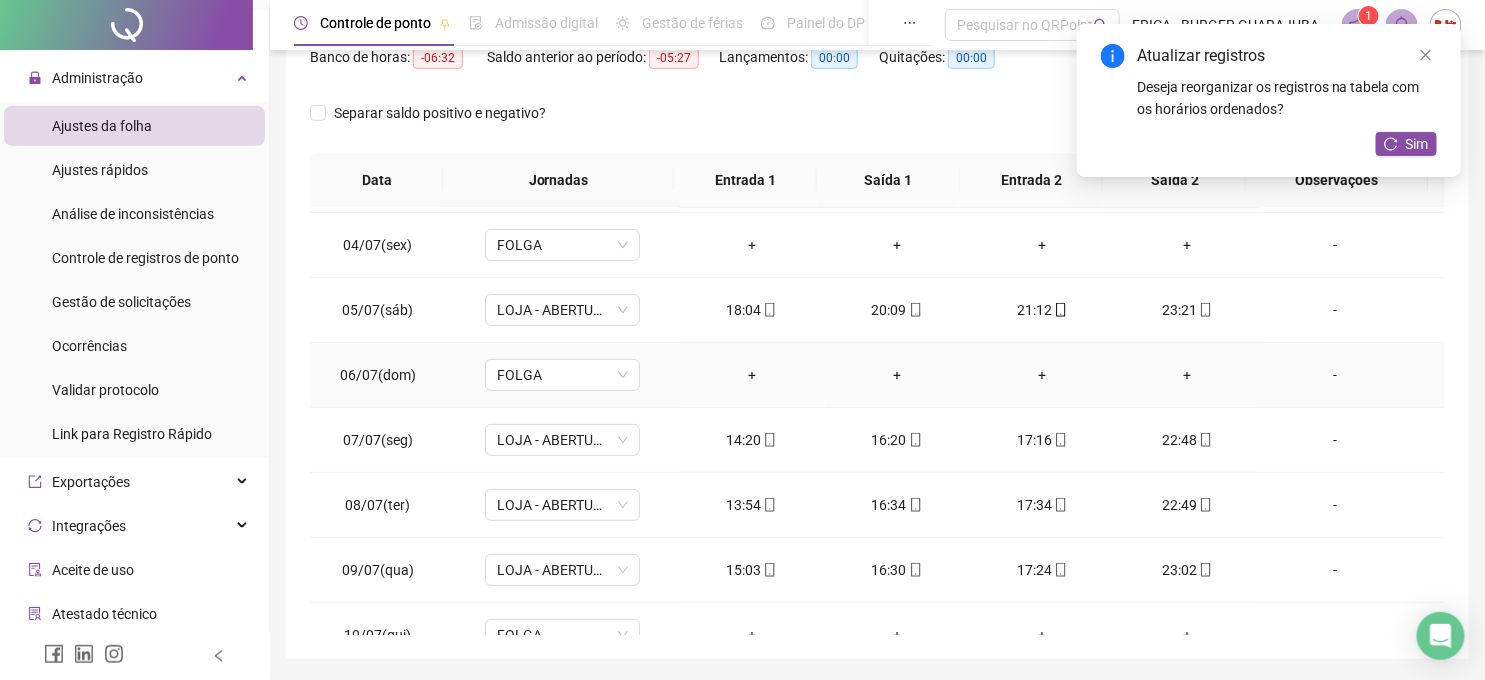 scroll, scrollTop: 0, scrollLeft: 0, axis: both 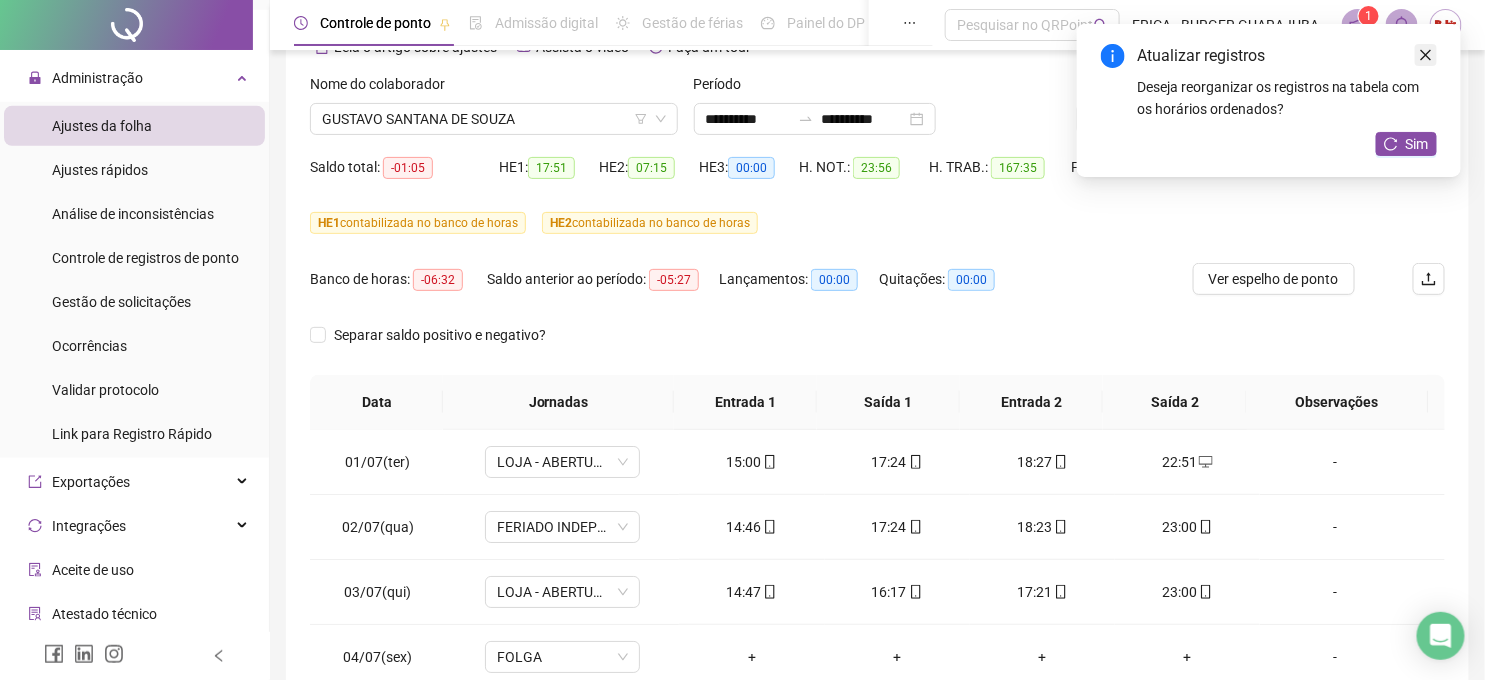 click at bounding box center [1426, 55] 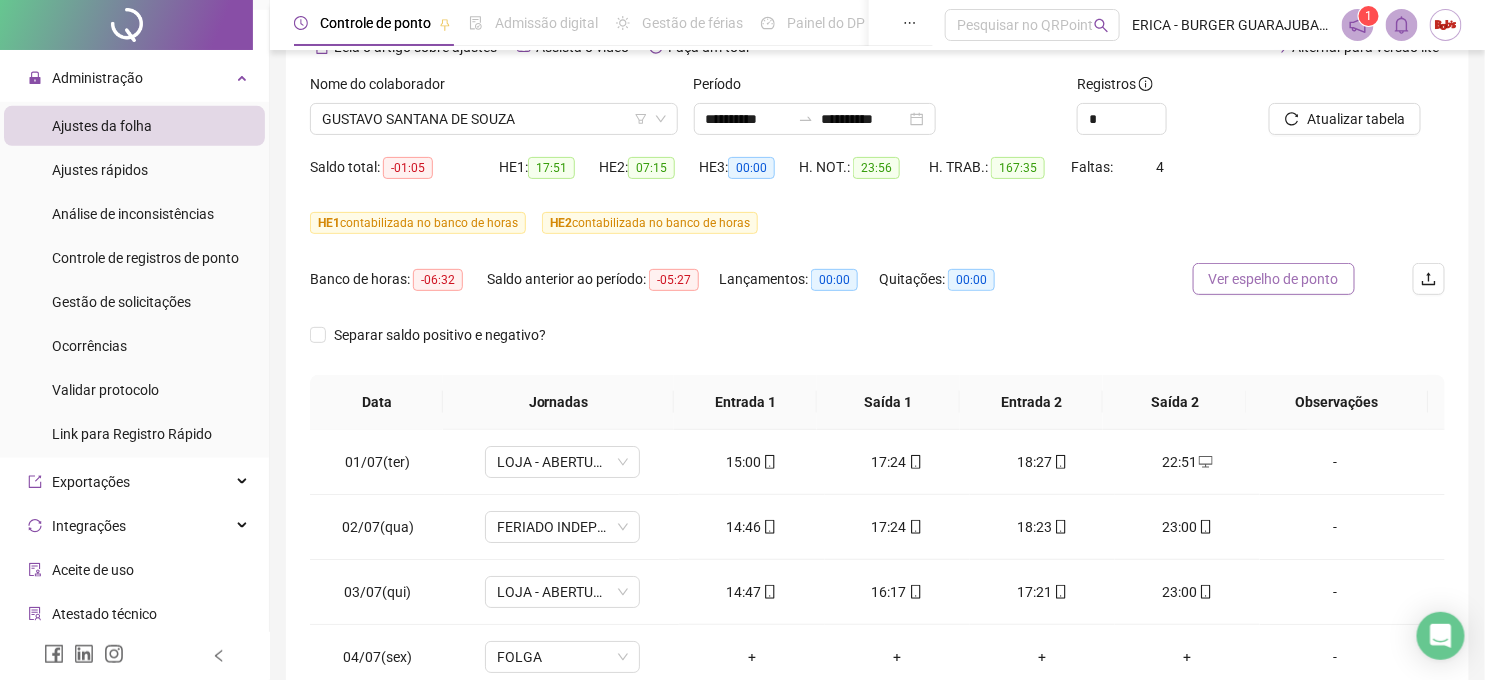 click on "Ver espelho de ponto" at bounding box center (1274, 279) 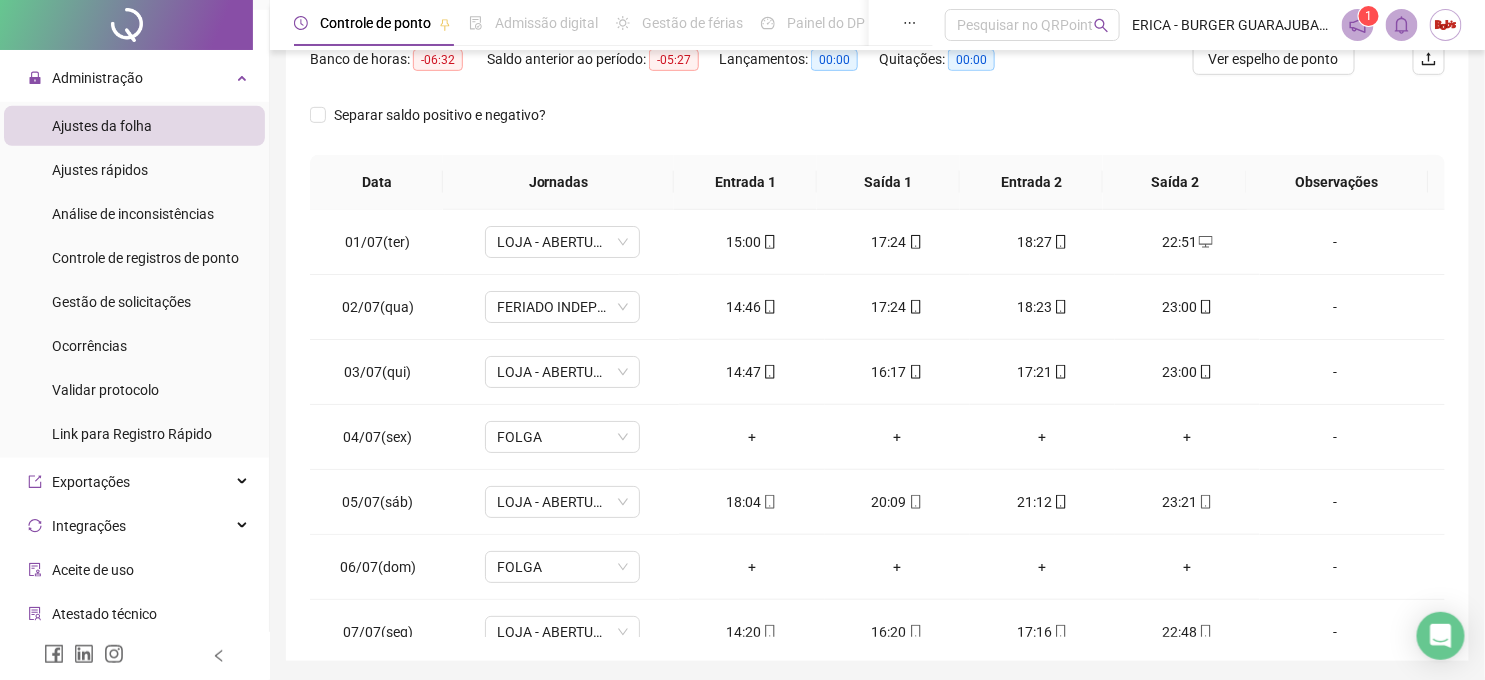 scroll, scrollTop: 333, scrollLeft: 0, axis: vertical 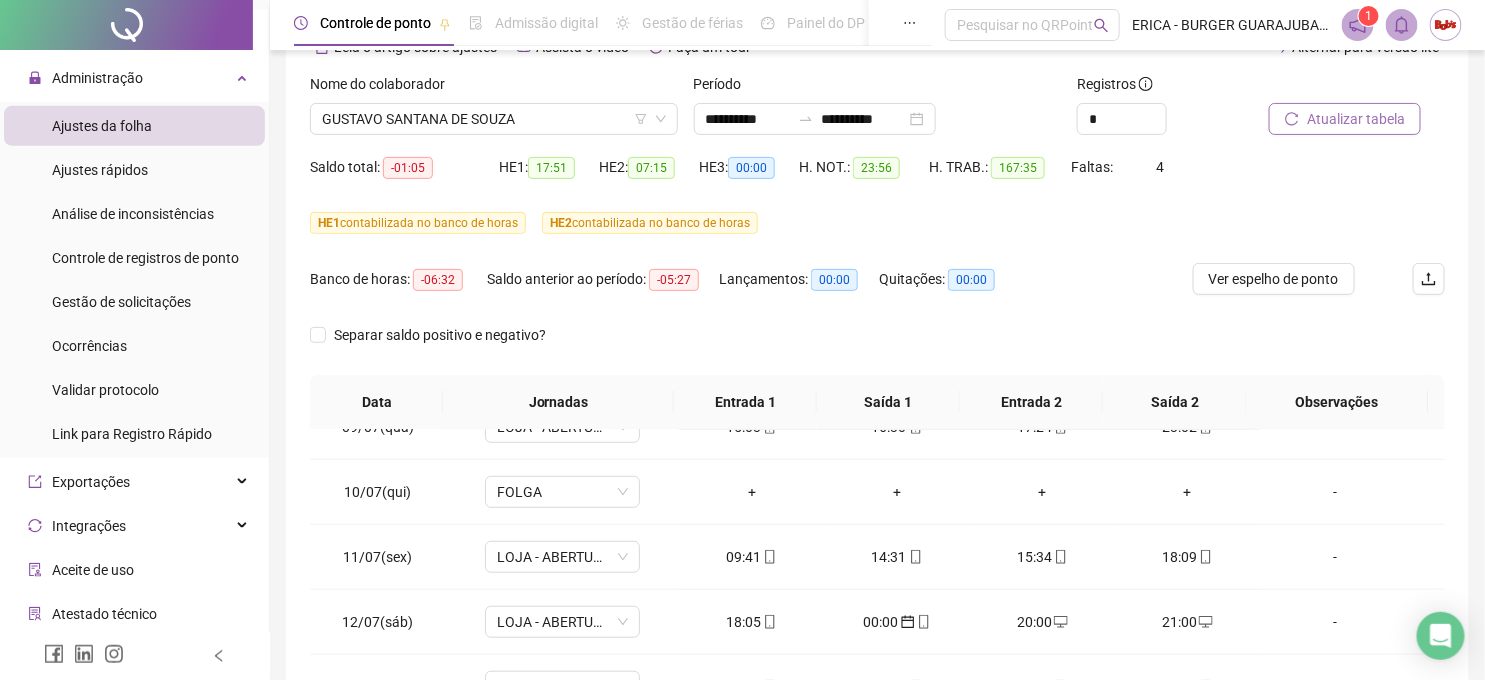 click on "Atualizar tabela" at bounding box center (1356, 119) 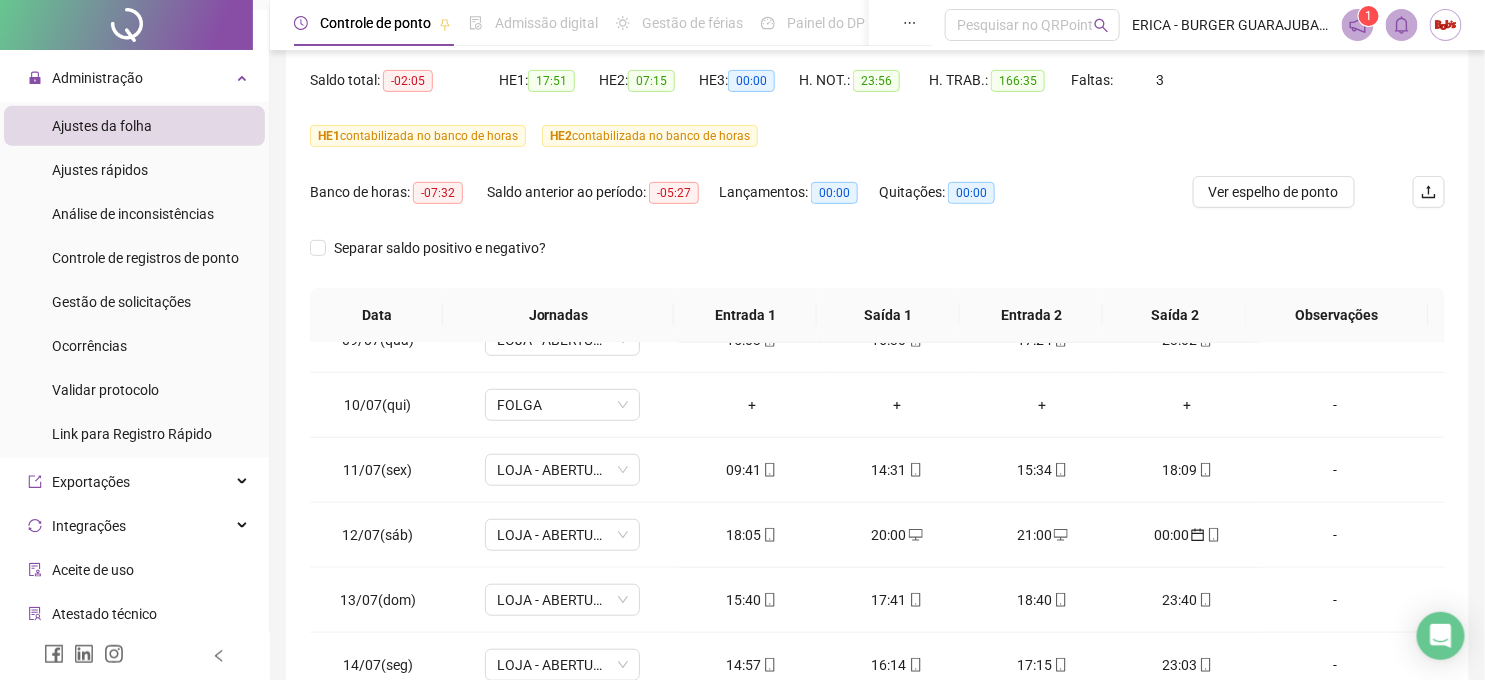 scroll, scrollTop: 333, scrollLeft: 0, axis: vertical 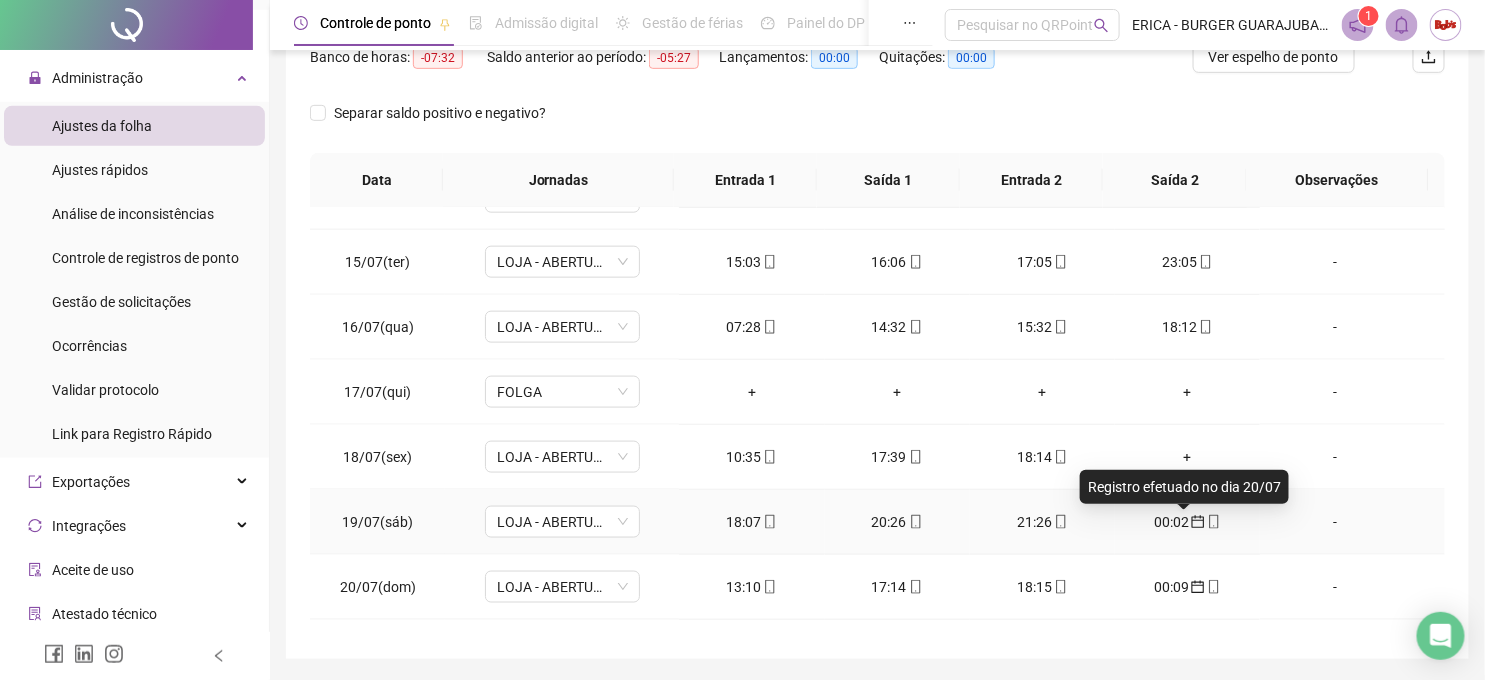 click 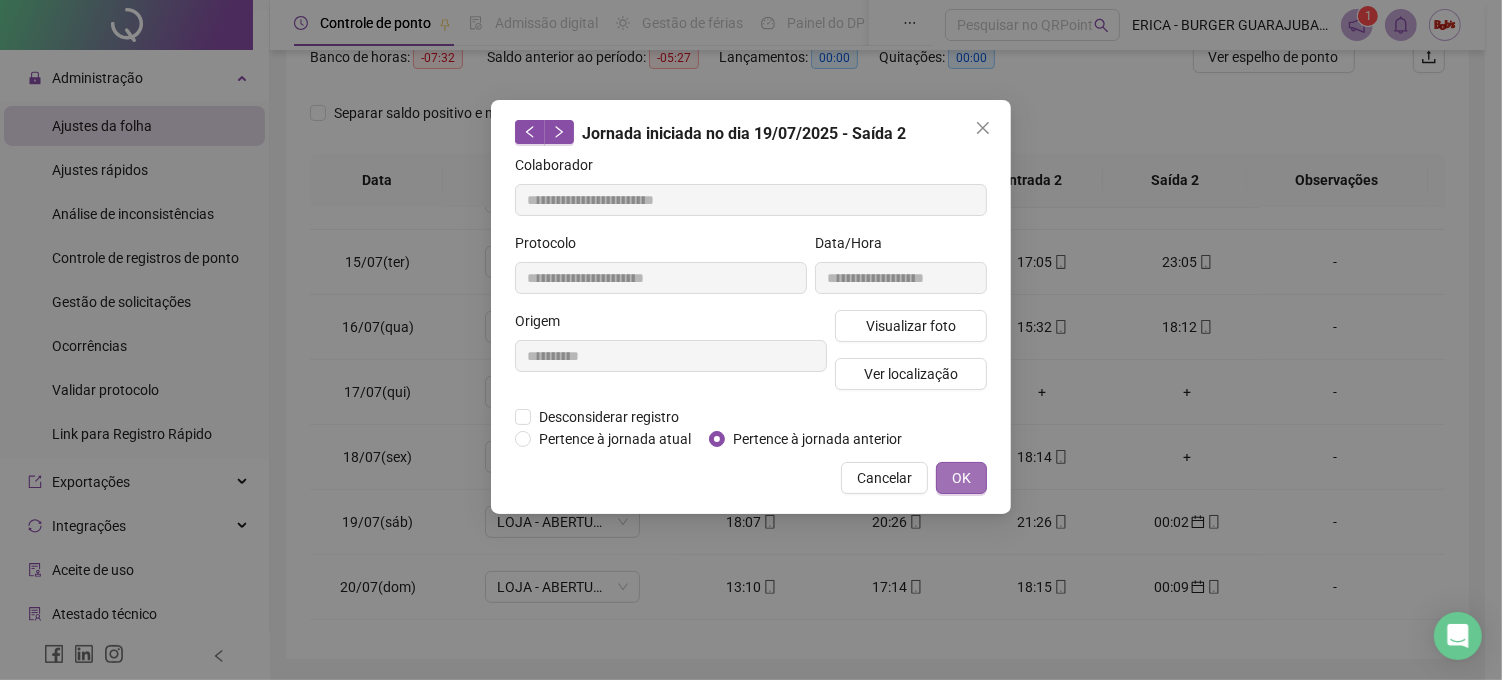click on "OK" at bounding box center (961, 478) 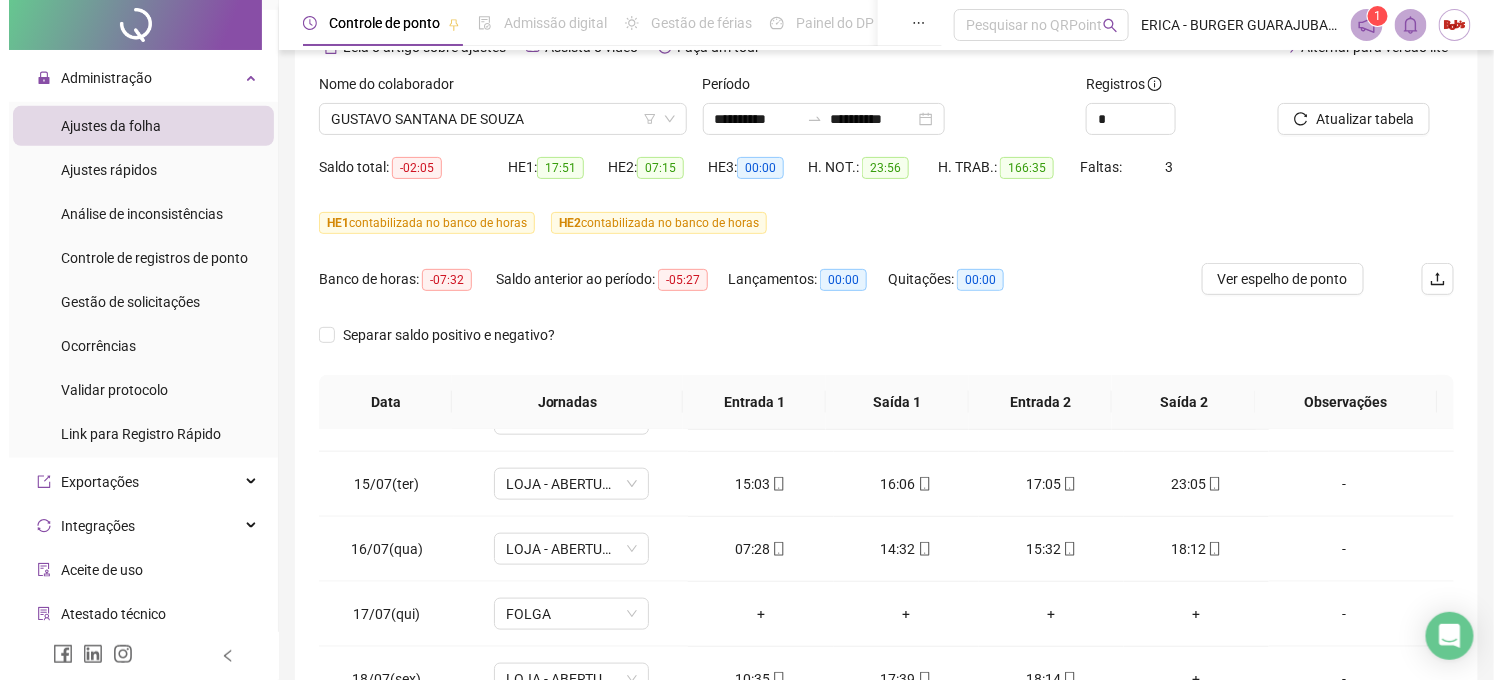 scroll, scrollTop: 0, scrollLeft: 0, axis: both 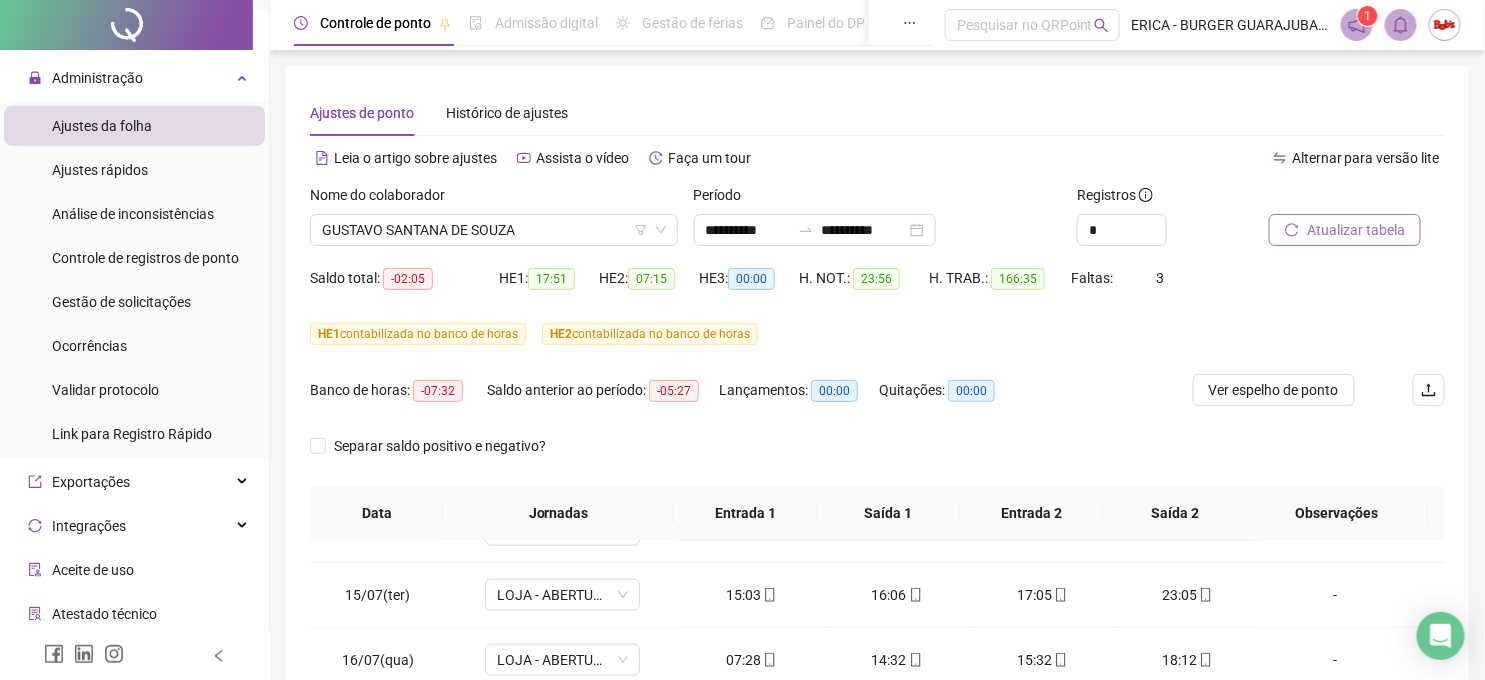 click on "Atualizar tabela" at bounding box center [1356, 230] 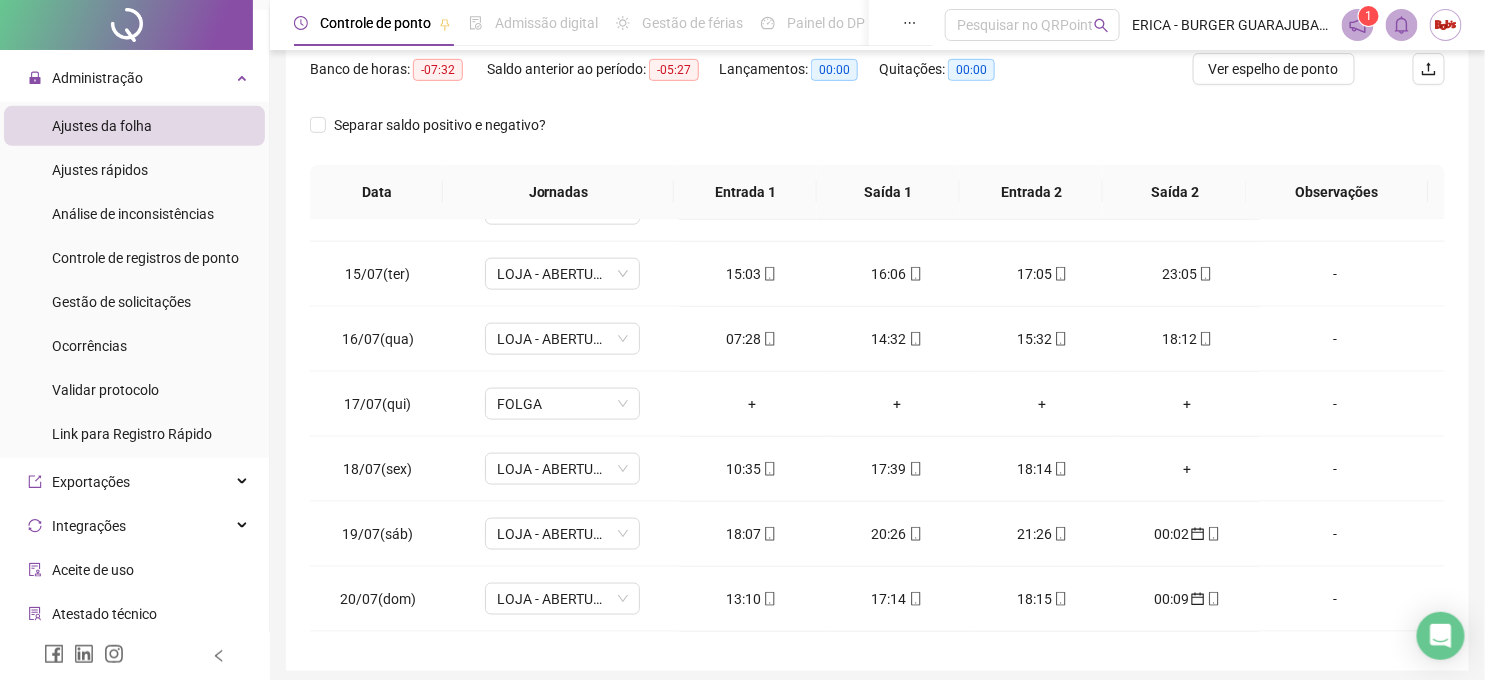 scroll, scrollTop: 333, scrollLeft: 0, axis: vertical 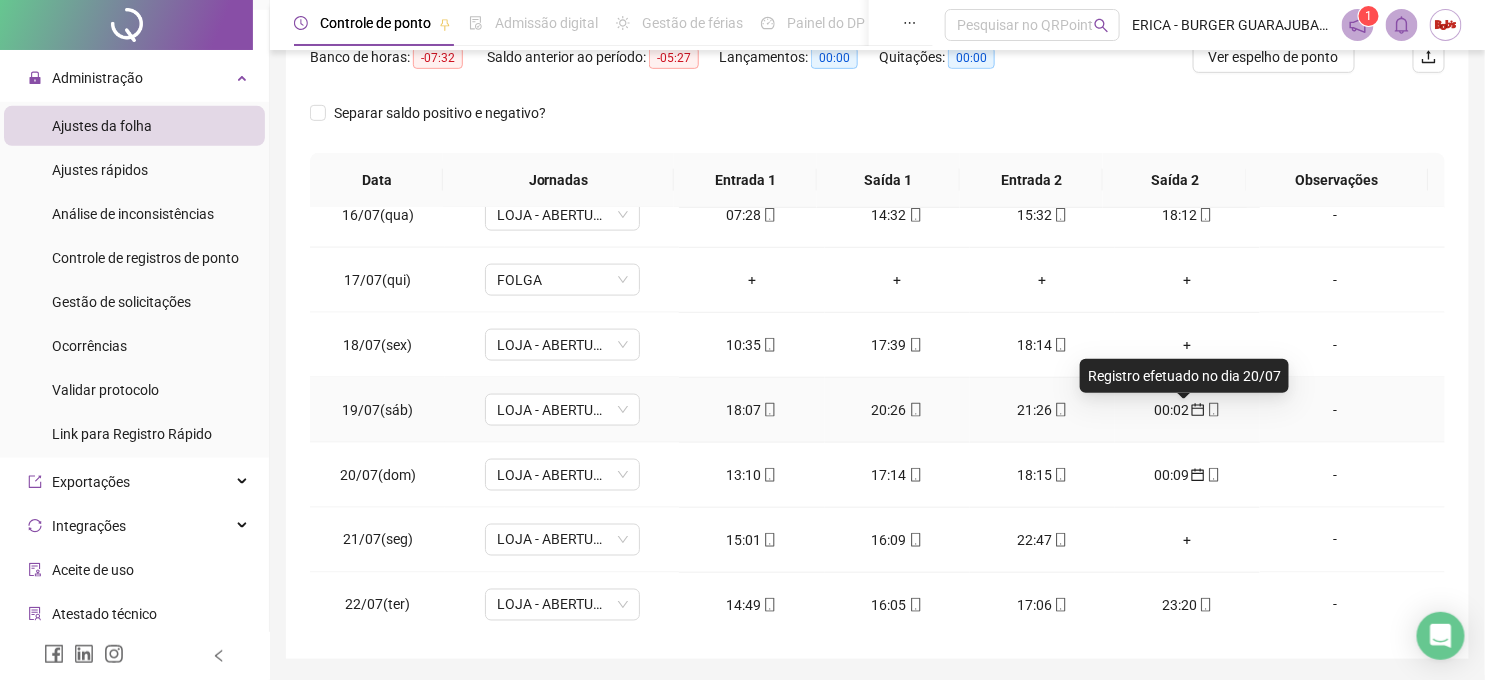 click 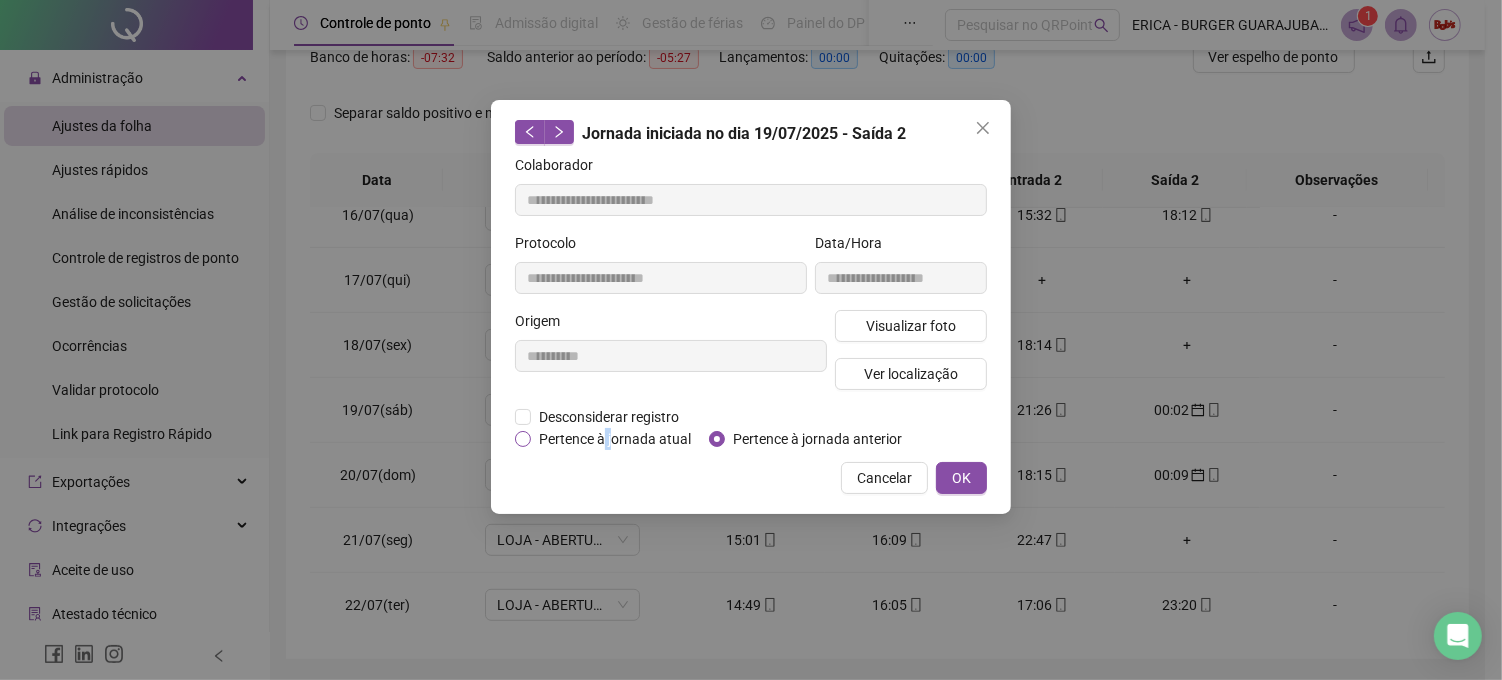 click on "Pertence à jornada atual" at bounding box center (615, 439) 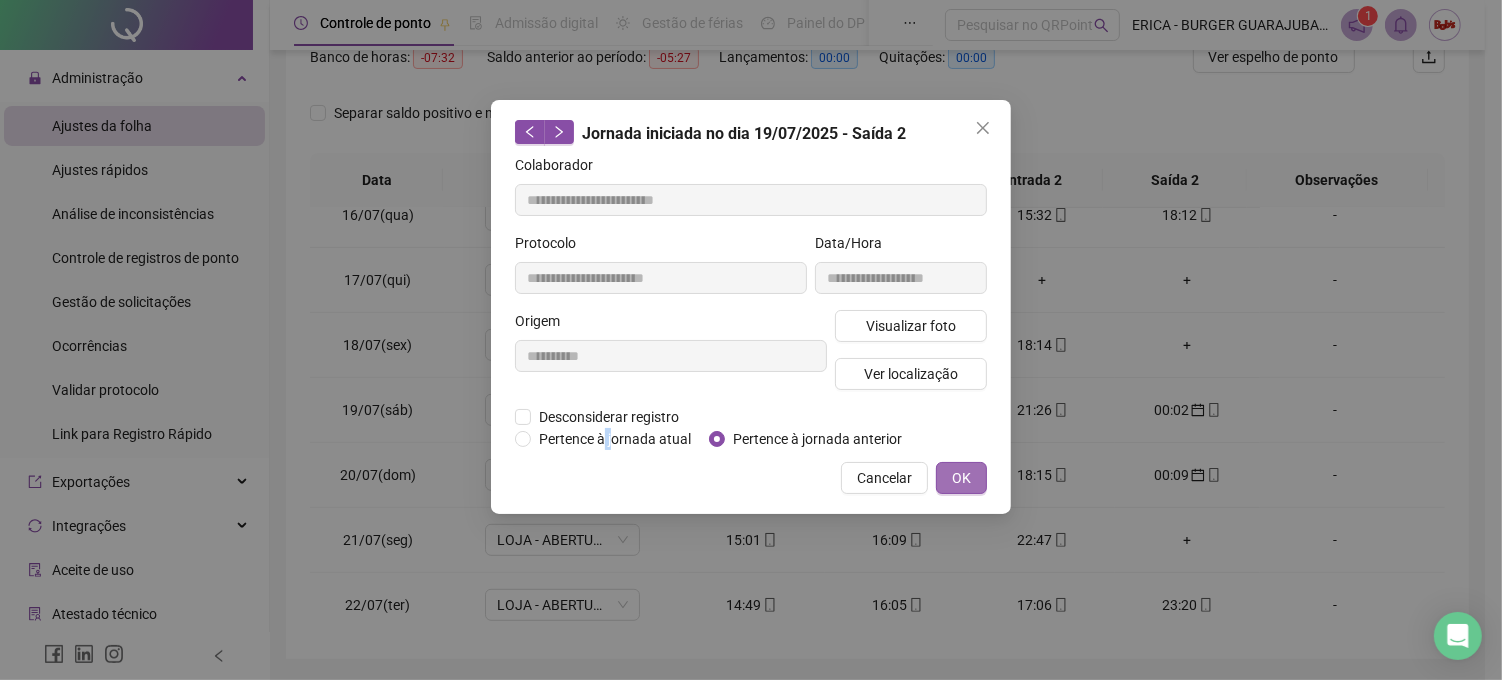 click on "OK" at bounding box center [961, 478] 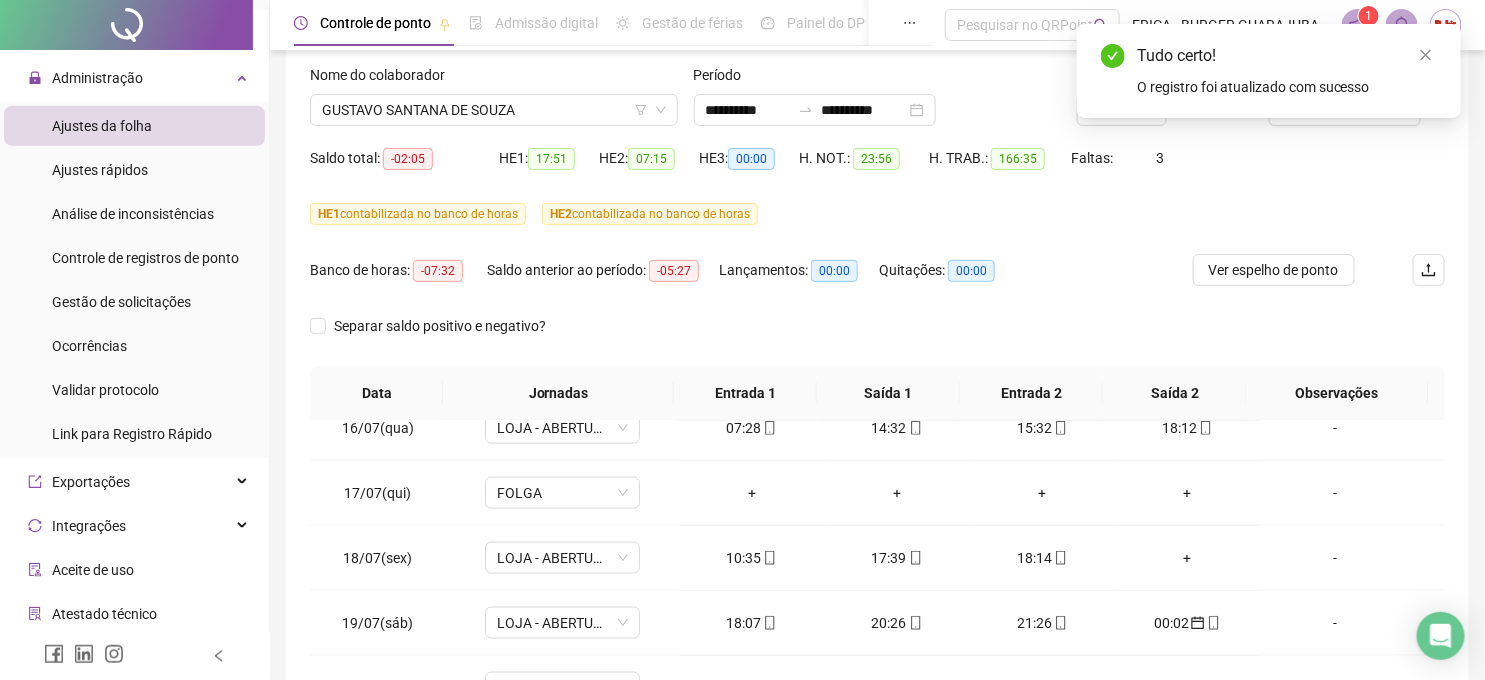 scroll, scrollTop: 0, scrollLeft: 0, axis: both 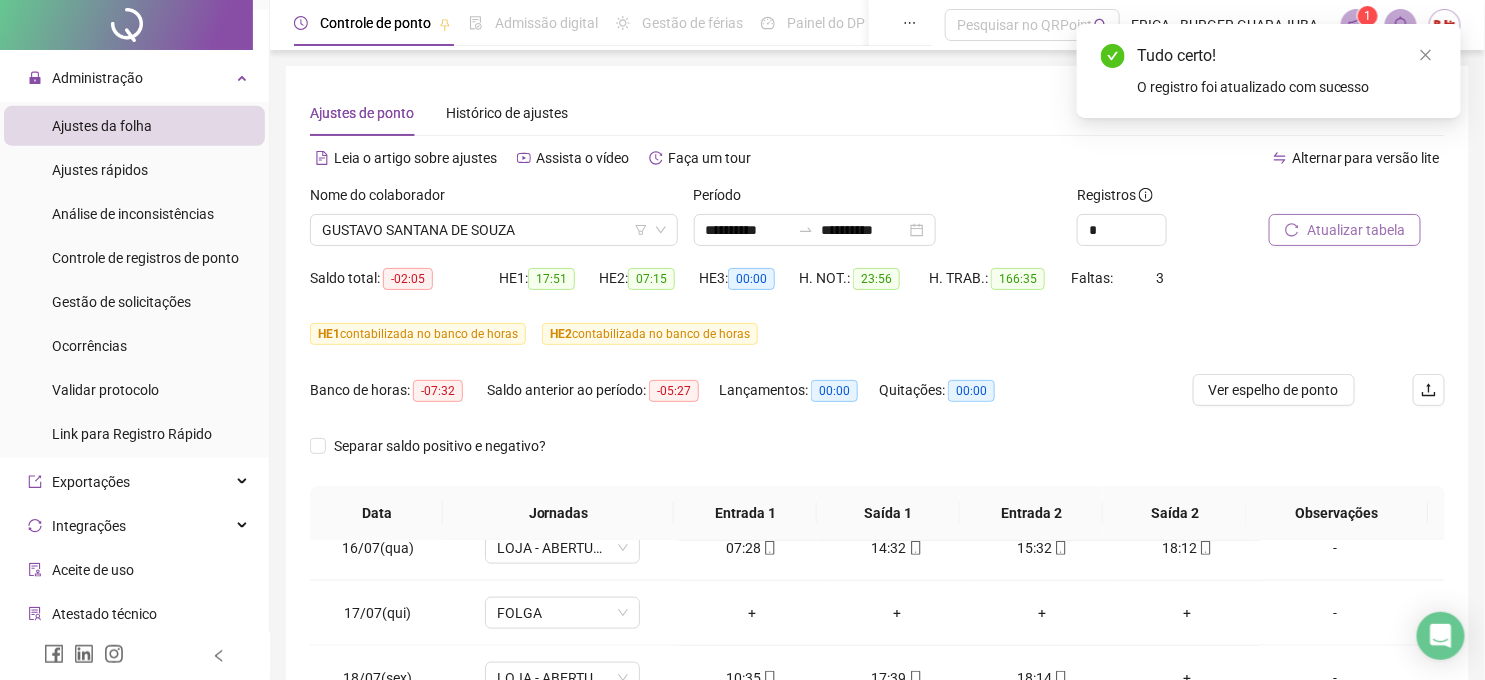 click on "Atualizar tabela" at bounding box center (1345, 230) 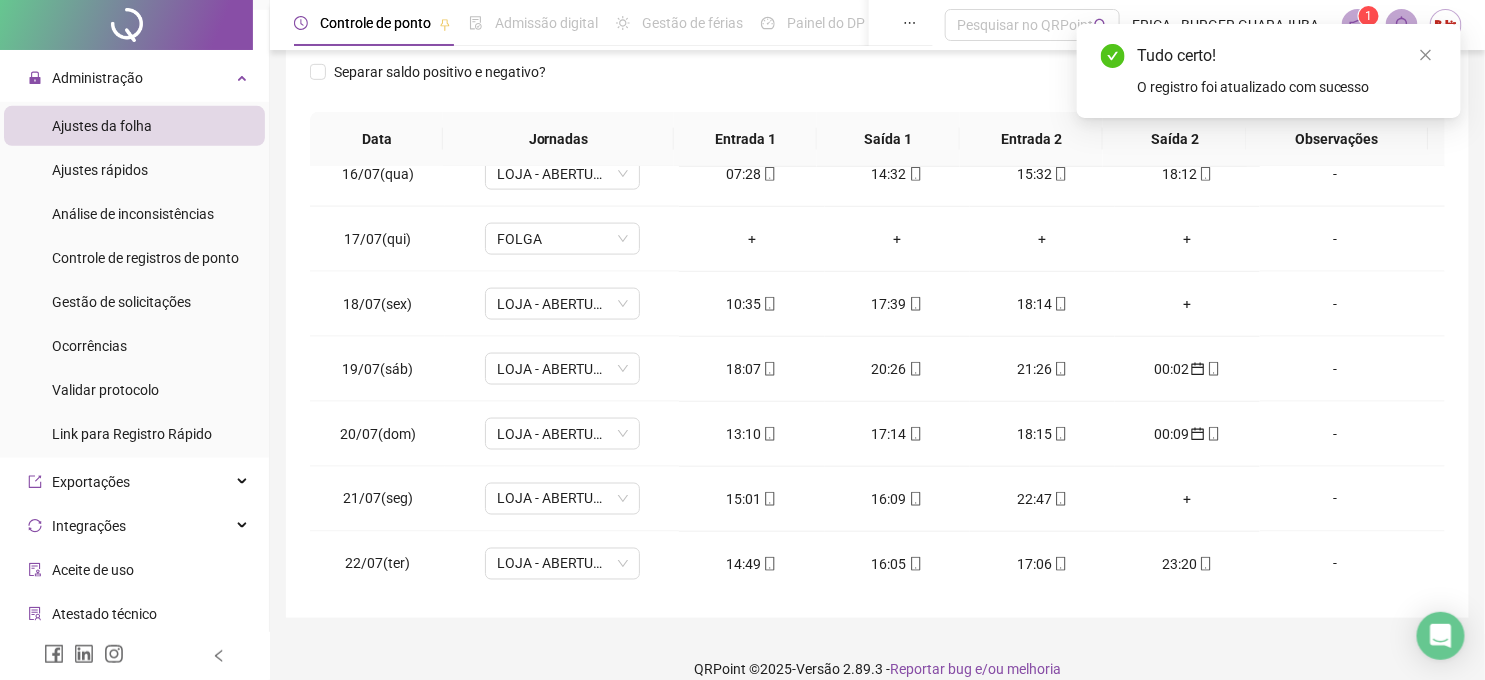 scroll, scrollTop: 397, scrollLeft: 0, axis: vertical 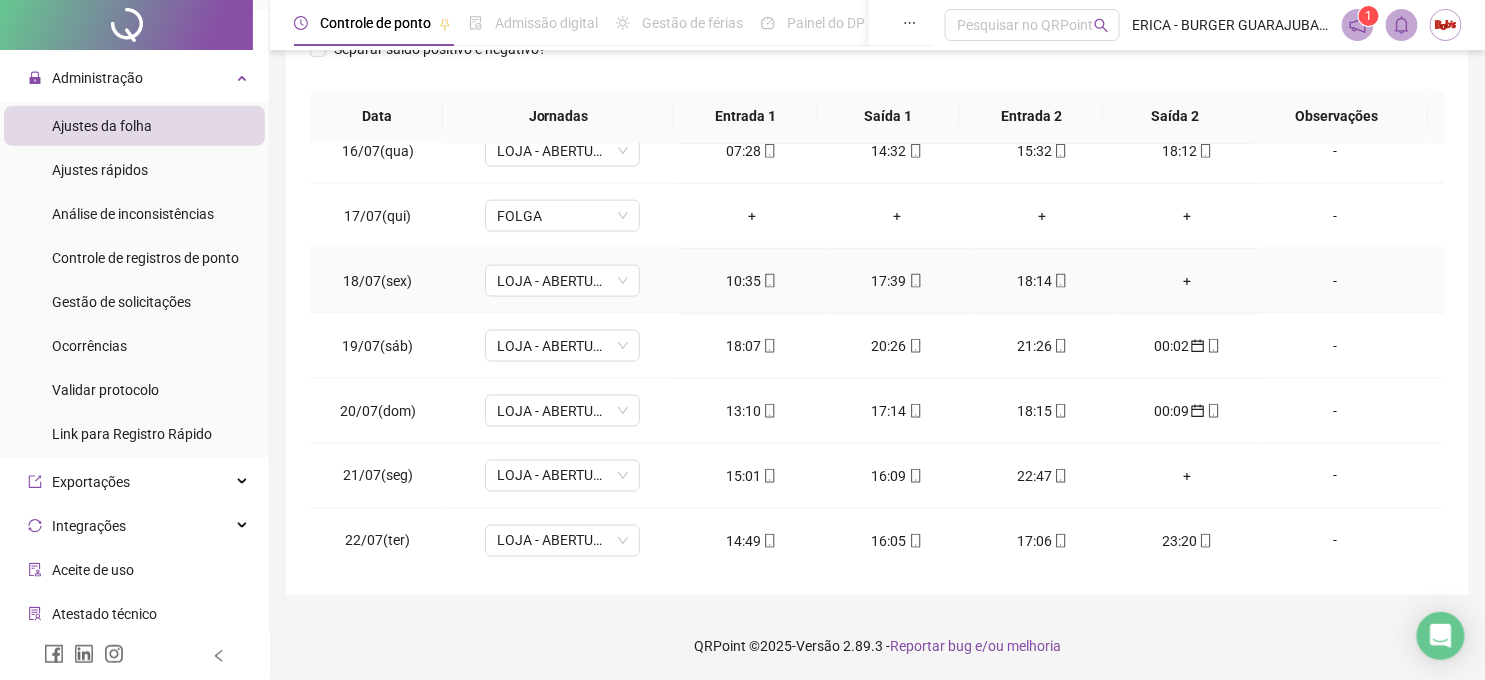 click on "+" at bounding box center (1187, 281) 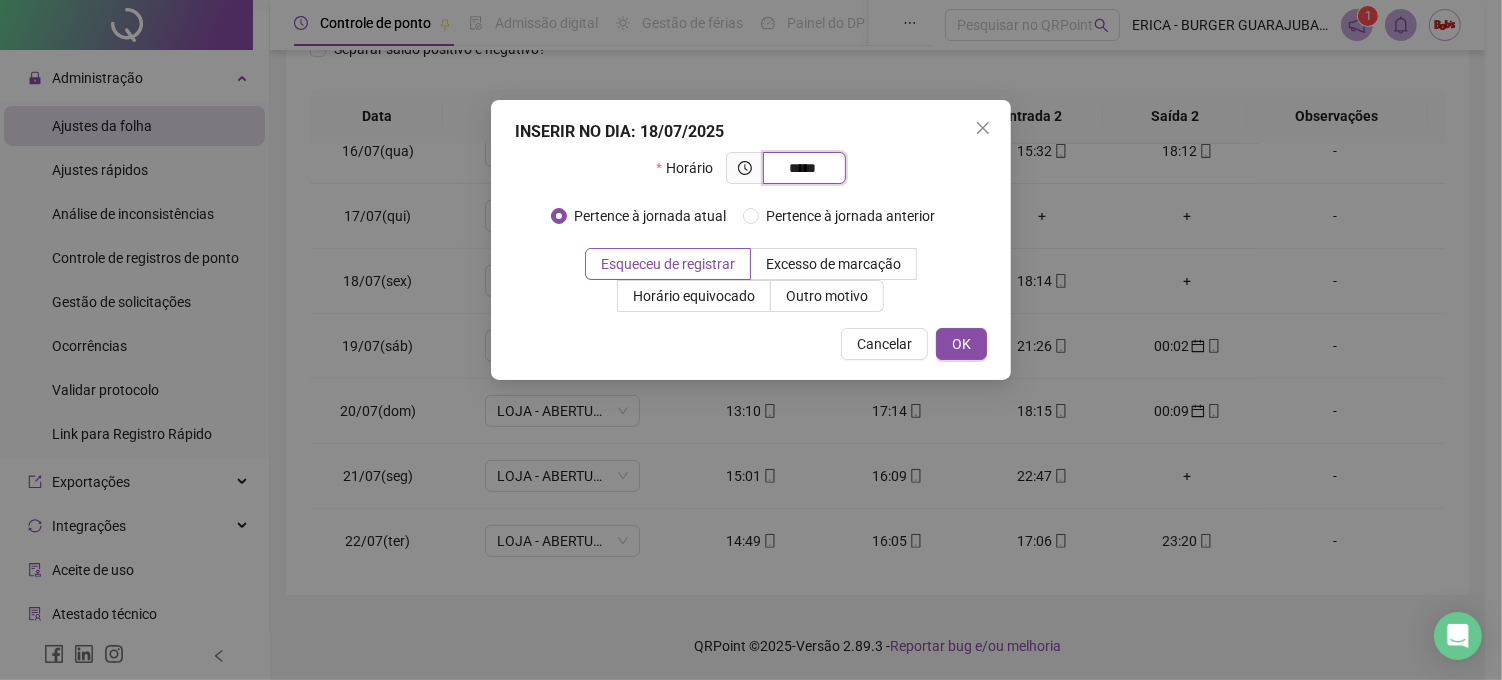 type on "*****" 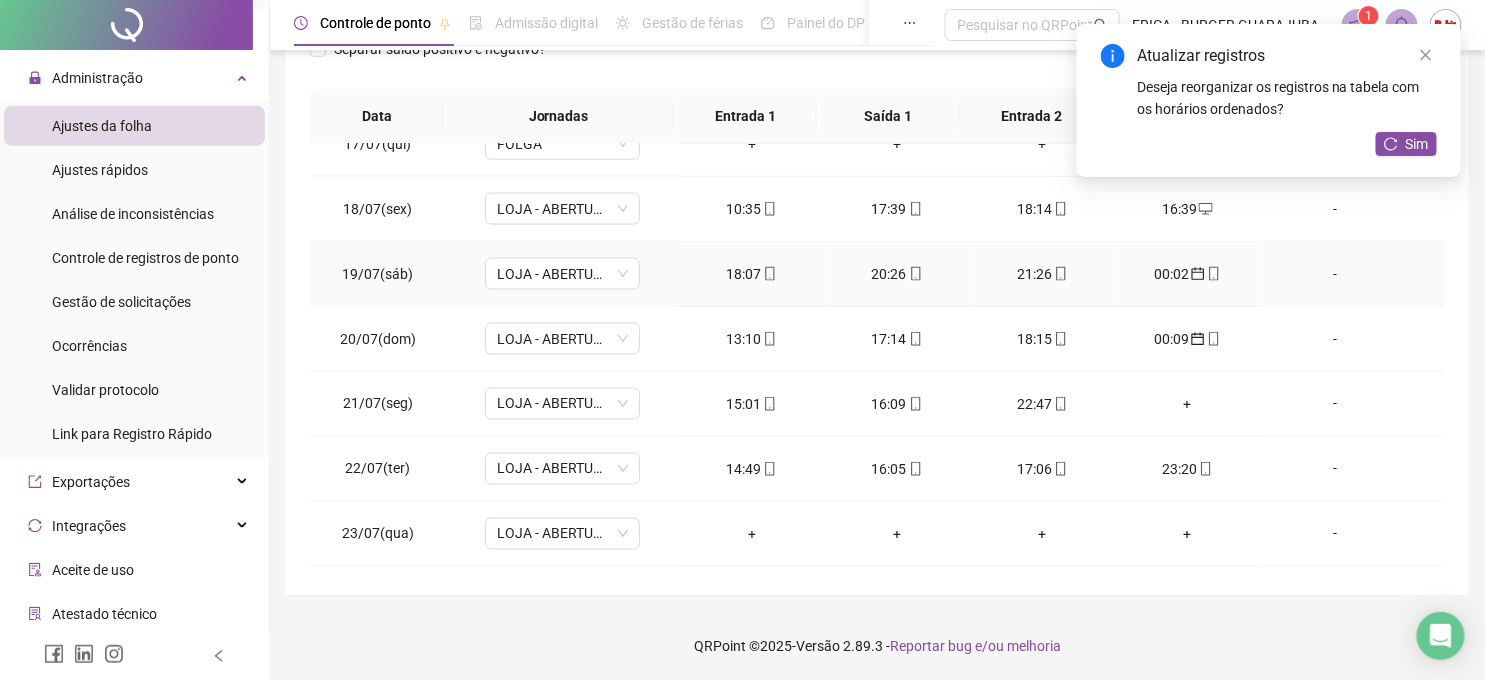 scroll, scrollTop: 1111, scrollLeft: 0, axis: vertical 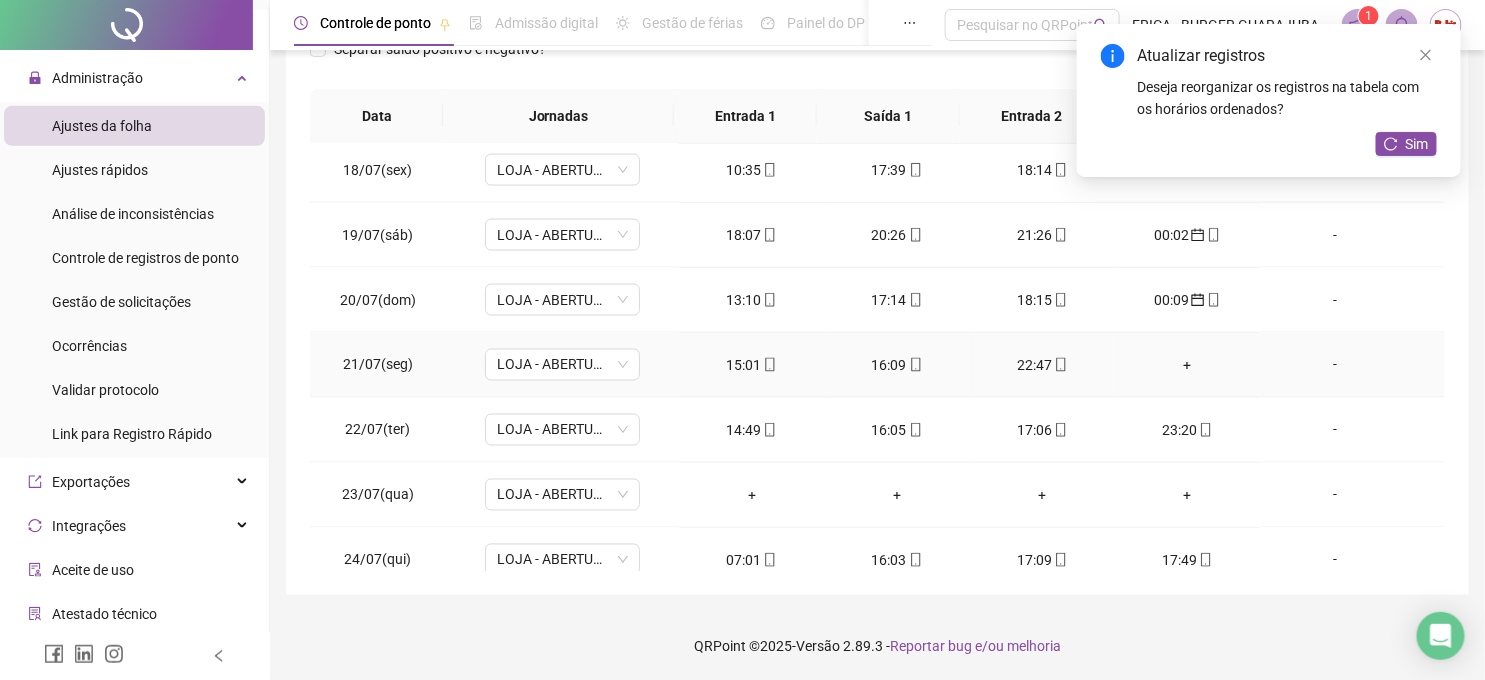 click on "+" at bounding box center (1187, 365) 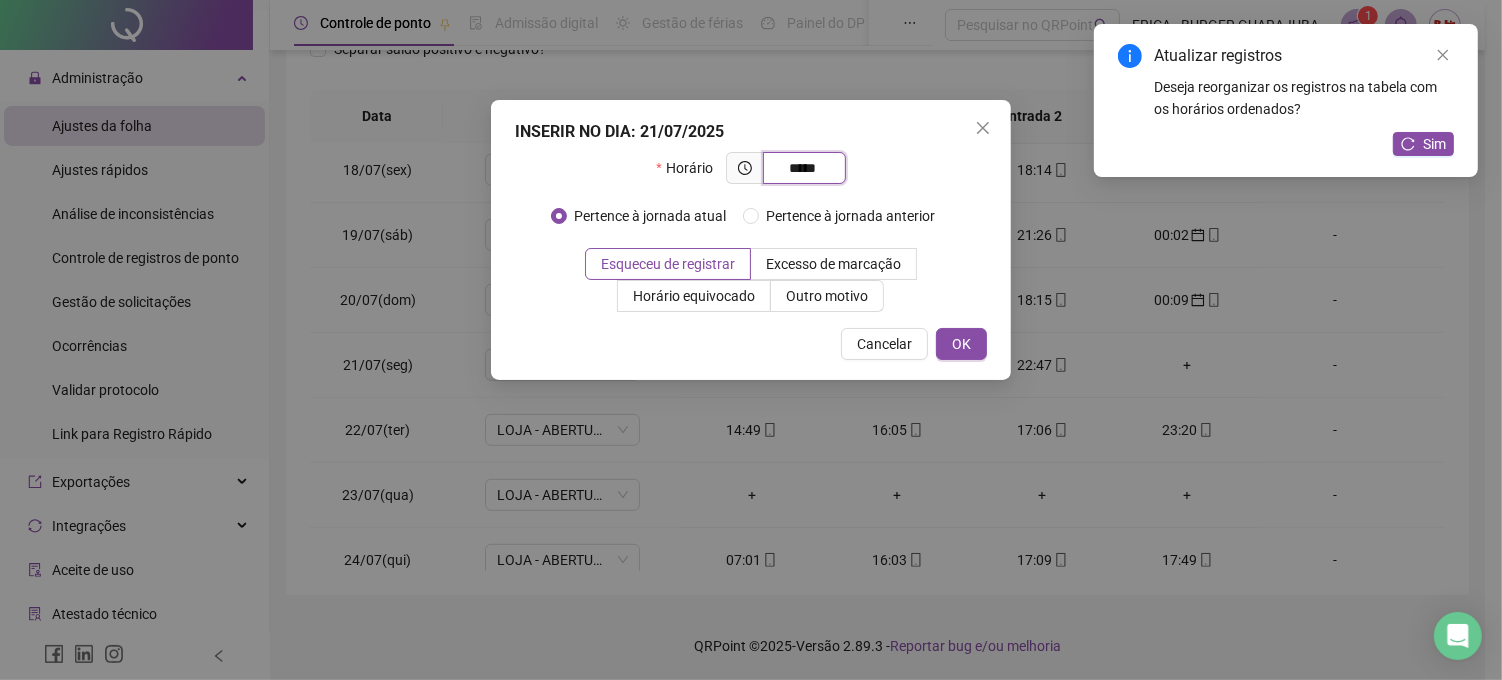 type on "*****" 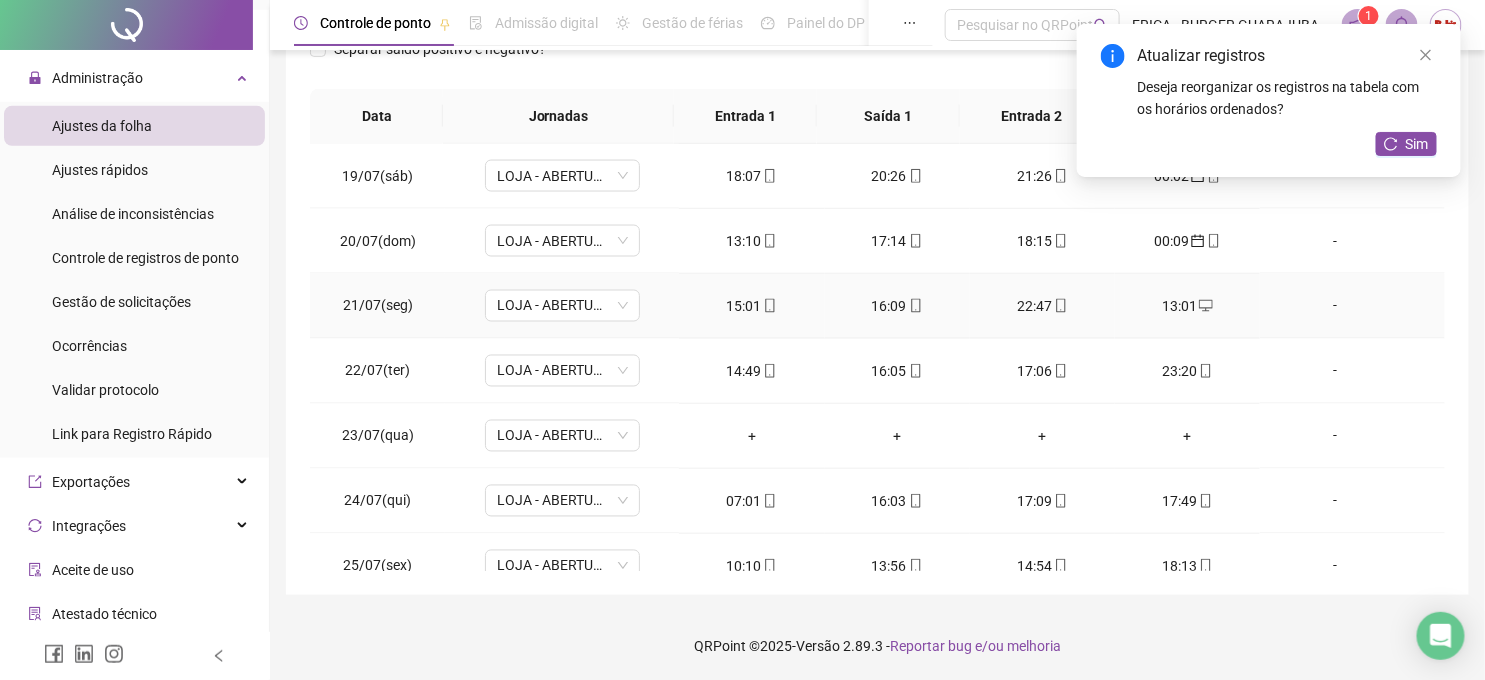 scroll, scrollTop: 1222, scrollLeft: 0, axis: vertical 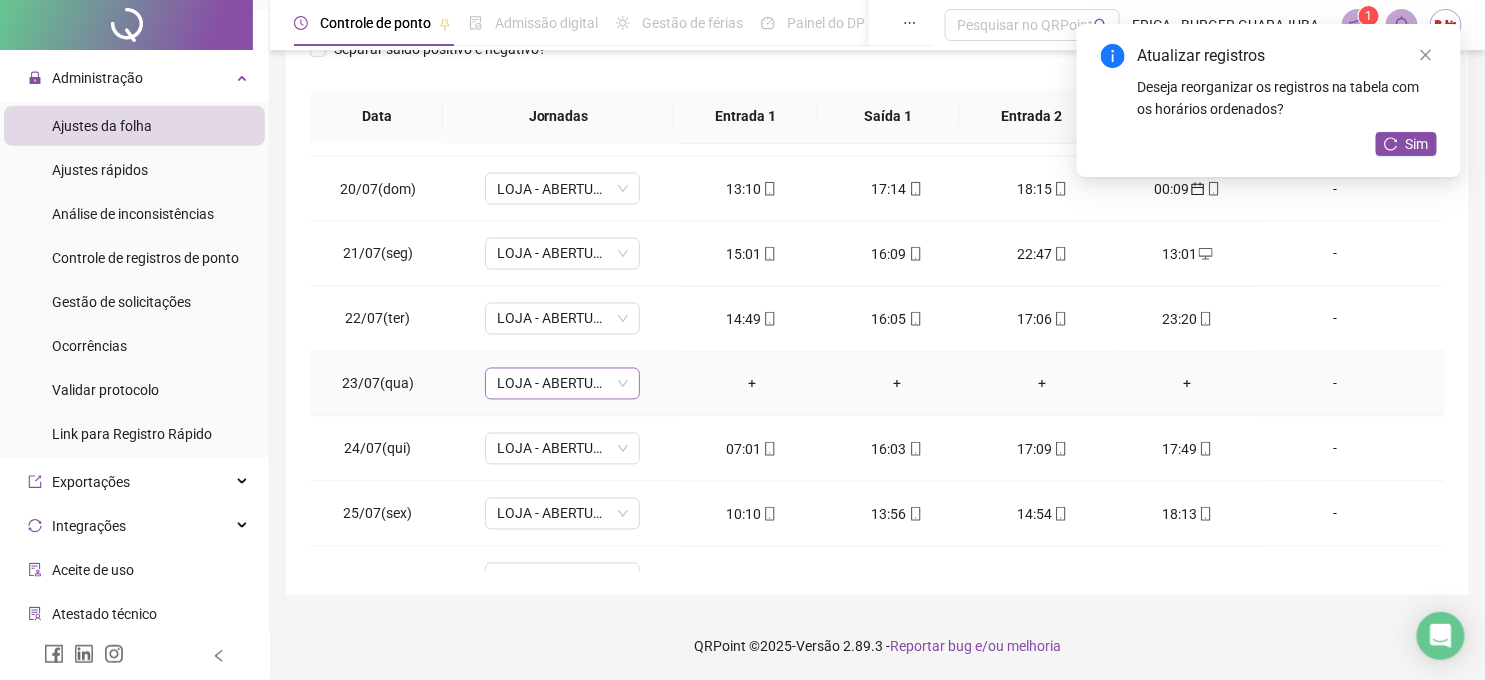 click on "LOJA - ABERTURA" at bounding box center [562, 384] 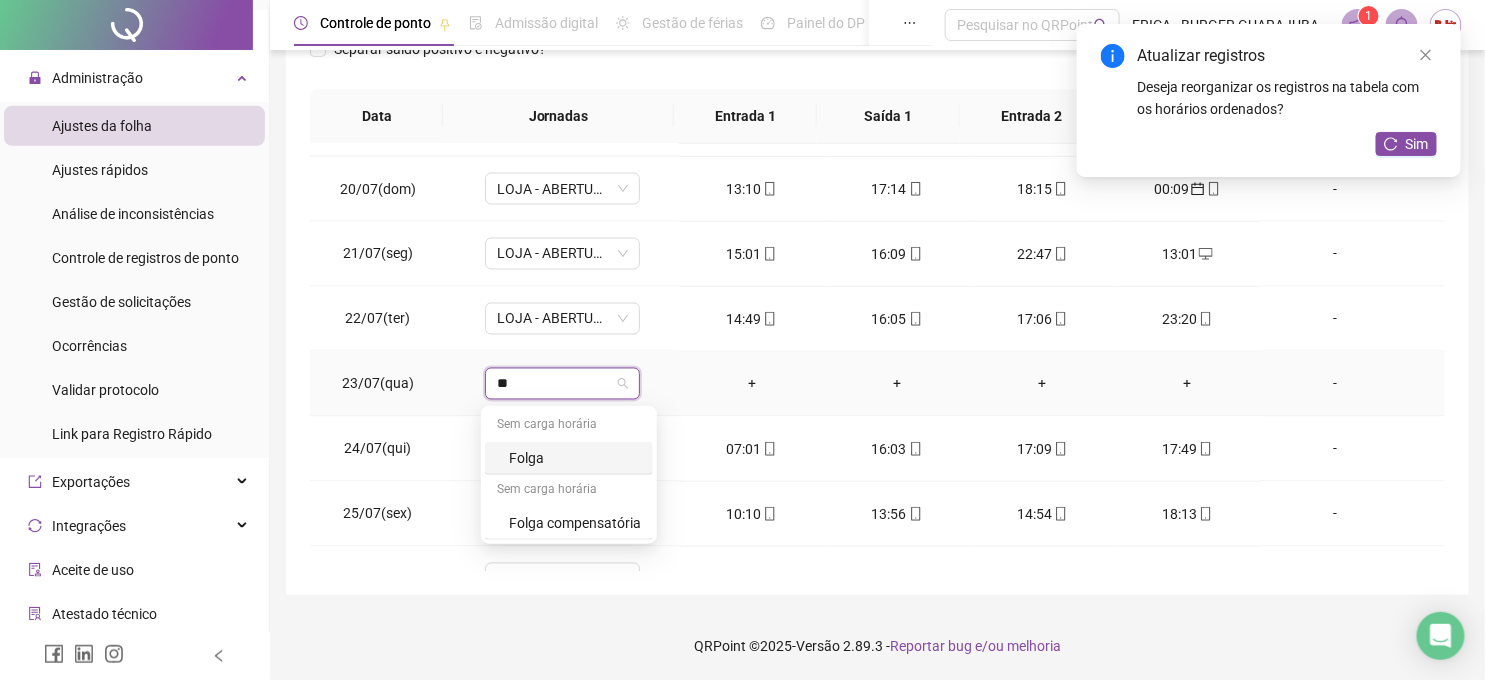 type on "***" 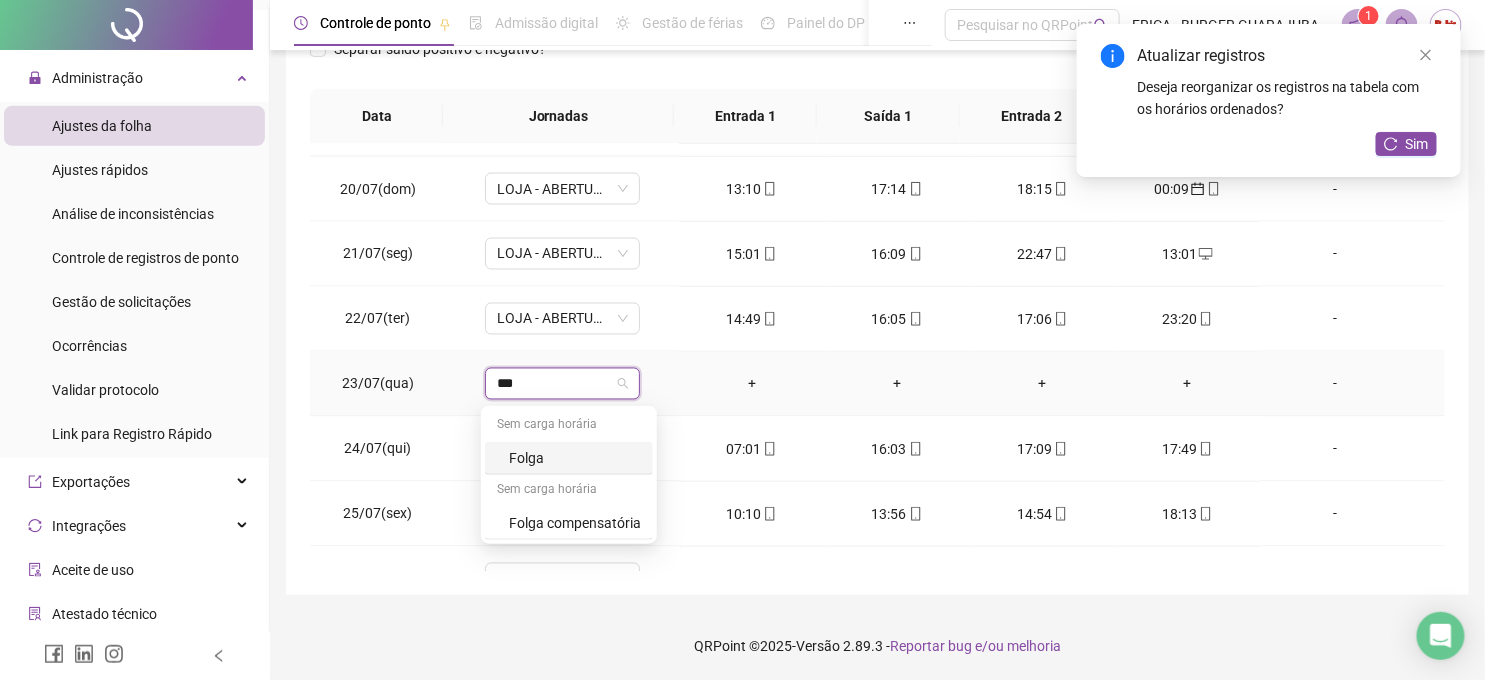 click on "Folga" at bounding box center (569, 458) 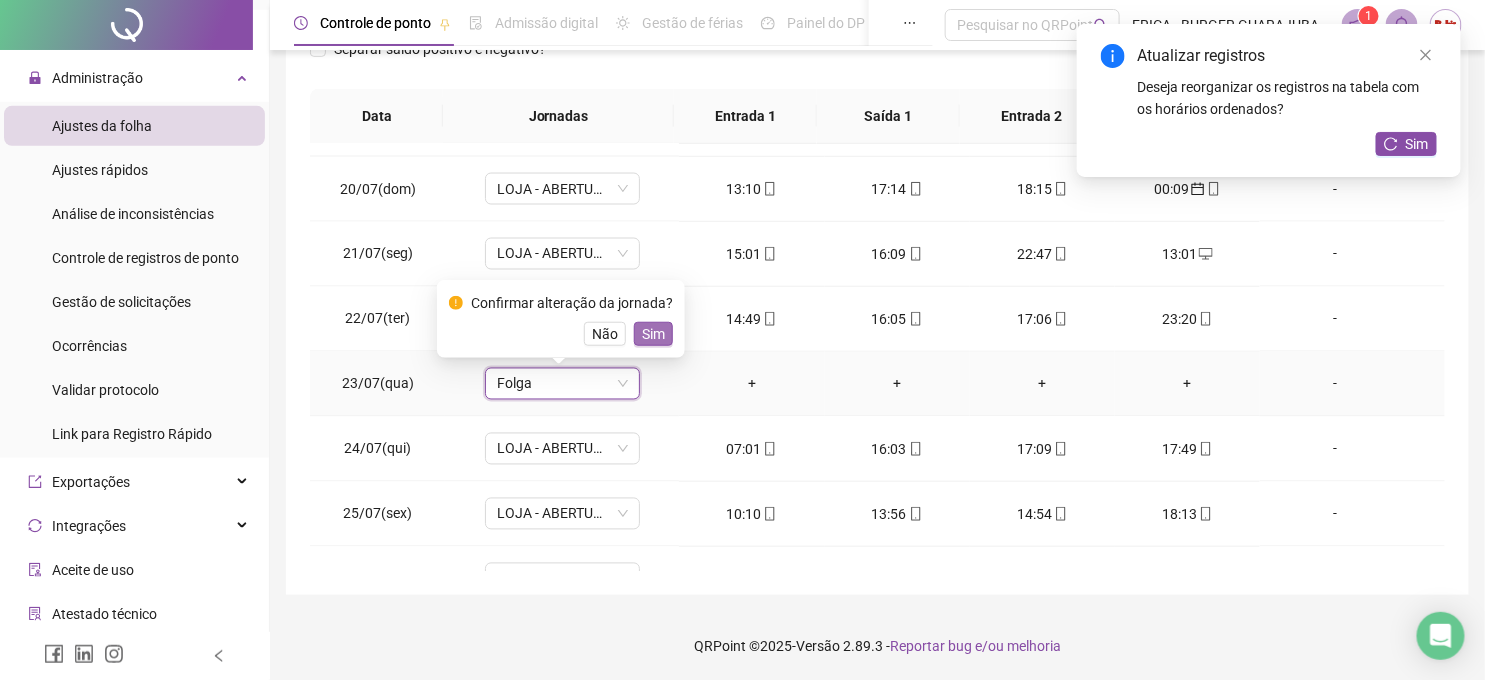 click on "Sim" at bounding box center (653, 334) 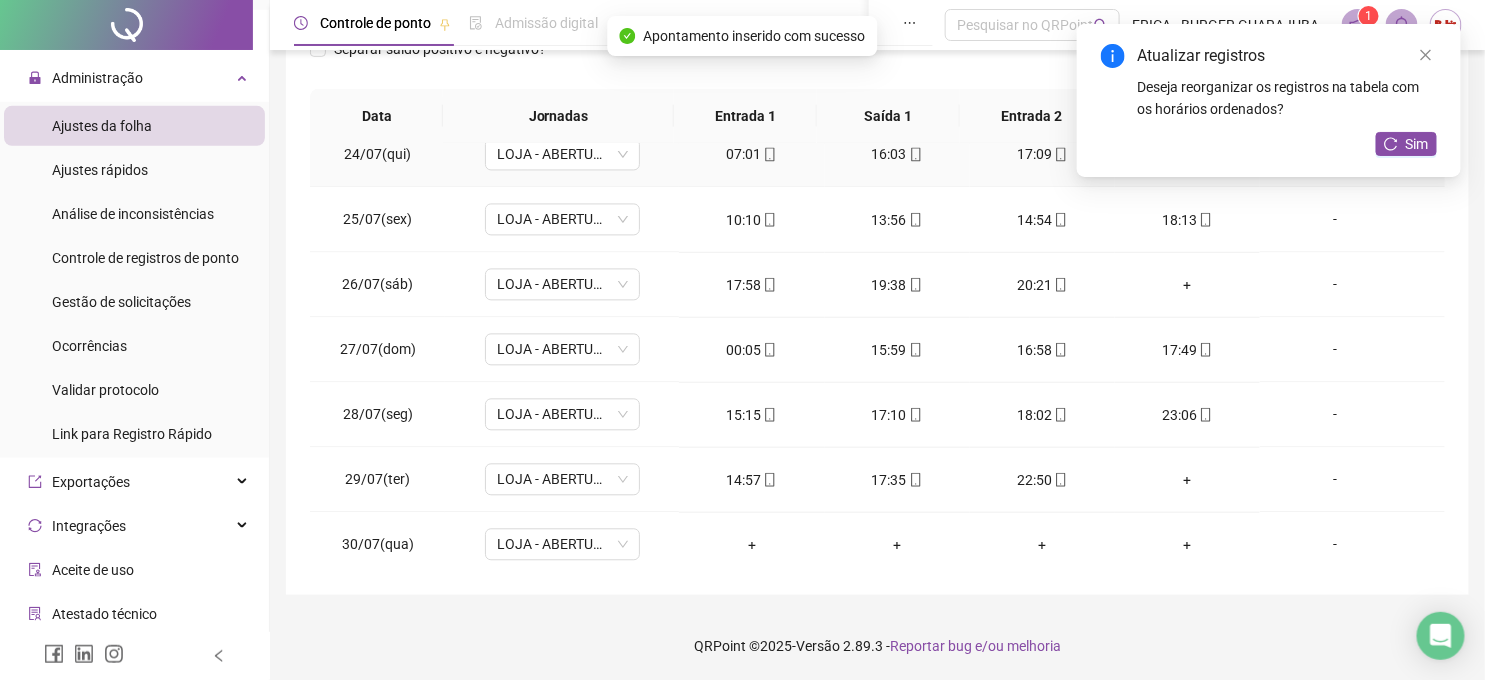 scroll, scrollTop: 1555, scrollLeft: 0, axis: vertical 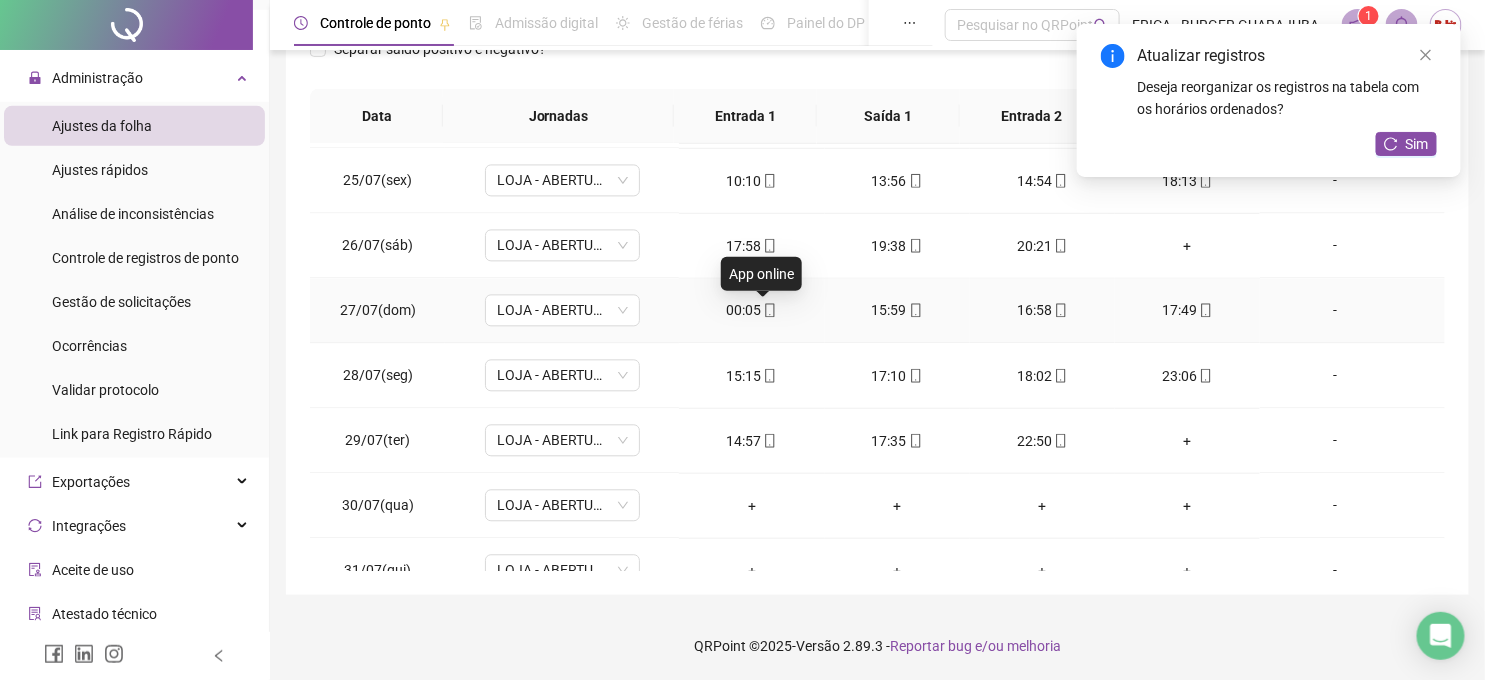 click 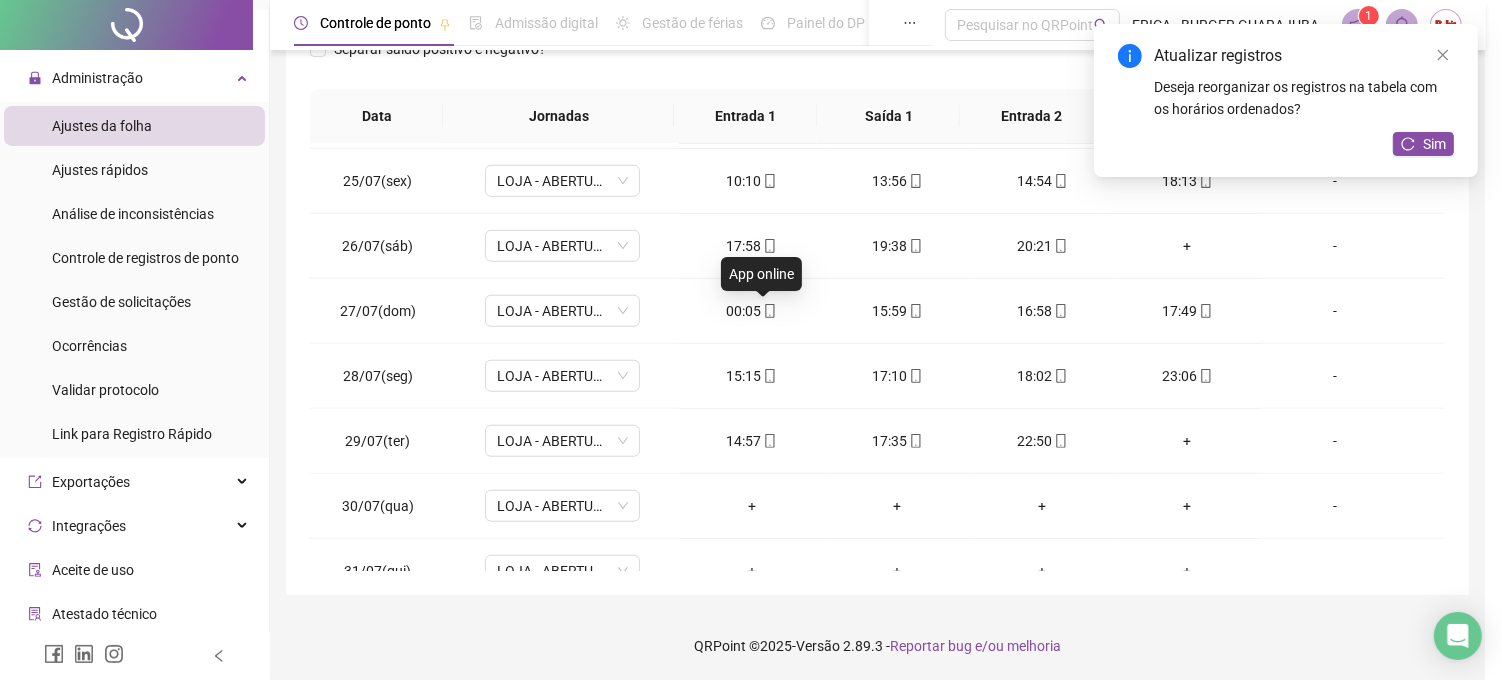 type on "**********" 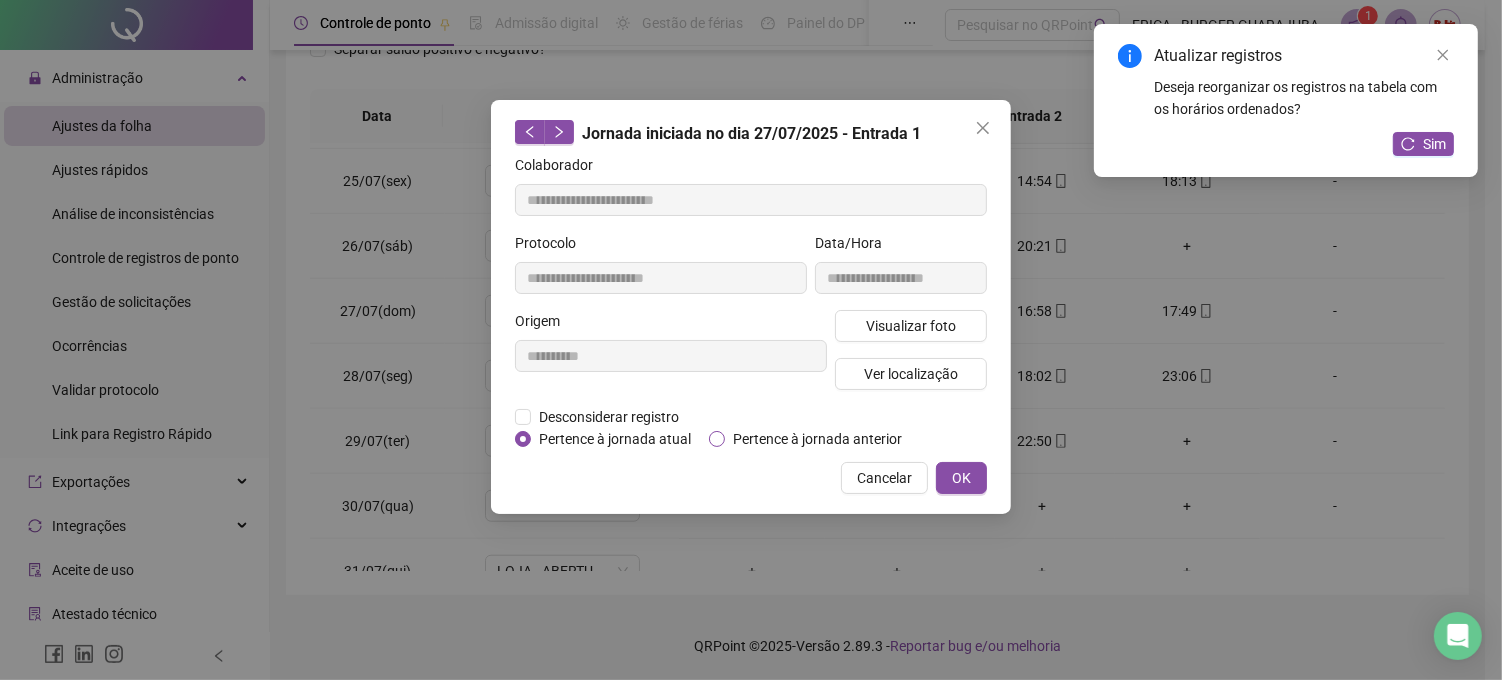 click on "Pertence à jornada anterior" at bounding box center (817, 439) 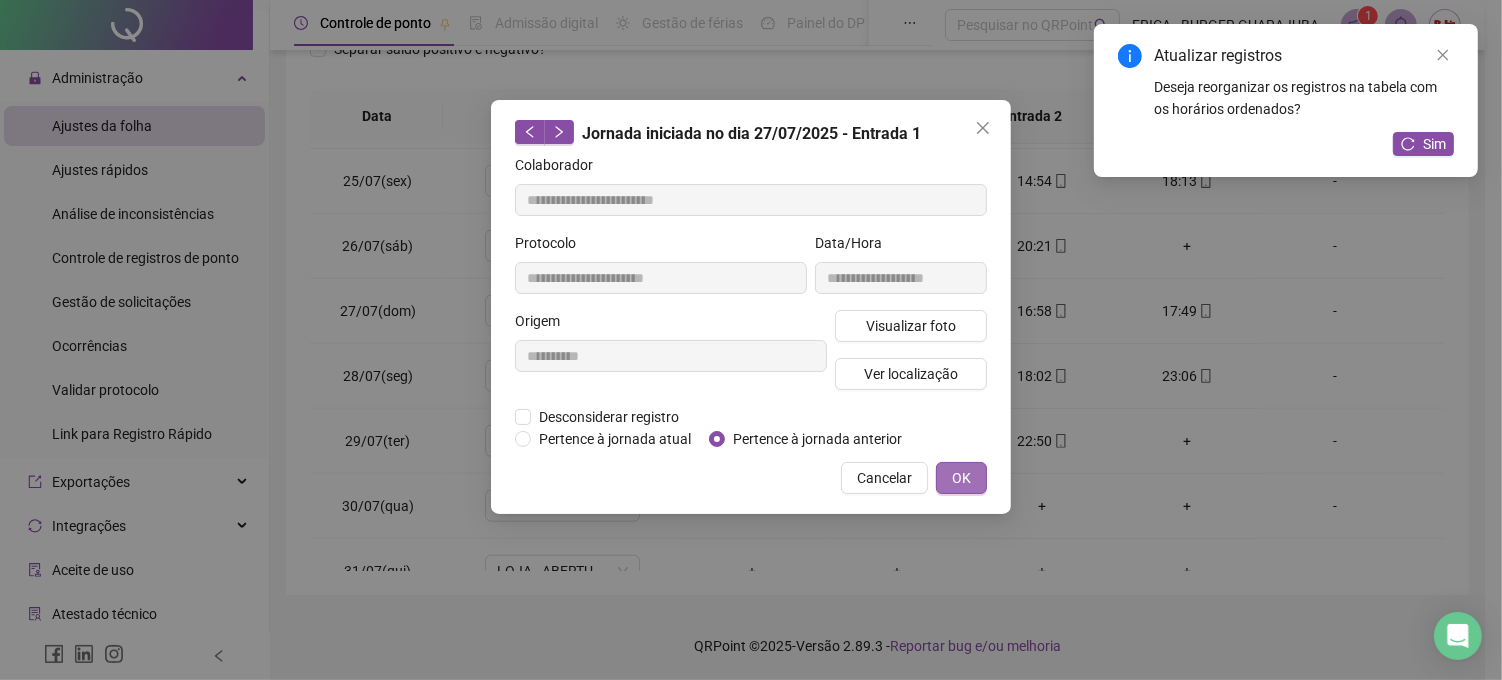click on "OK" at bounding box center (961, 478) 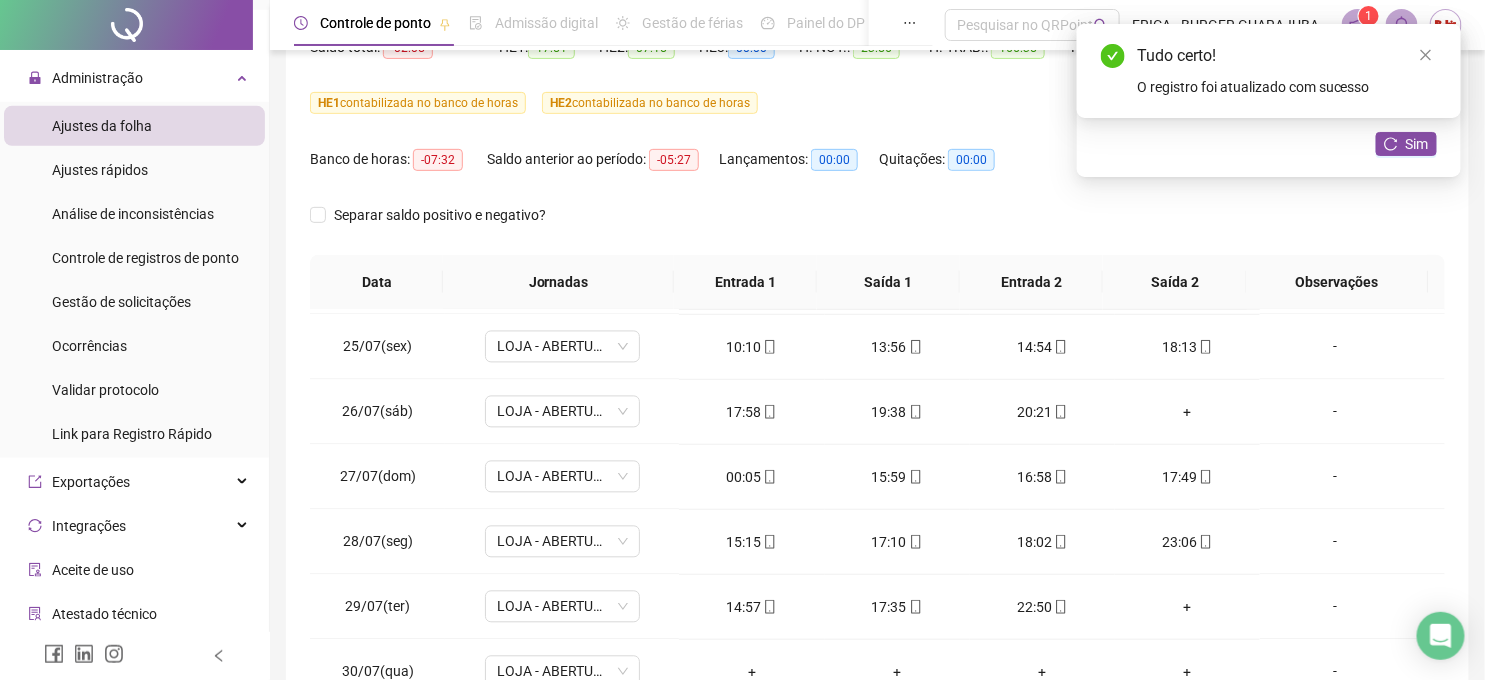 scroll, scrollTop: 0, scrollLeft: 0, axis: both 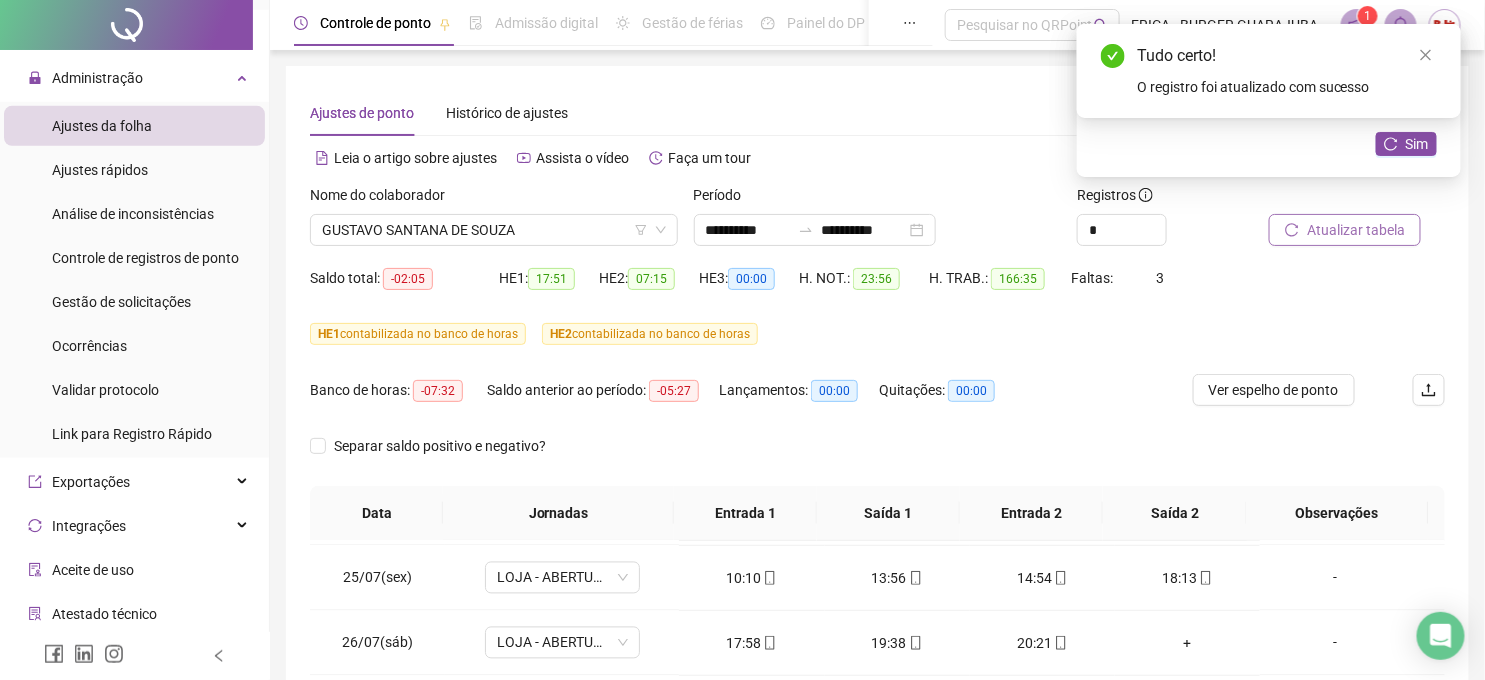 click on "Atualizar tabela" at bounding box center (1345, 230) 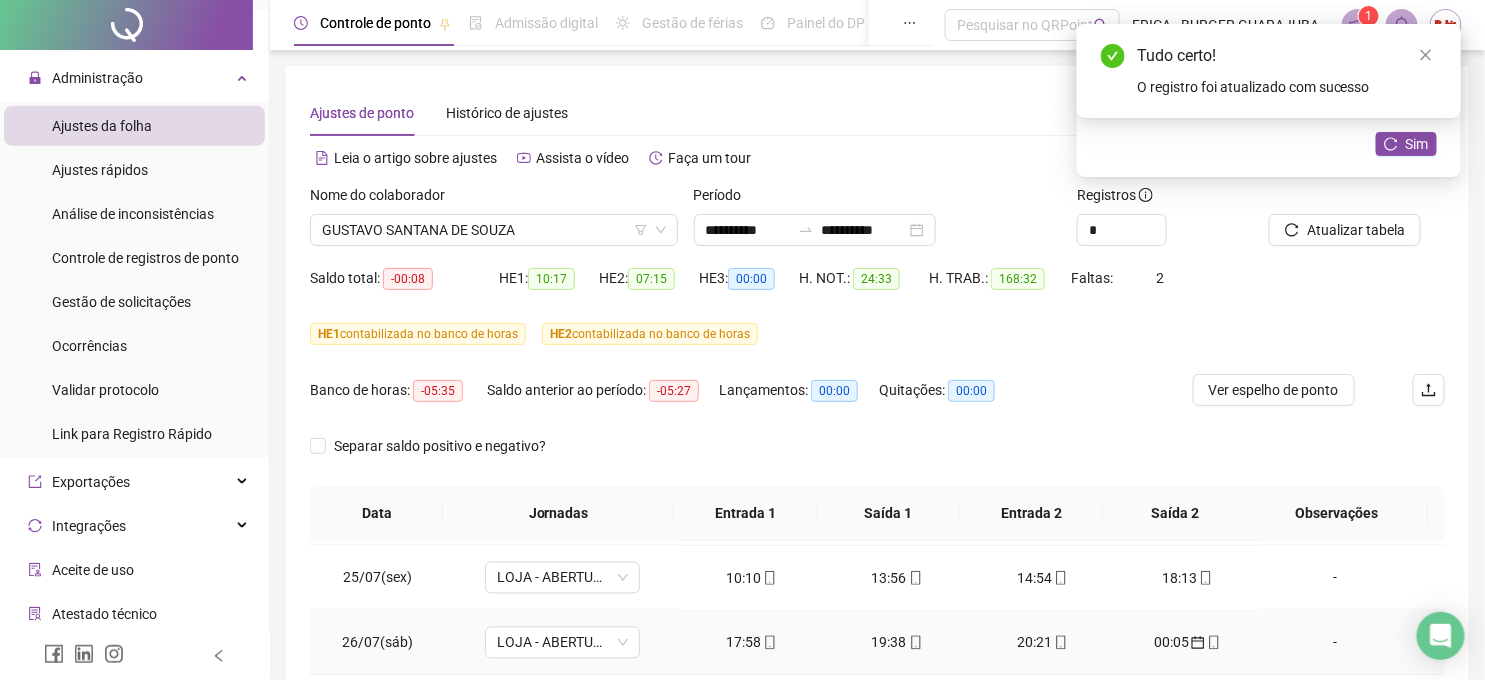 scroll, scrollTop: 333, scrollLeft: 0, axis: vertical 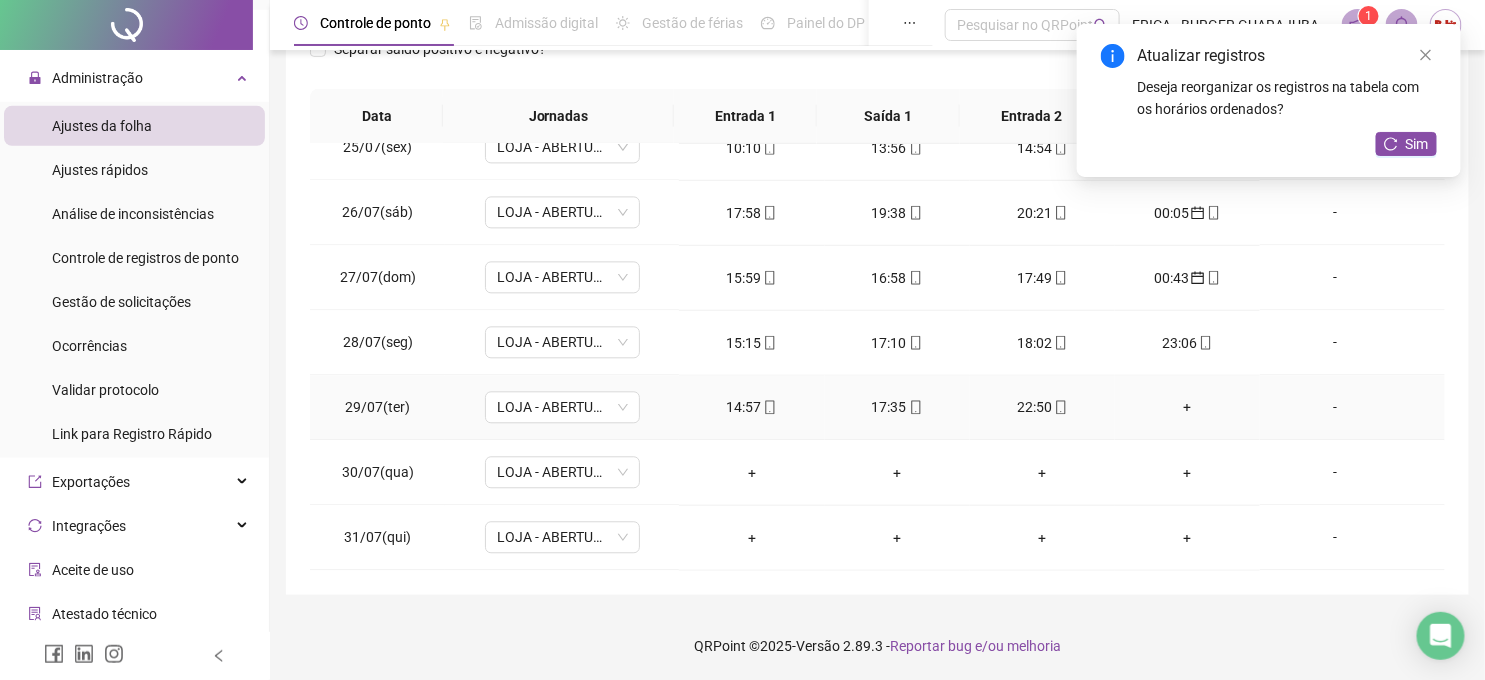 click on "+" at bounding box center (1187, 408) 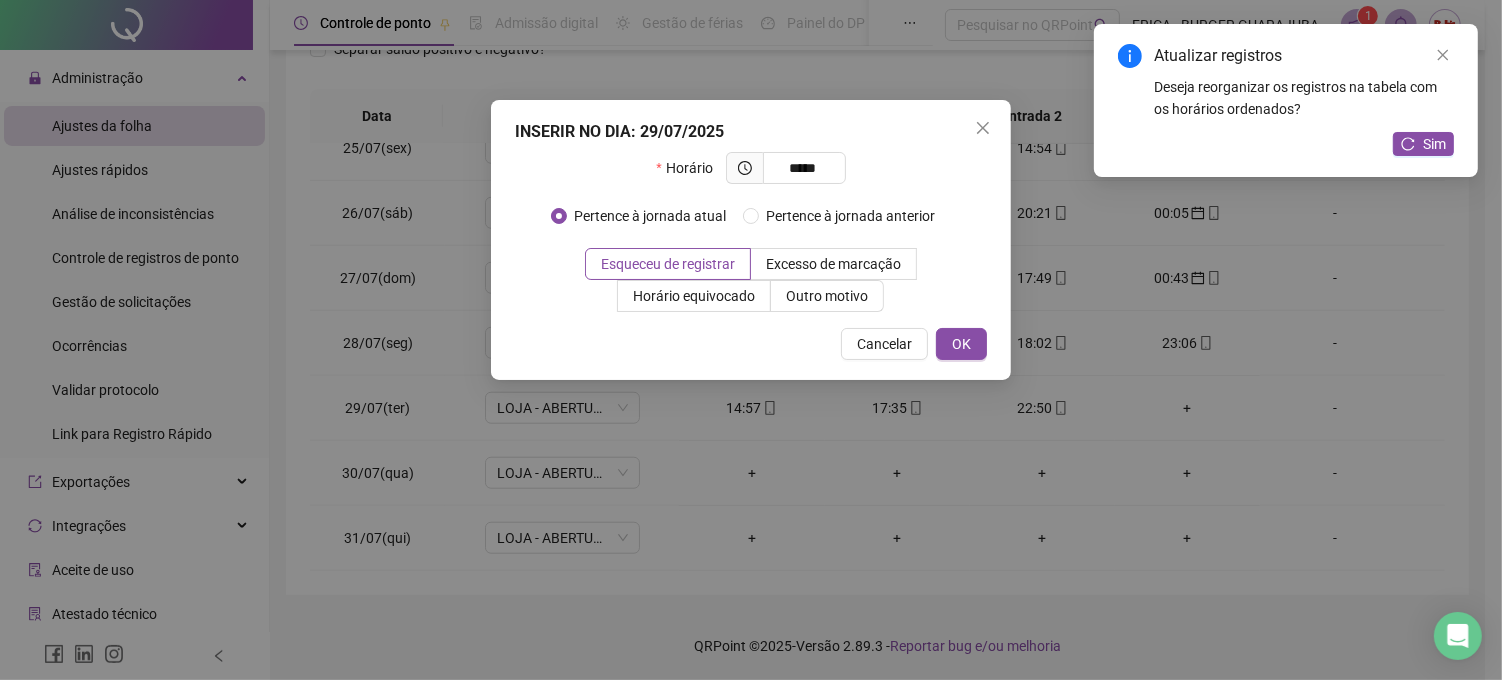 type on "*****" 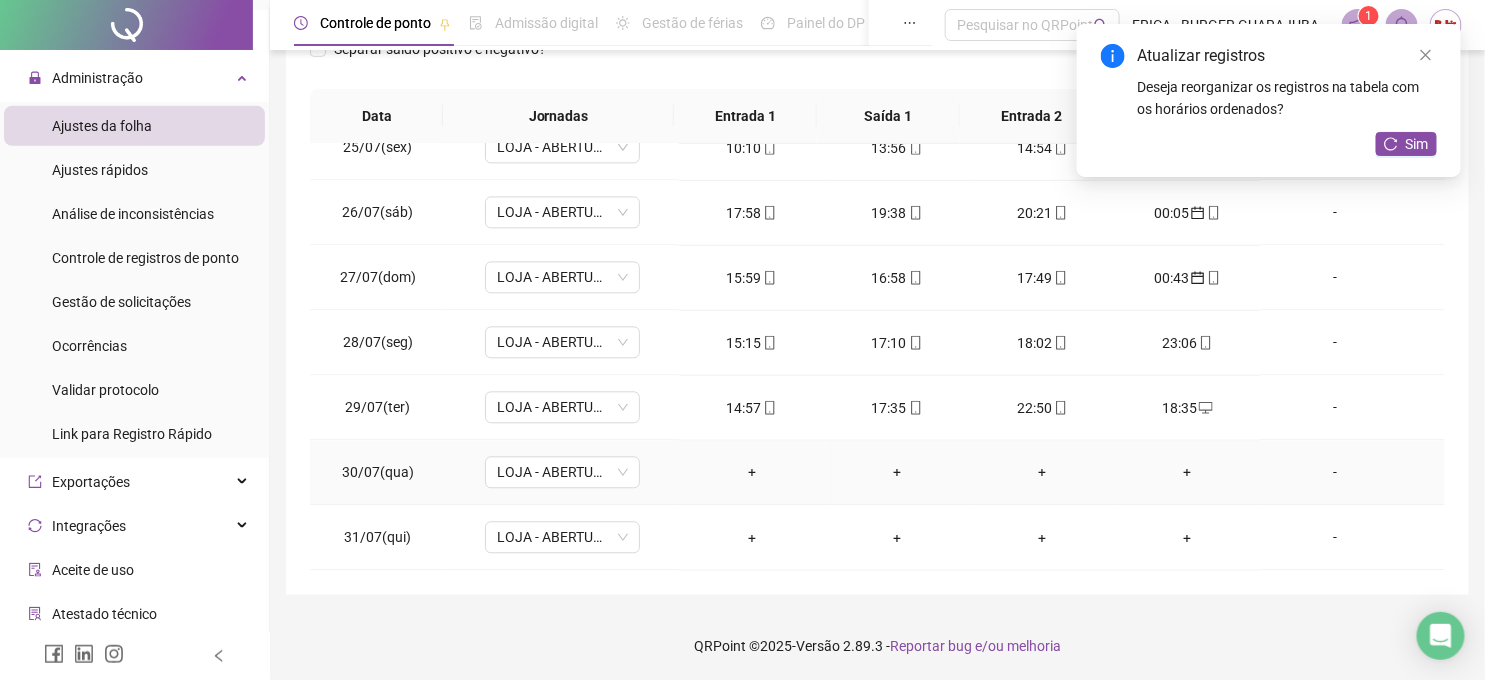 drag, startPoint x: 1326, startPoint y: 471, endPoint x: 1133, endPoint y: 471, distance: 193 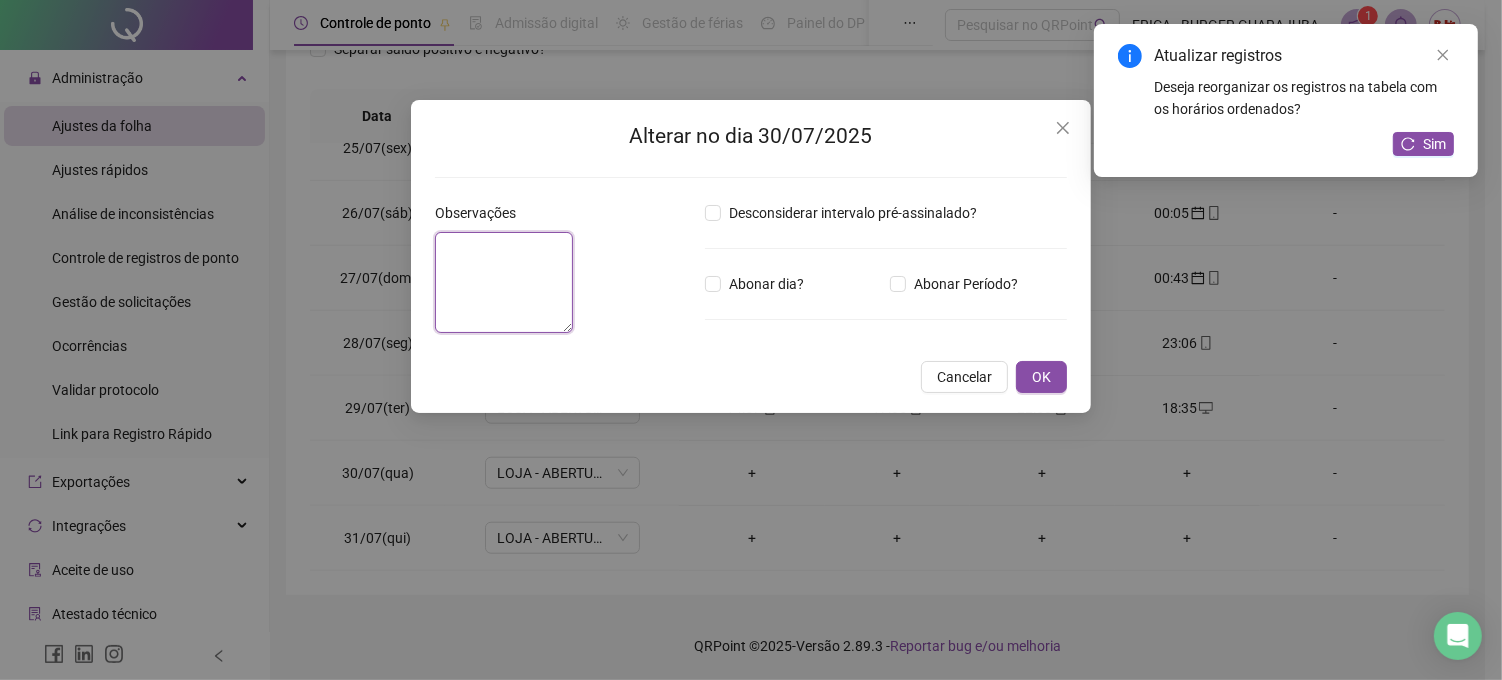 click at bounding box center [504, 282] 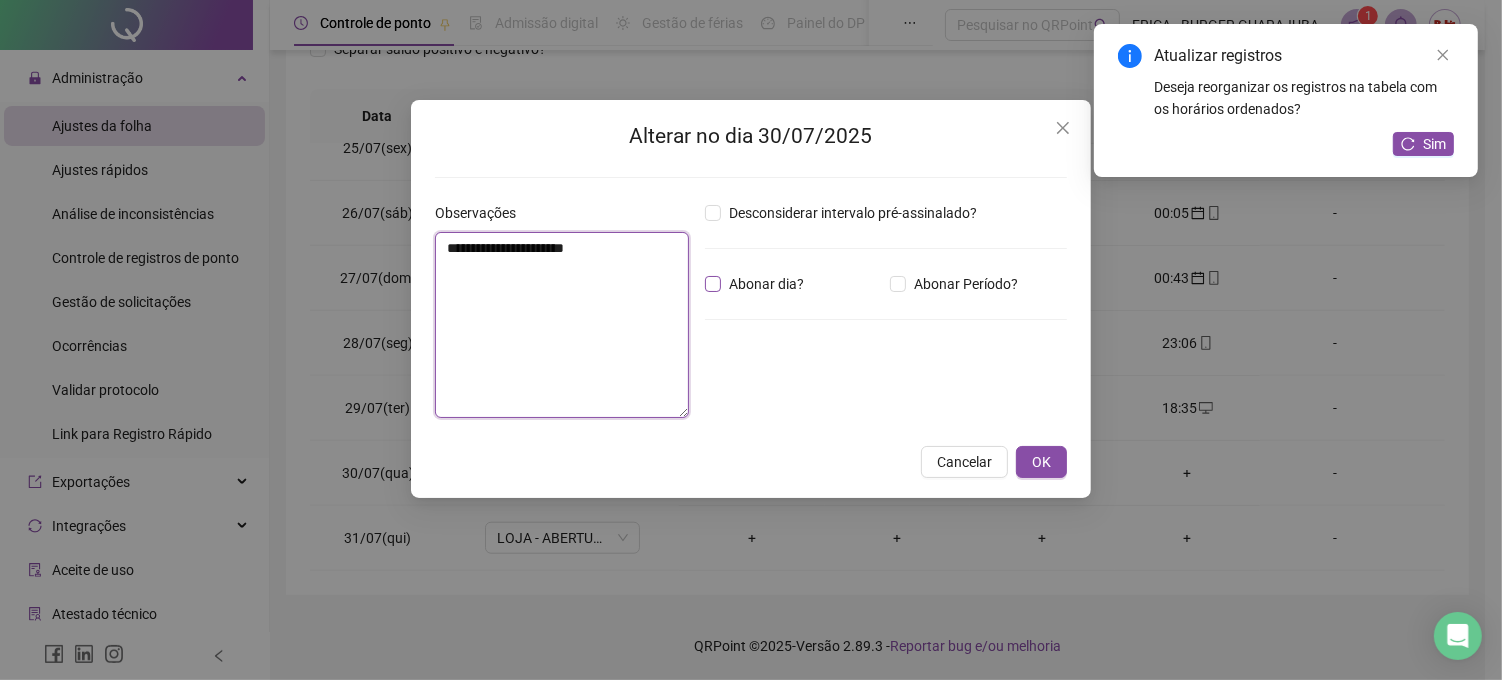 type on "**********" 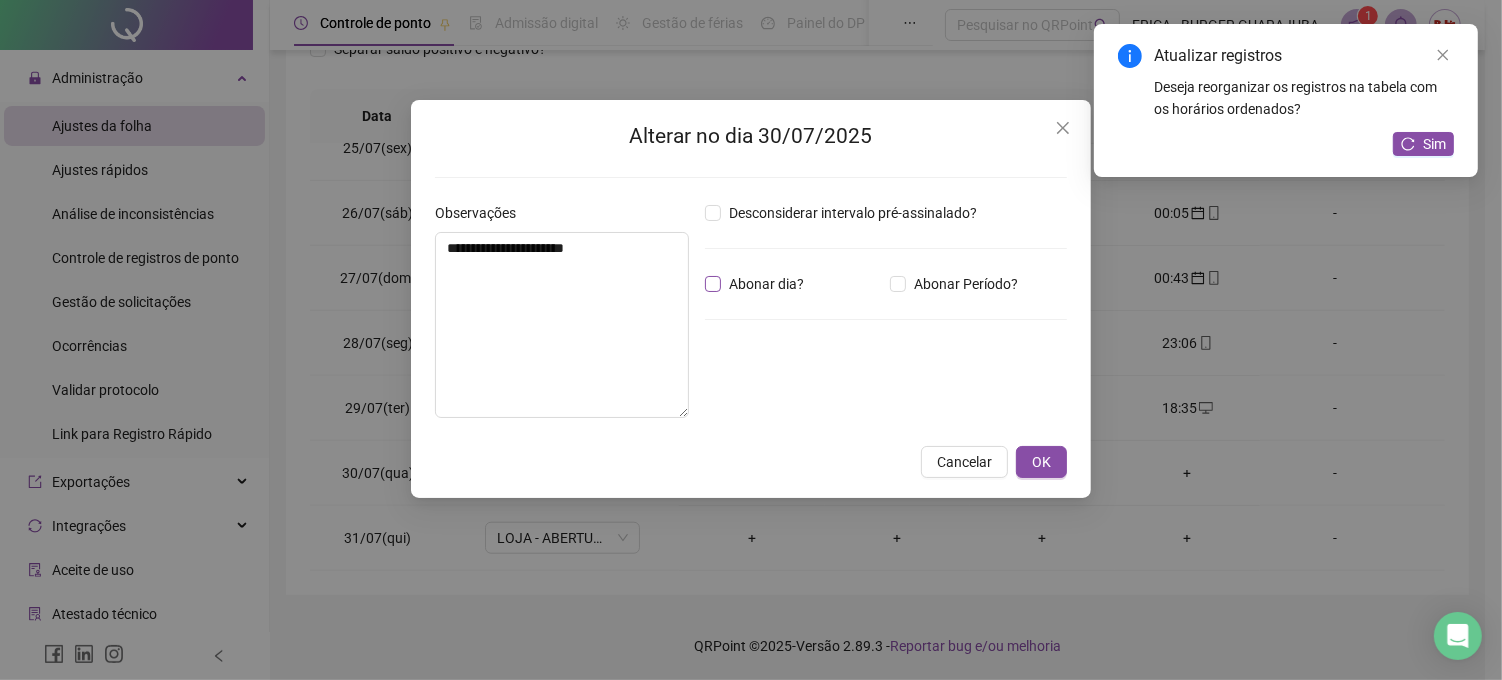 click on "Abonar dia?" at bounding box center [766, 284] 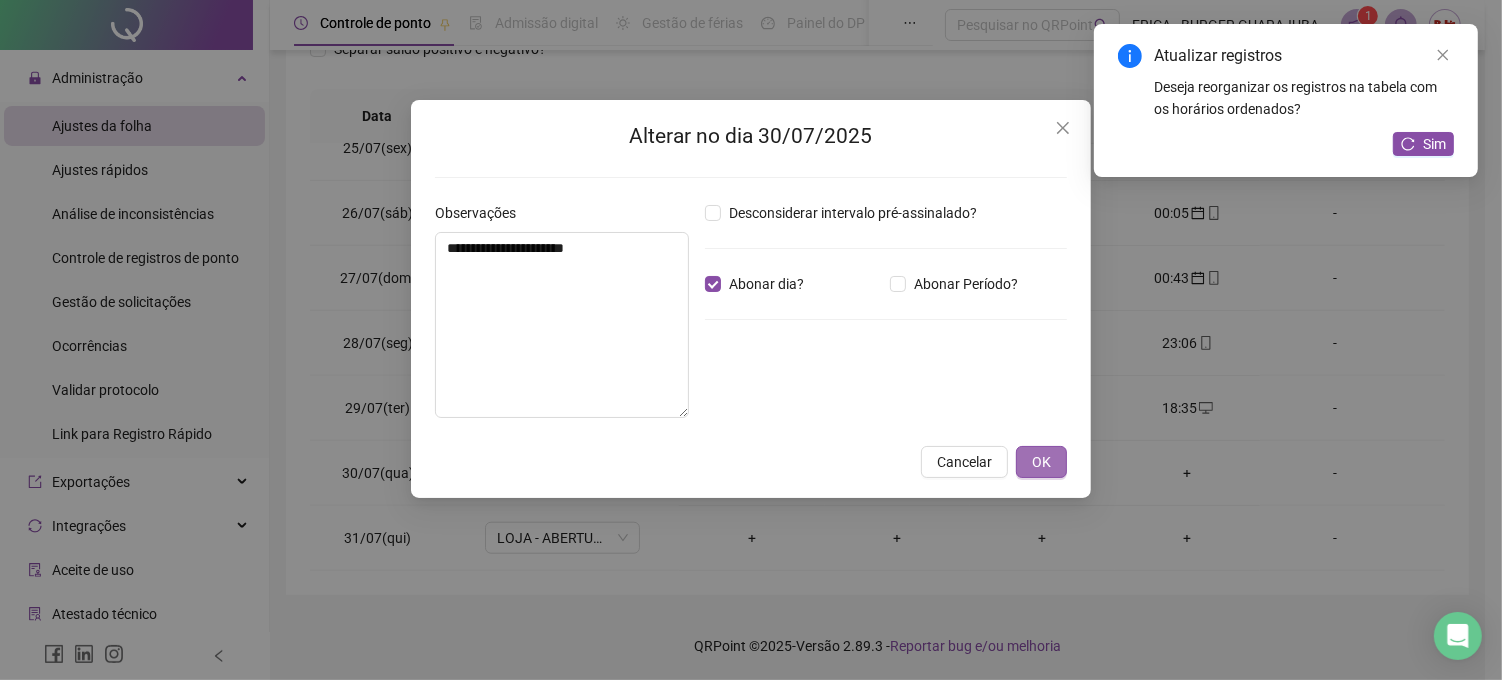 click on "OK" at bounding box center (1041, 462) 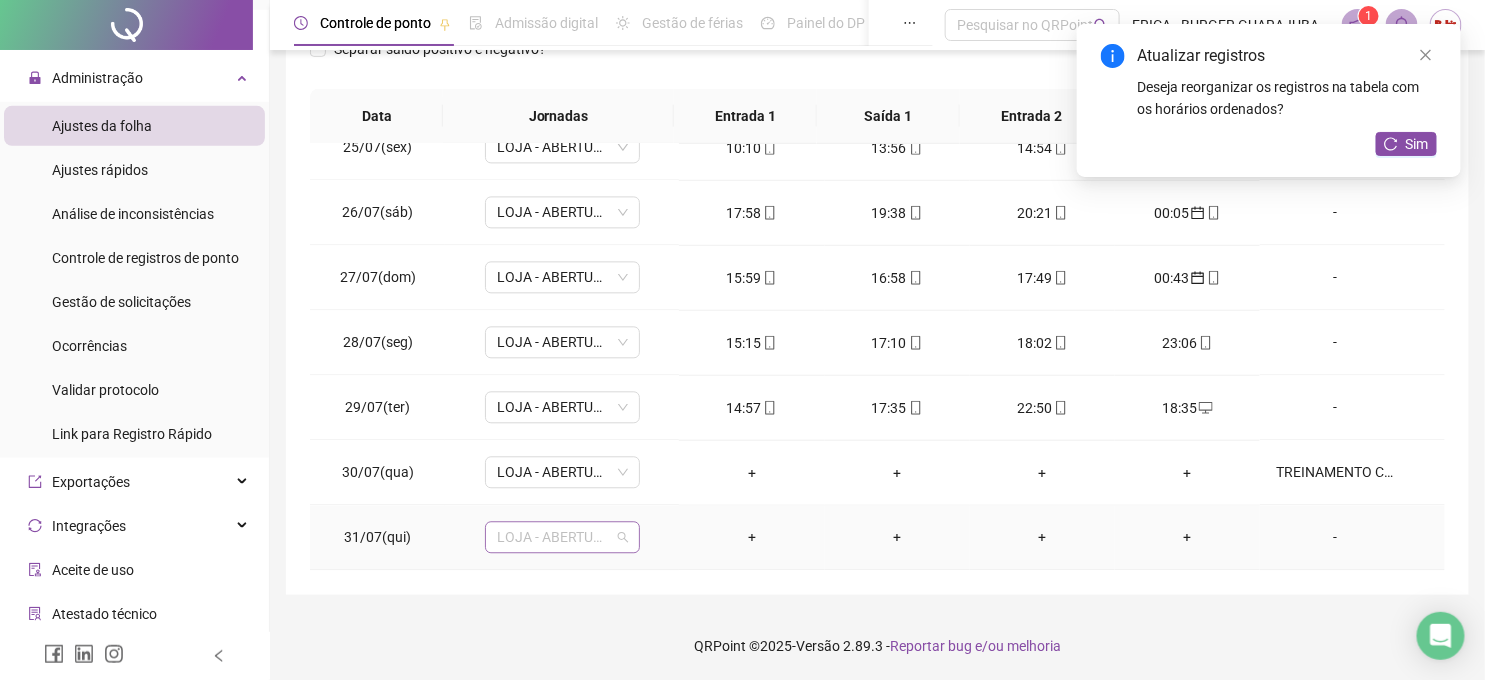 click on "LOJA - ABERTURA" at bounding box center (562, 538) 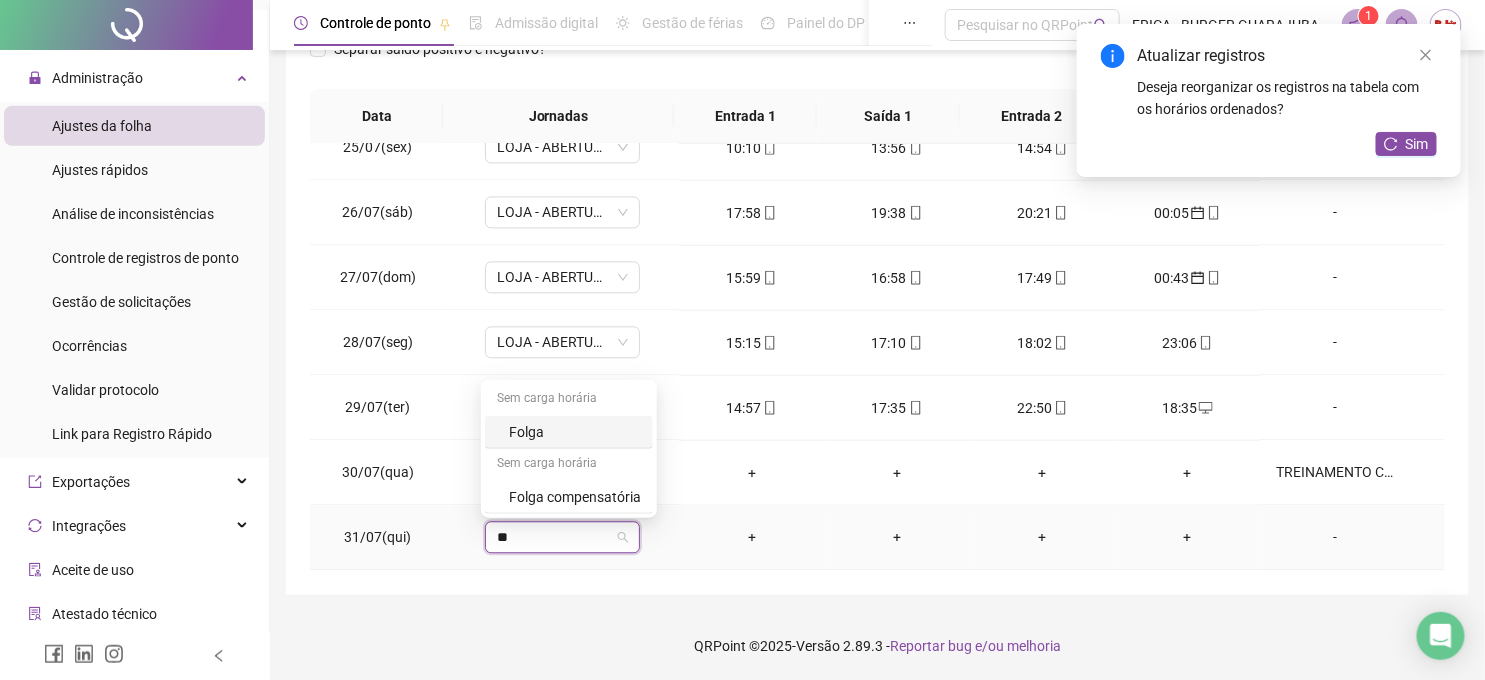 type on "***" 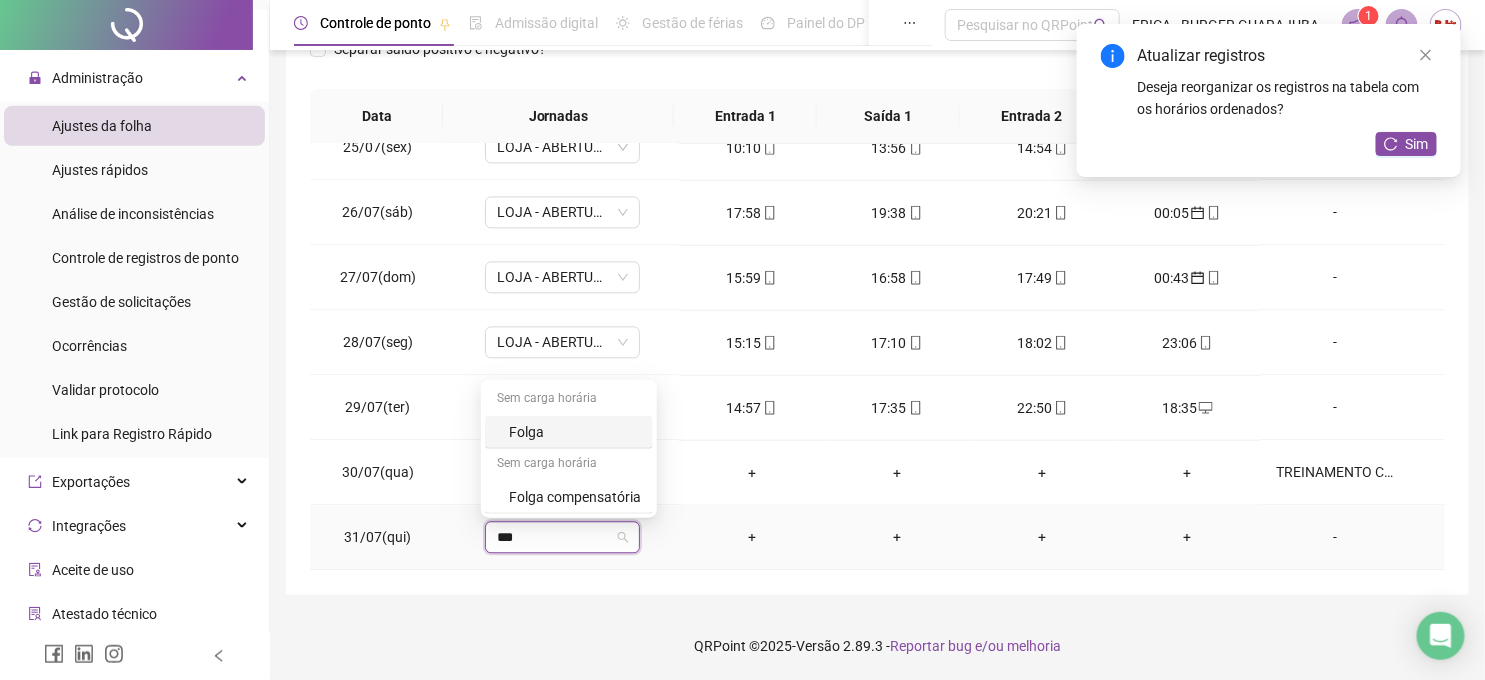 click on "Folga" at bounding box center [575, 432] 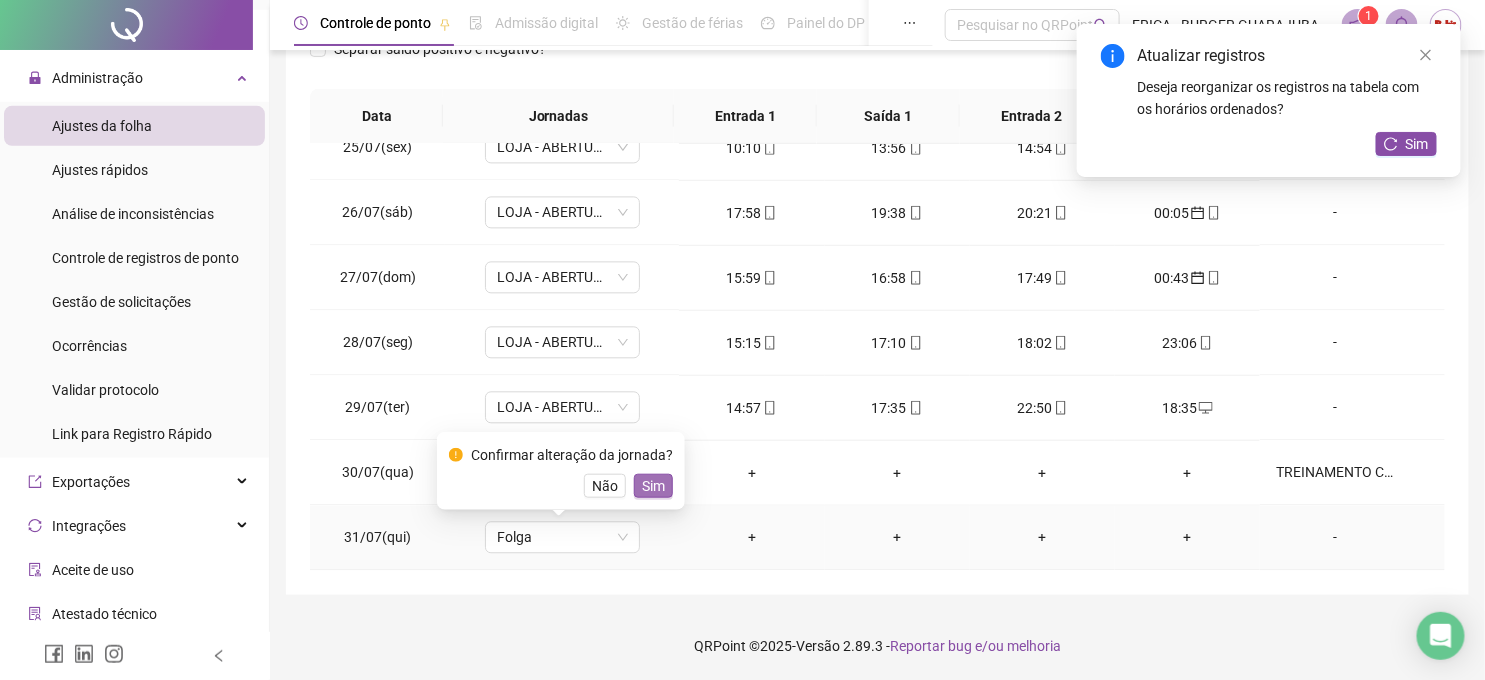 click on "Sim" at bounding box center [653, 486] 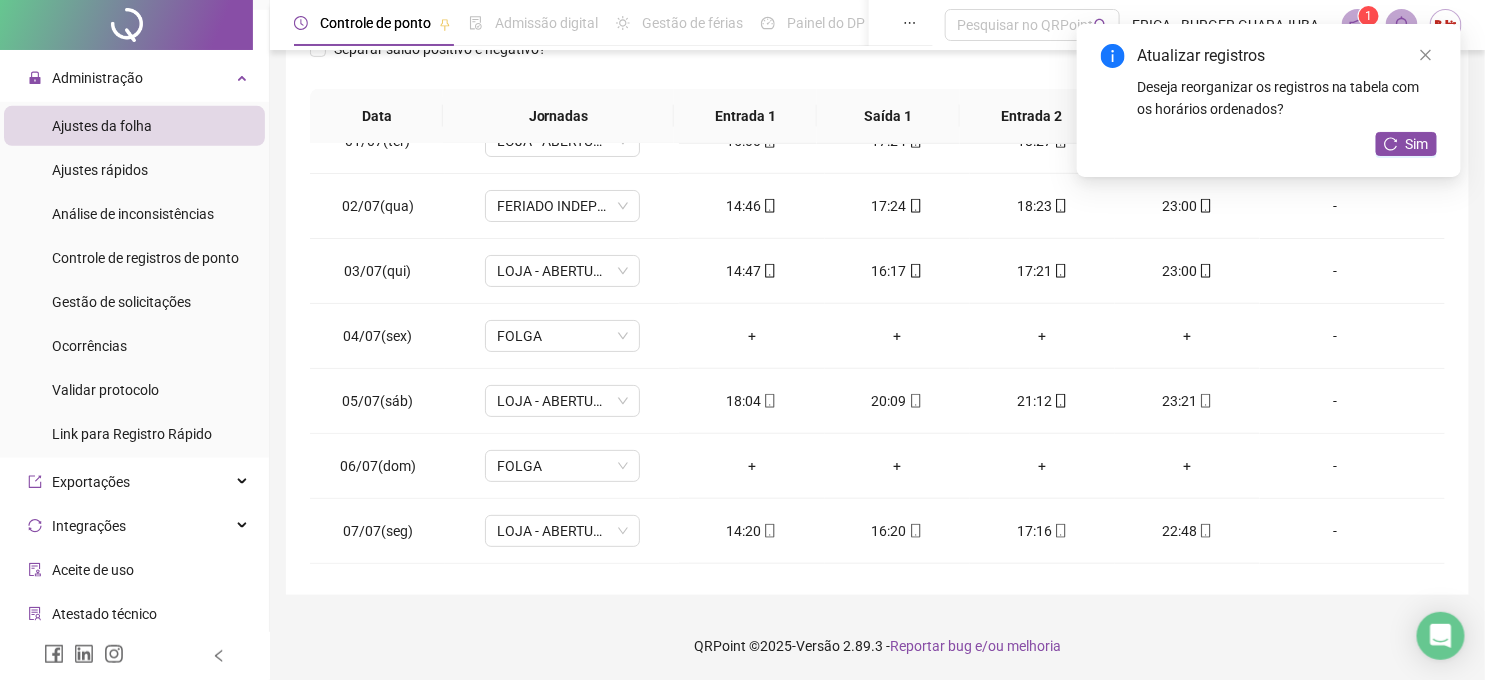 scroll, scrollTop: 0, scrollLeft: 0, axis: both 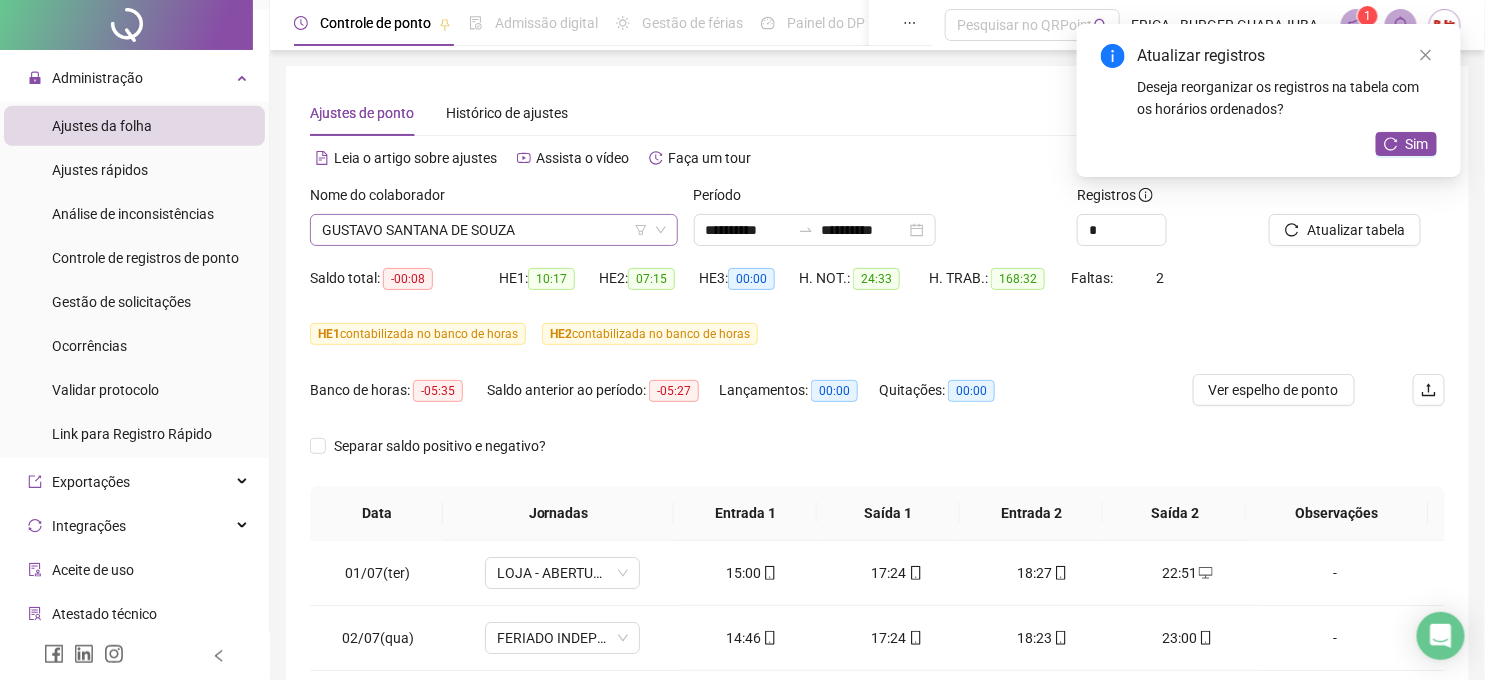 click on "GUSTAVO SANTANA DE SOUZA" at bounding box center (494, 230) 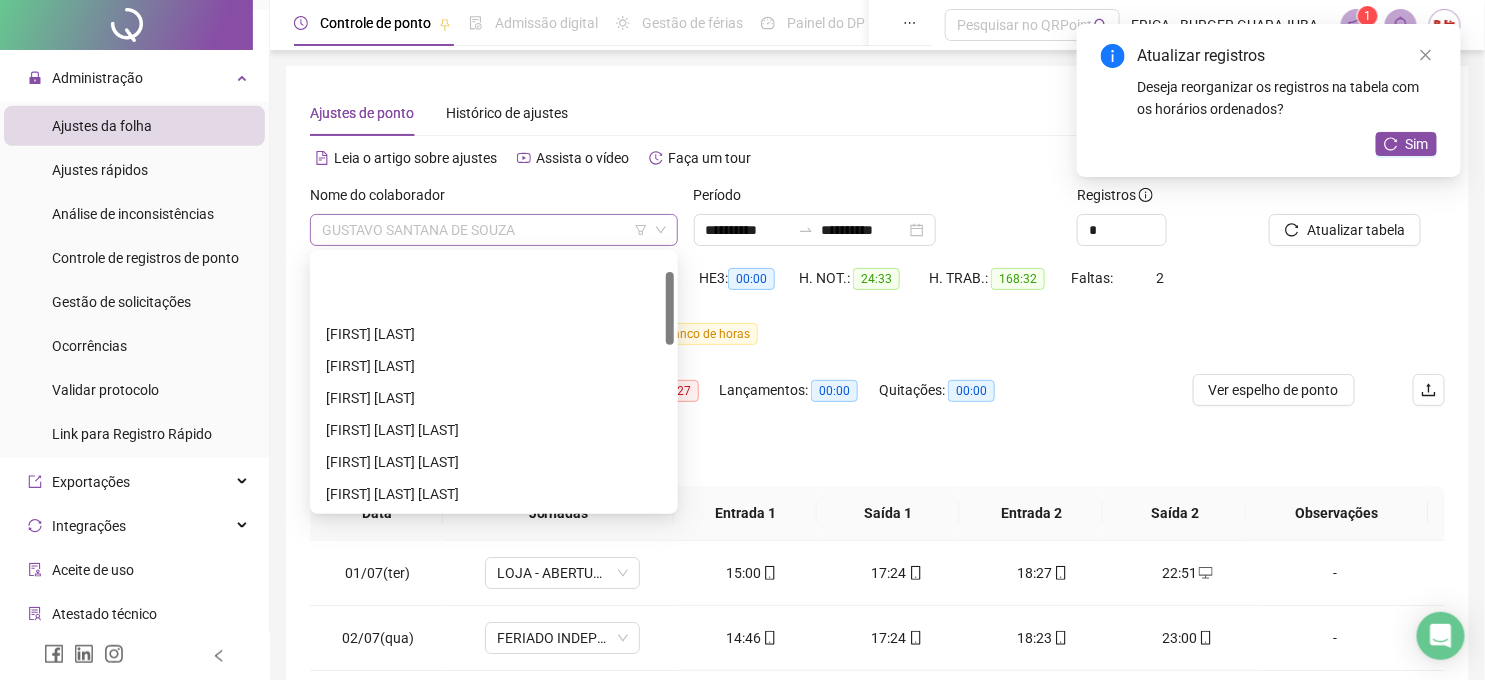 scroll, scrollTop: 64, scrollLeft: 0, axis: vertical 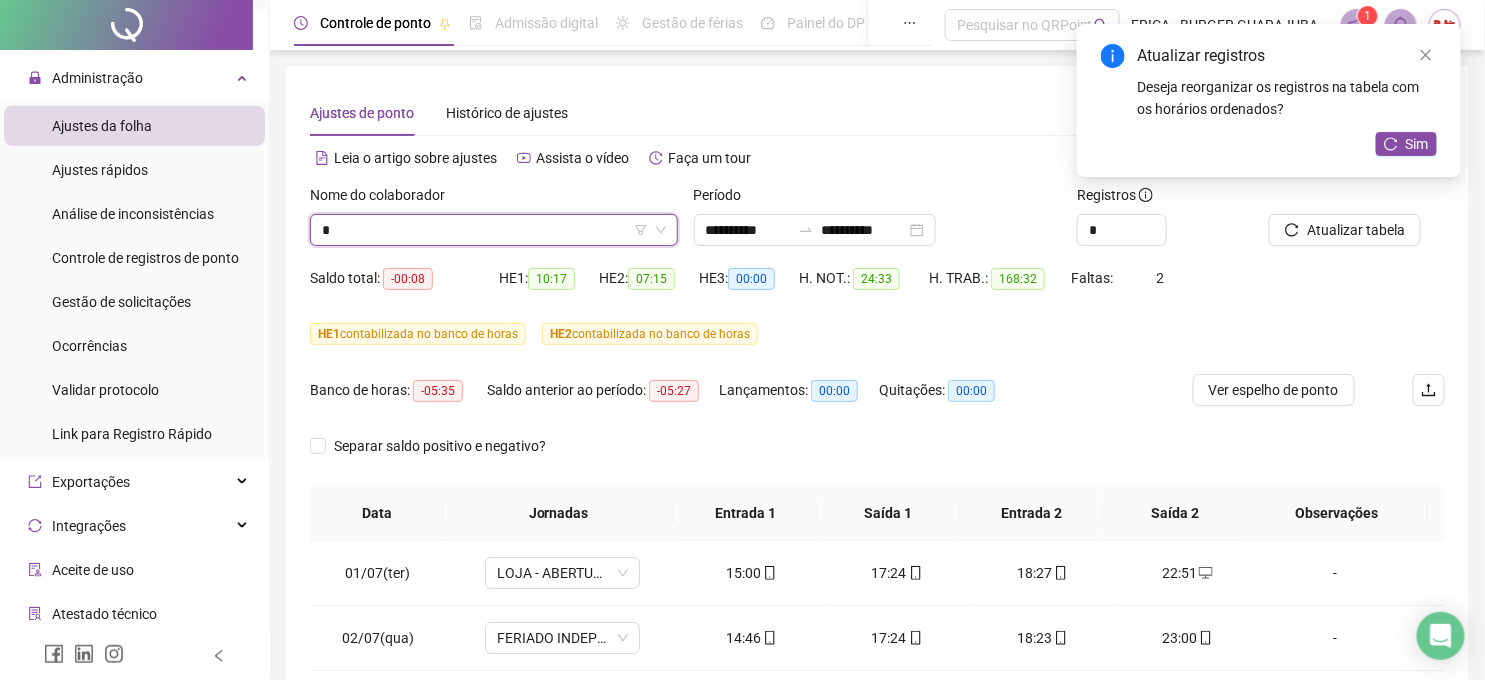 click on "*  [FIRST] [LAST]" at bounding box center [494, 230] 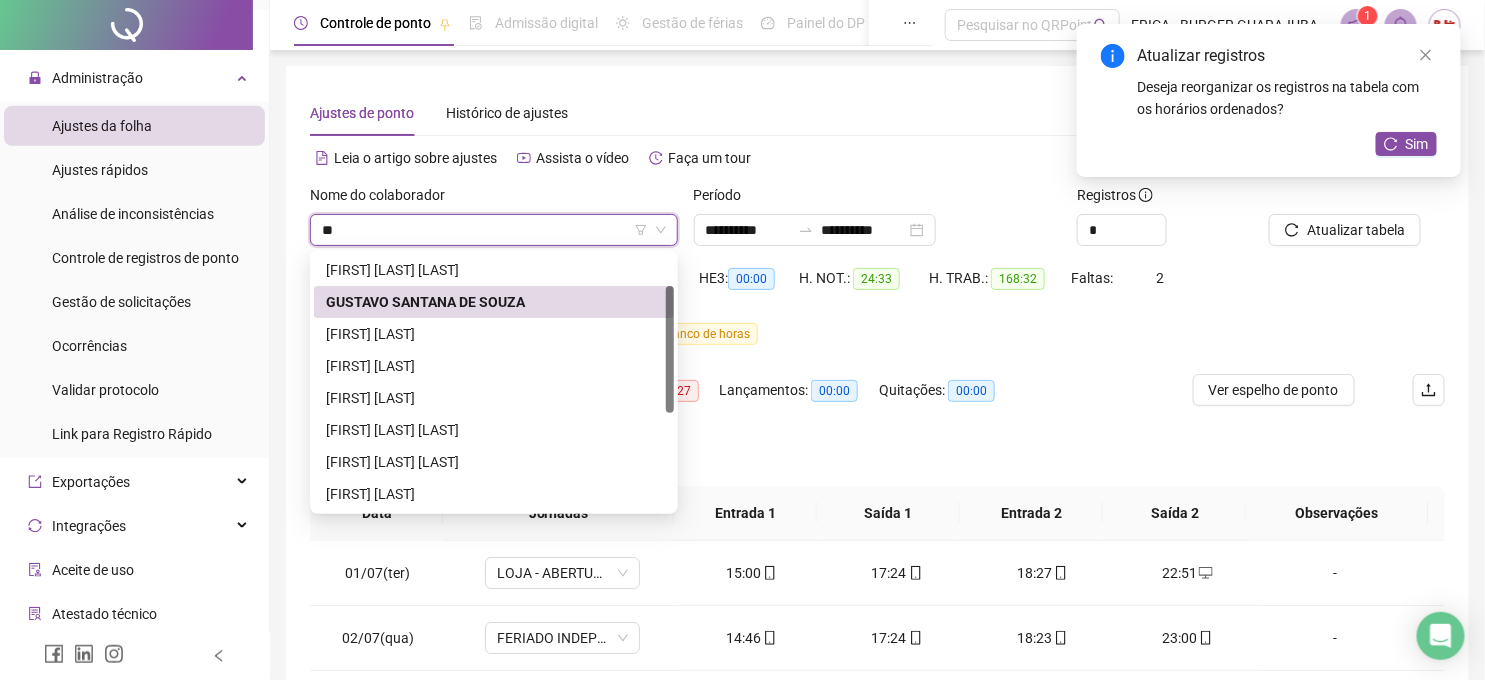 scroll, scrollTop: 0, scrollLeft: 0, axis: both 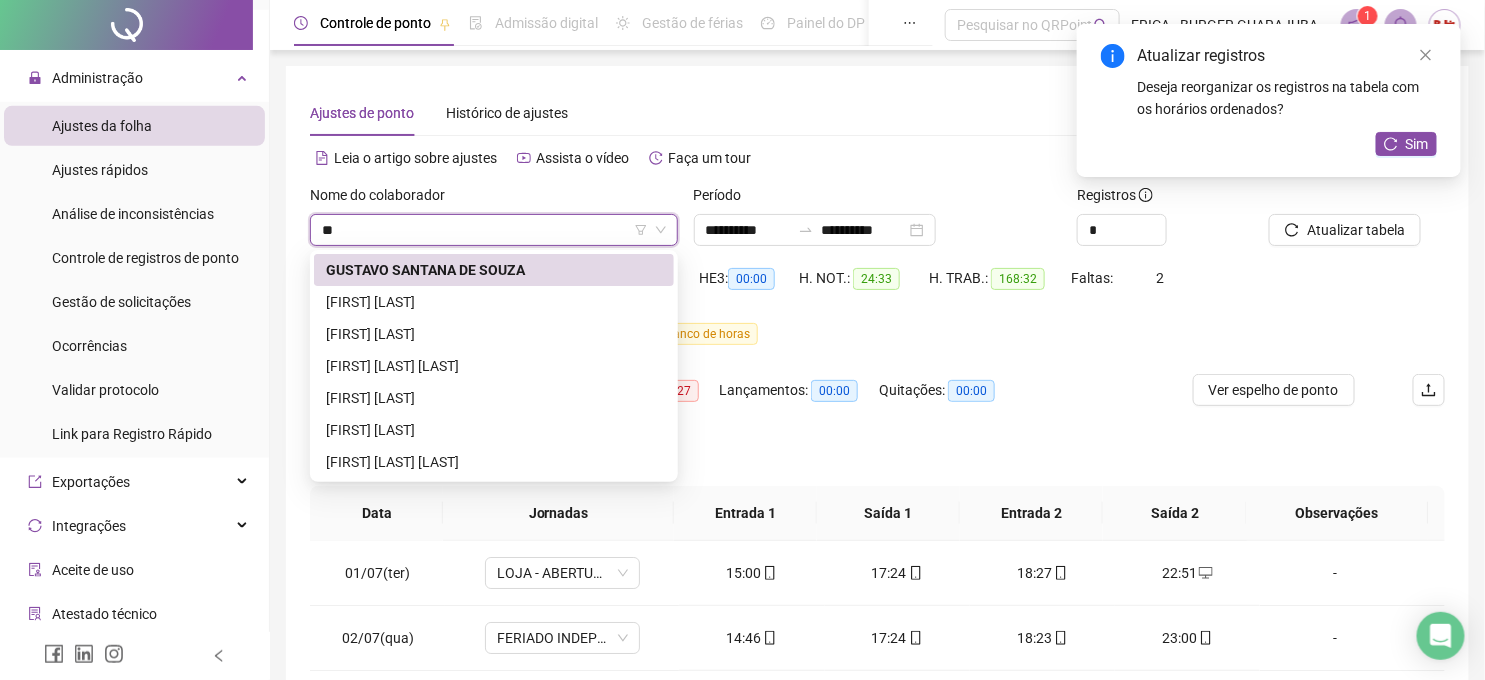 type on "***" 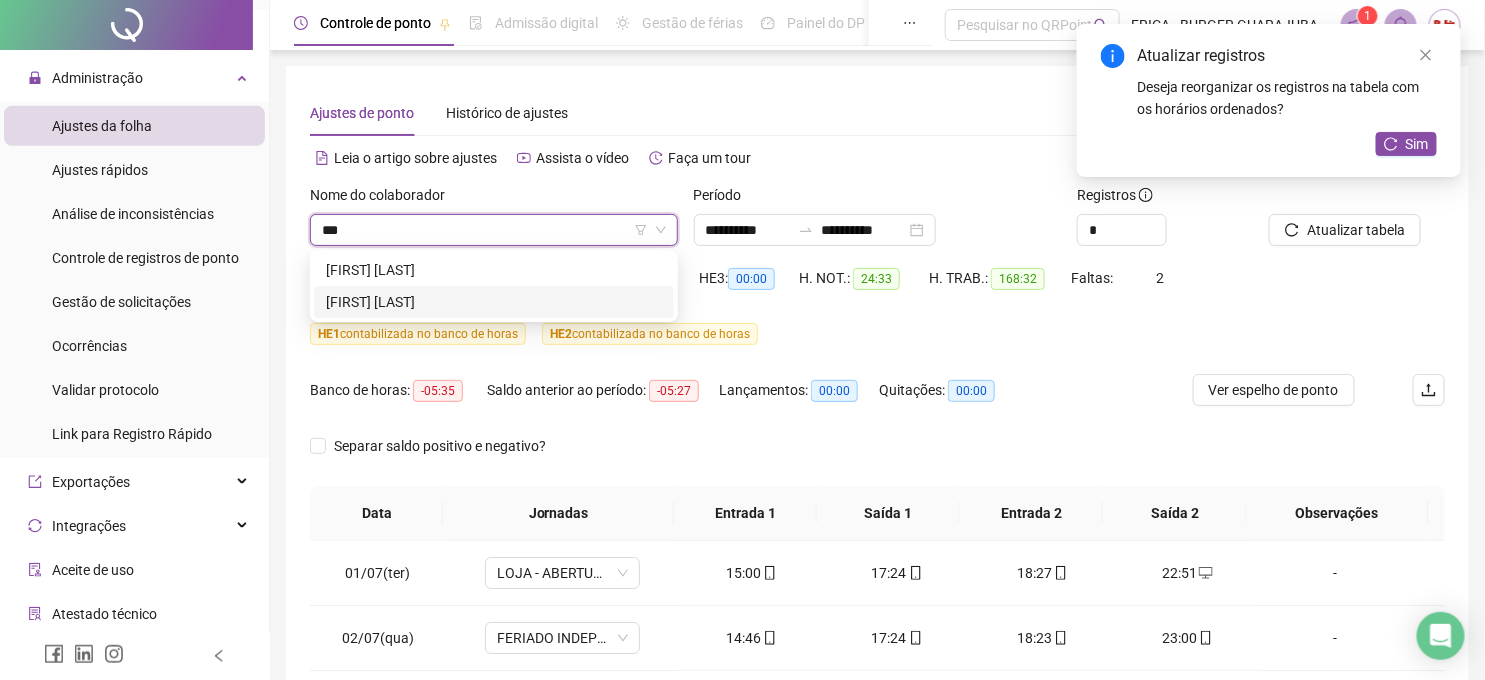 click on "[FIRST] [LAST]" at bounding box center (494, 302) 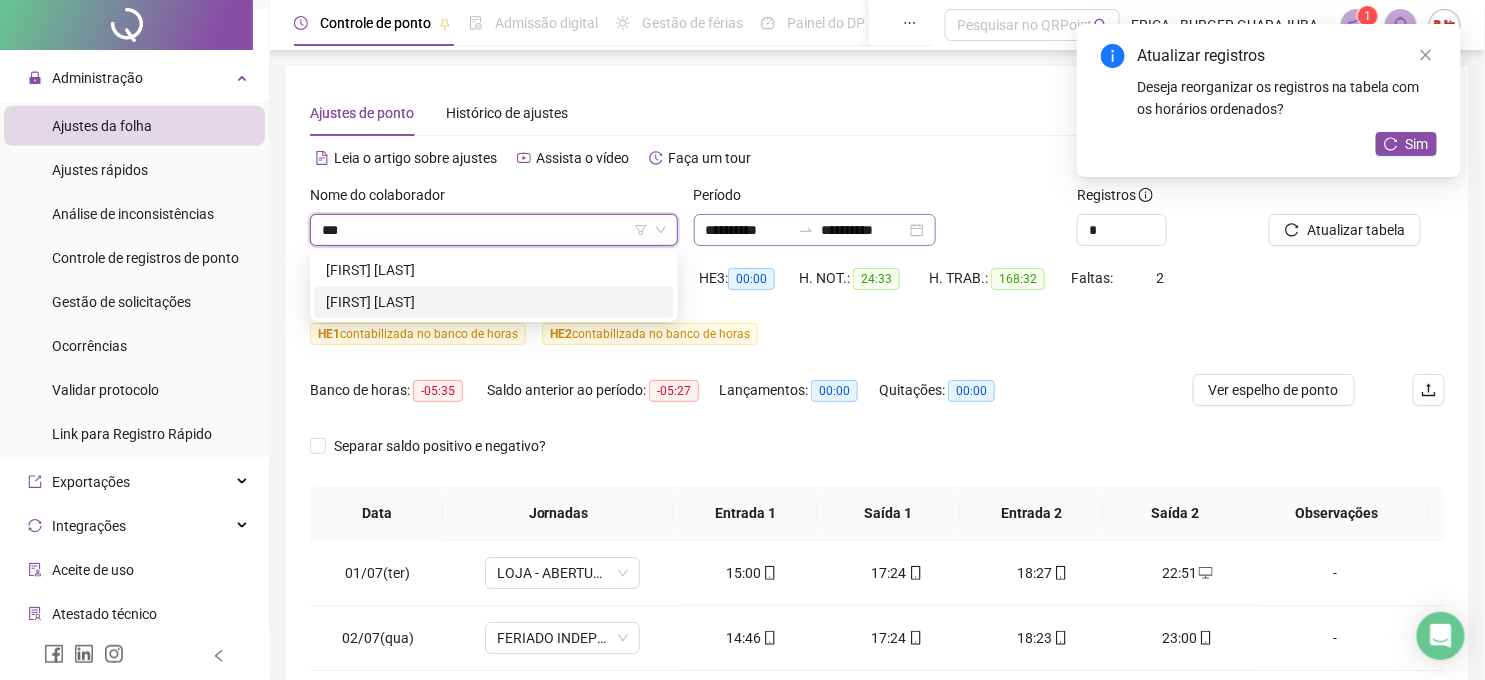 type 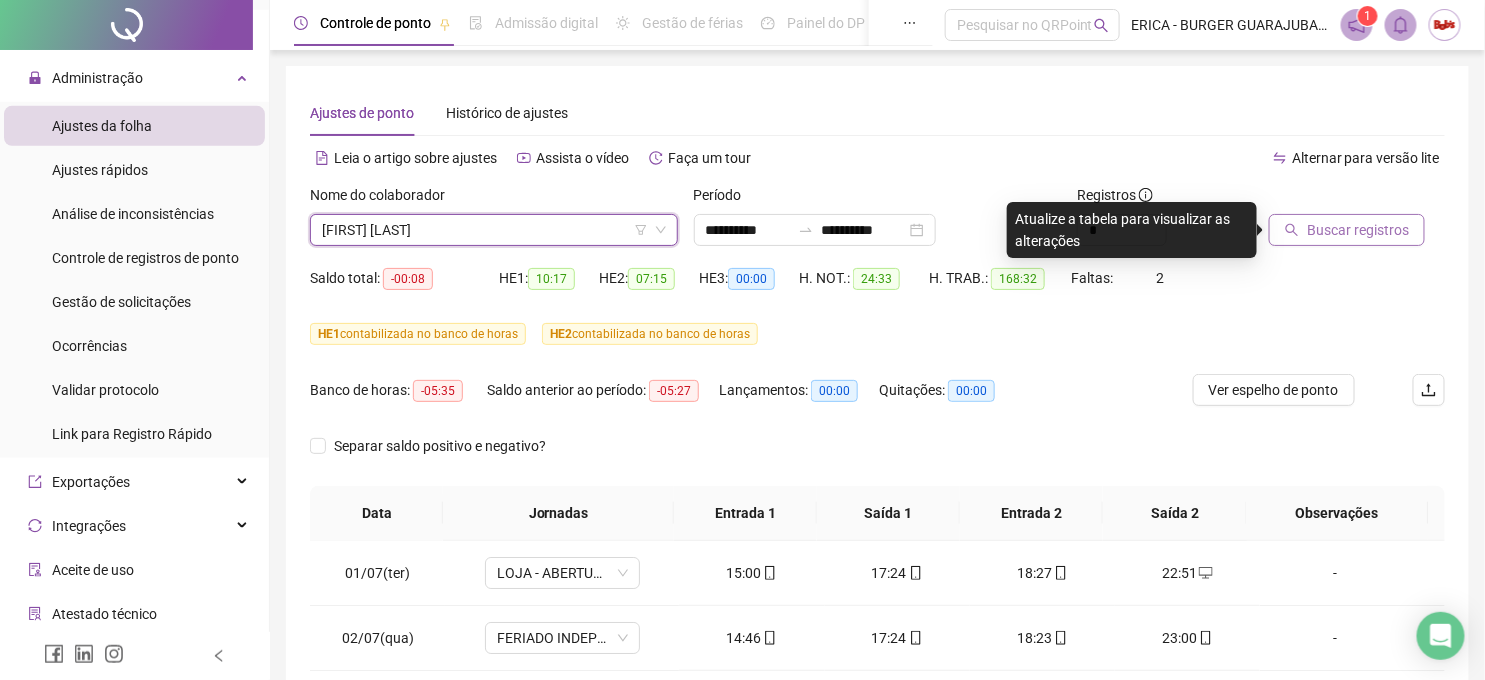 click on "Buscar registros" at bounding box center [1358, 230] 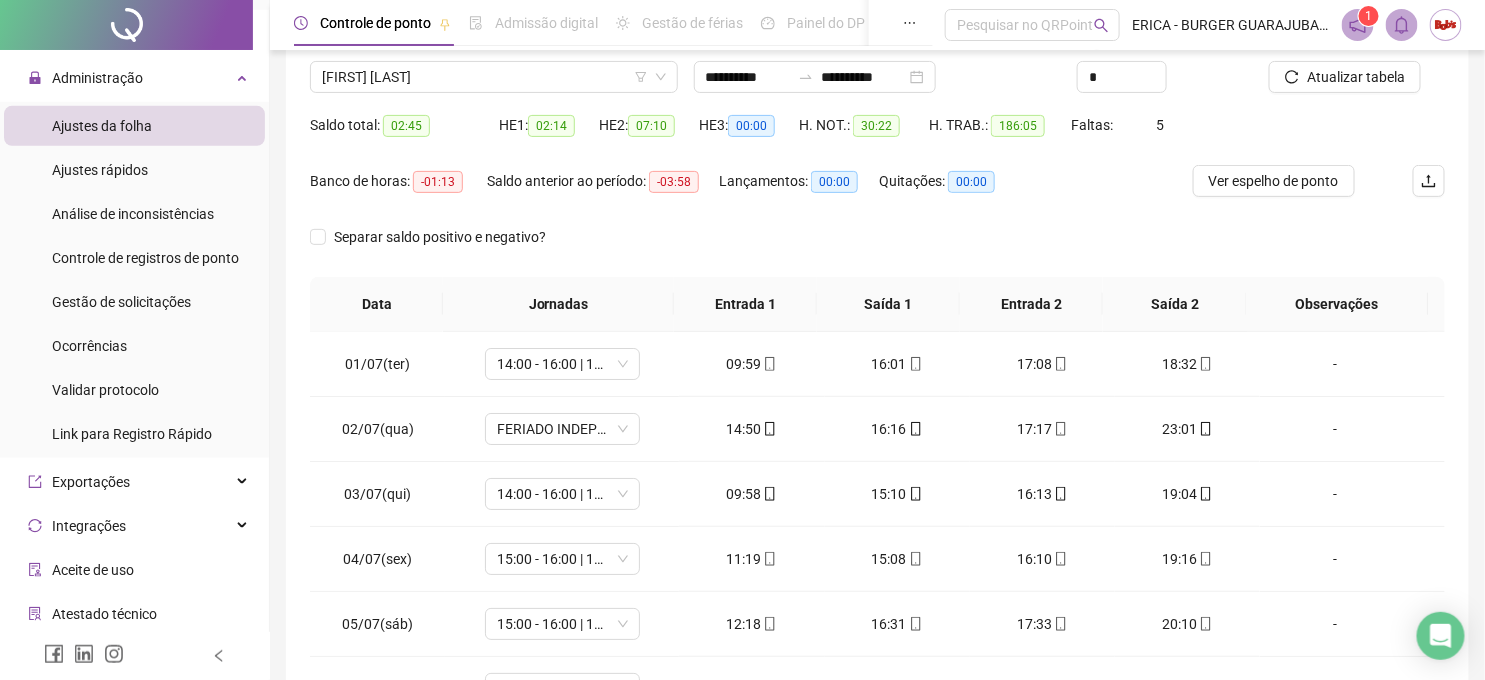 scroll, scrollTop: 222, scrollLeft: 0, axis: vertical 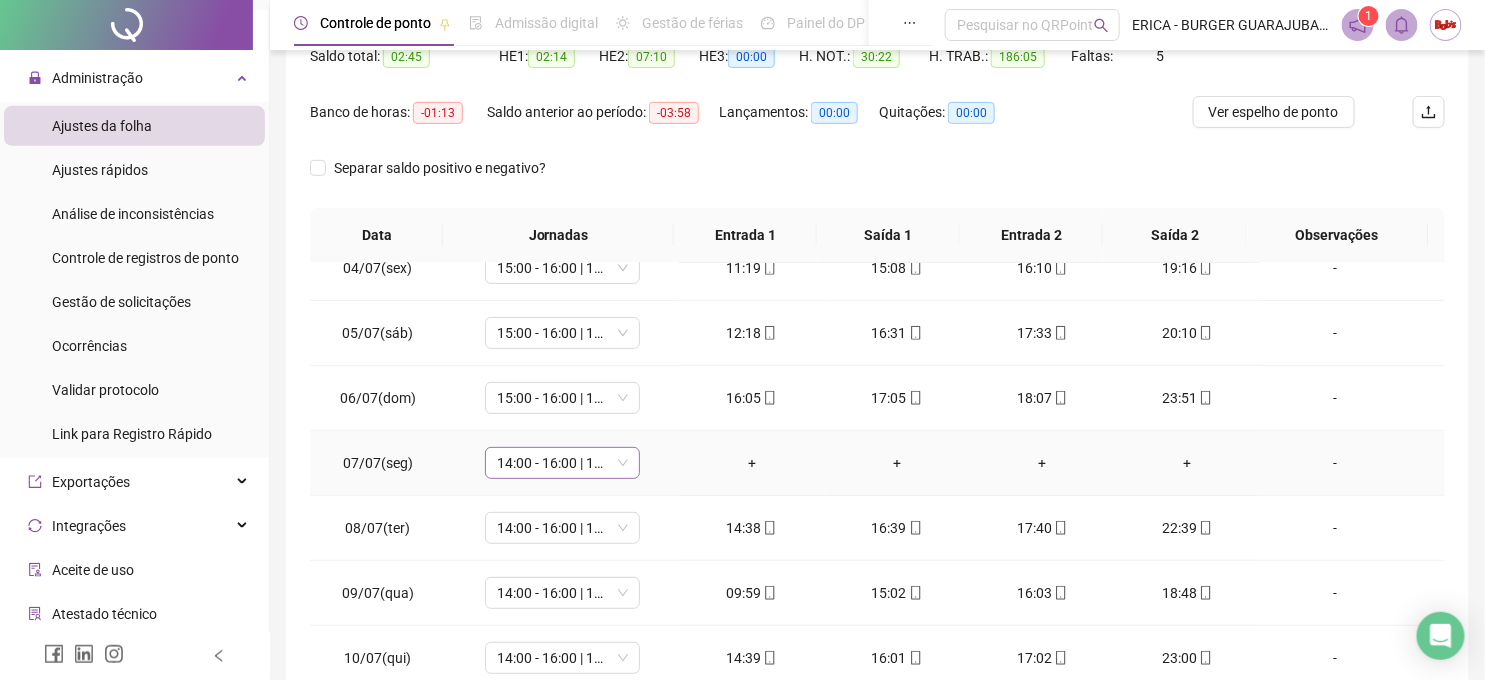 click on "14:00 - 16:00 | 17:00 - 22:20" at bounding box center (562, 463) 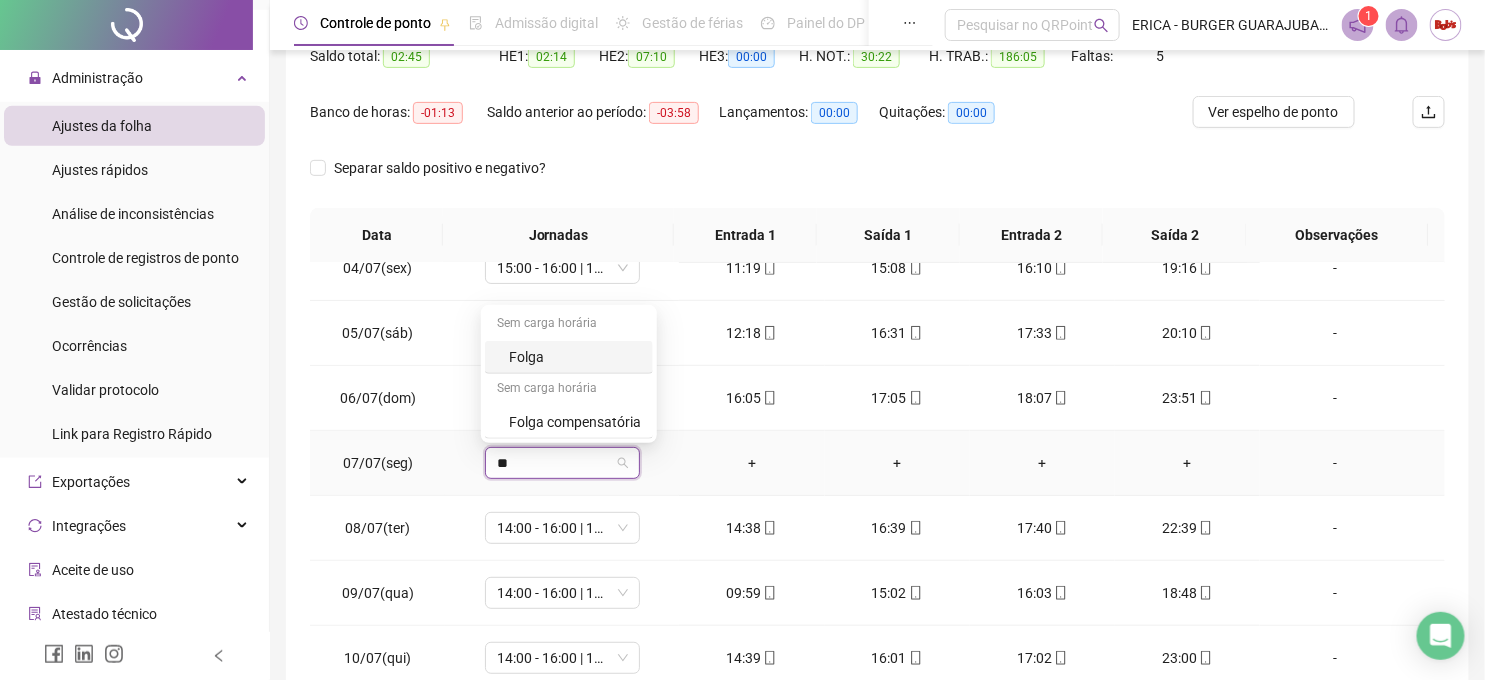 type on "***" 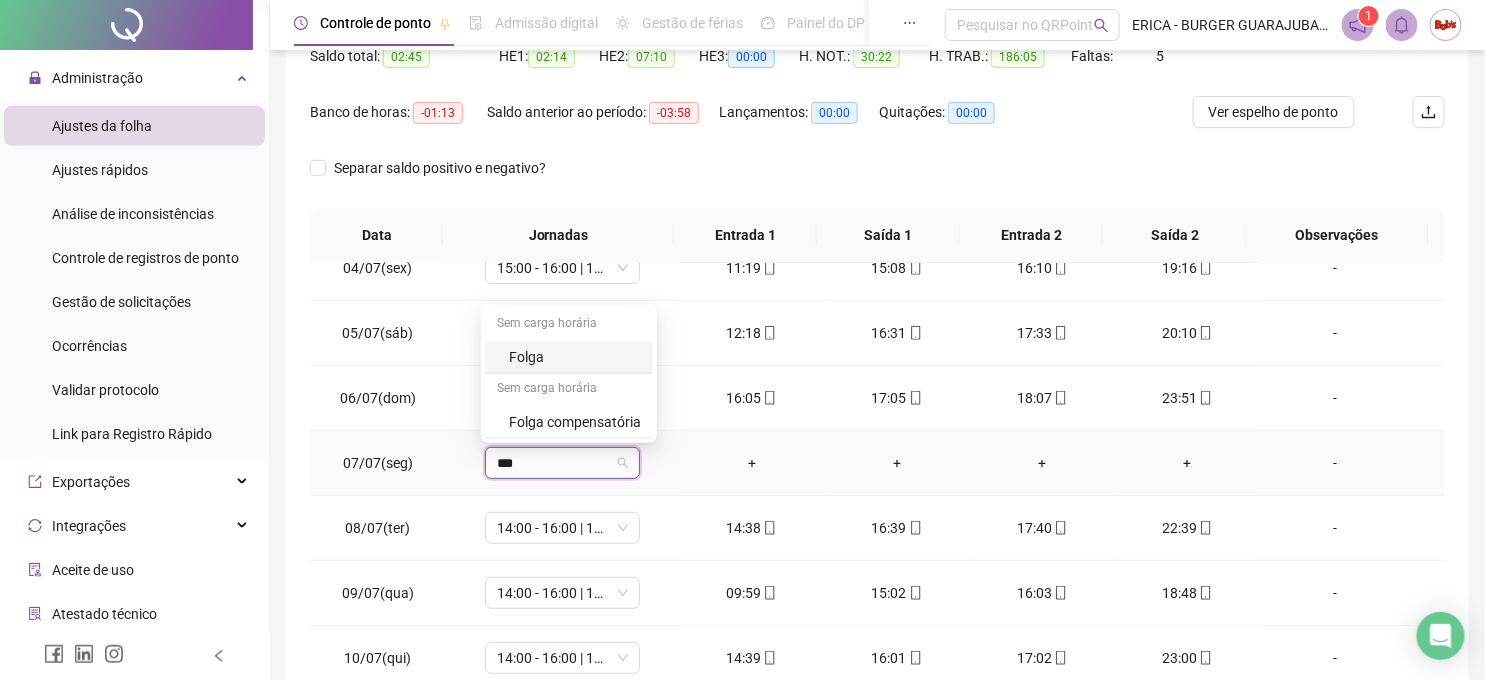click on "Folga" at bounding box center [575, 357] 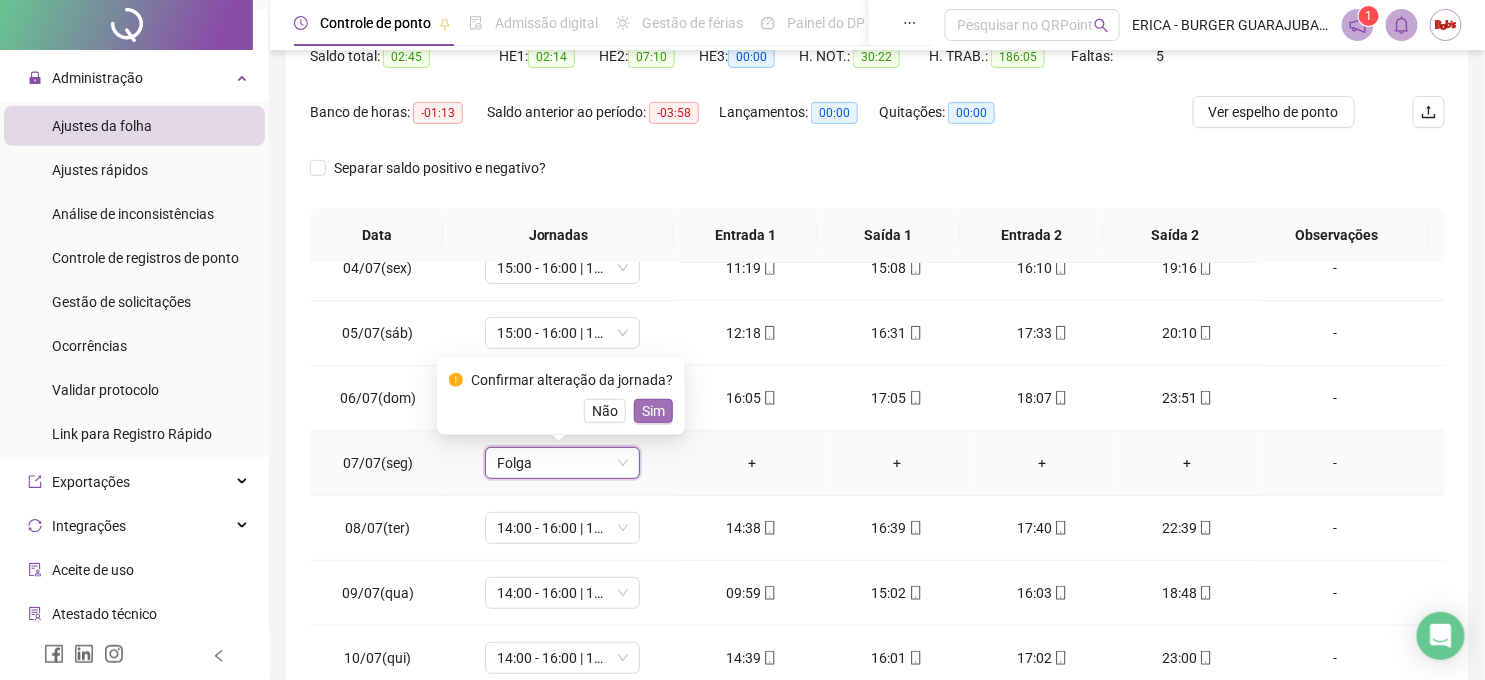 click on "Sim" at bounding box center (653, 411) 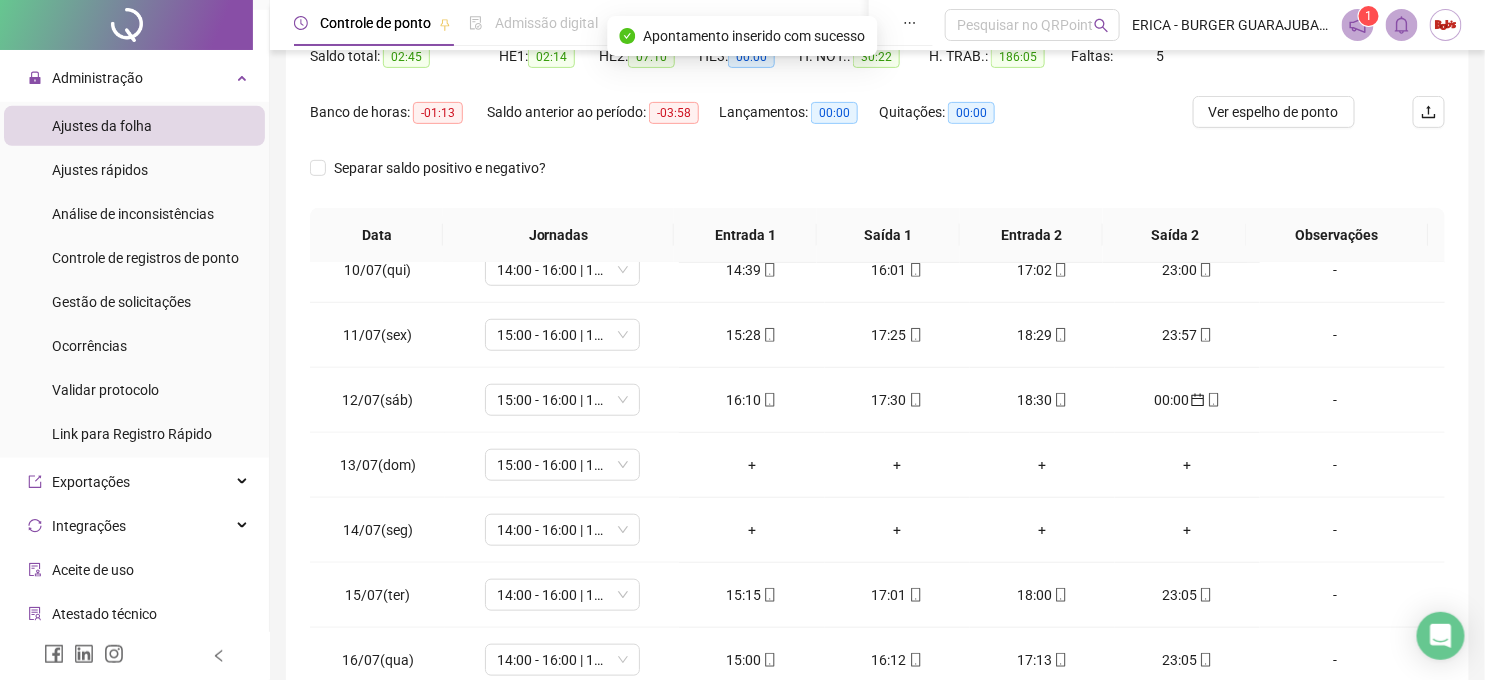 scroll, scrollTop: 666, scrollLeft: 0, axis: vertical 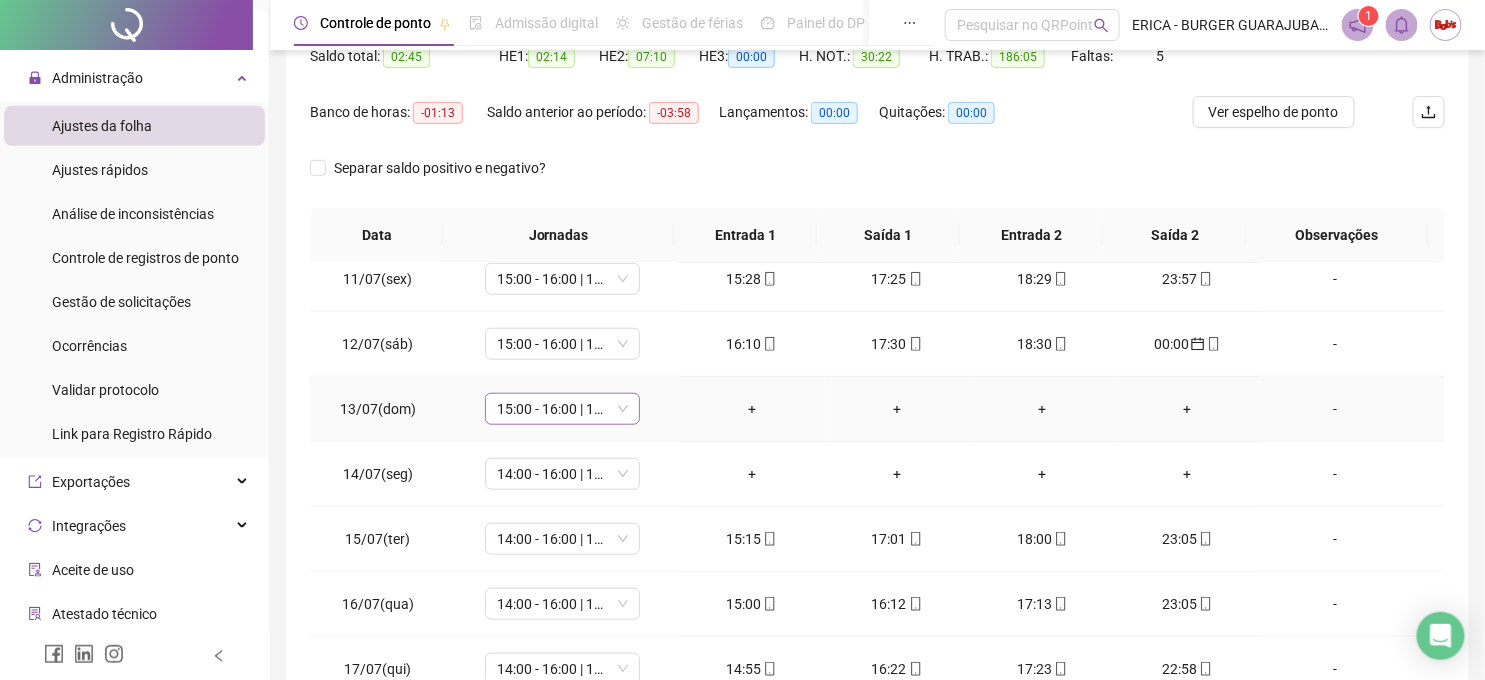 click on "15:00 - 16:00 | 17:00 - 23:20" at bounding box center [562, 409] 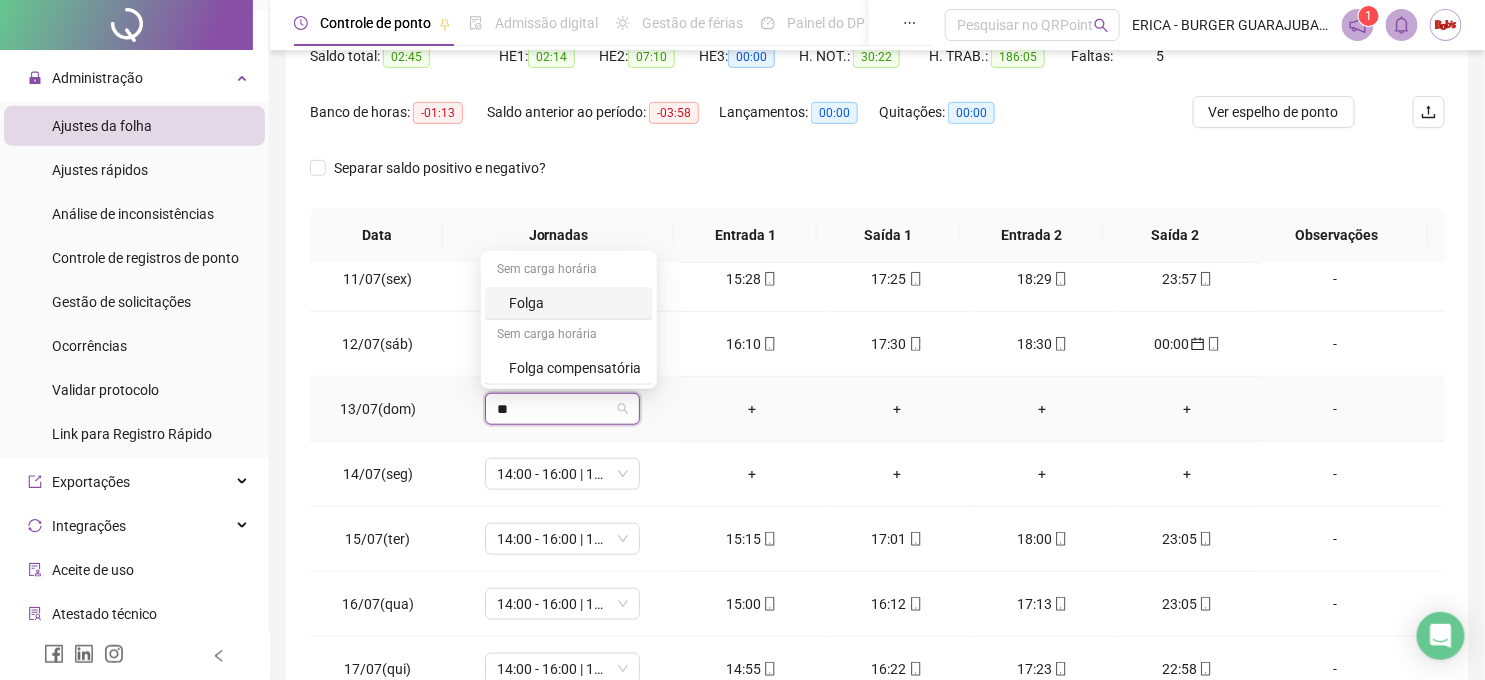 type on "***" 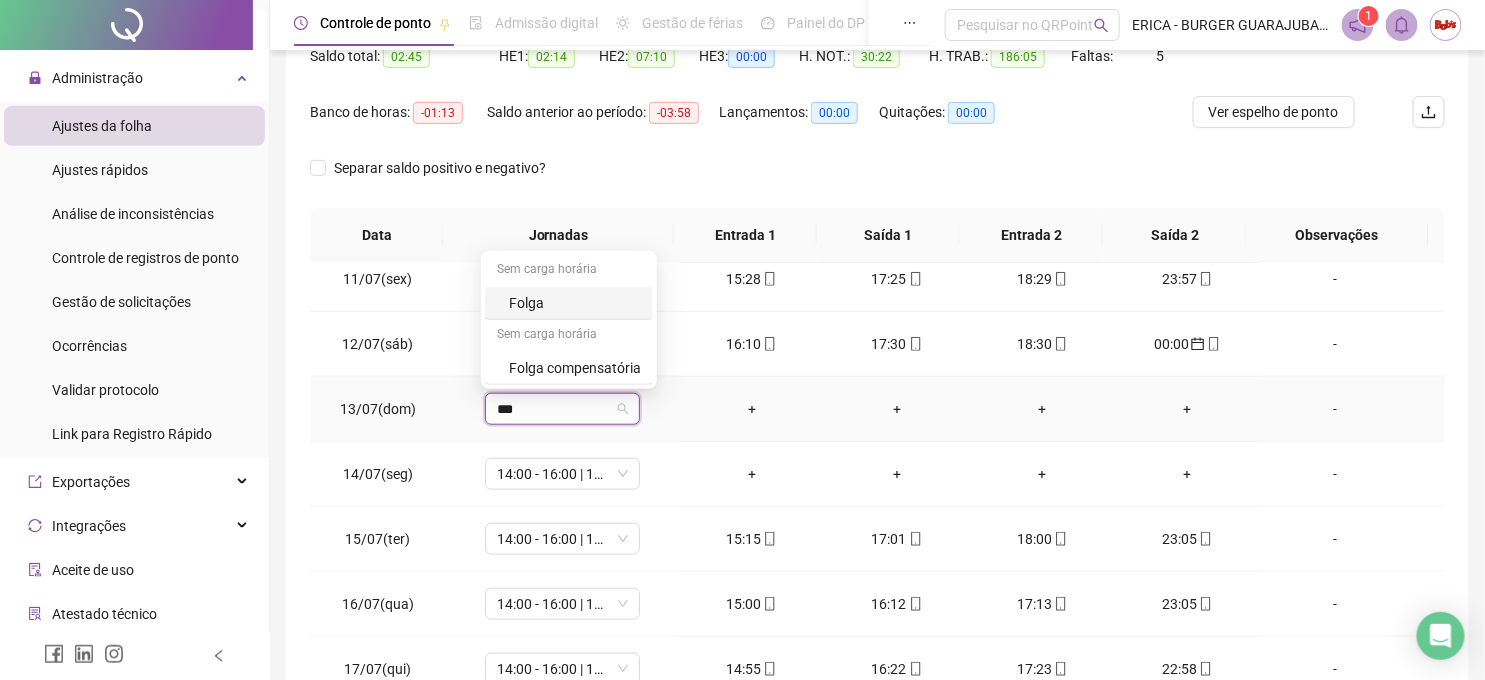 click on "Folga" at bounding box center (575, 303) 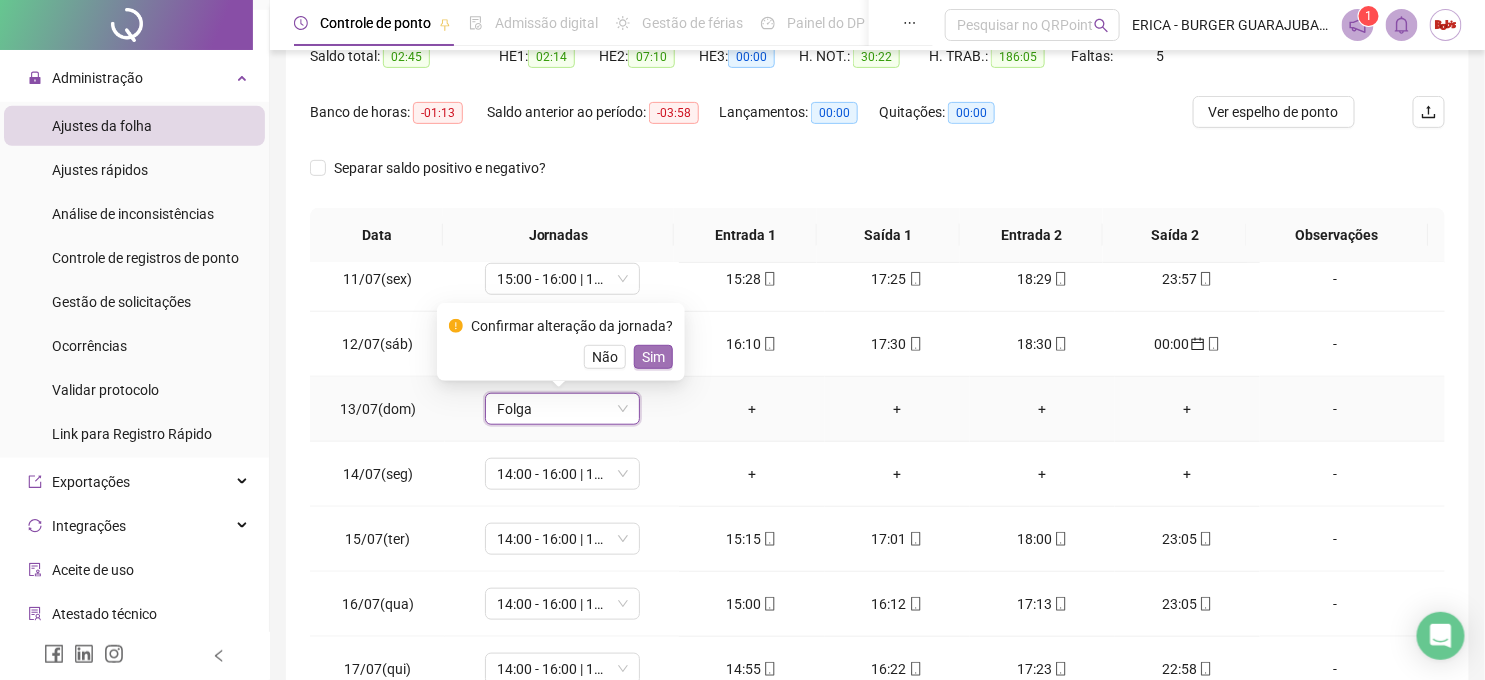 click on "Sim" at bounding box center [653, 357] 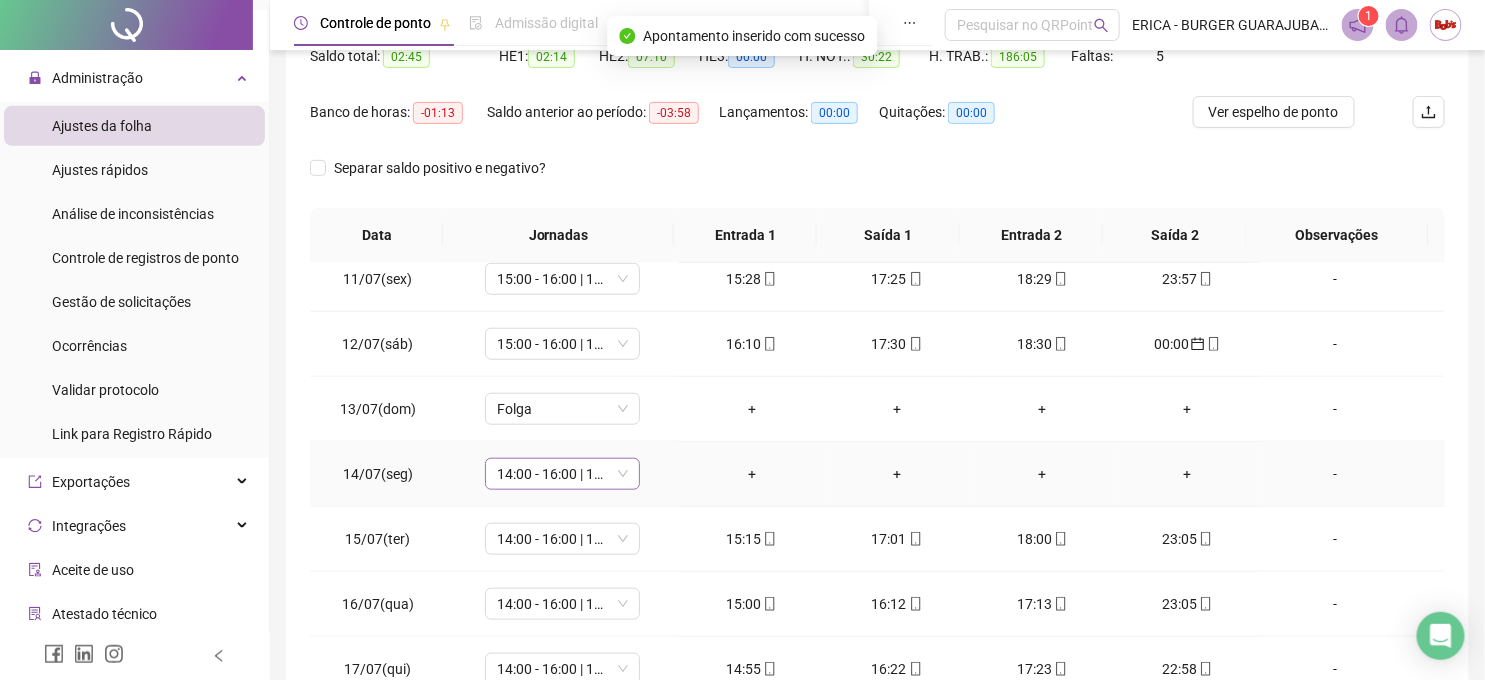 click on "14:00 - 16:00 | 17:00 - 22:20" at bounding box center (562, 474) 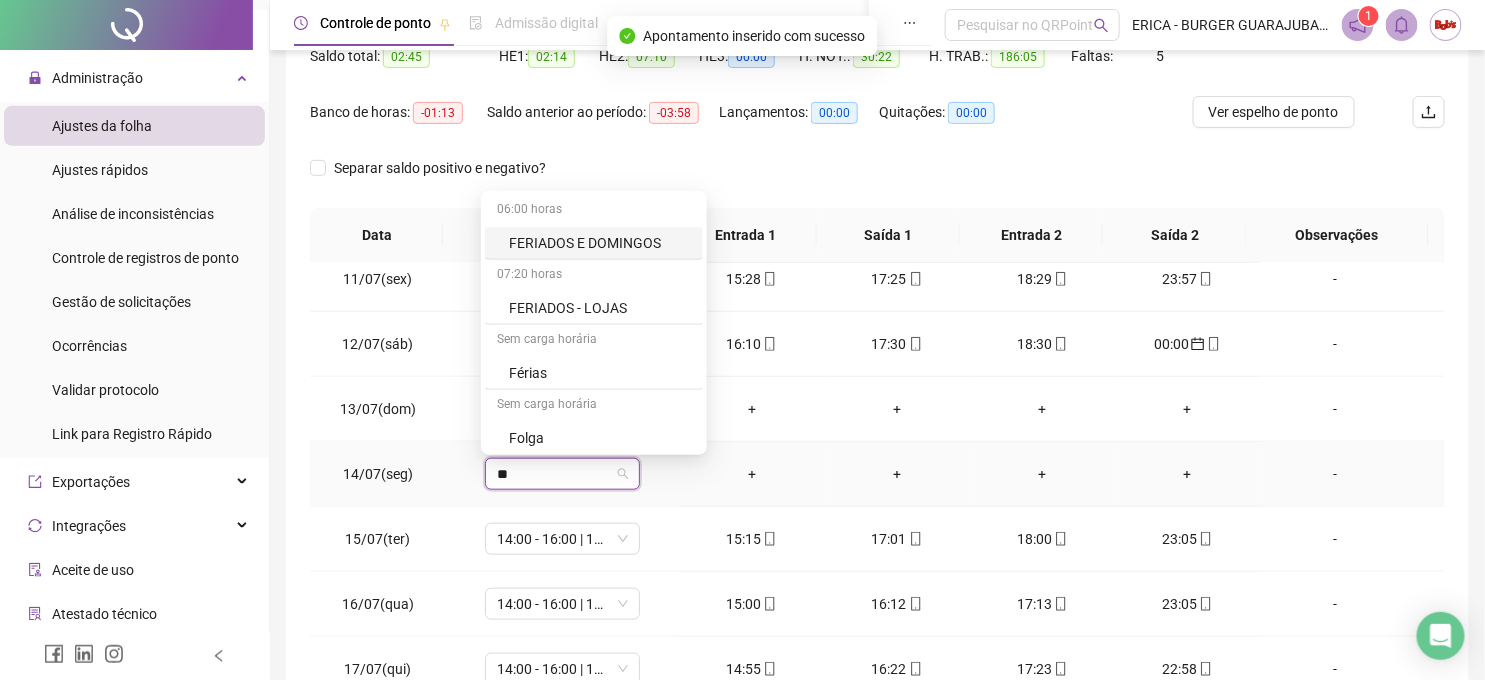 type on "***" 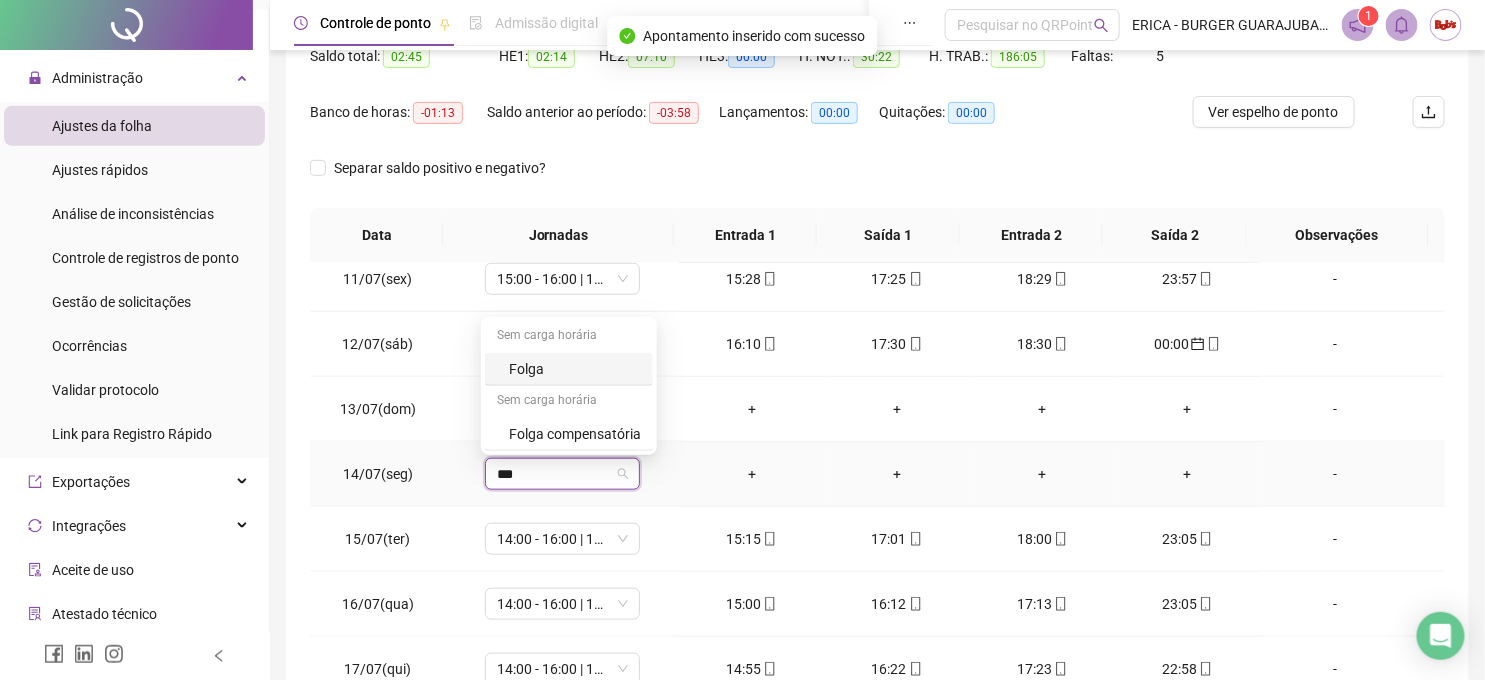 click on "Folga" at bounding box center [575, 369] 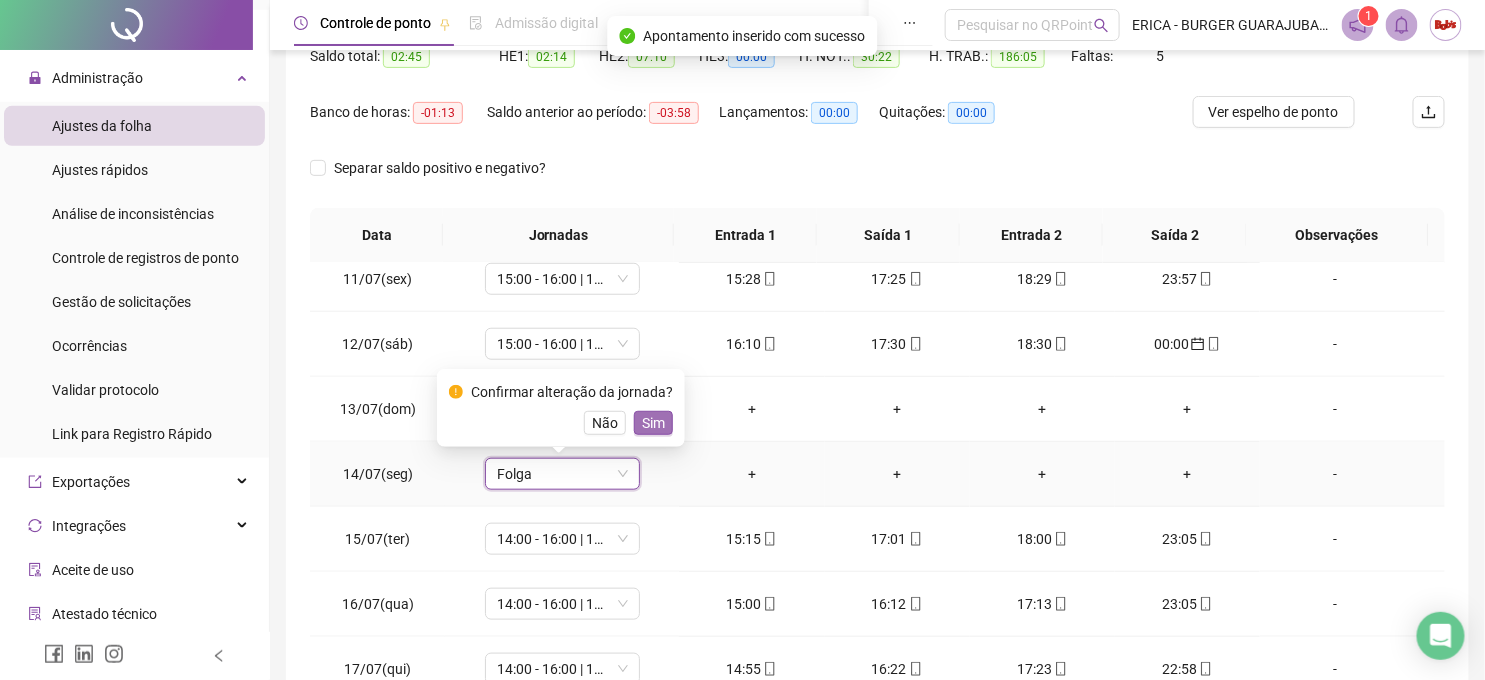 click on "Sim" at bounding box center (653, 423) 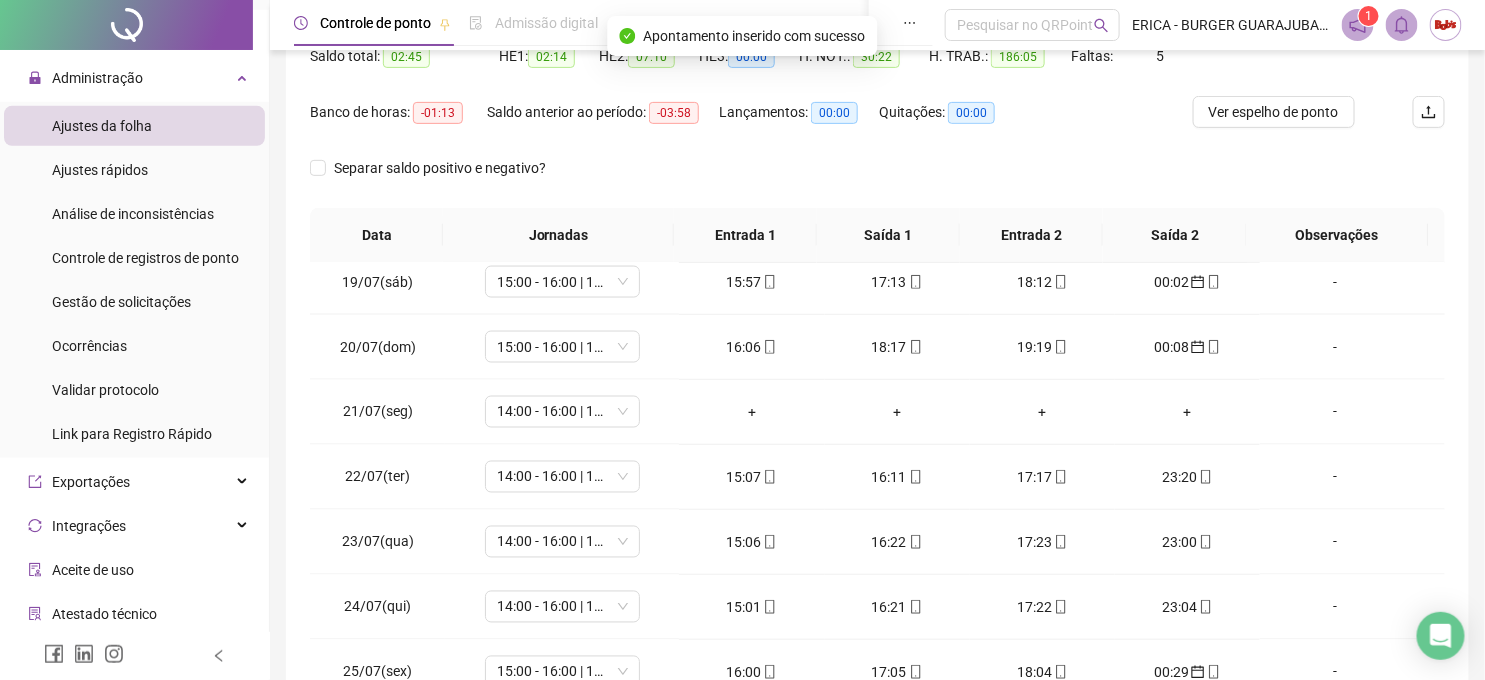 scroll, scrollTop: 1222, scrollLeft: 0, axis: vertical 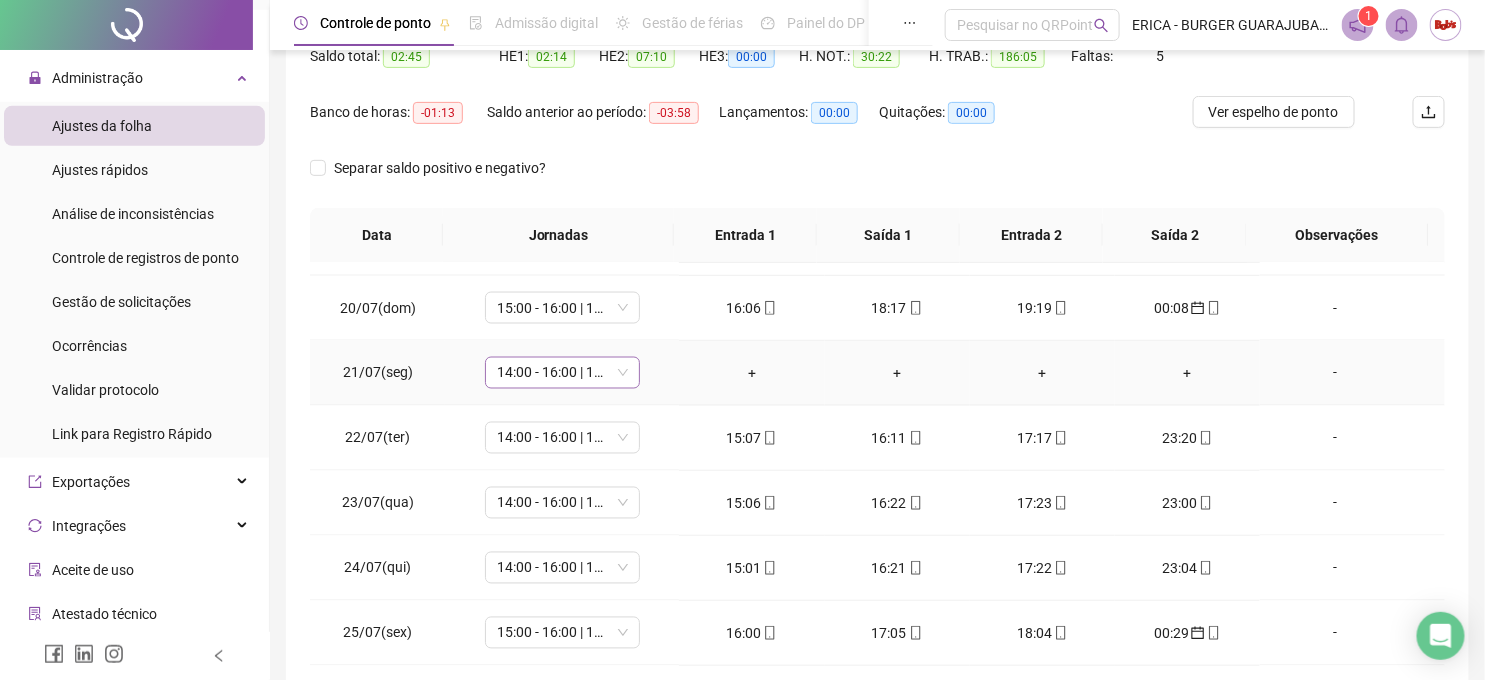 click on "14:00 - 16:00 | 17:00 - 22:20" at bounding box center [562, 373] 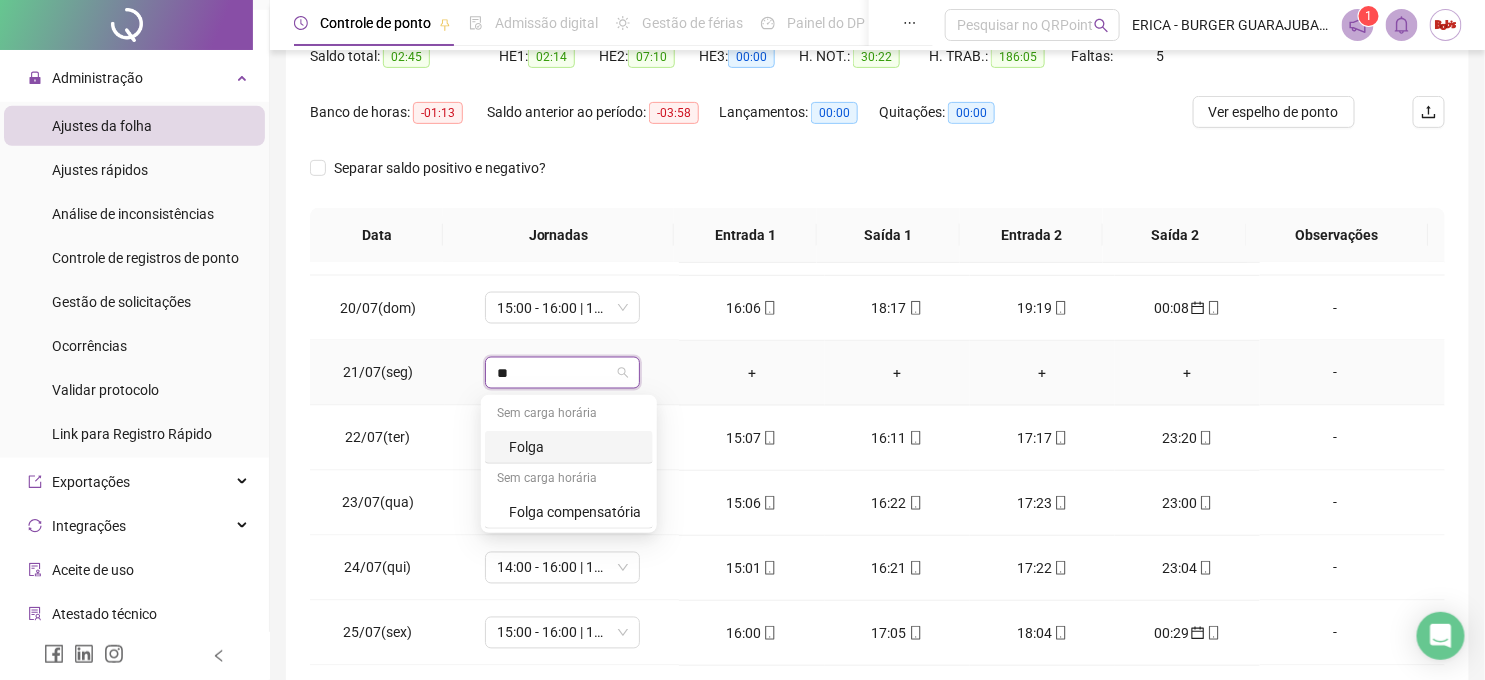type on "***" 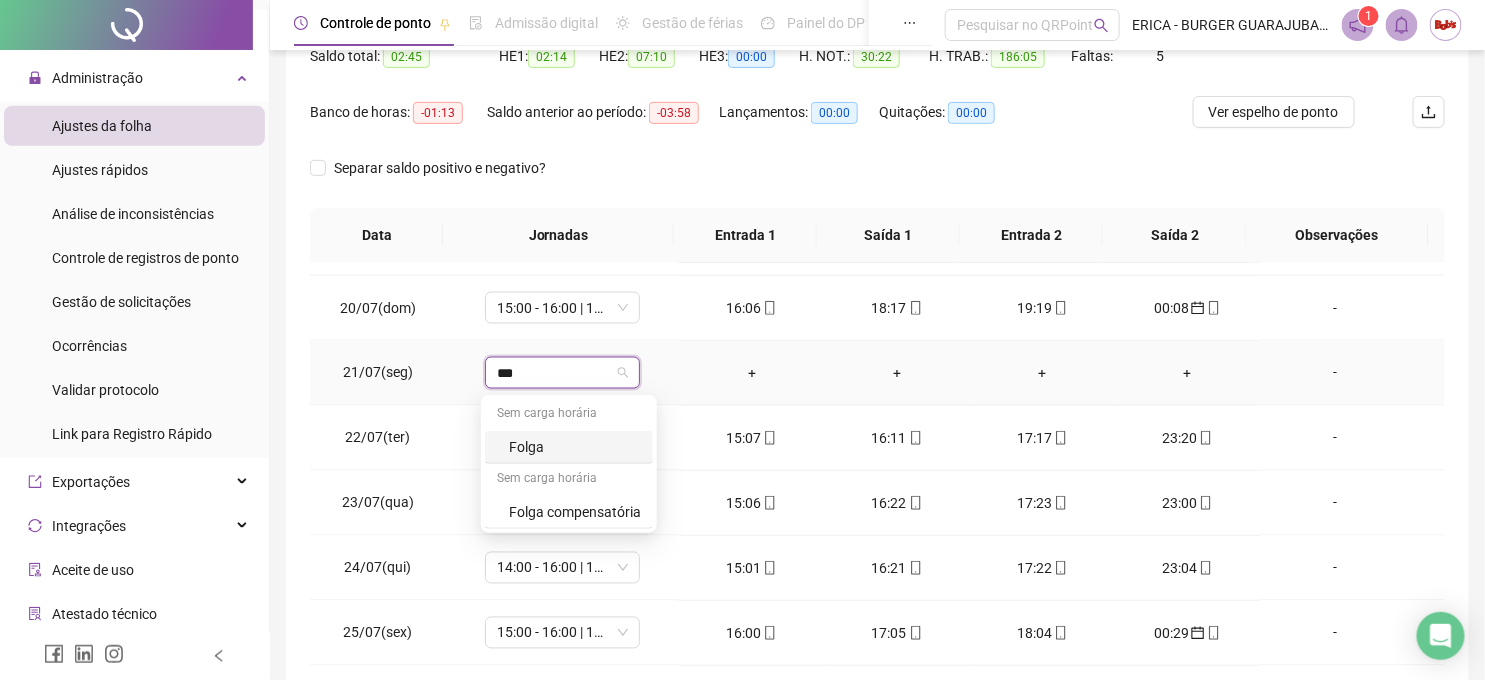 click on "Folga" at bounding box center (569, 447) 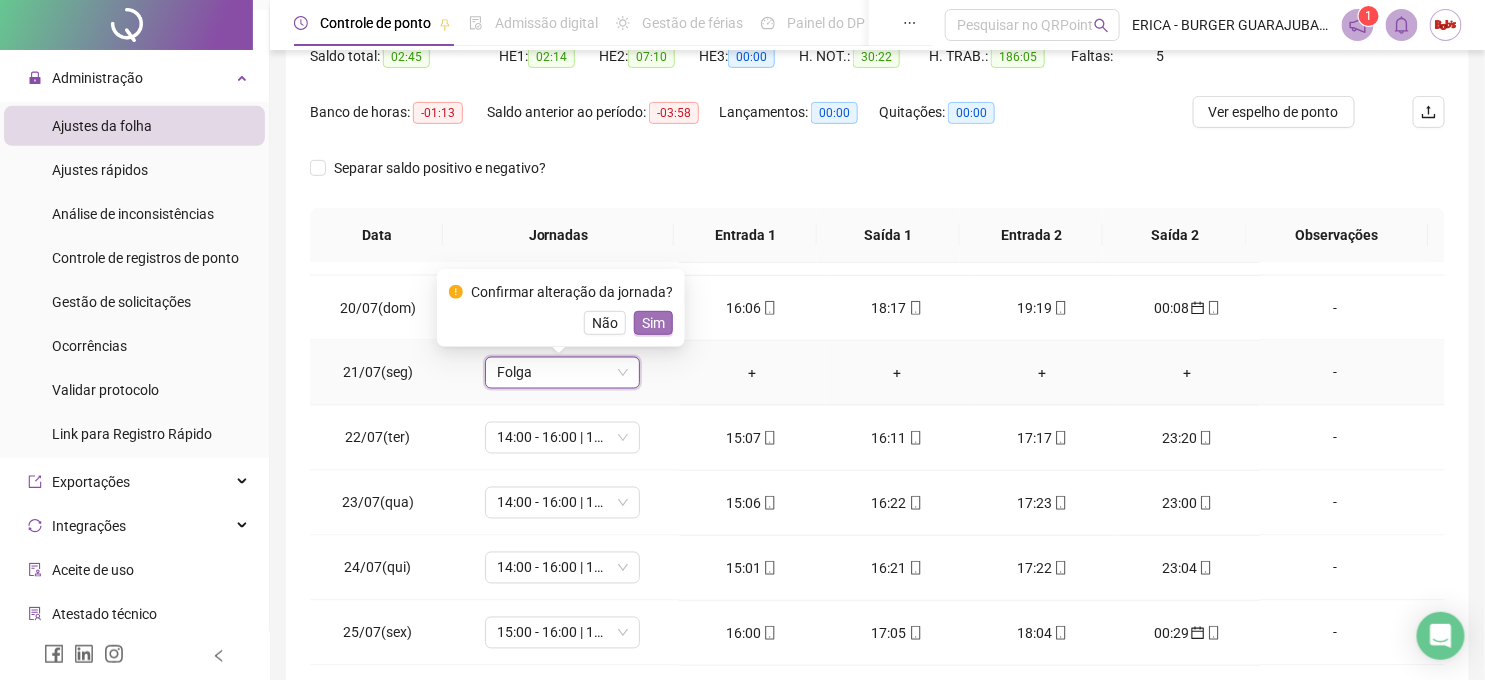 click on "Sim" at bounding box center (653, 323) 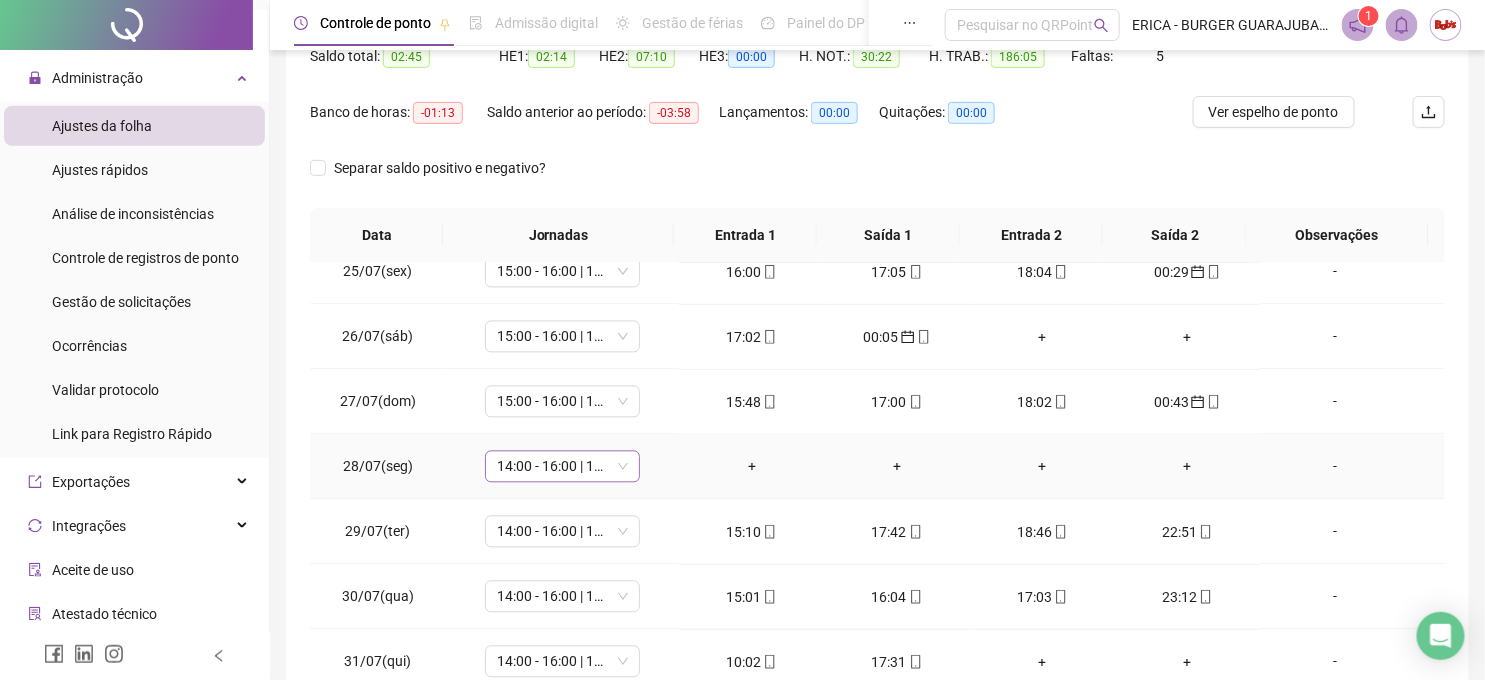 scroll, scrollTop: 1591, scrollLeft: 0, axis: vertical 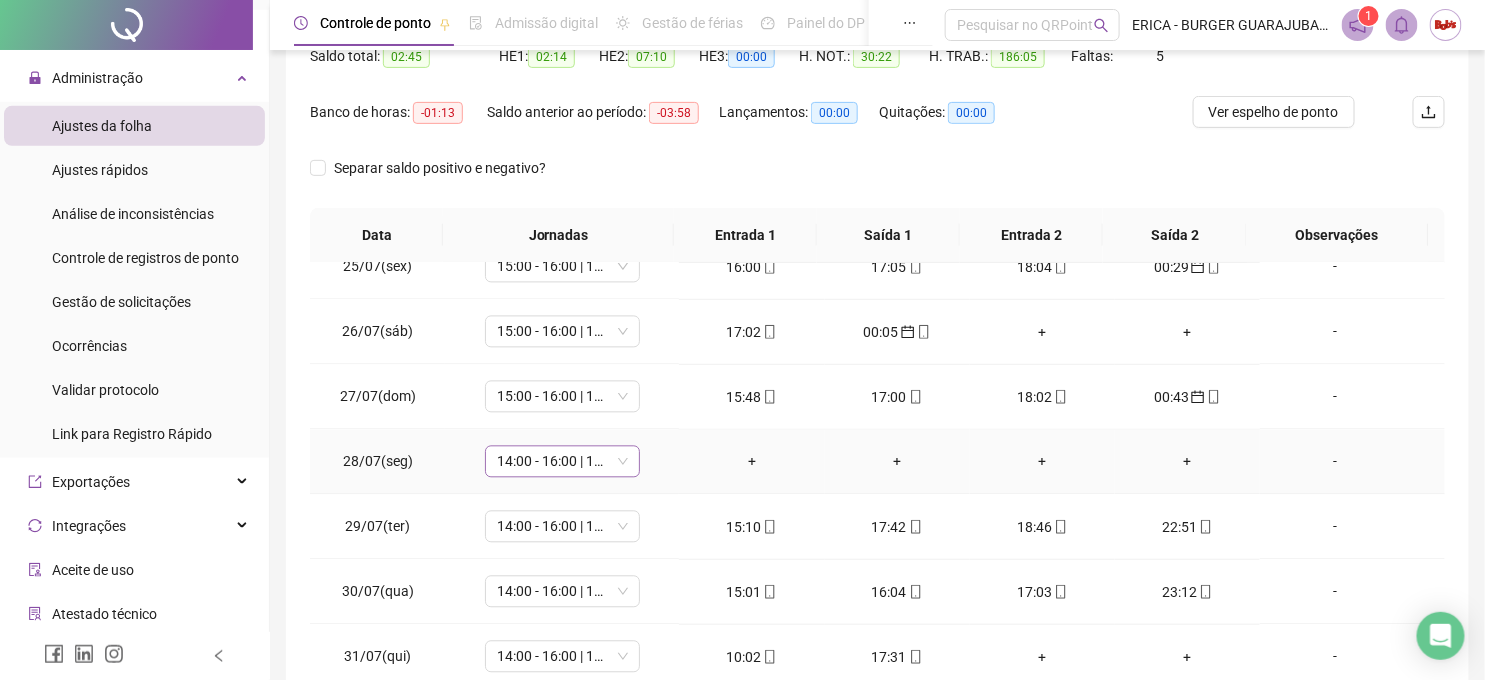 click on "14:00 - 16:00 | 17:00 - 22:20" at bounding box center [562, 462] 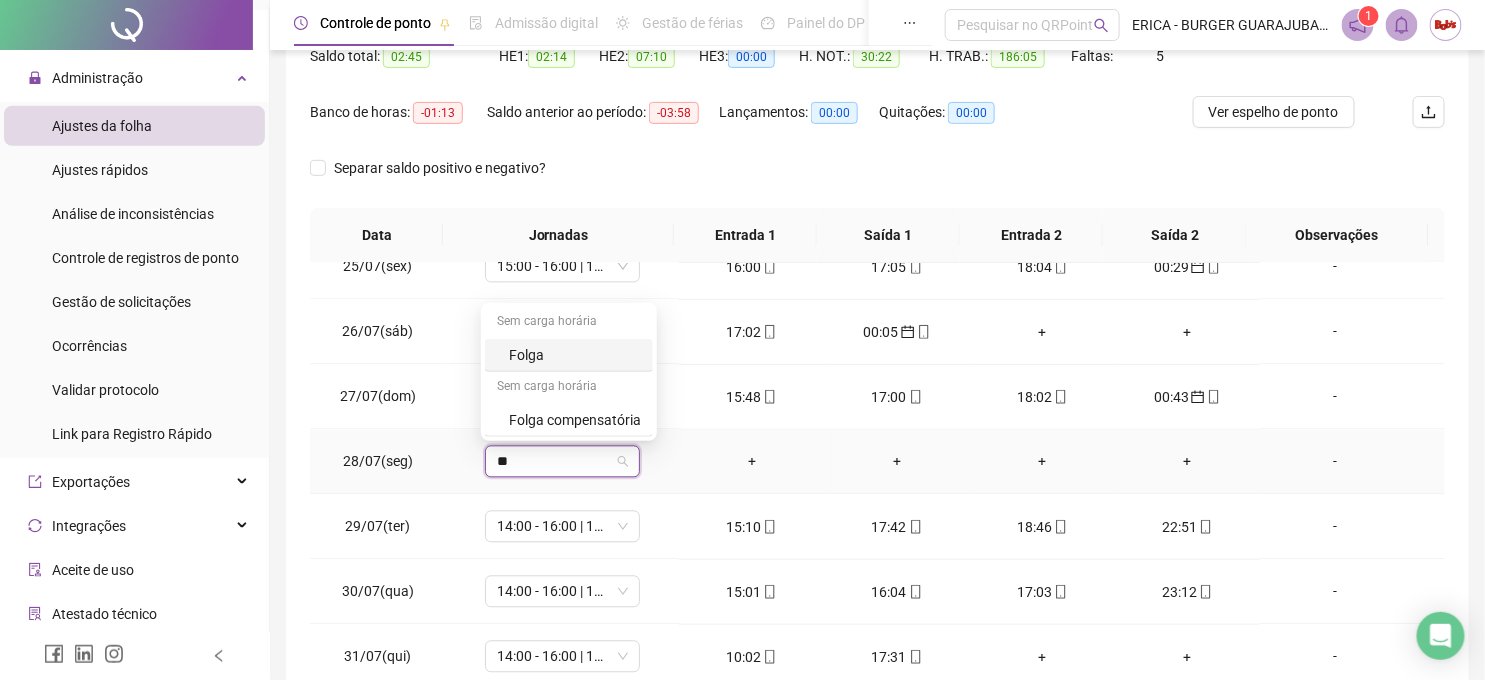 type on "***" 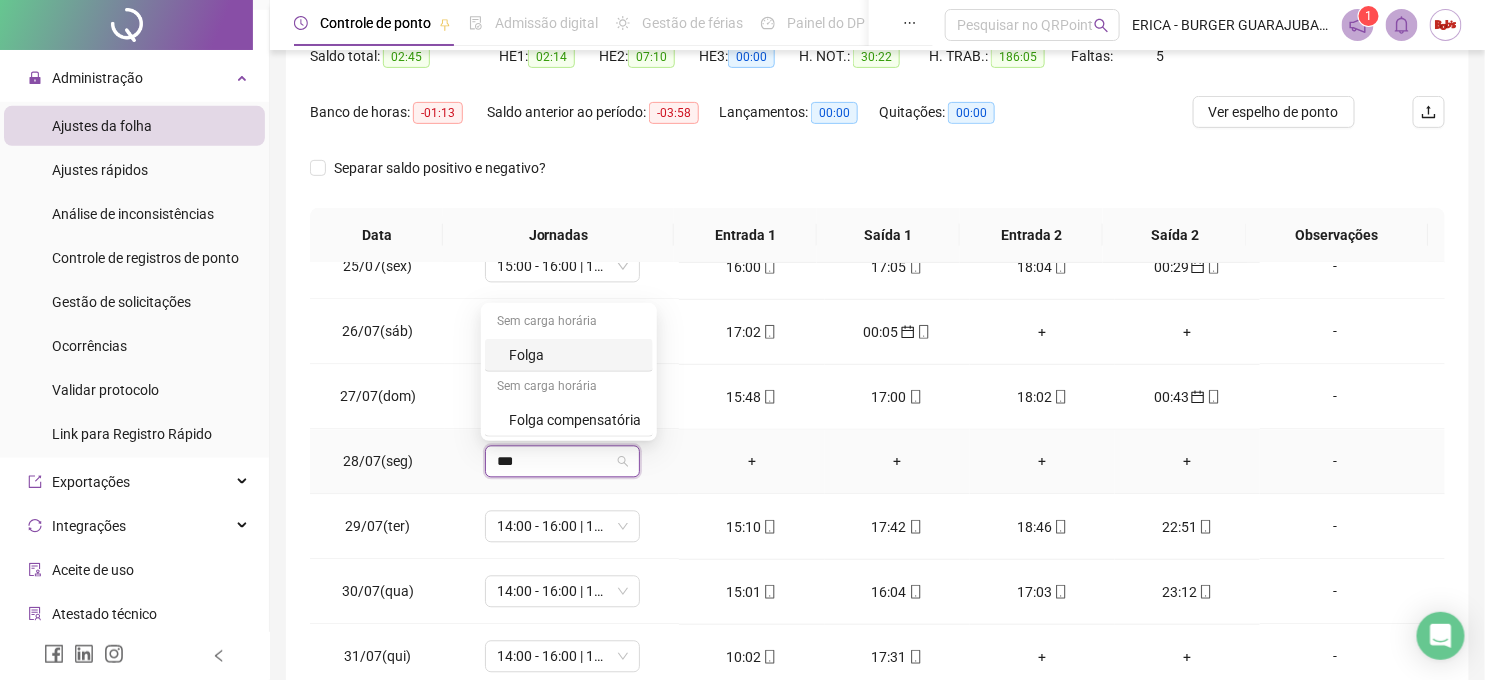 click on "Folga" at bounding box center [575, 355] 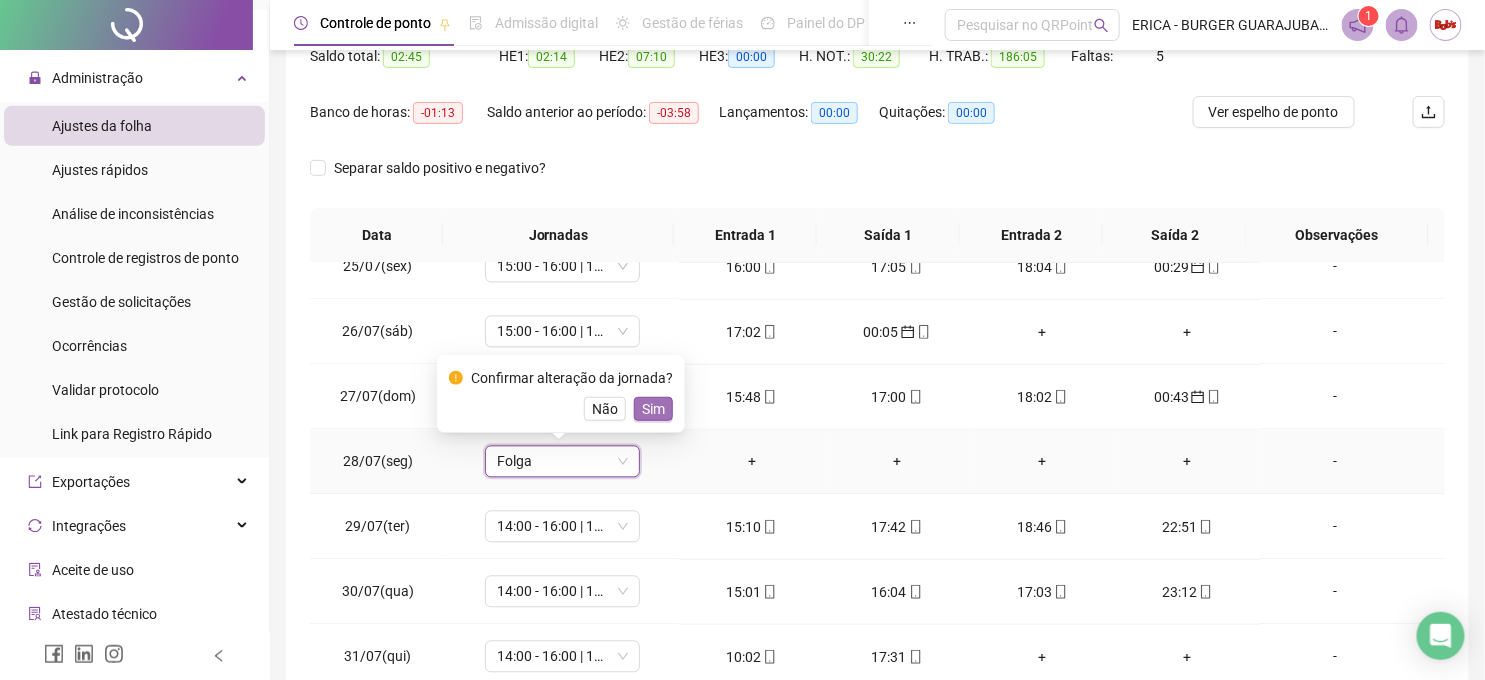 click on "Sim" at bounding box center [653, 409] 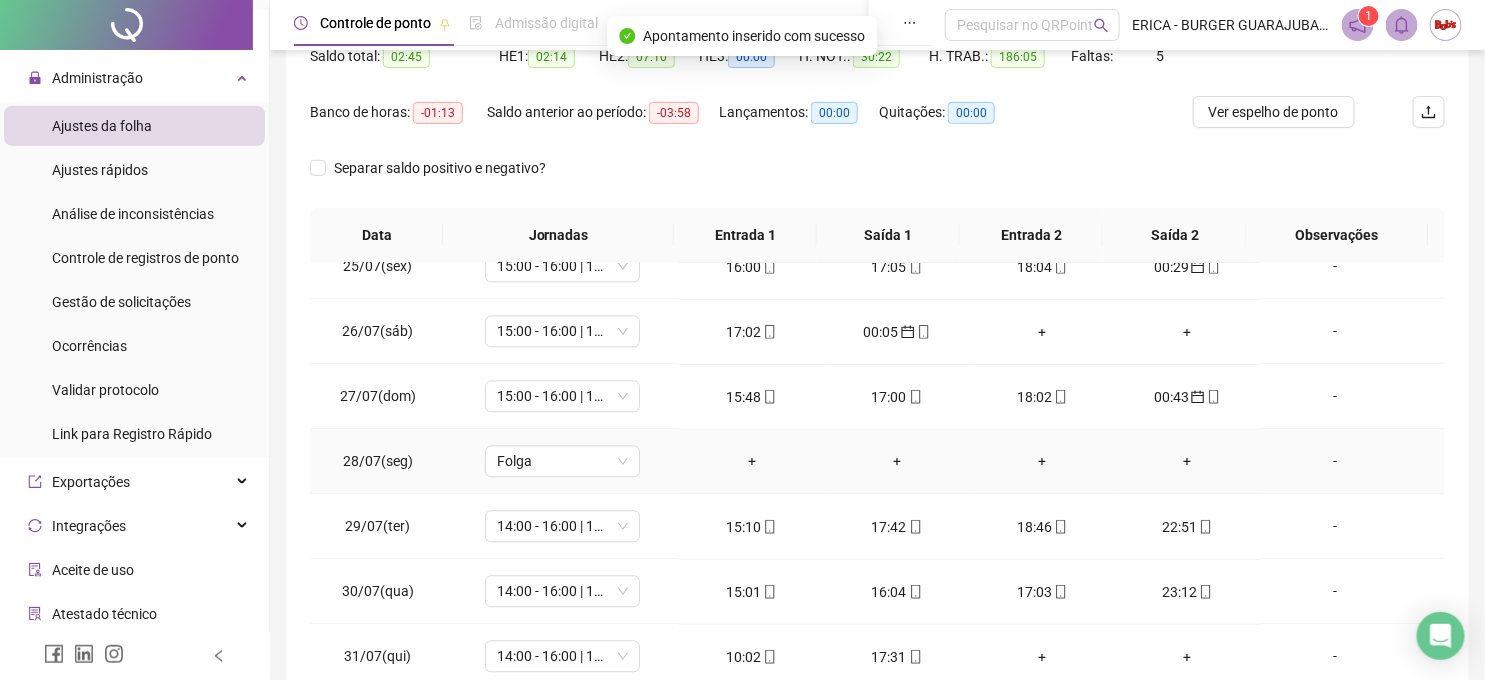 scroll, scrollTop: 342, scrollLeft: 0, axis: vertical 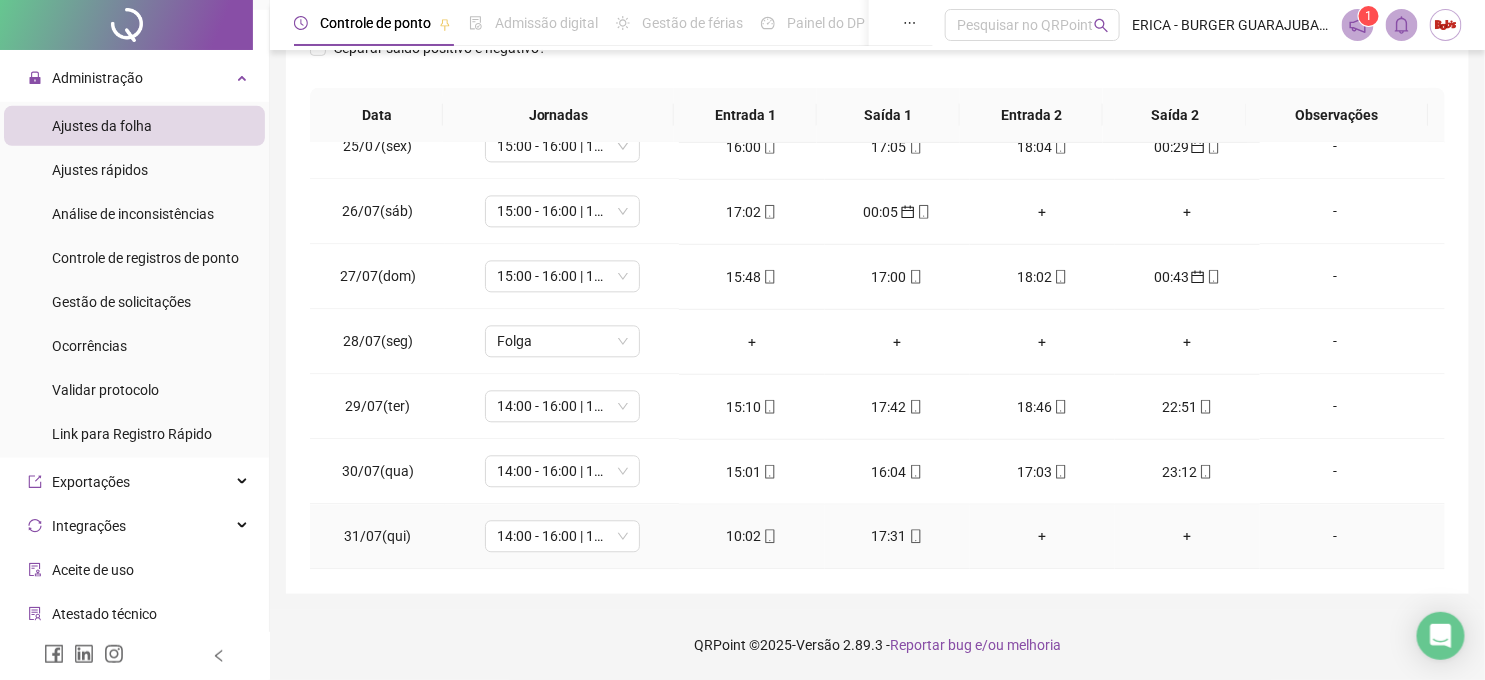 click on "+" at bounding box center [1042, 537] 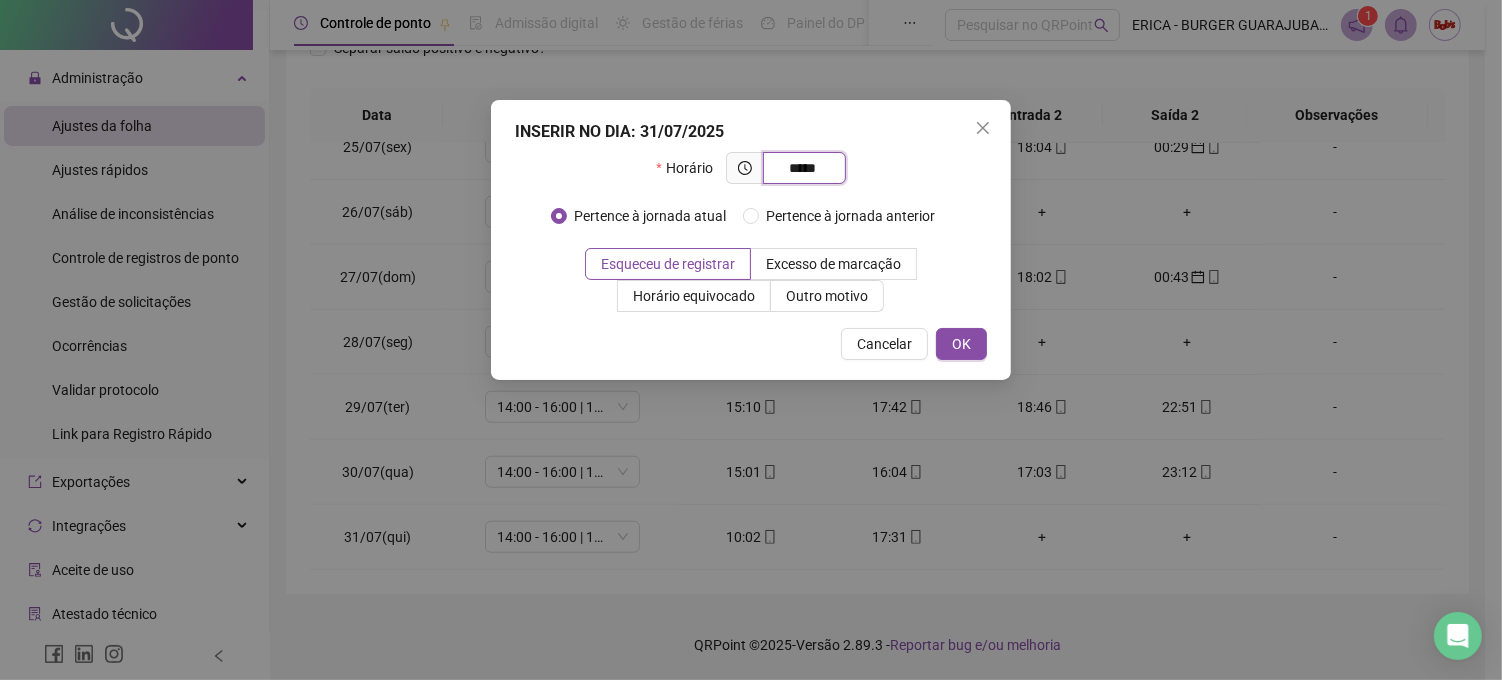 type on "*****" 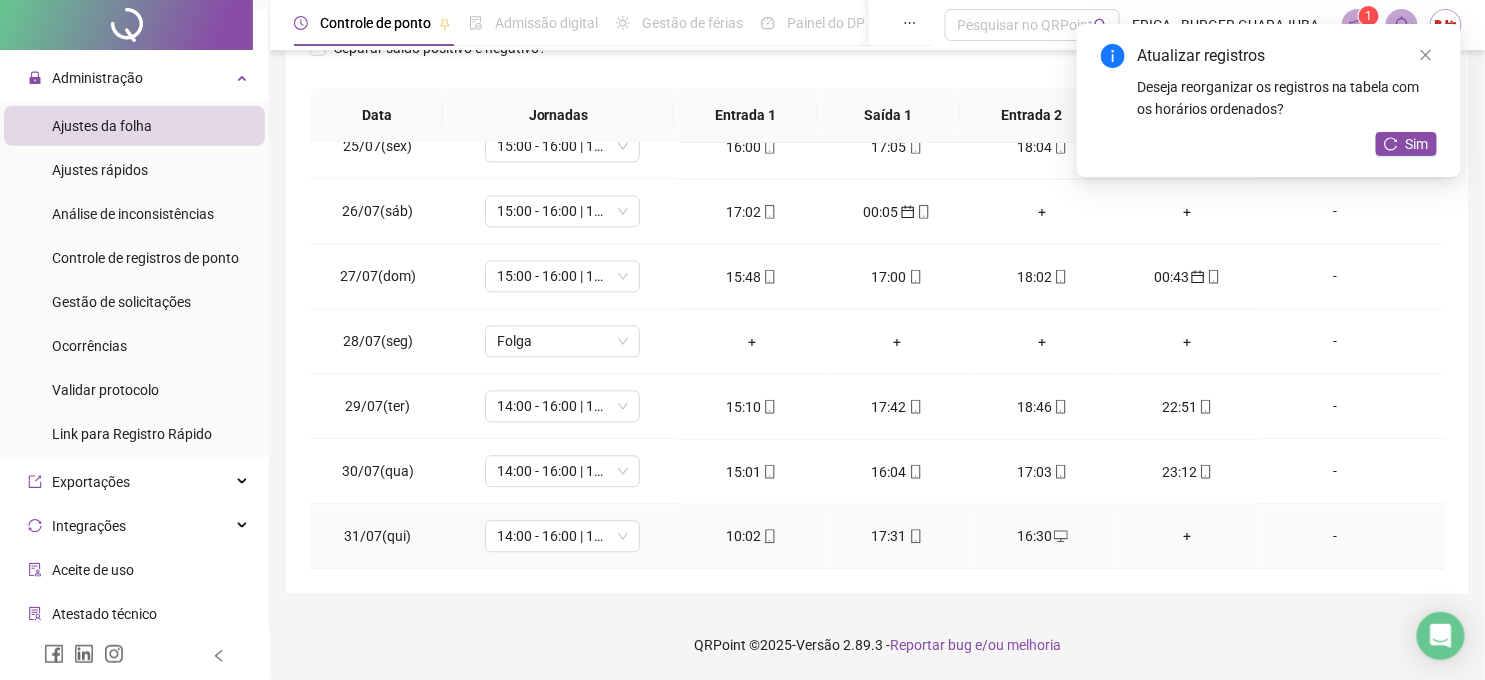 click on "+" at bounding box center [1187, 537] 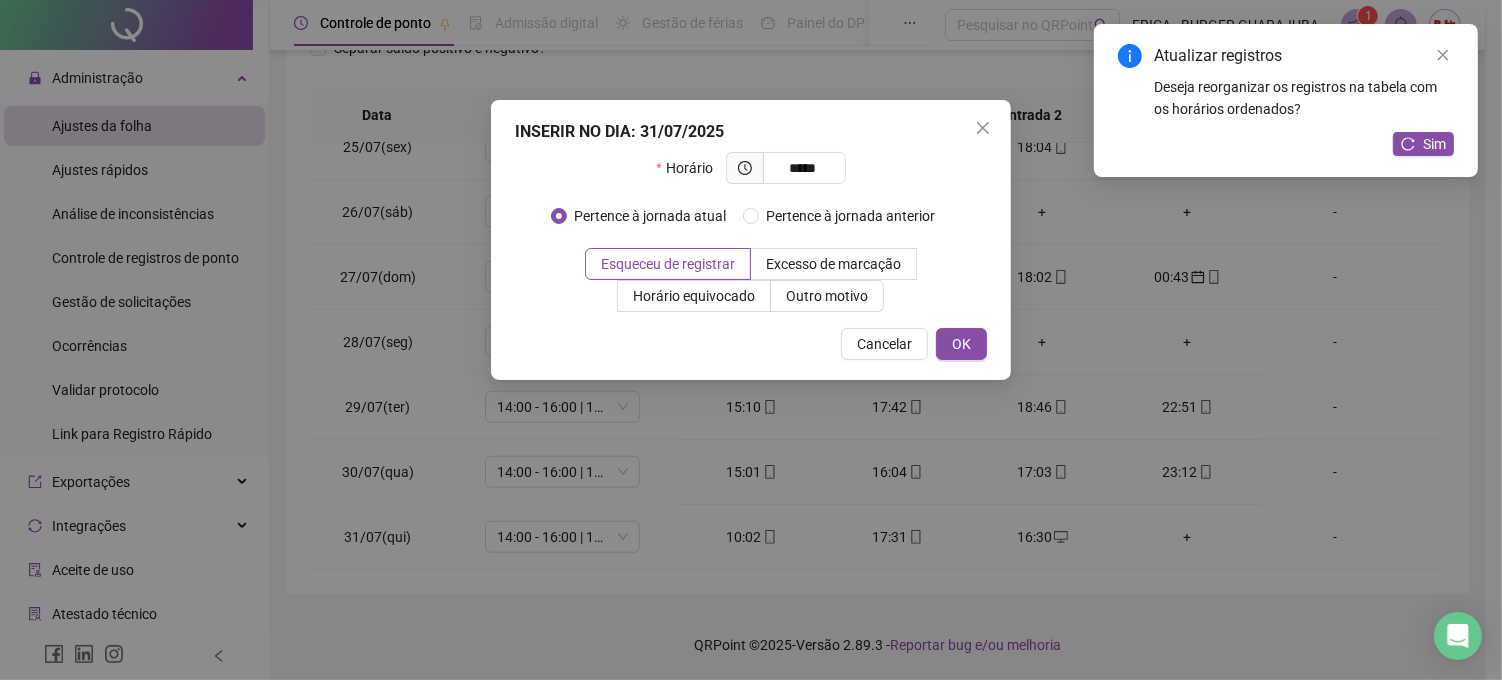 type on "*****" 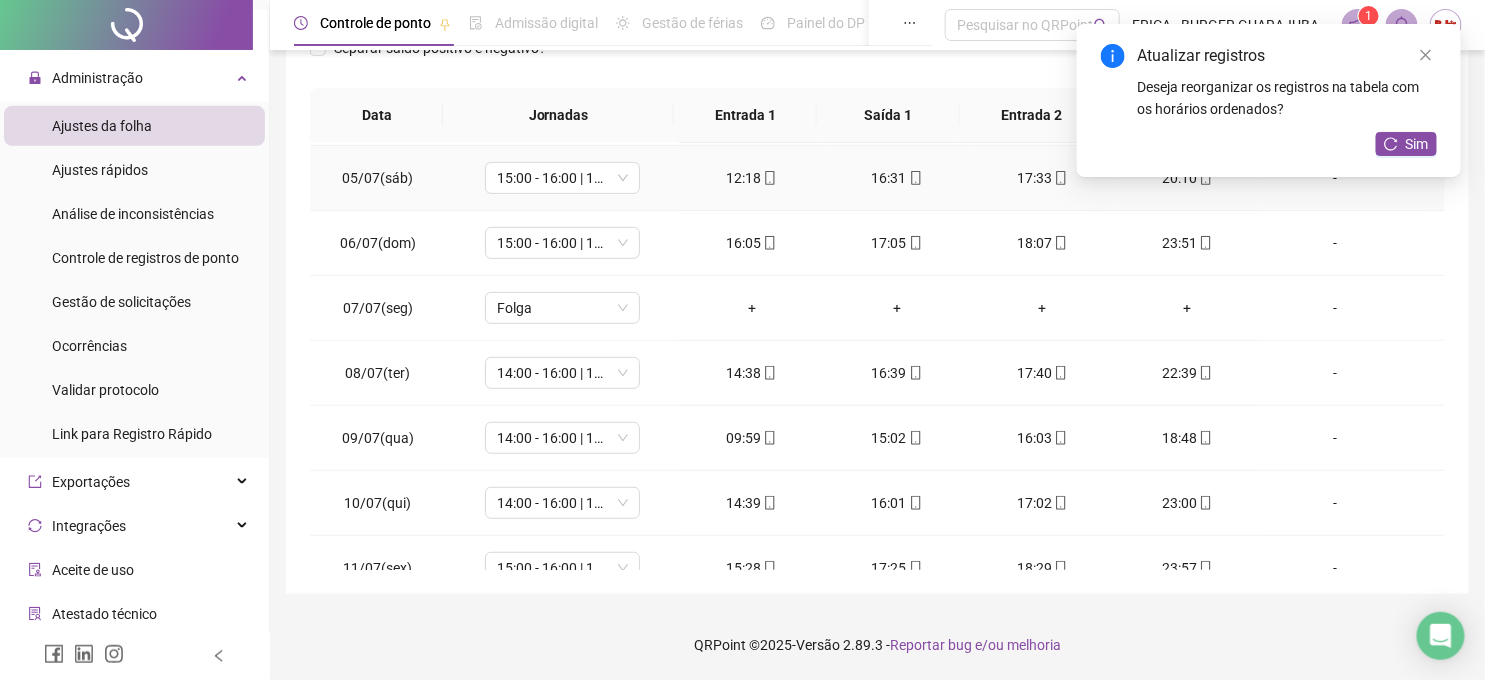 scroll, scrollTop: 0, scrollLeft: 0, axis: both 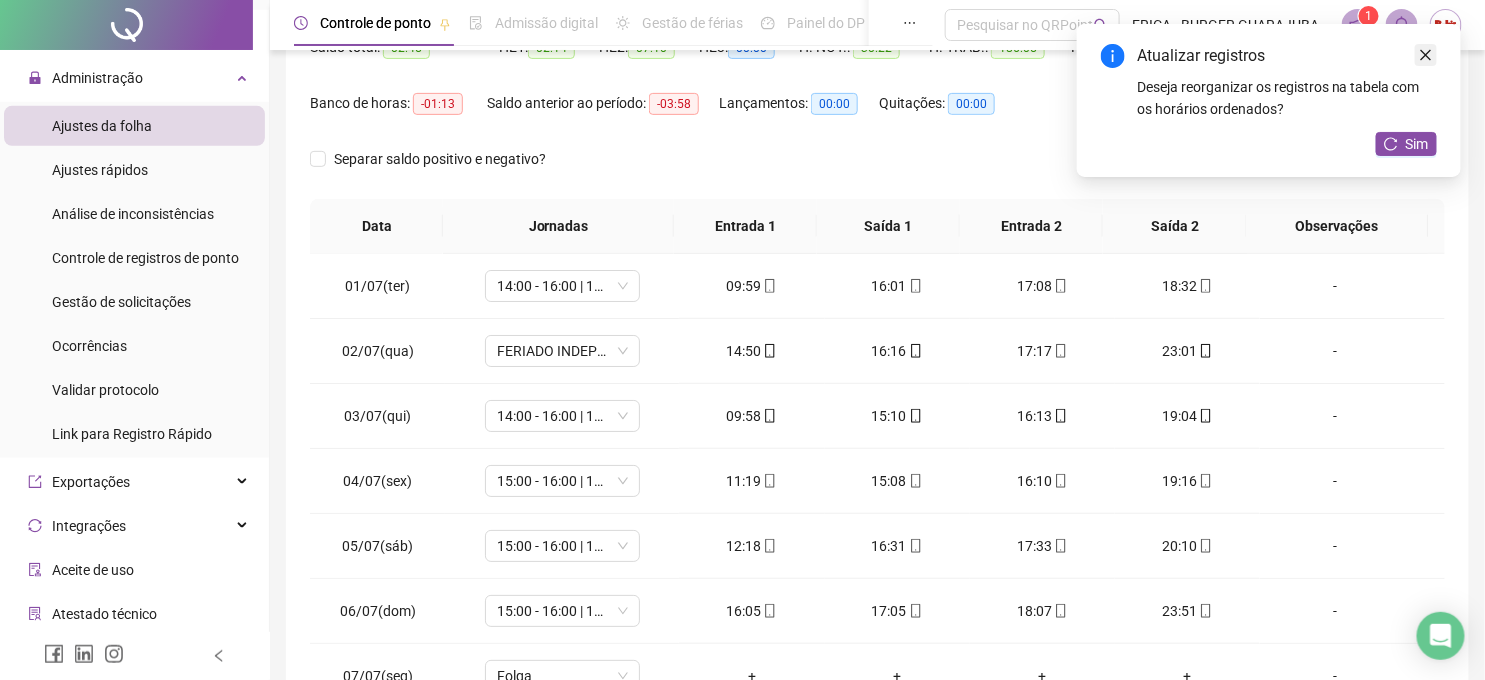 click 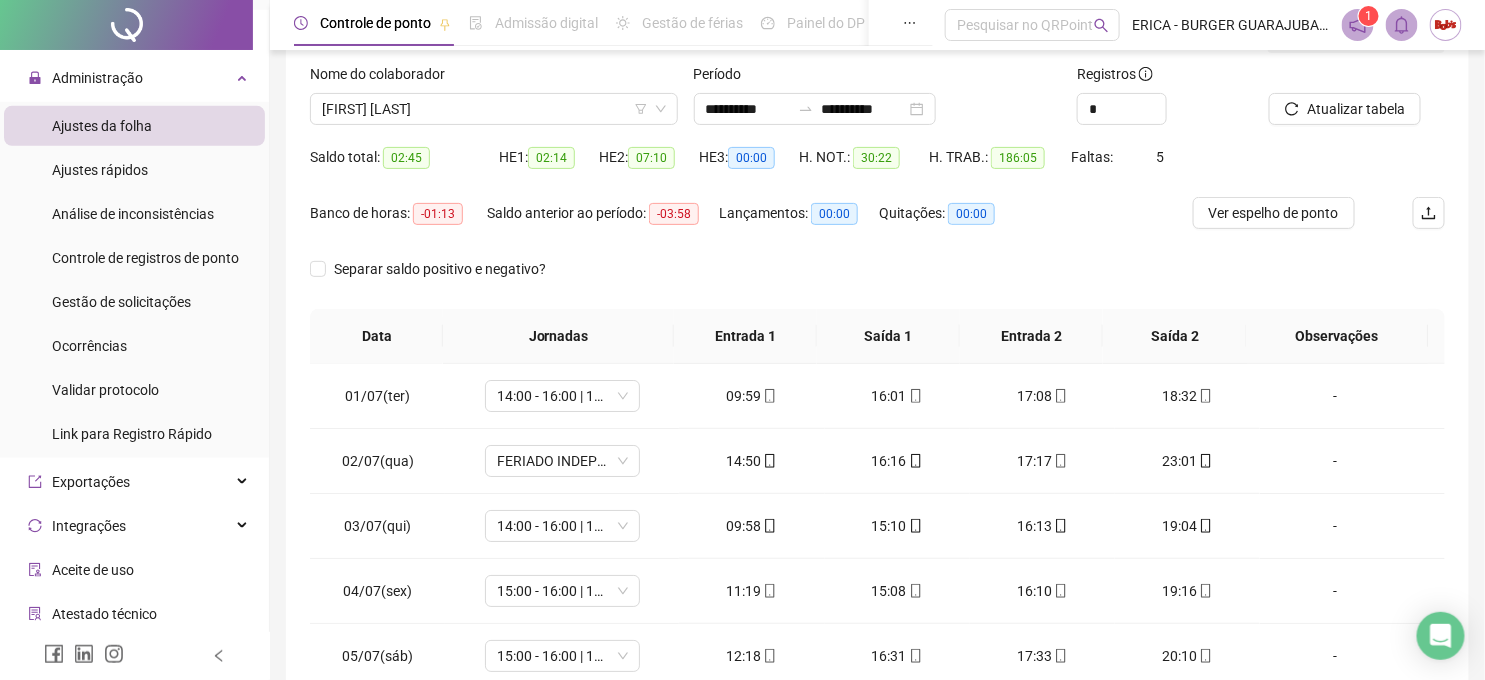 scroll, scrollTop: 0, scrollLeft: 0, axis: both 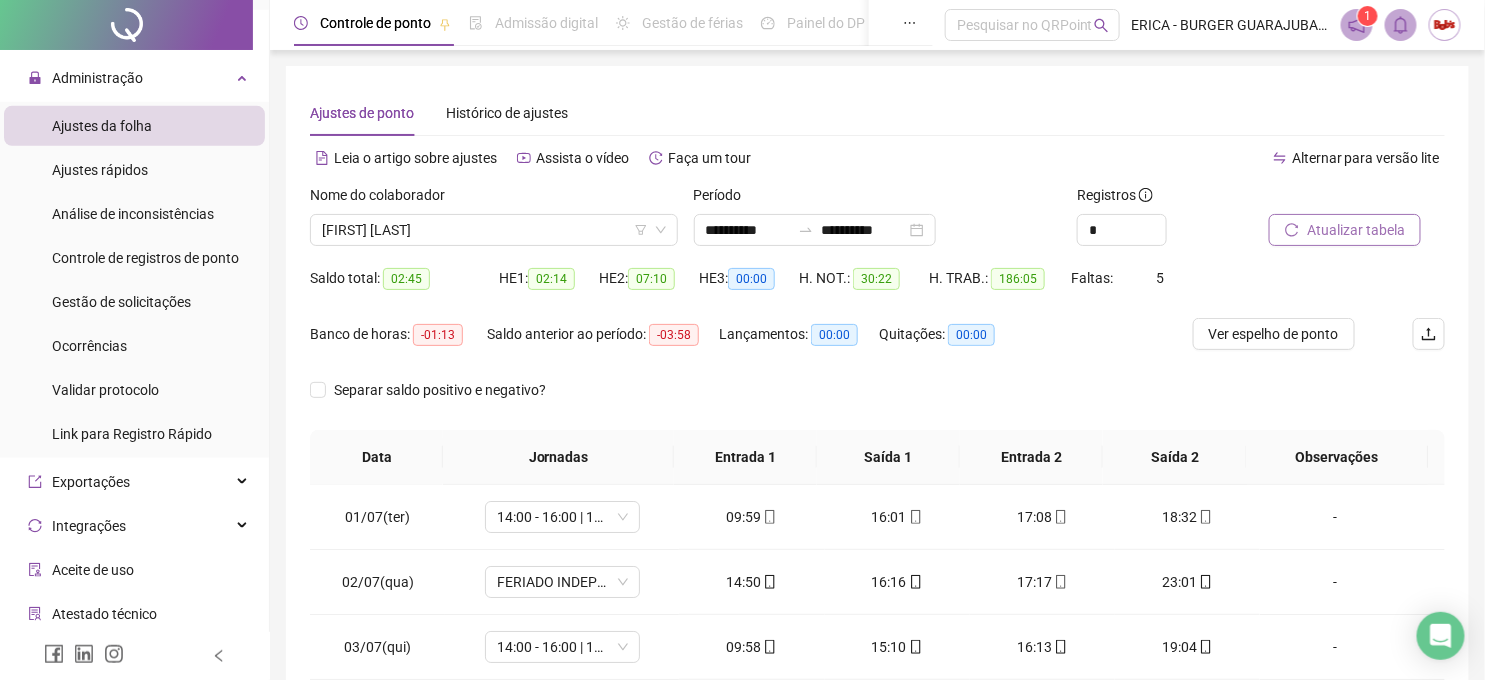 click on "Atualizar tabela" at bounding box center [1356, 230] 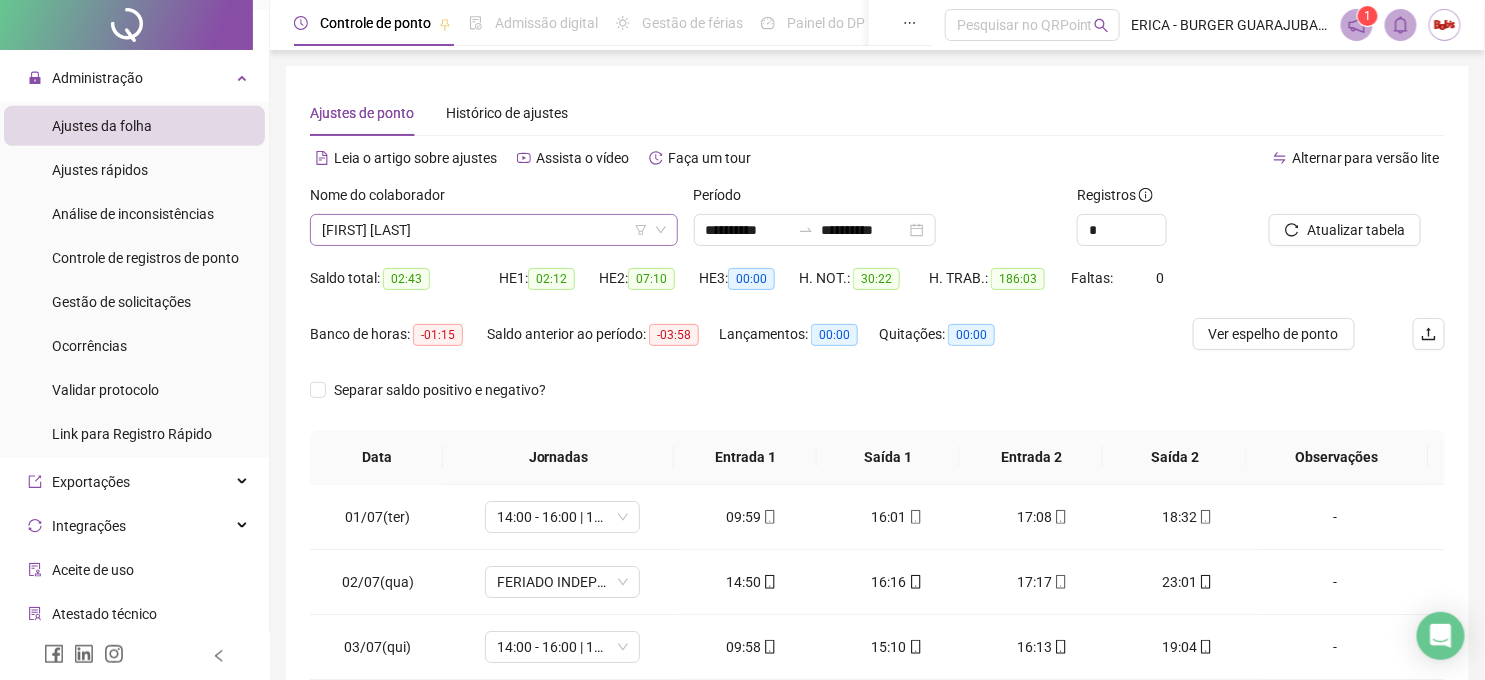 click on "[FIRST] [LAST]" at bounding box center (494, 230) 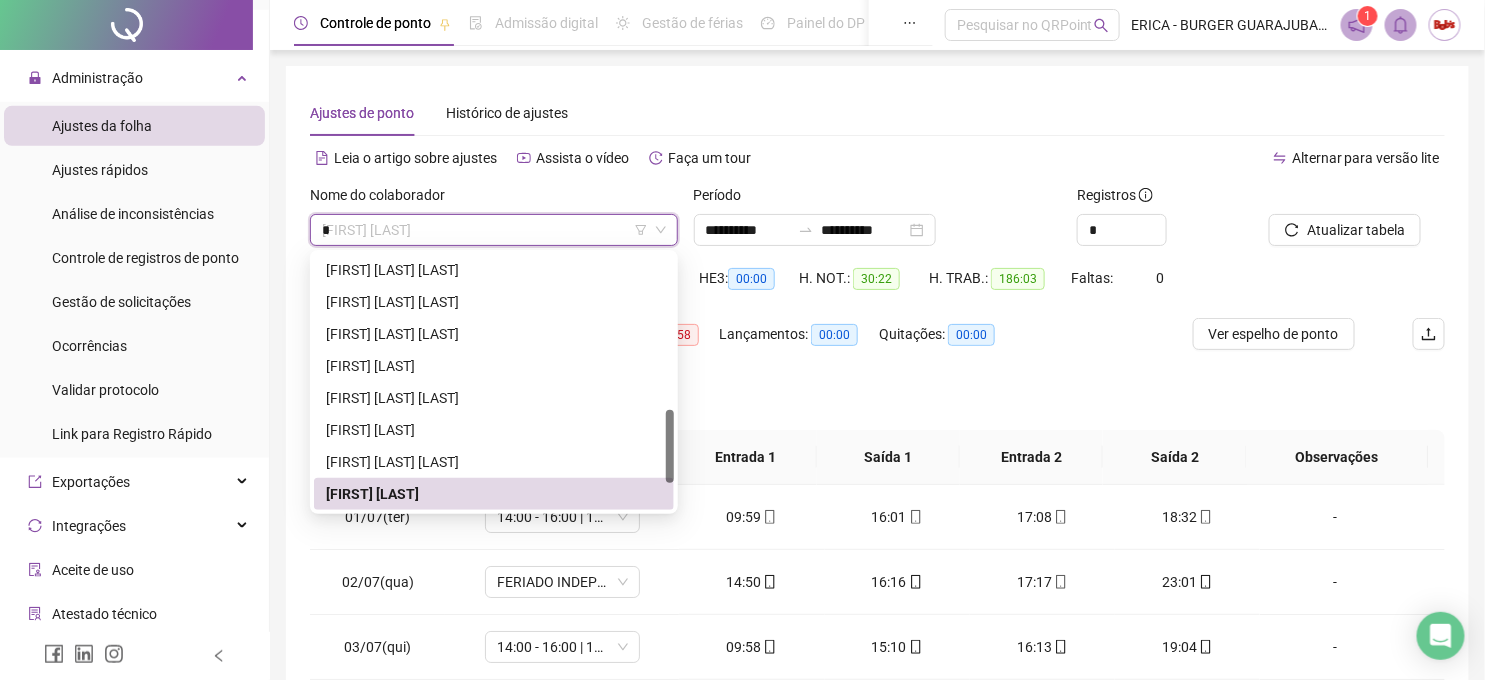 scroll, scrollTop: 415, scrollLeft: 0, axis: vertical 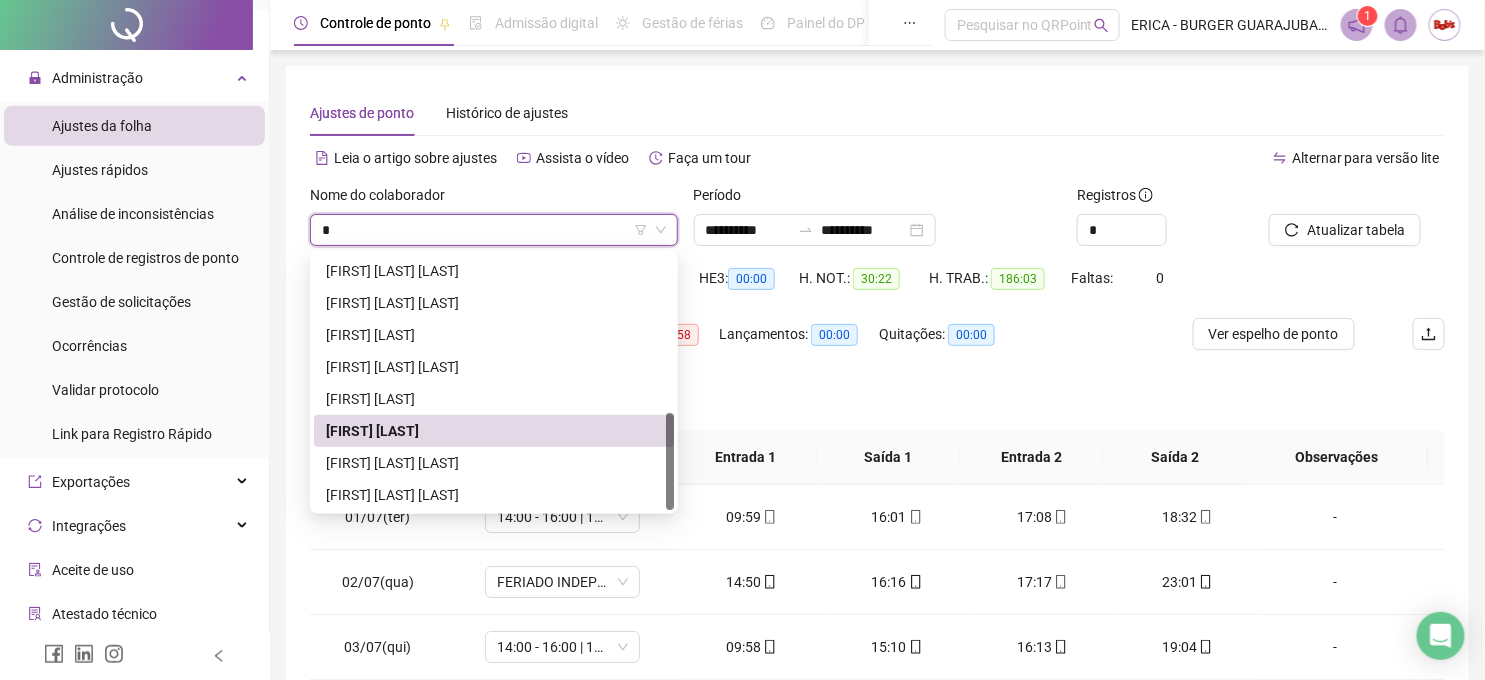 type on "**" 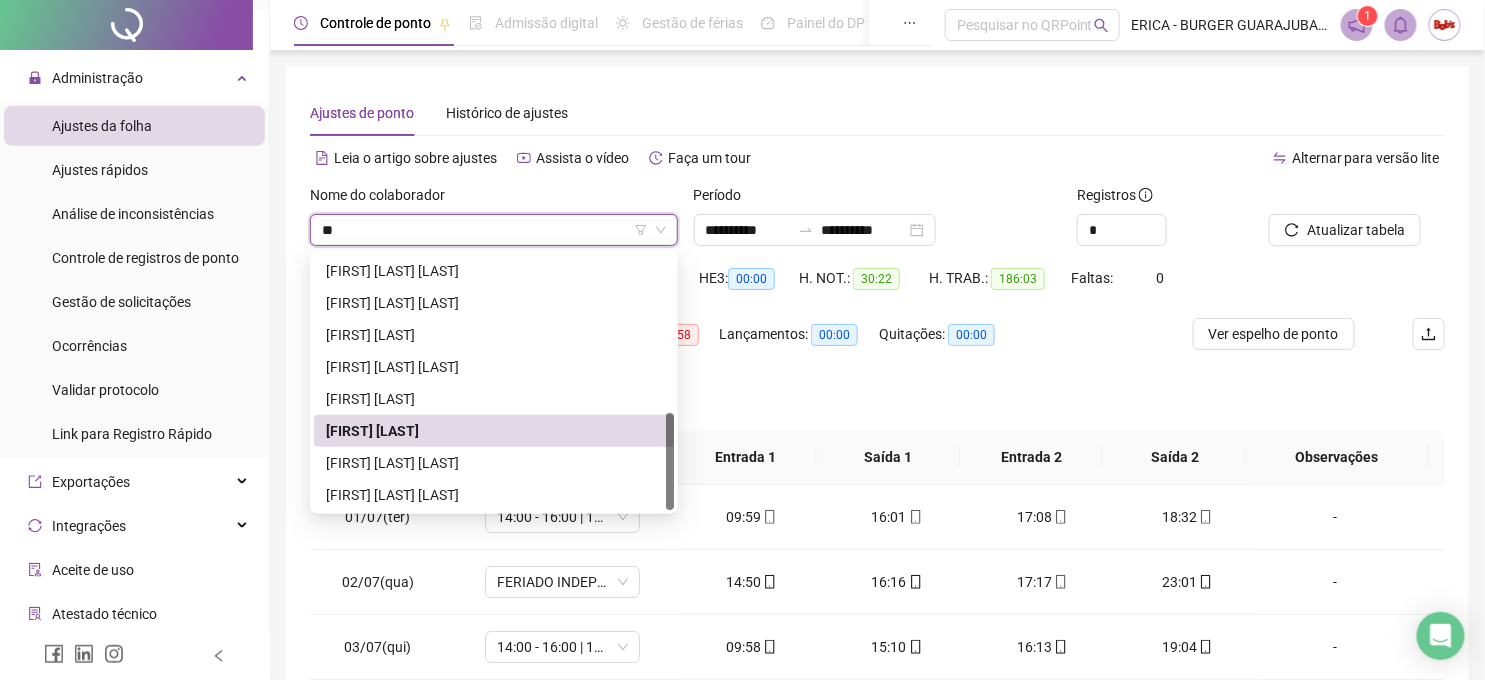 scroll, scrollTop: 0, scrollLeft: 0, axis: both 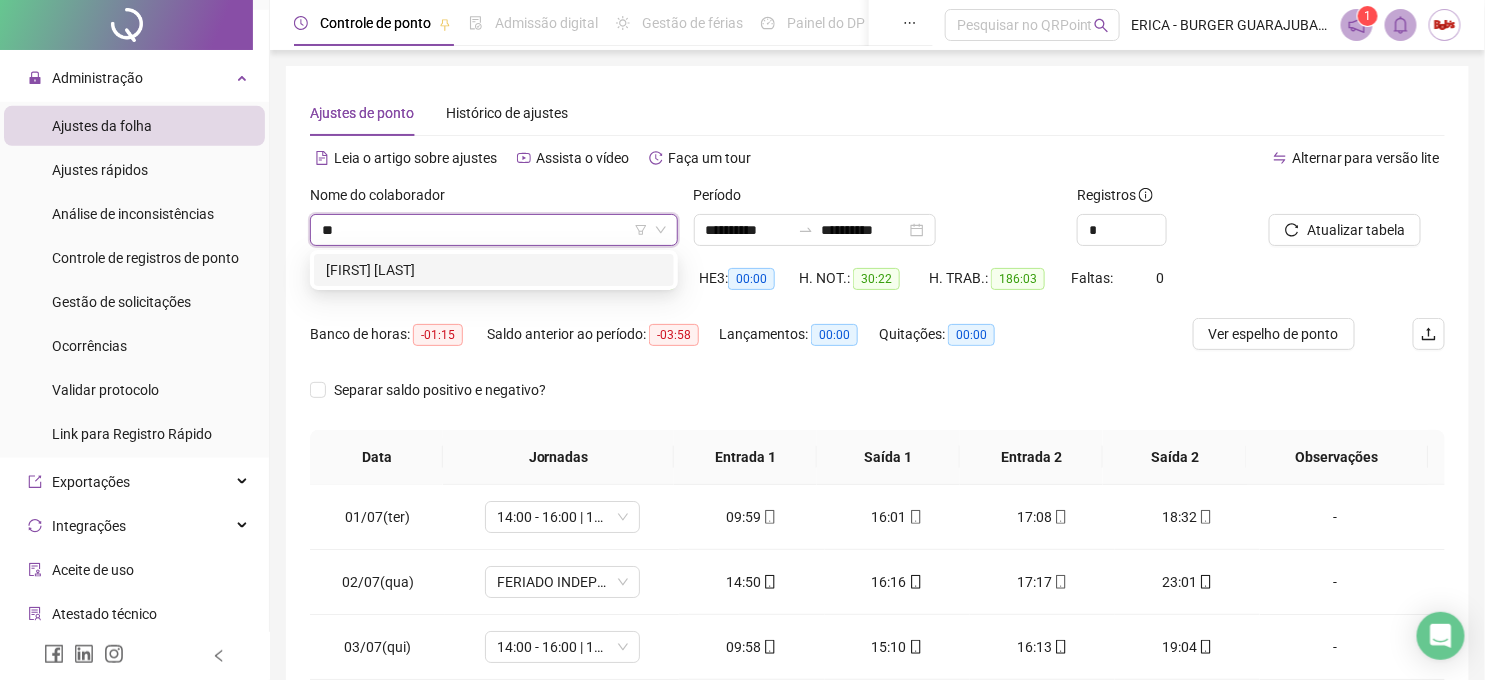 click on "[FIRST] [LAST]" at bounding box center (494, 270) 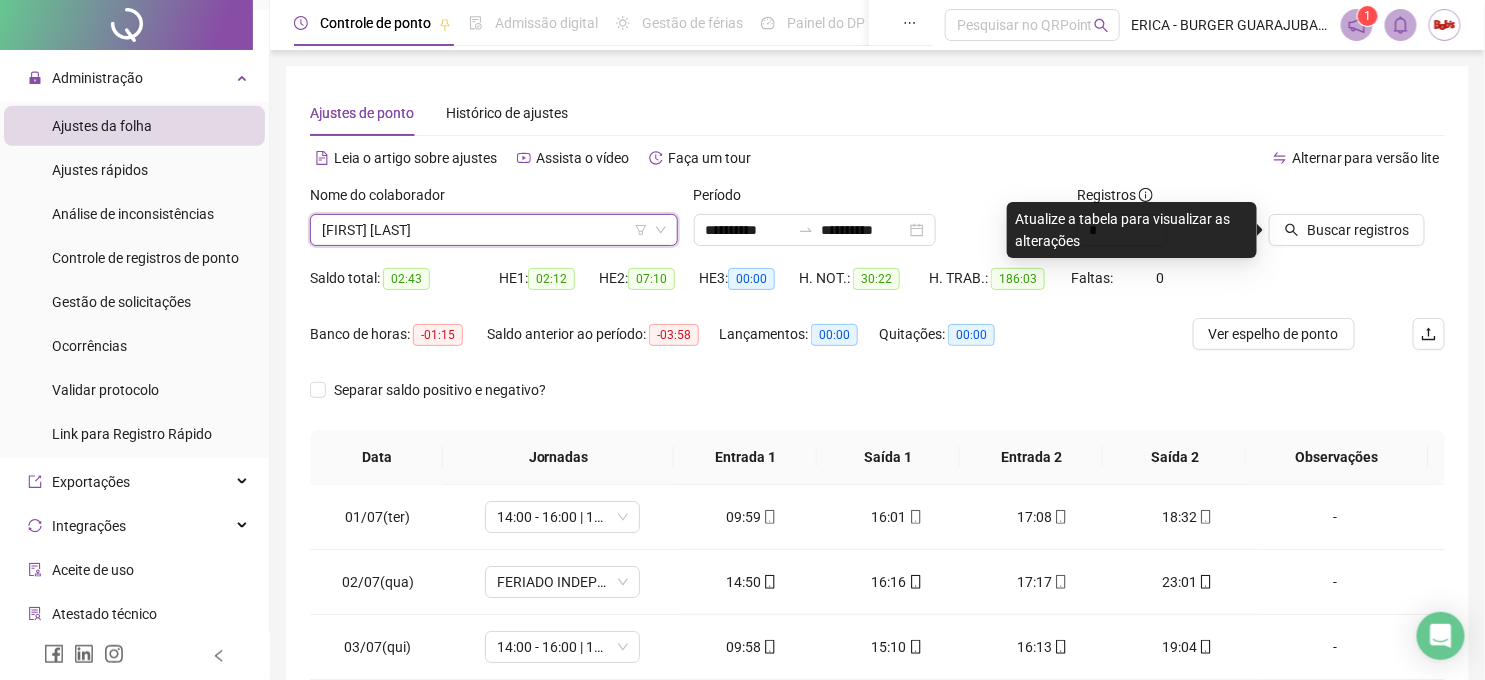 click on "[FIRST] [LAST]" at bounding box center [494, 230] 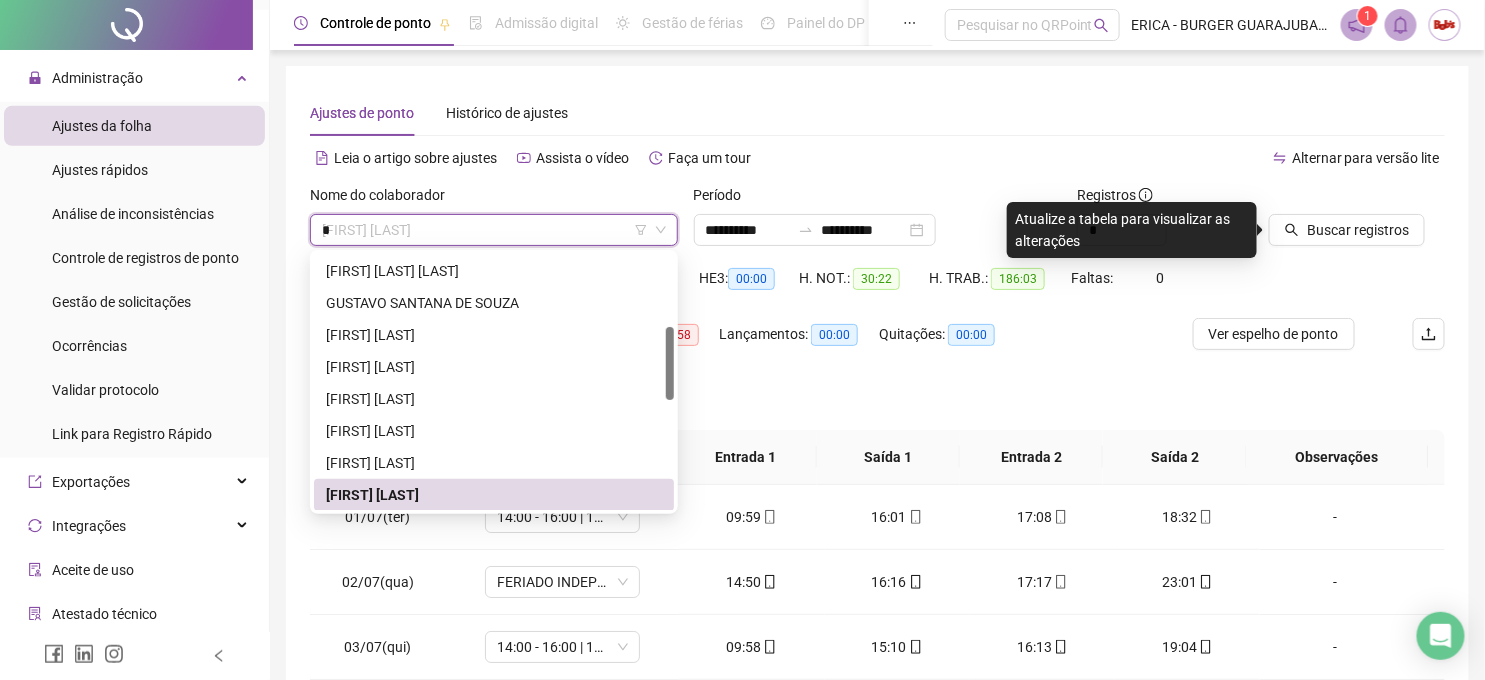 scroll, scrollTop: 0, scrollLeft: 0, axis: both 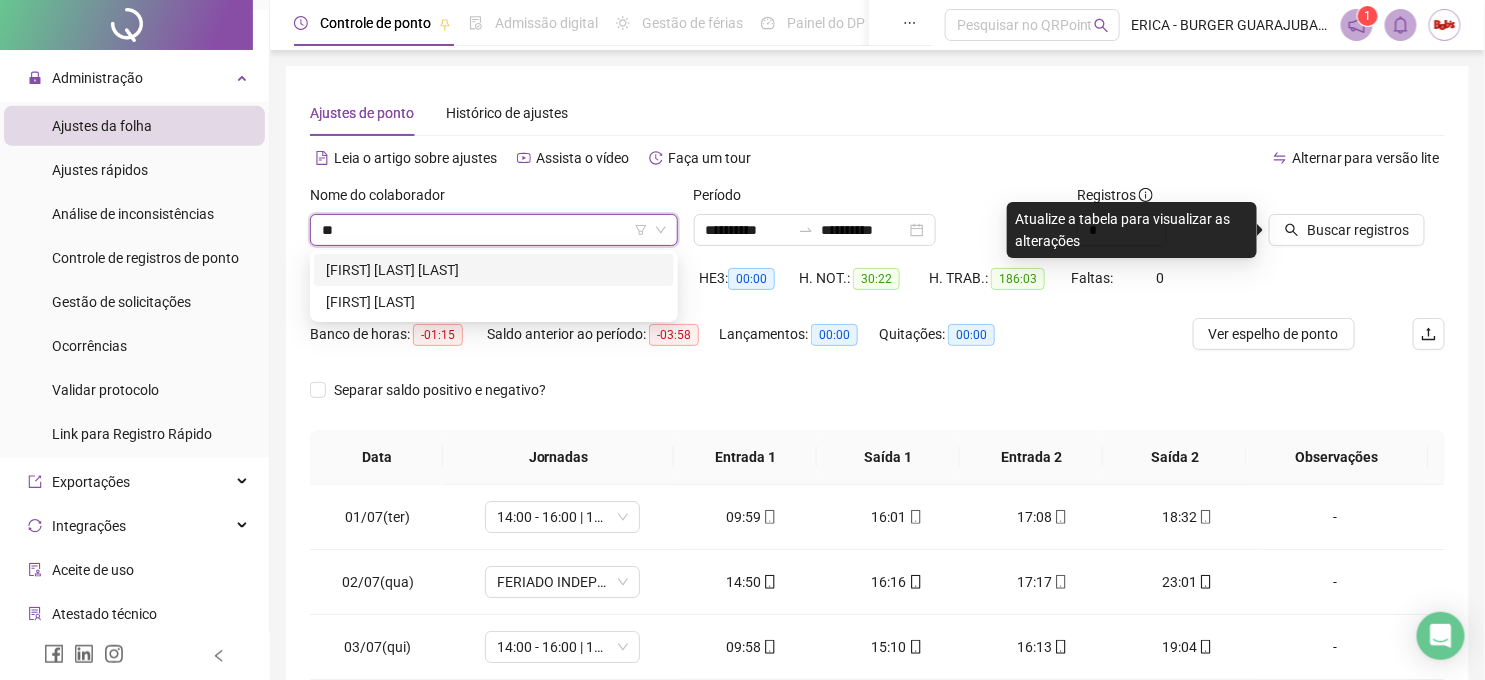 type on "***" 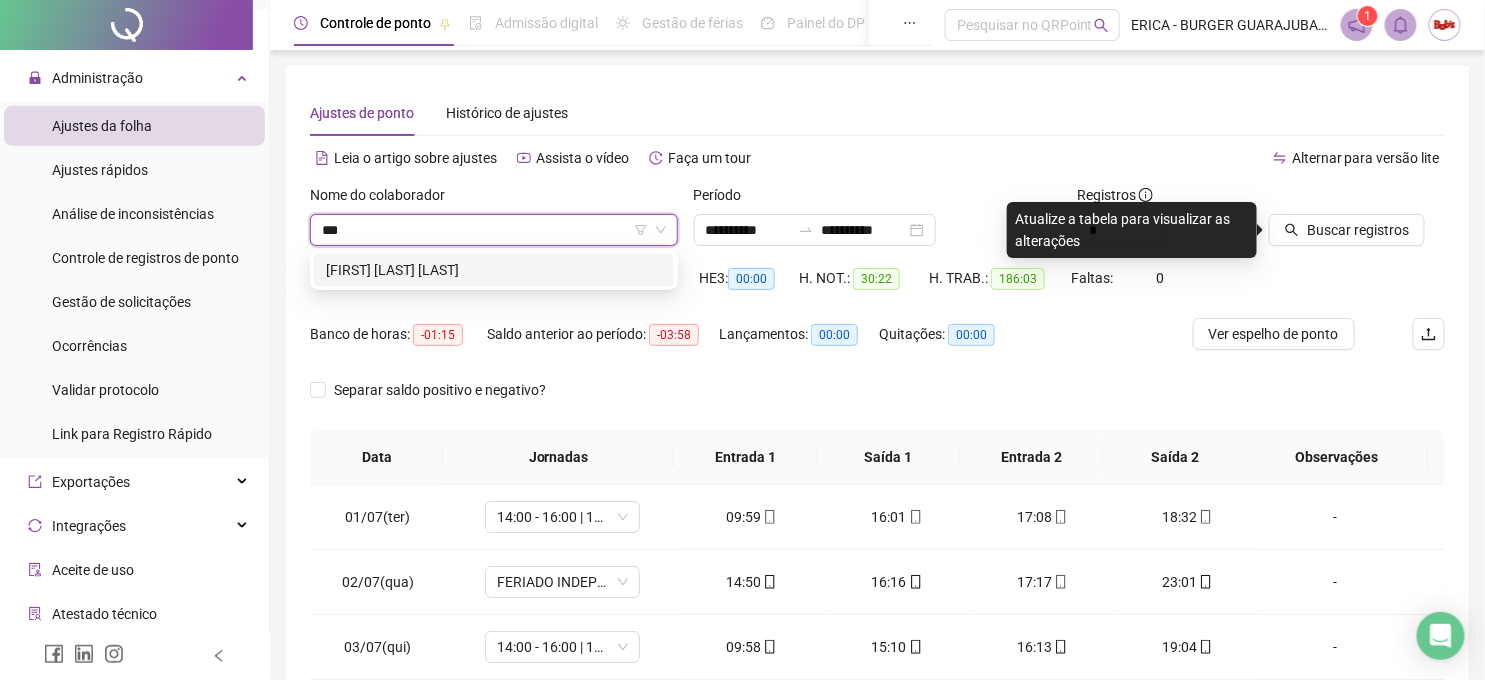 click on "[FIRST] [LAST] [LAST]" at bounding box center (494, 270) 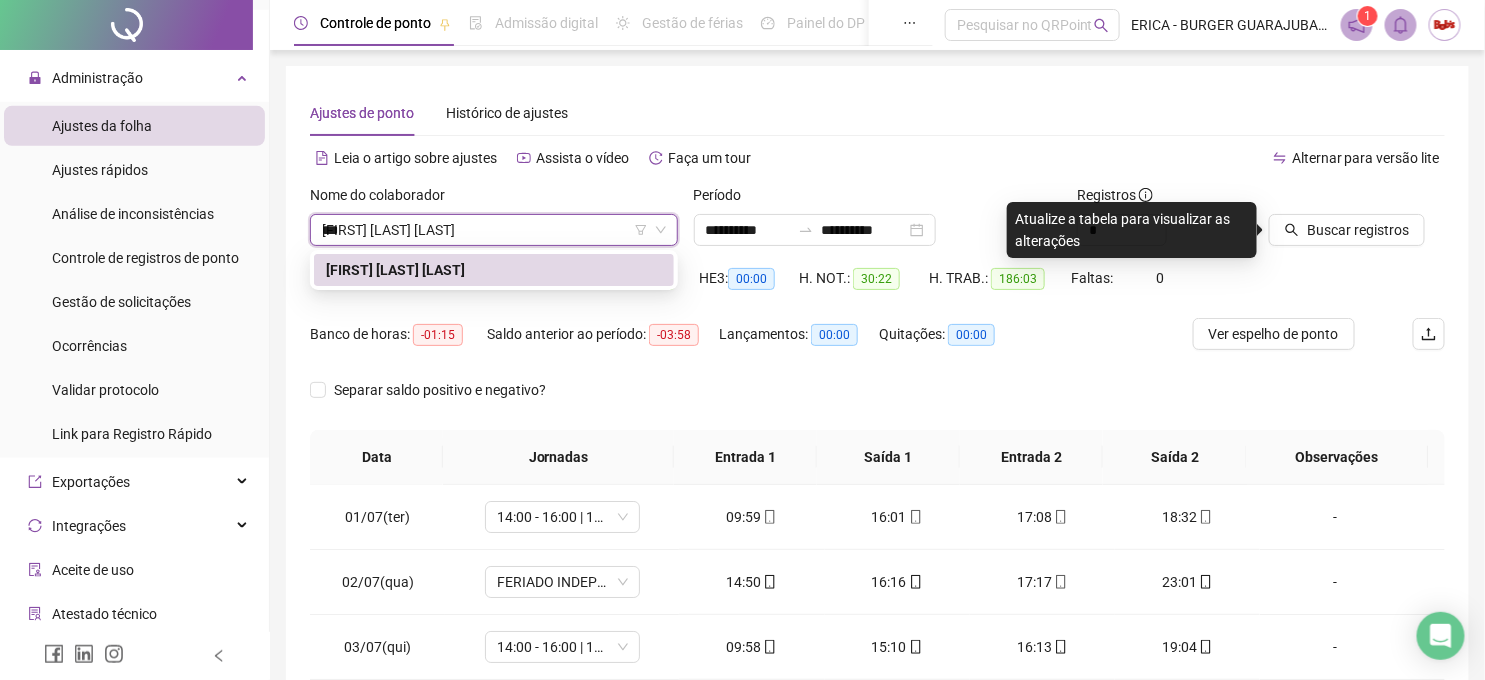 type 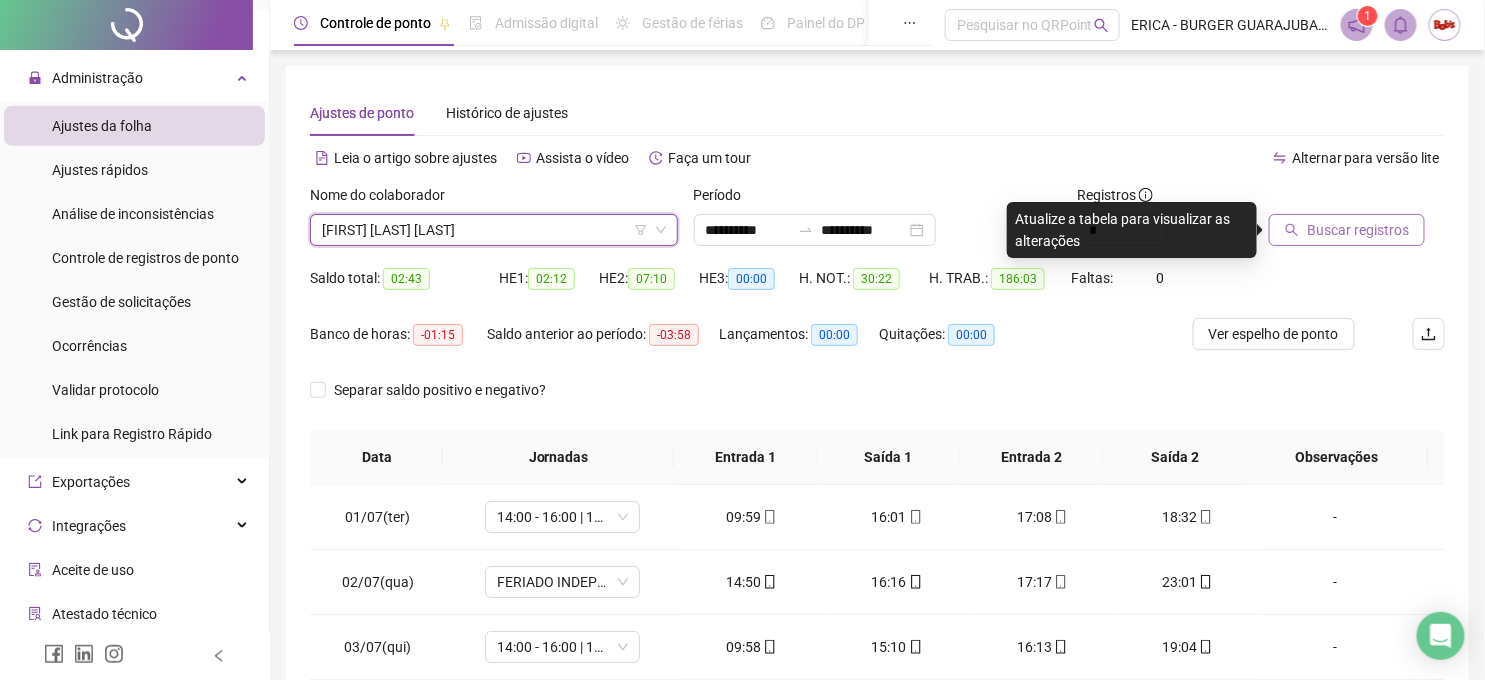 click on "Buscar registros" at bounding box center (1347, 230) 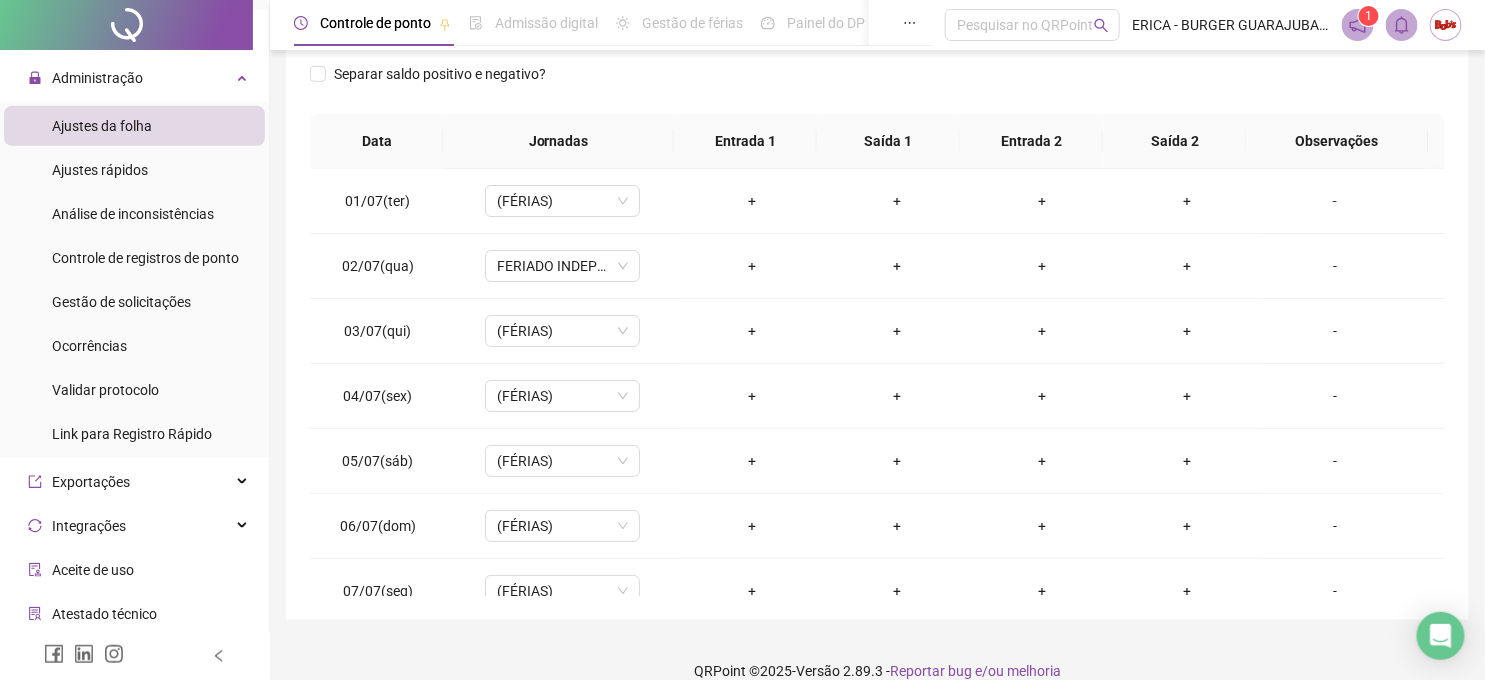 scroll, scrollTop: 333, scrollLeft: 0, axis: vertical 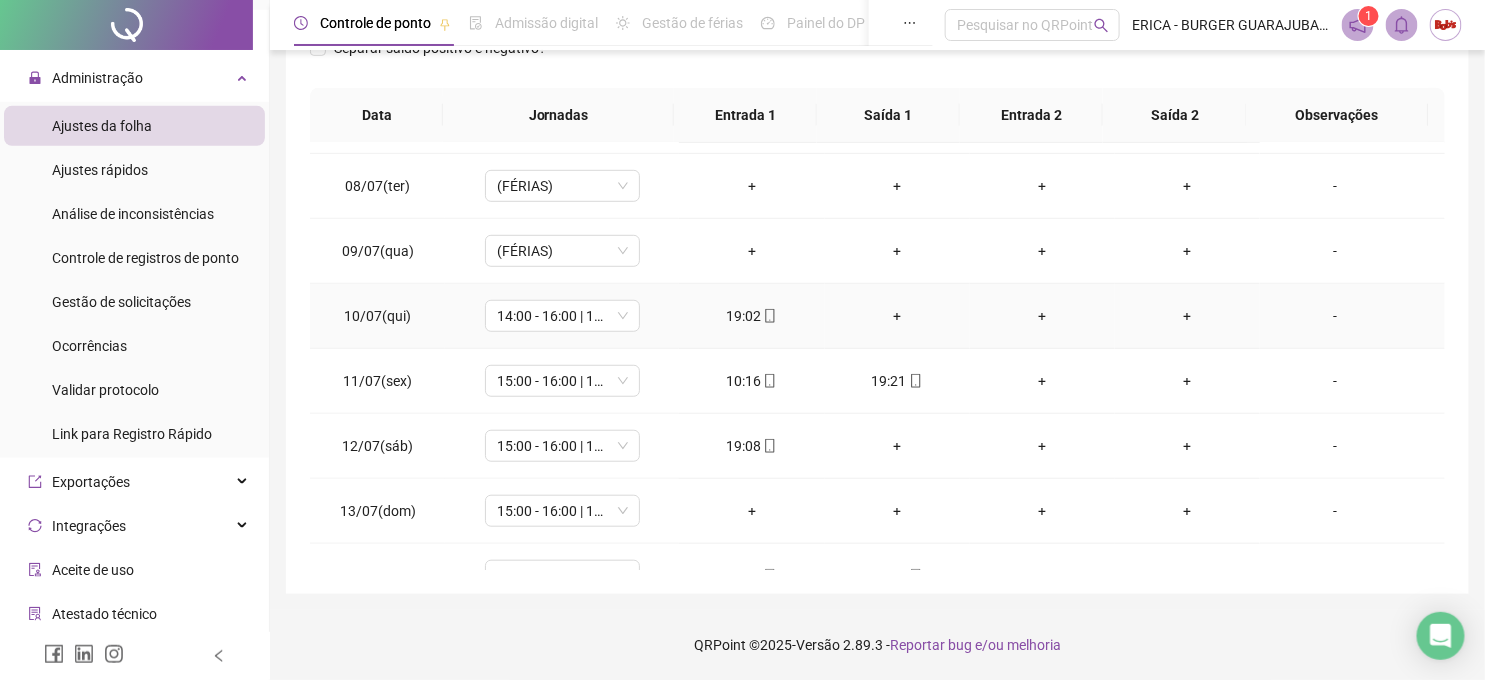 click on "+" at bounding box center [897, 316] 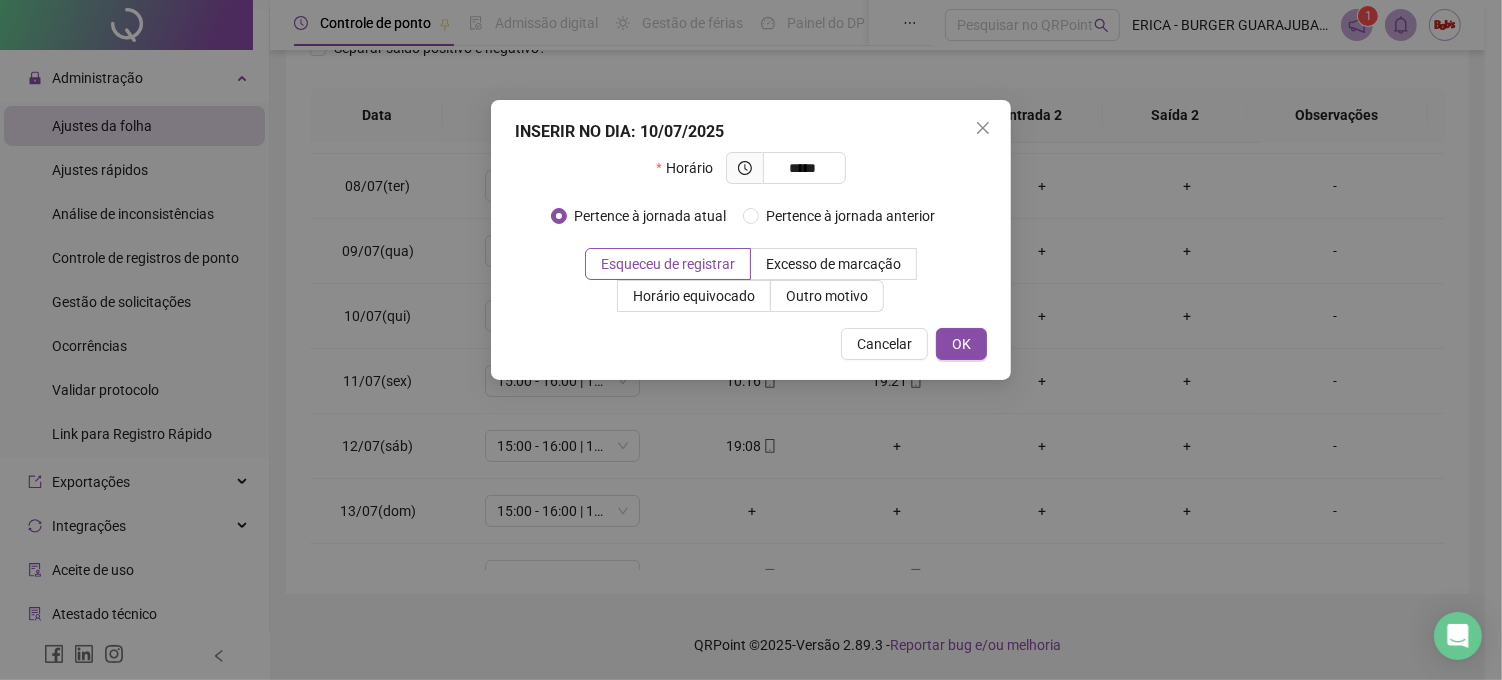 type on "*****" 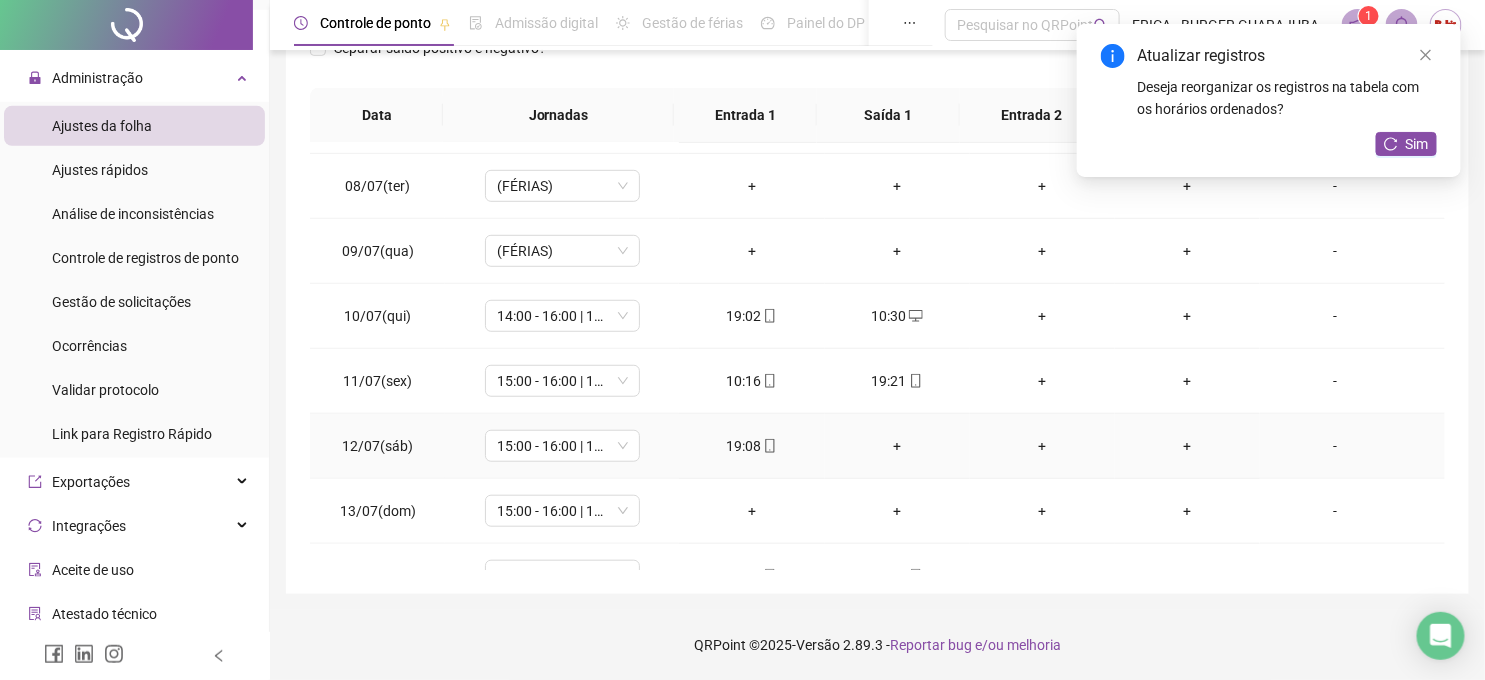 click on "+" at bounding box center (897, 446) 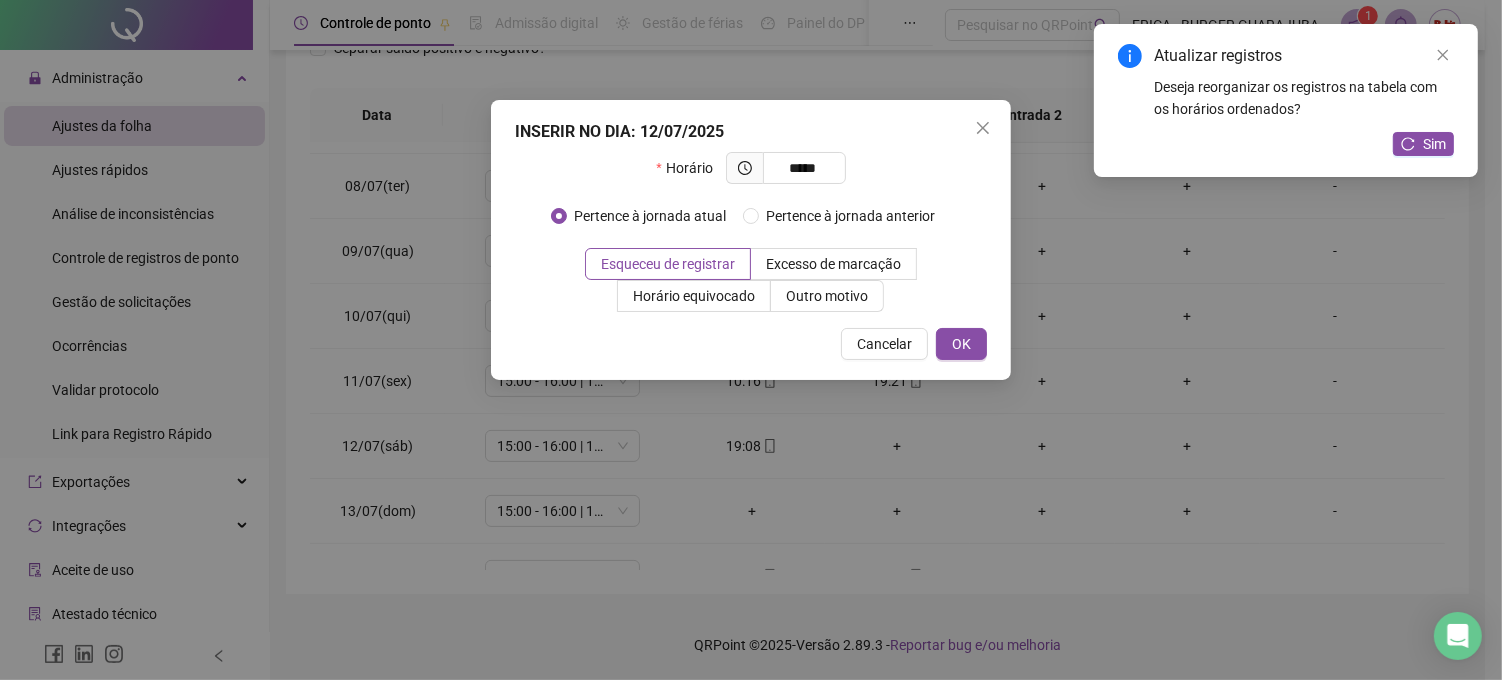 type on "*****" 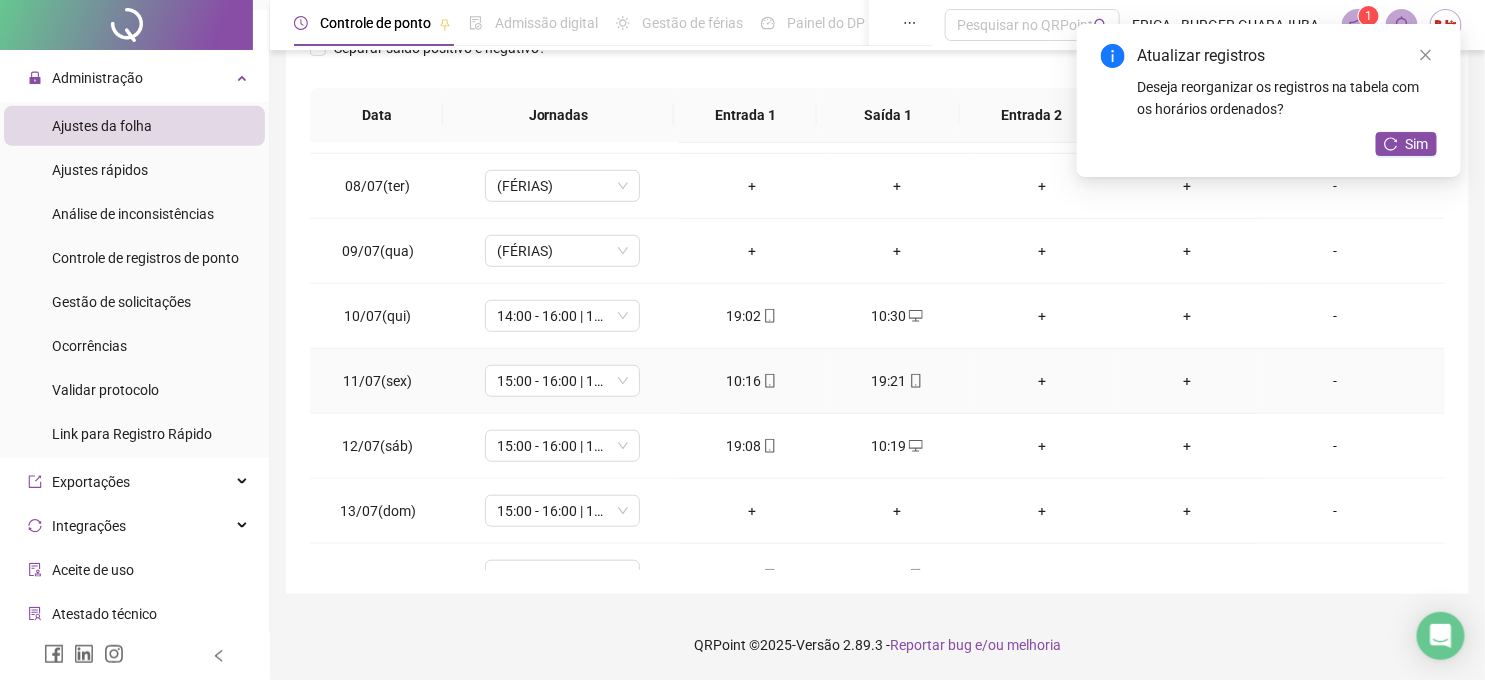 scroll, scrollTop: 555, scrollLeft: 0, axis: vertical 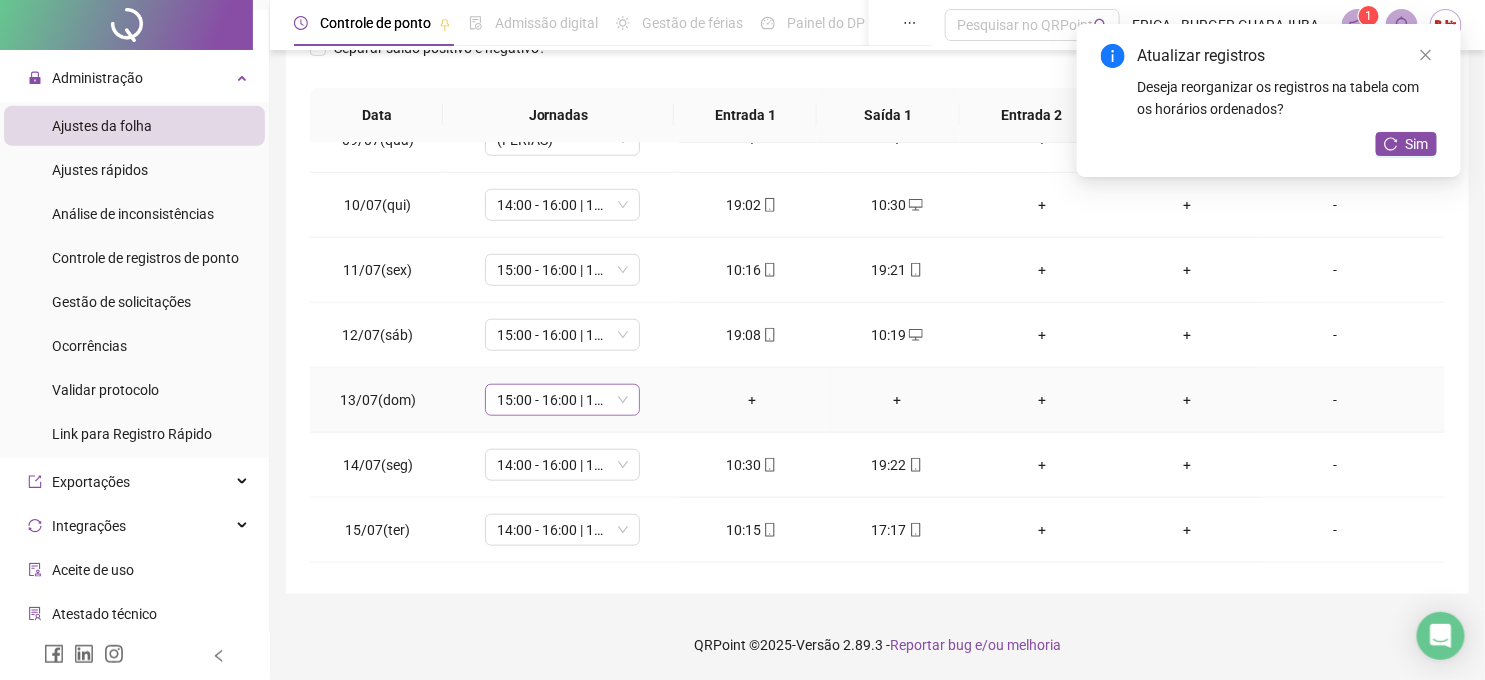 click on "15:00 - 16:00 | 17:00 - 23:20" at bounding box center [562, 400] 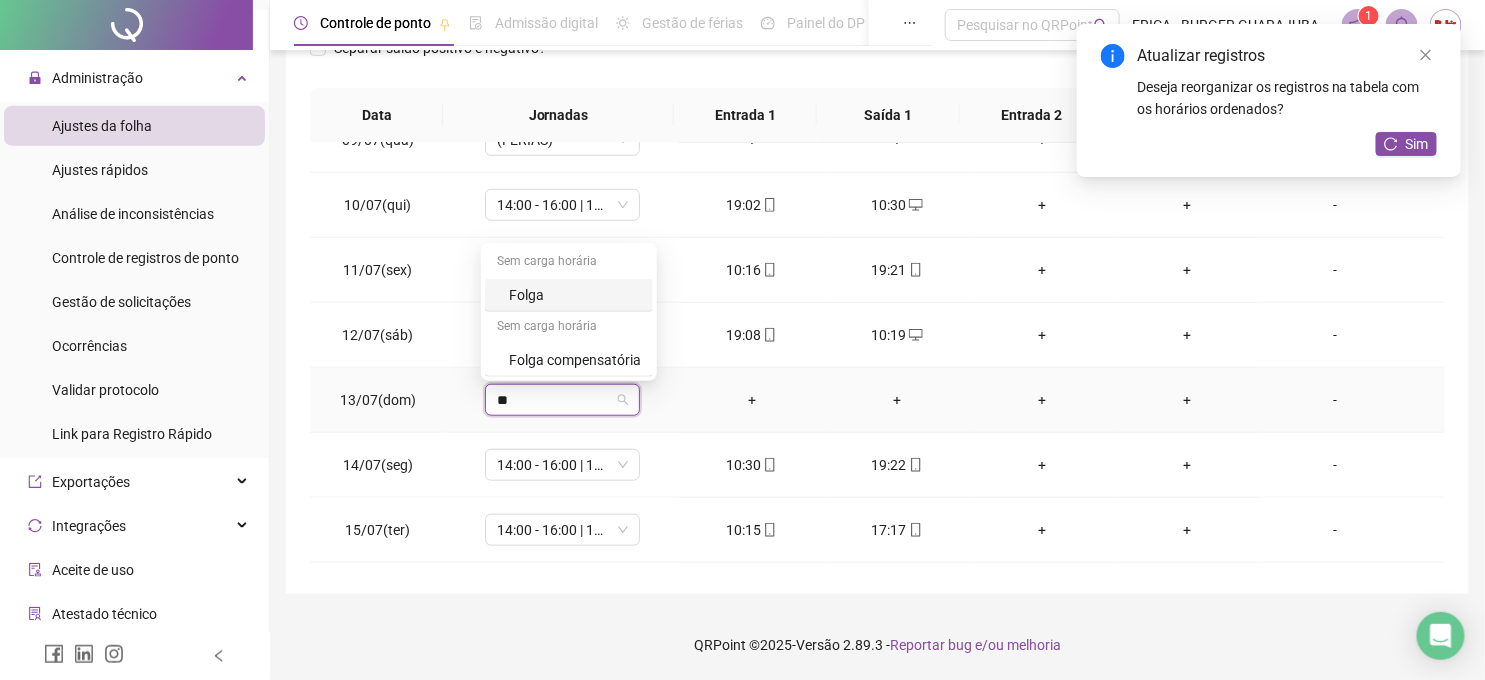 type on "***" 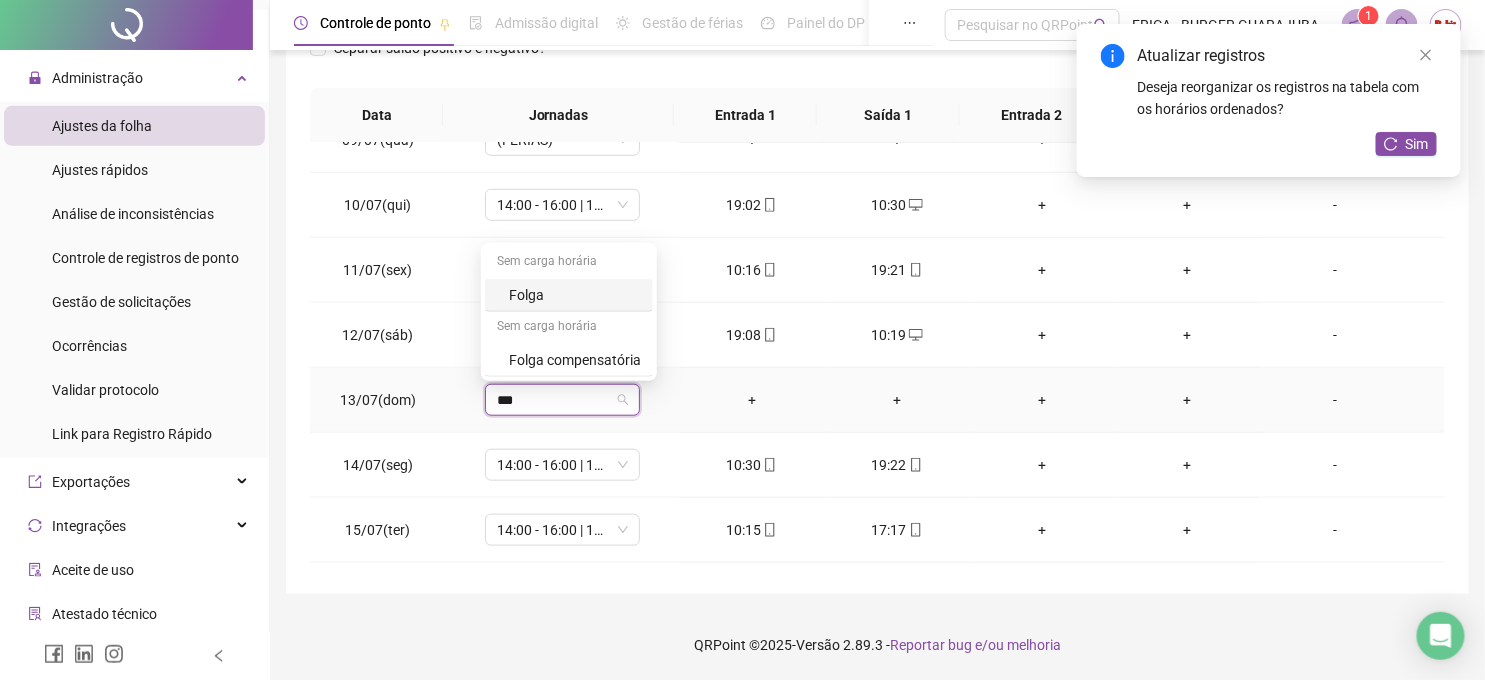 click on "Folga" at bounding box center [575, 295] 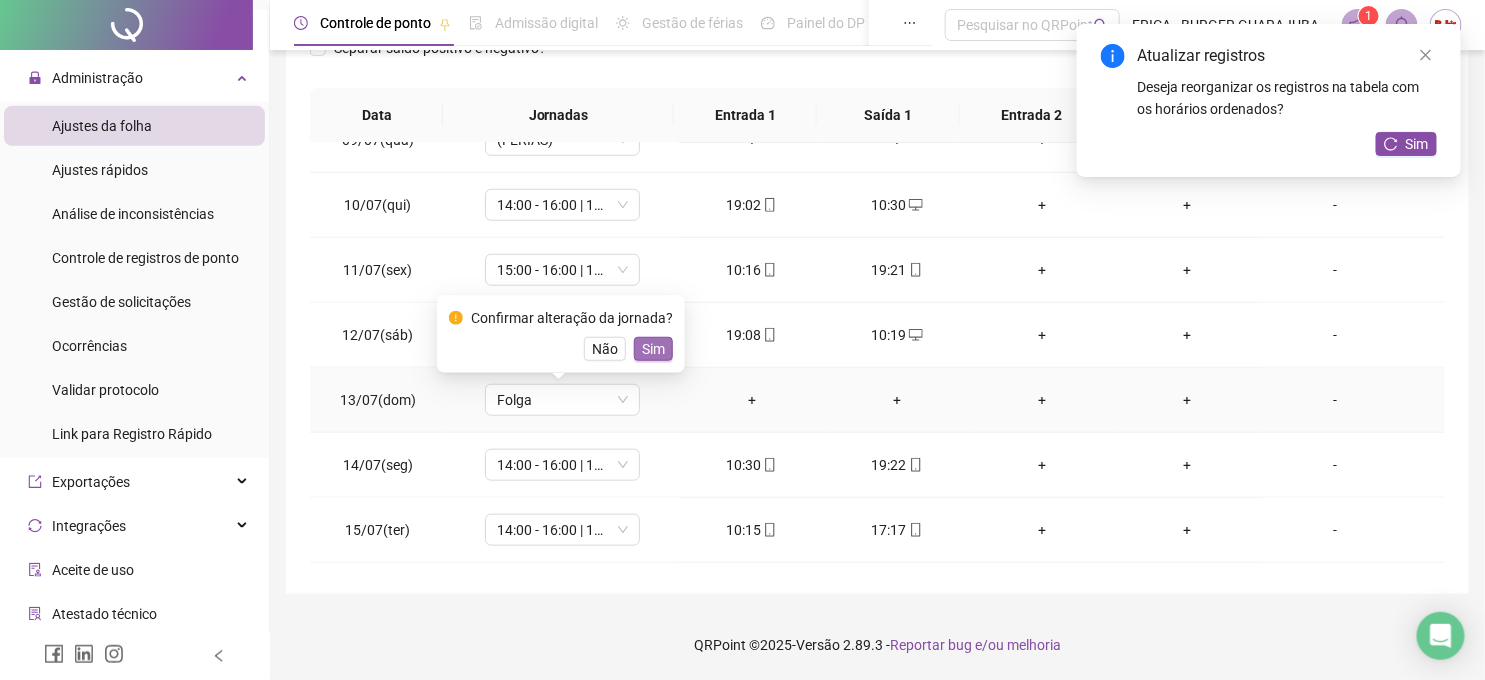 click on "Sim" at bounding box center [653, 349] 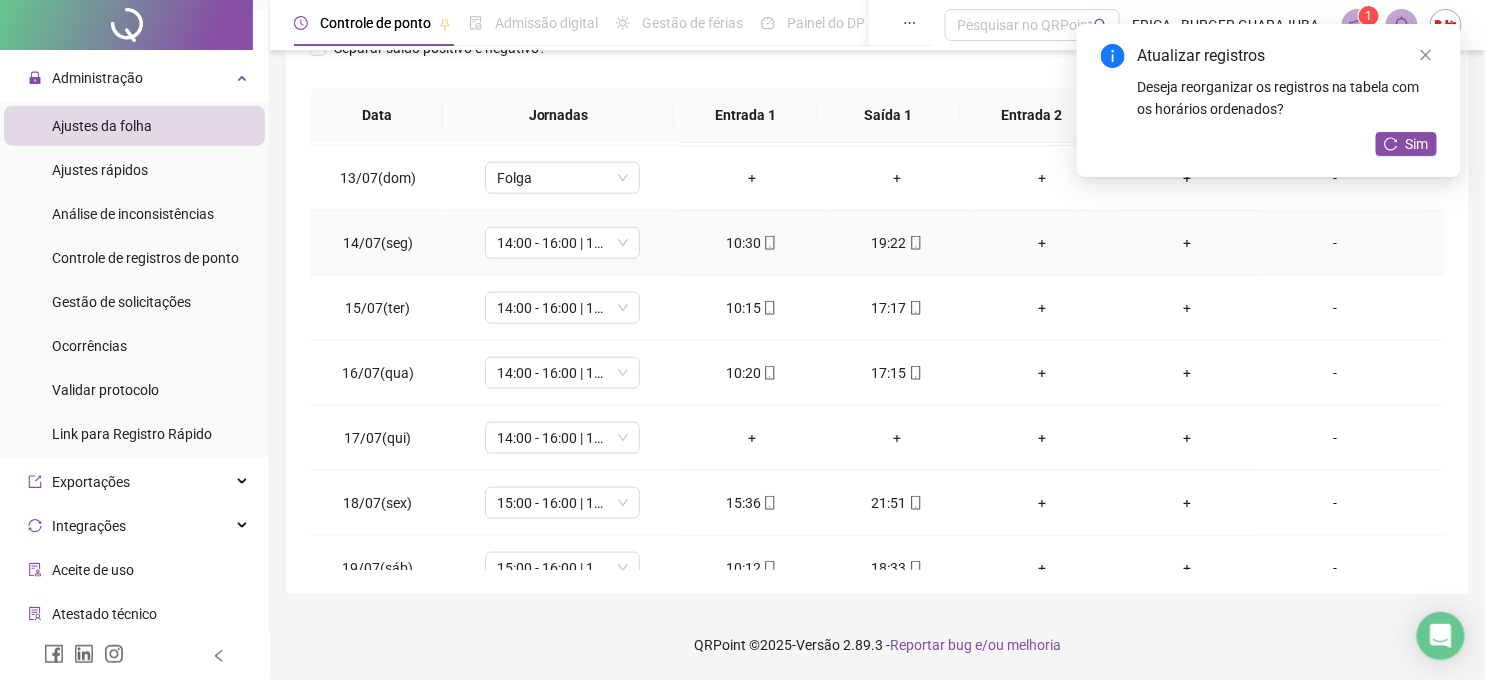 scroll, scrollTop: 888, scrollLeft: 0, axis: vertical 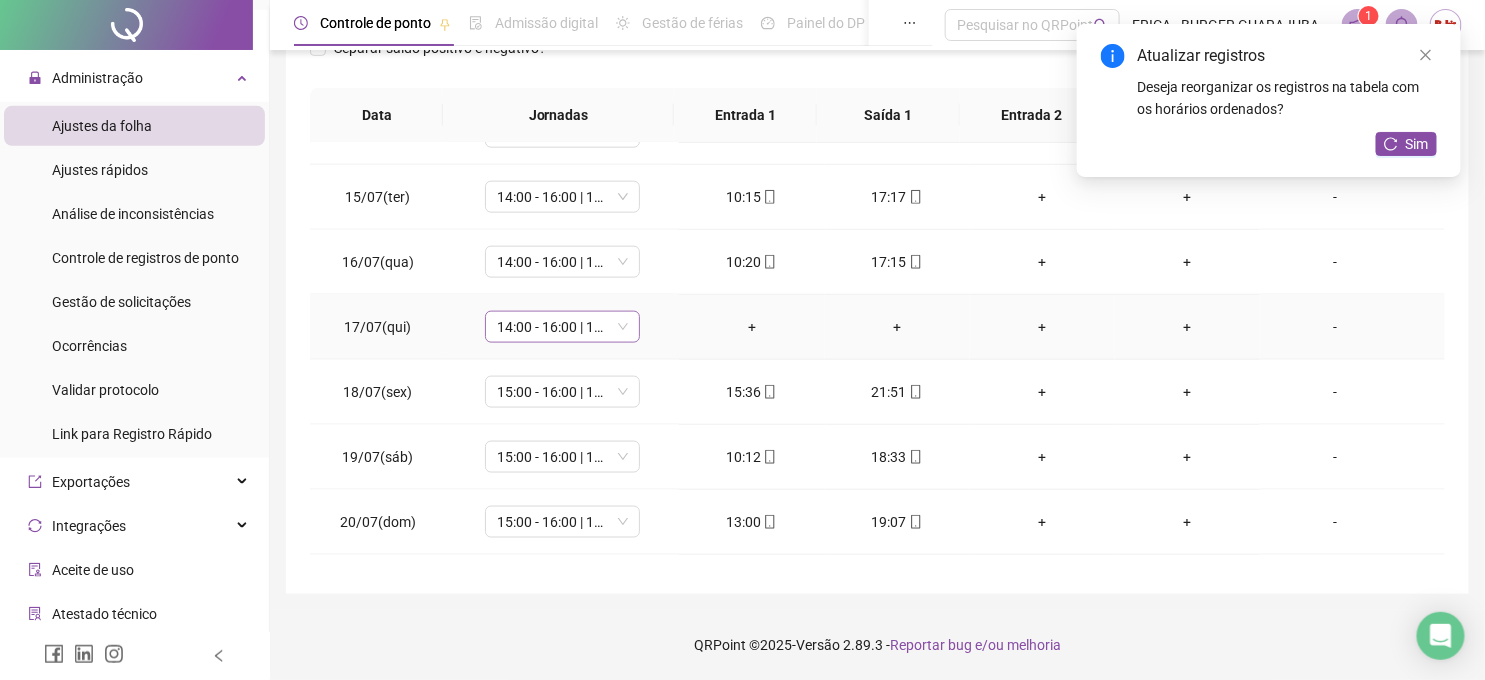 click on "14:00 - 16:00 | 17:00 - 22:20" at bounding box center [562, 327] 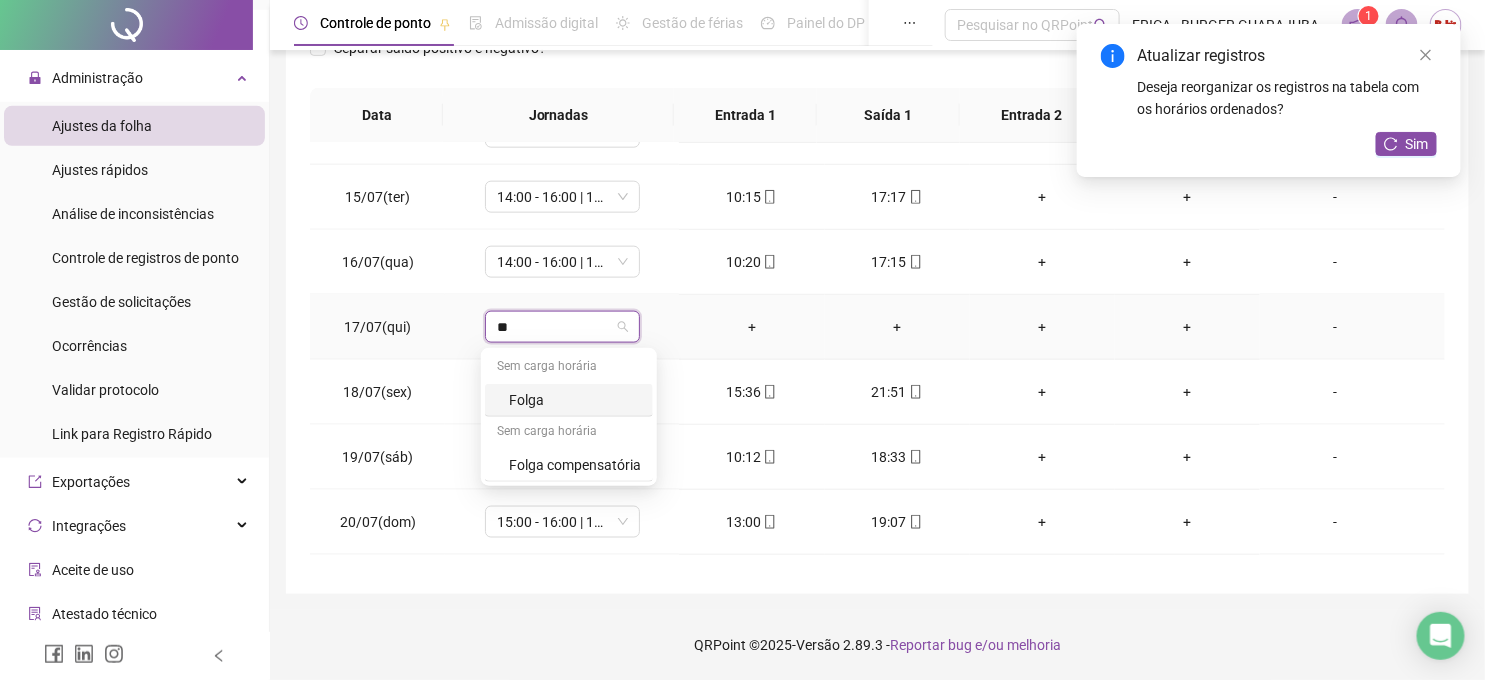 type on "***" 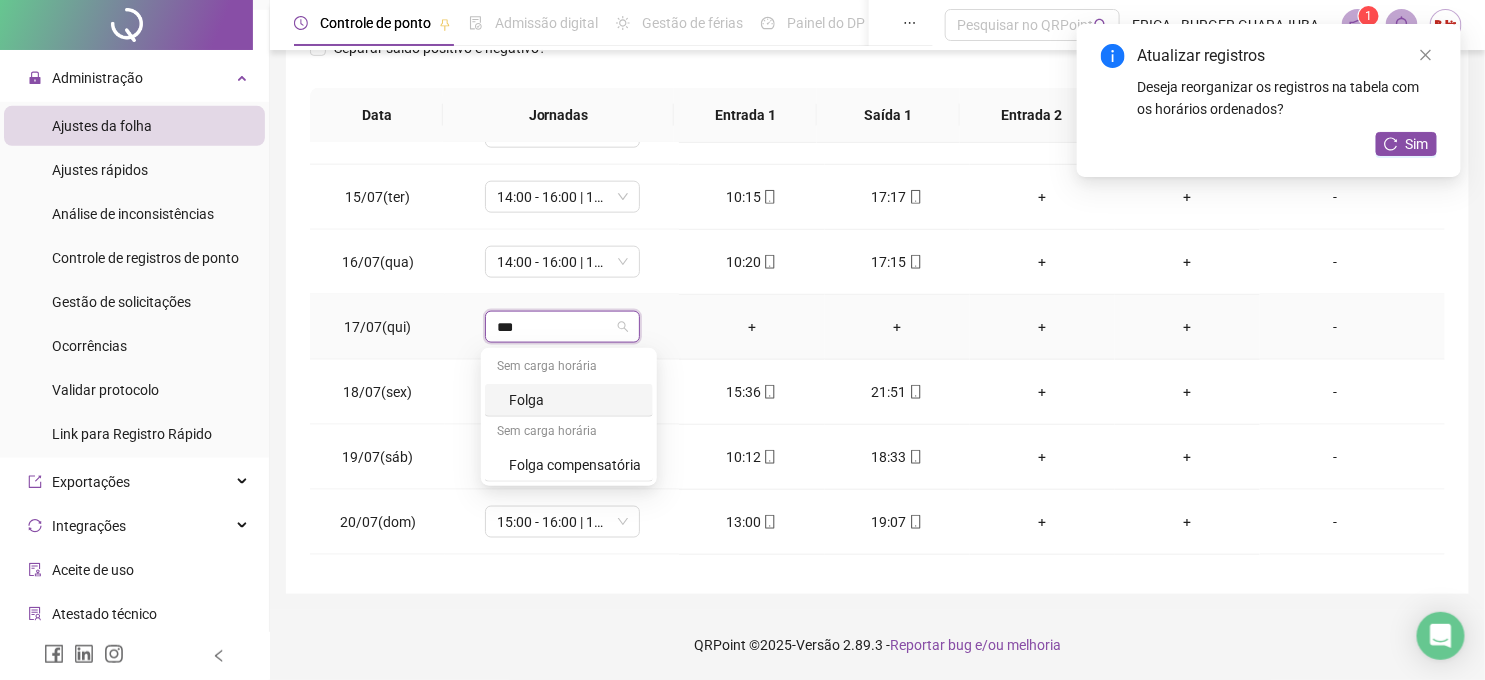 click on "Folga" at bounding box center (575, 400) 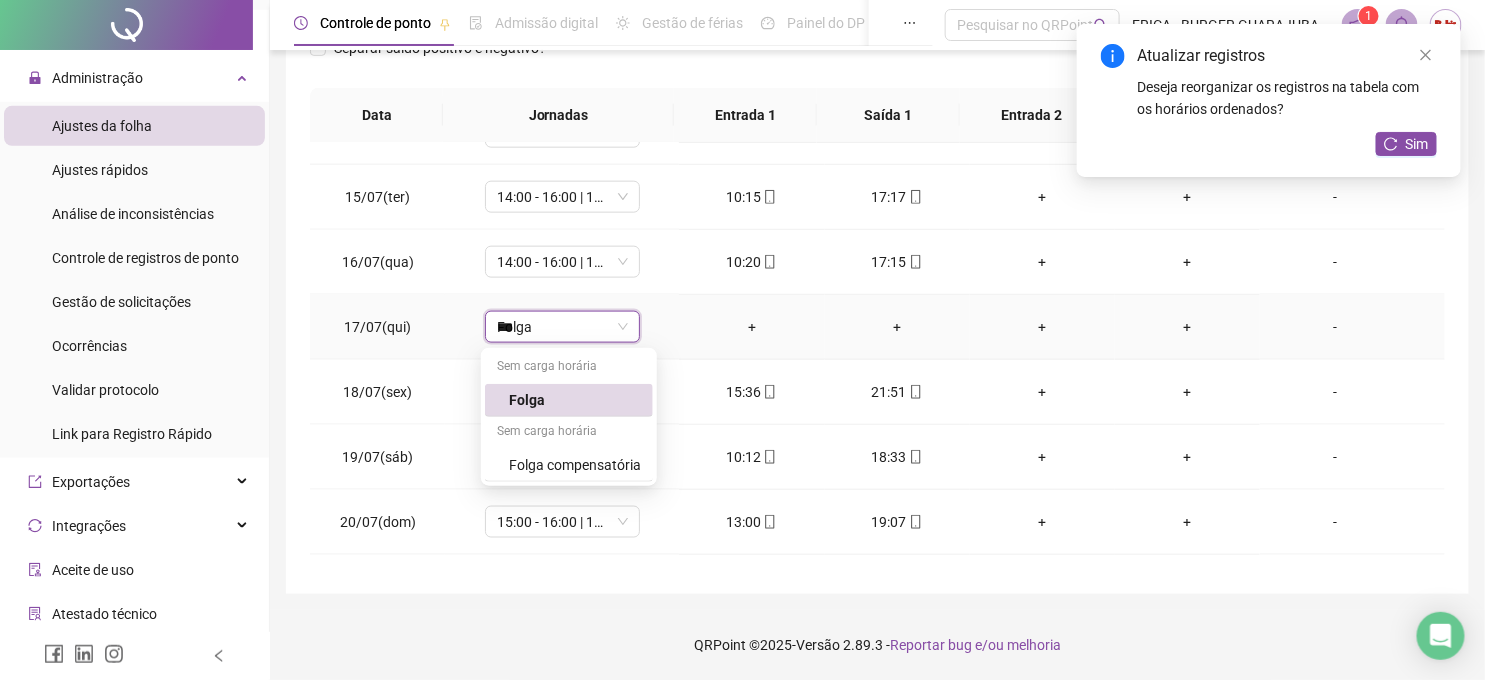 type 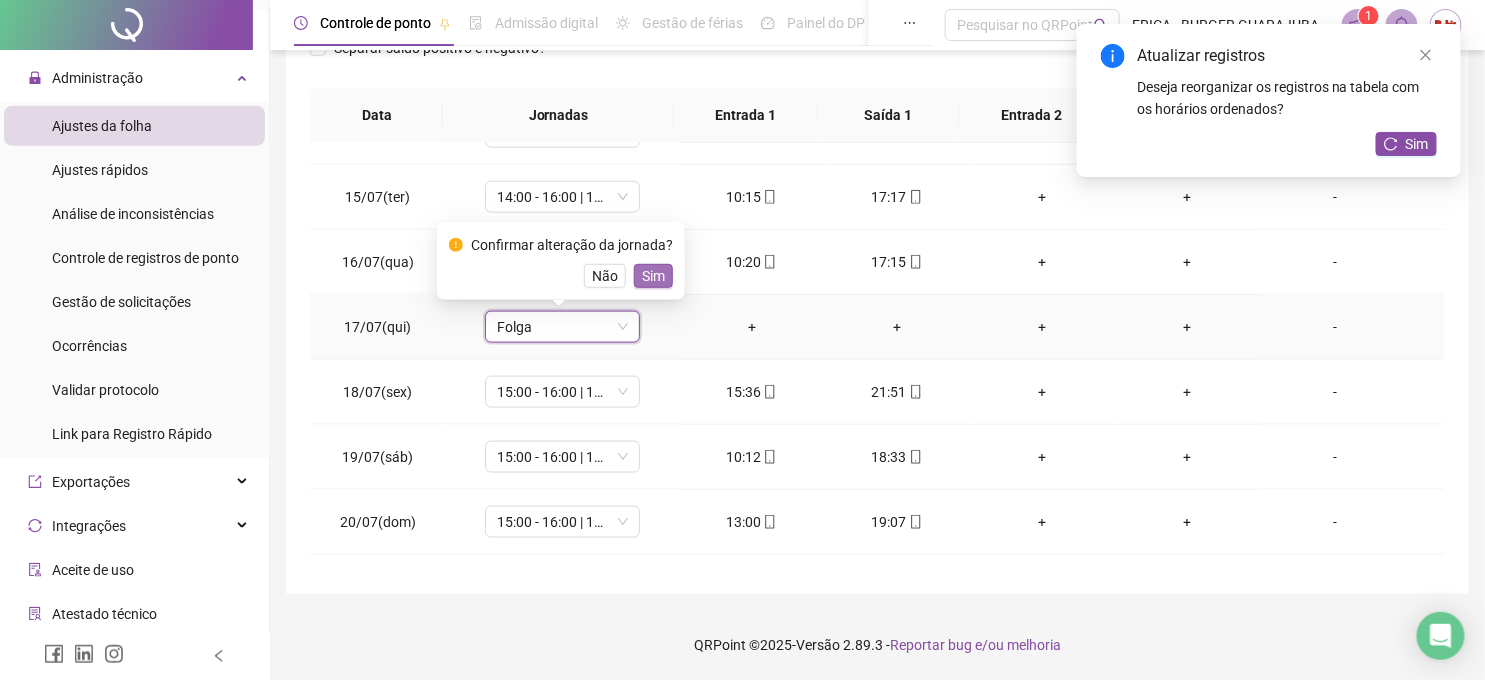 click on "Sim" at bounding box center (653, 276) 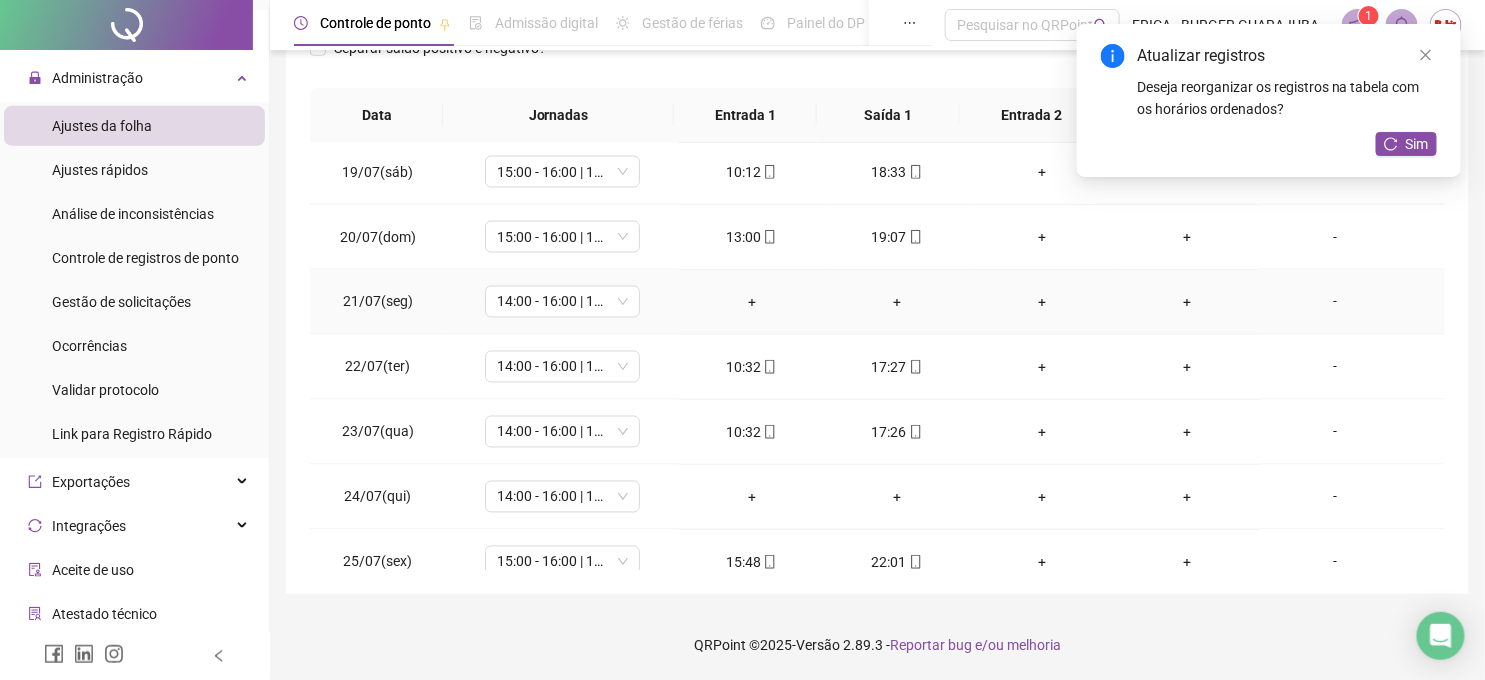 scroll, scrollTop: 1222, scrollLeft: 0, axis: vertical 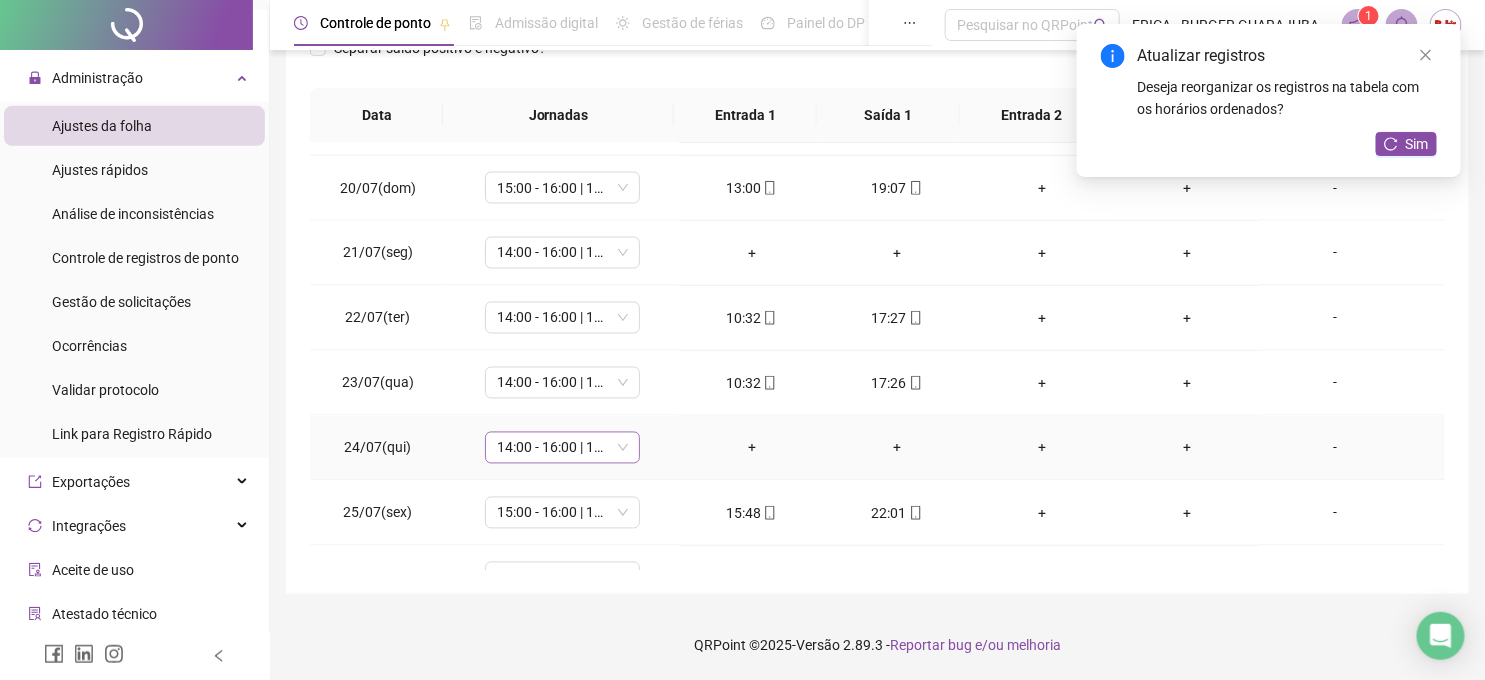 click on "14:00 - 16:00 | 17:00 - 22:20" at bounding box center [562, 448] 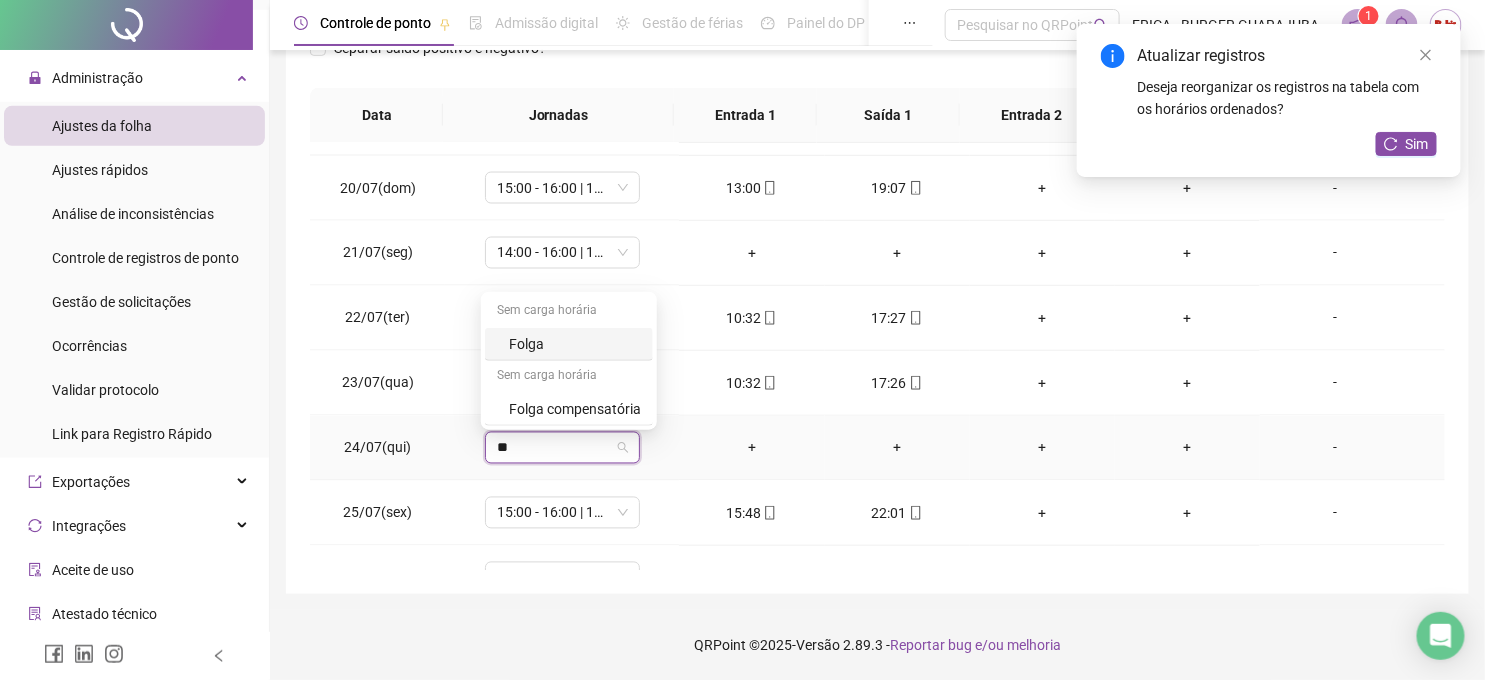 type on "***" 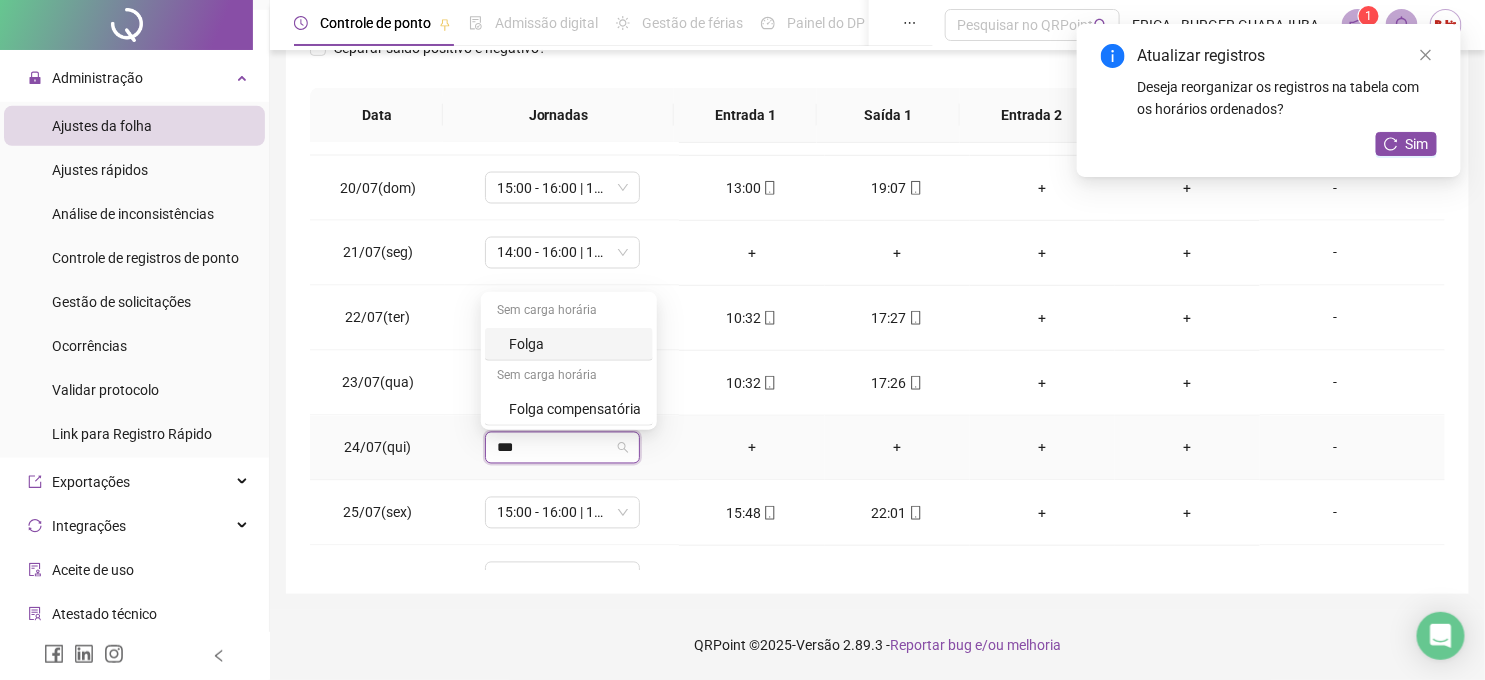click on "Folga" at bounding box center [575, 344] 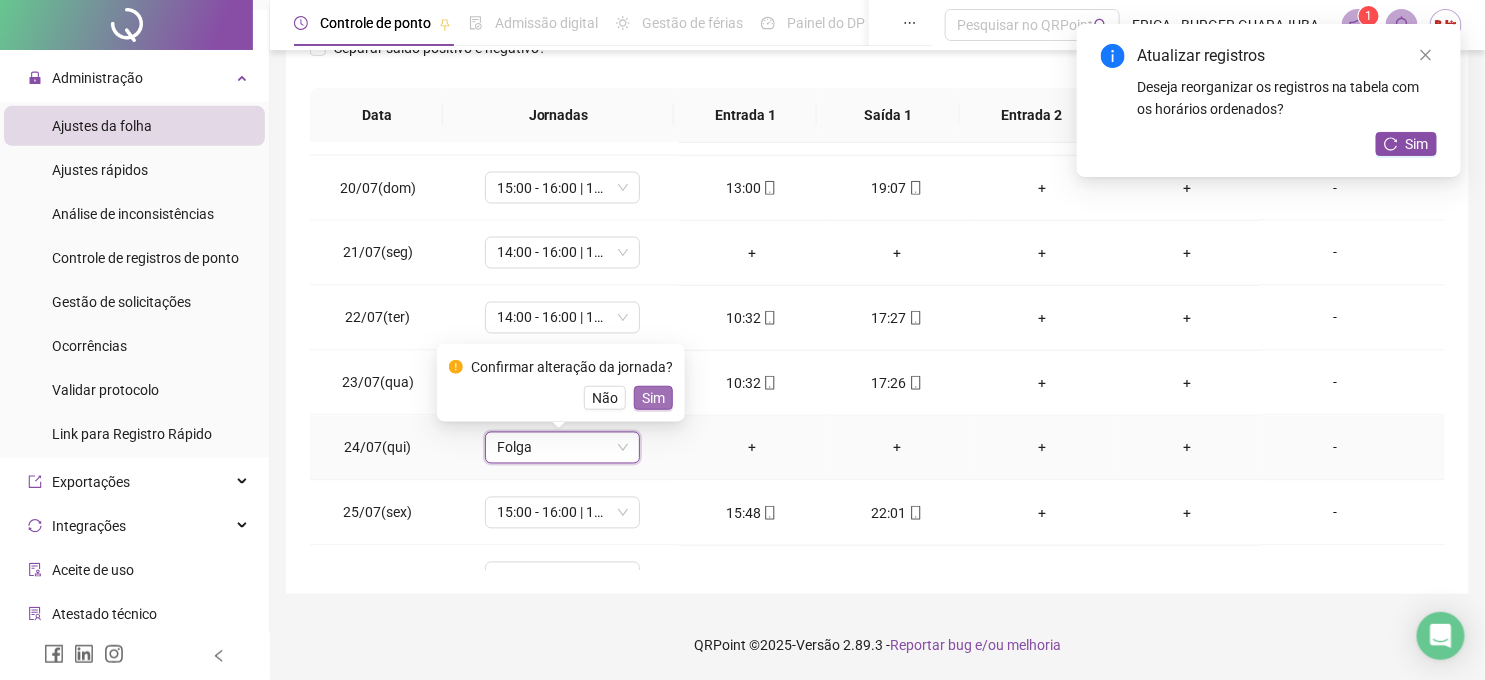 click on "Sim" at bounding box center [653, 398] 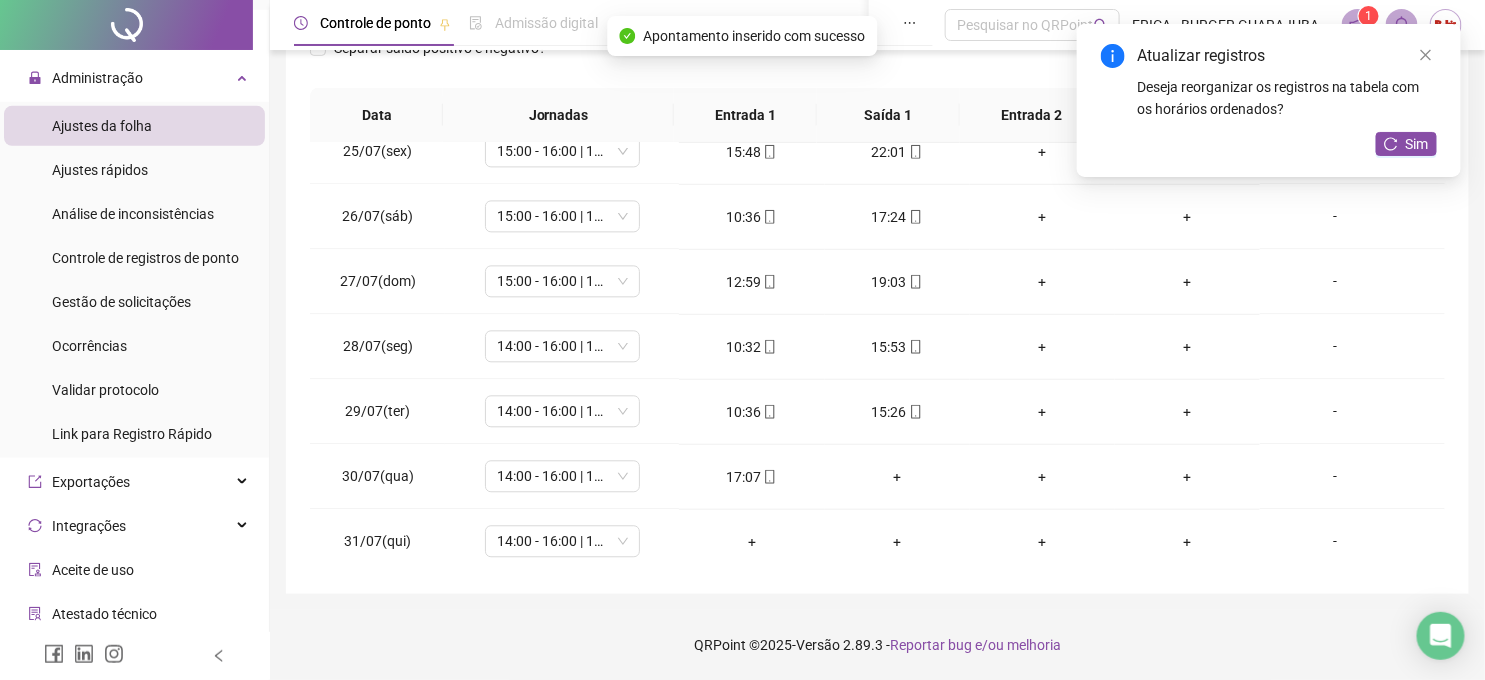 scroll, scrollTop: 1591, scrollLeft: 0, axis: vertical 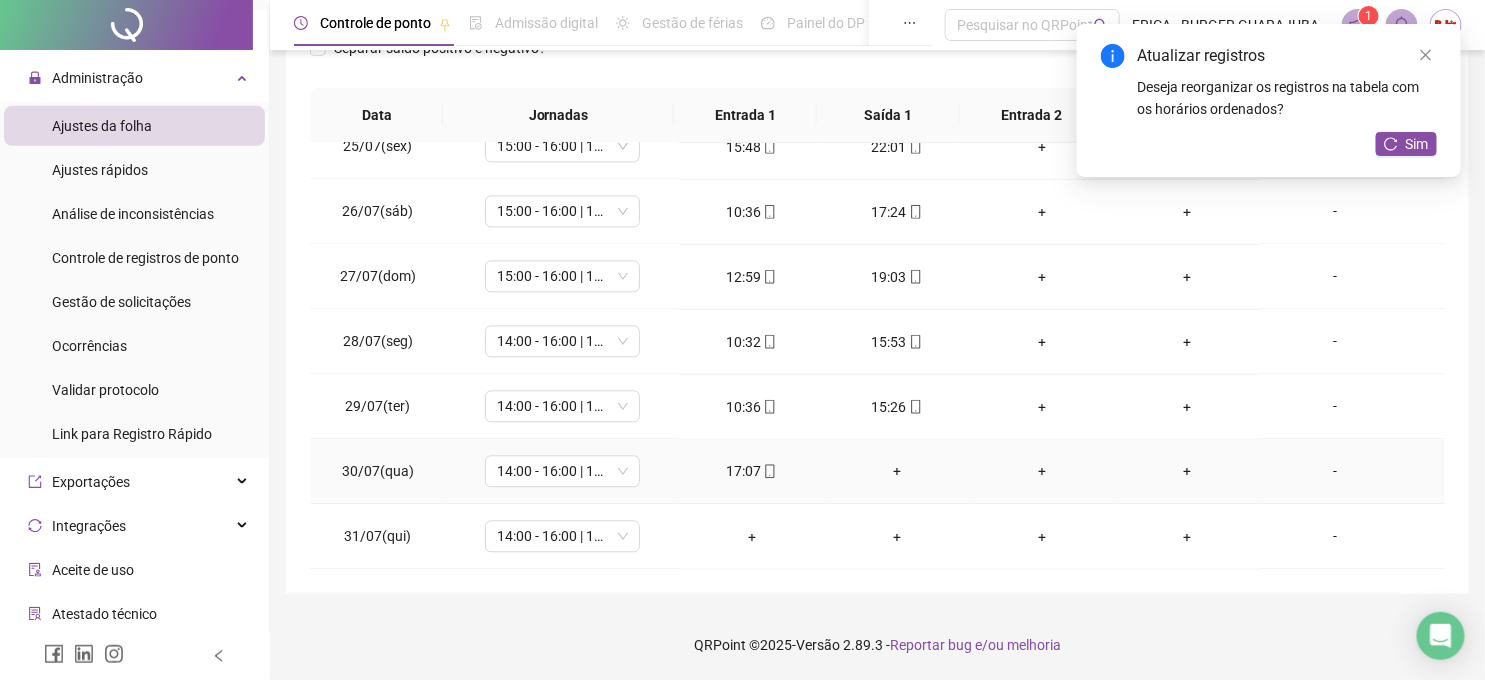 click on "+" at bounding box center (897, 472) 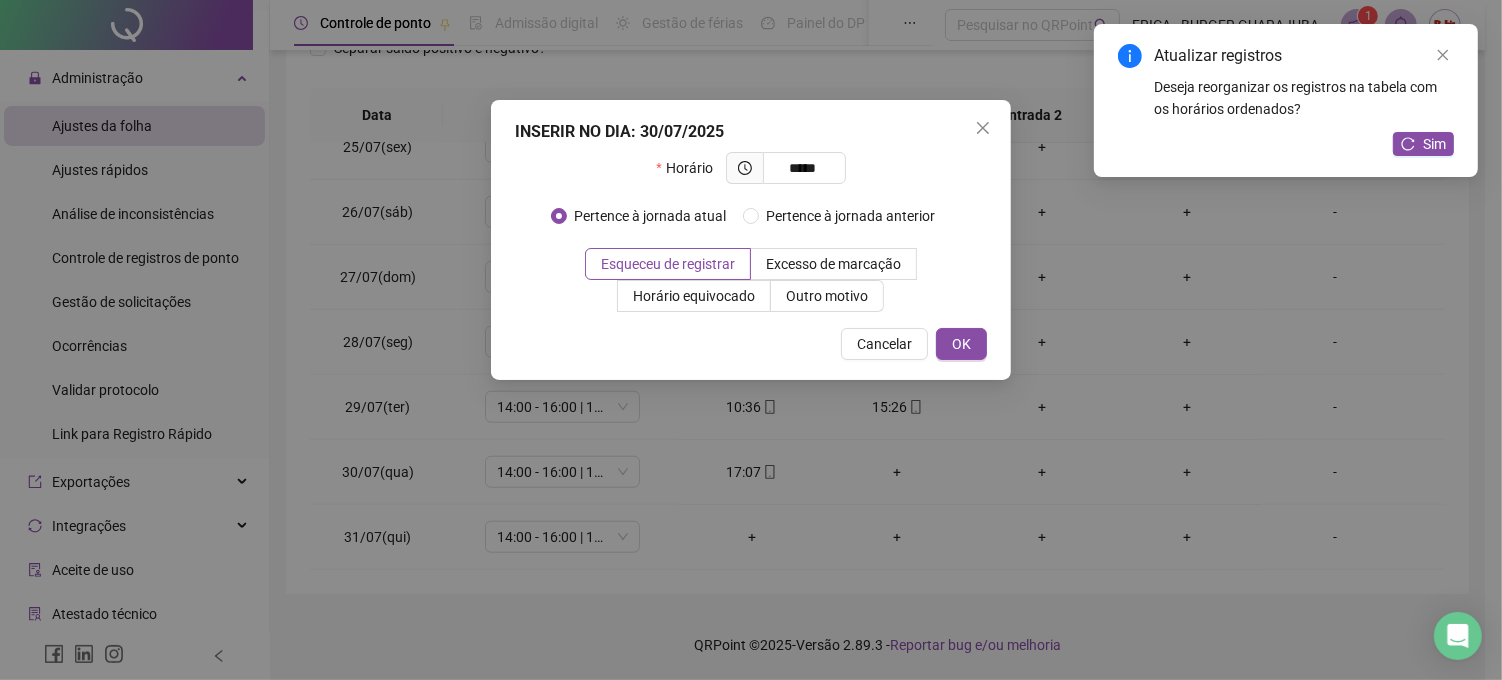 type on "*****" 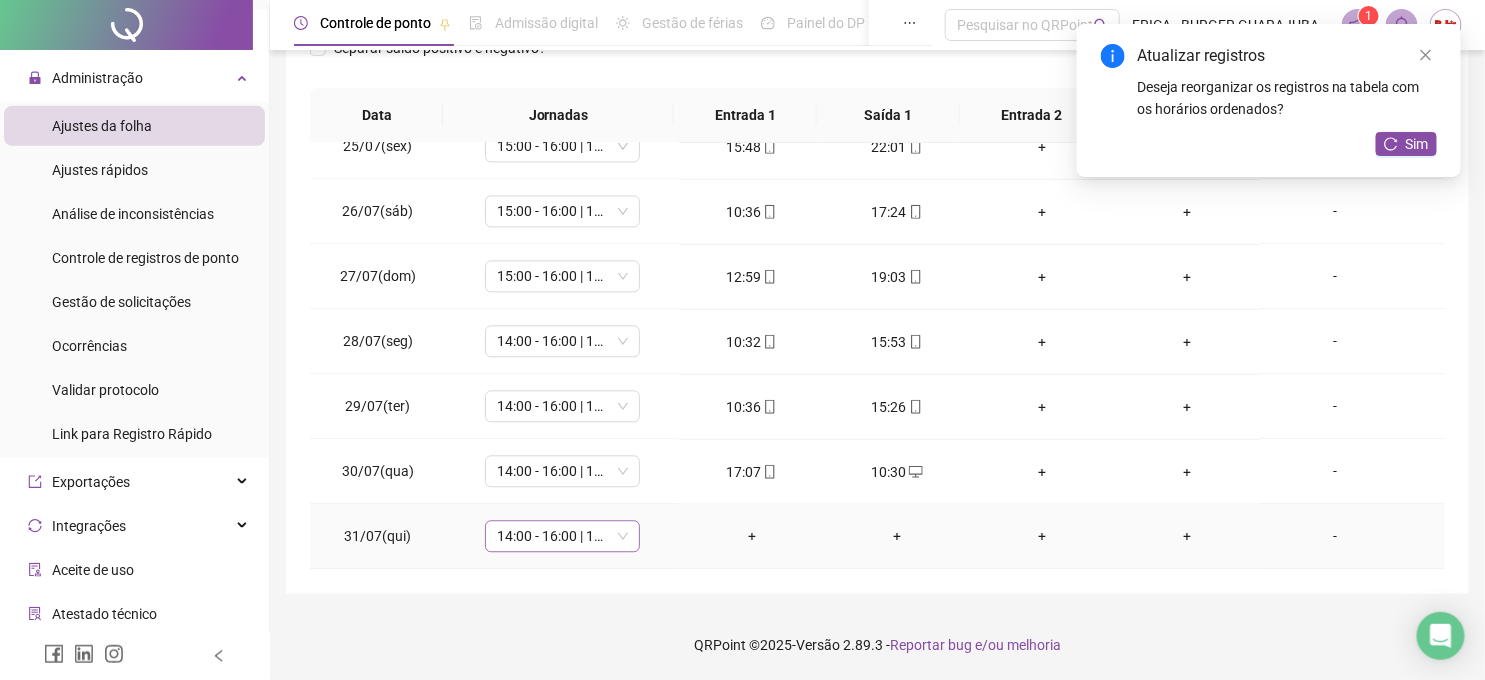 click on "14:00 - 16:00 | 17:00 - 22:20" at bounding box center [562, 537] 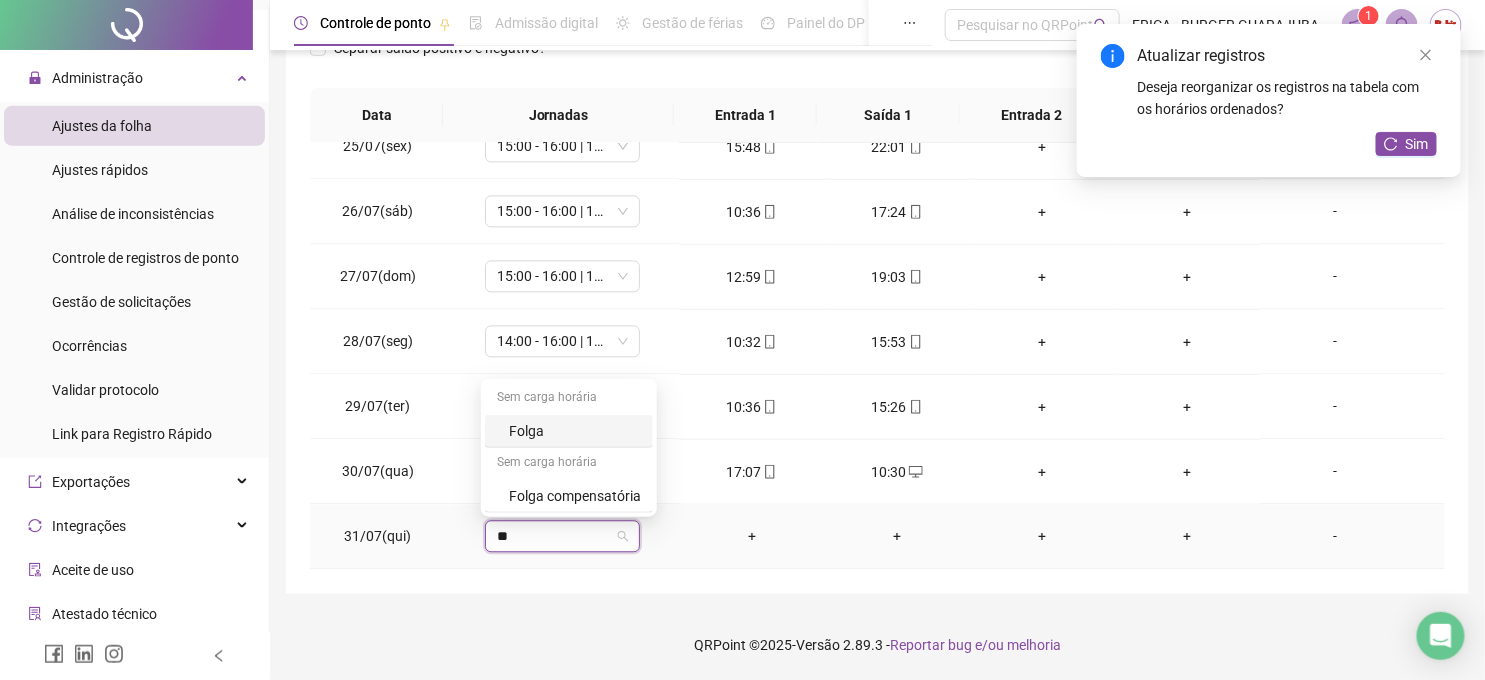 type on "***" 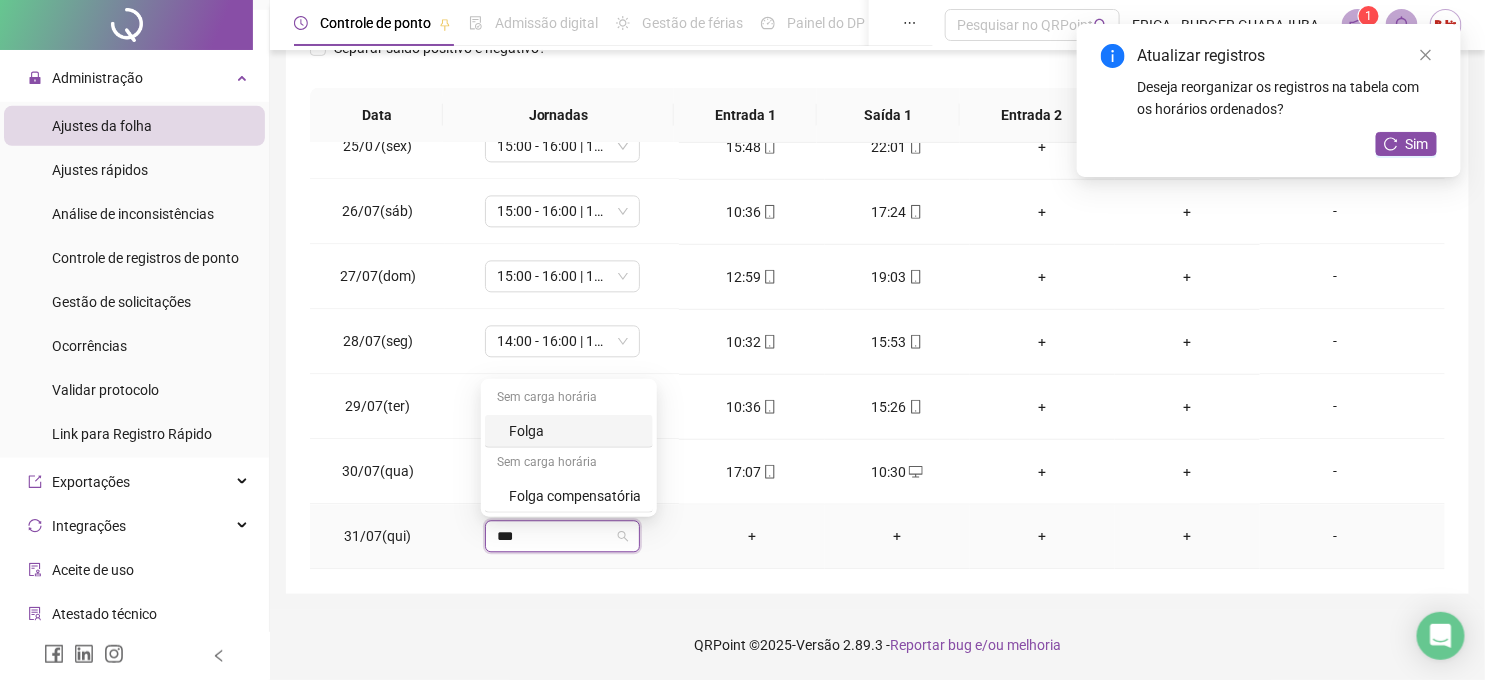 click on "Folga" at bounding box center [575, 431] 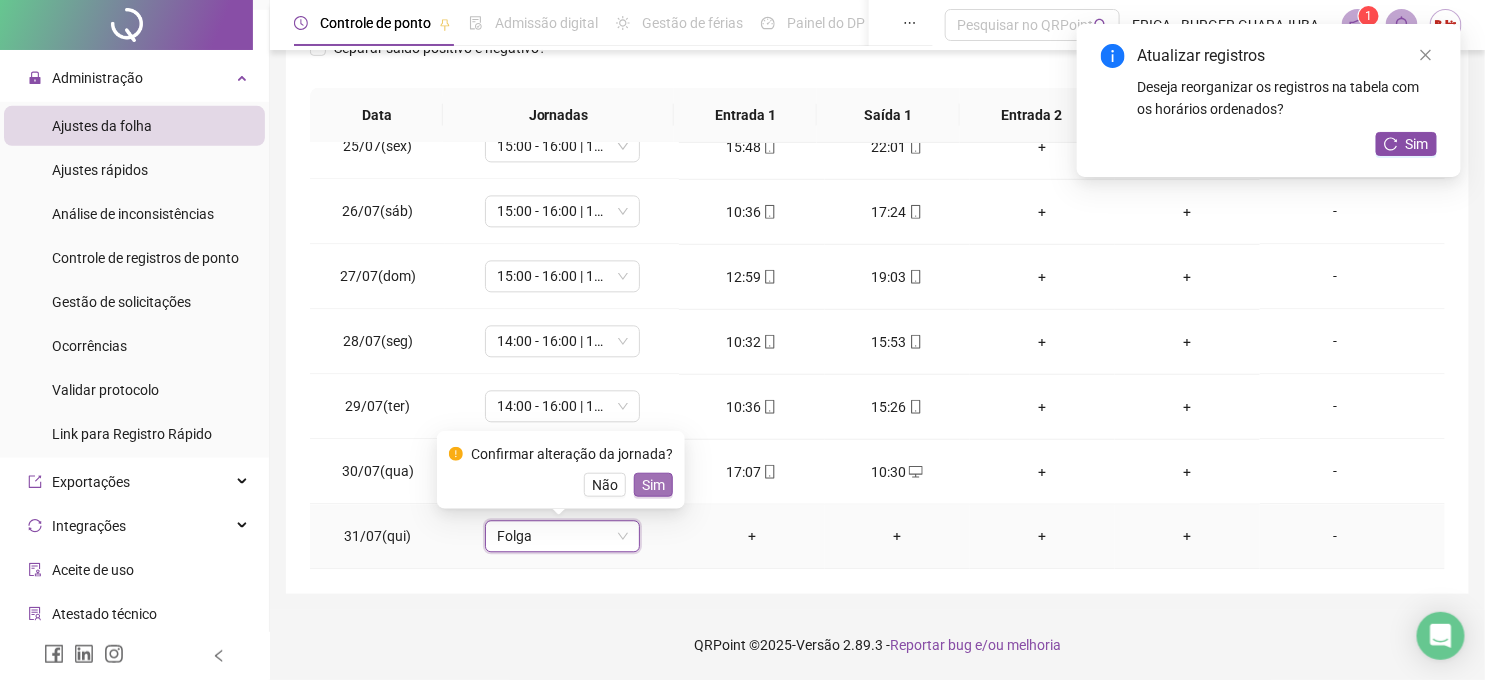 click on "Sim" at bounding box center (653, 485) 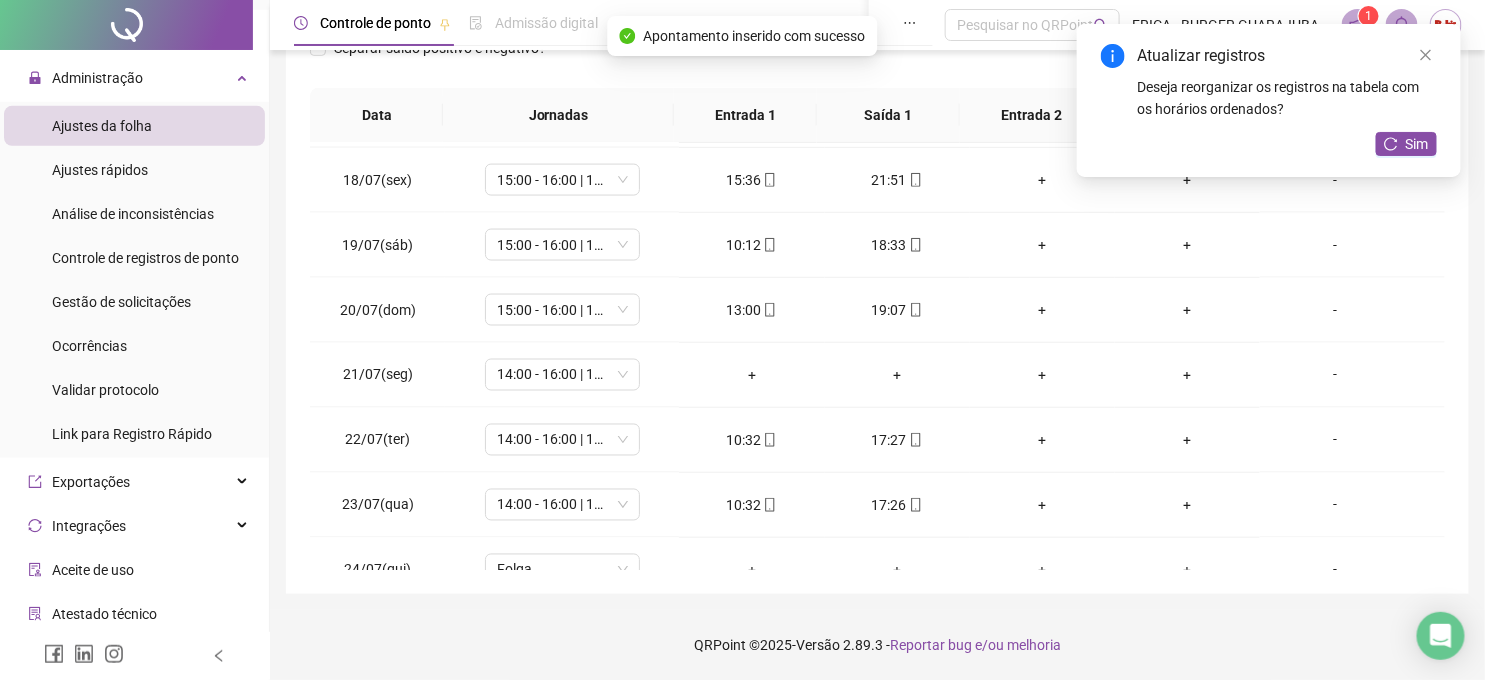 scroll, scrollTop: 1035, scrollLeft: 0, axis: vertical 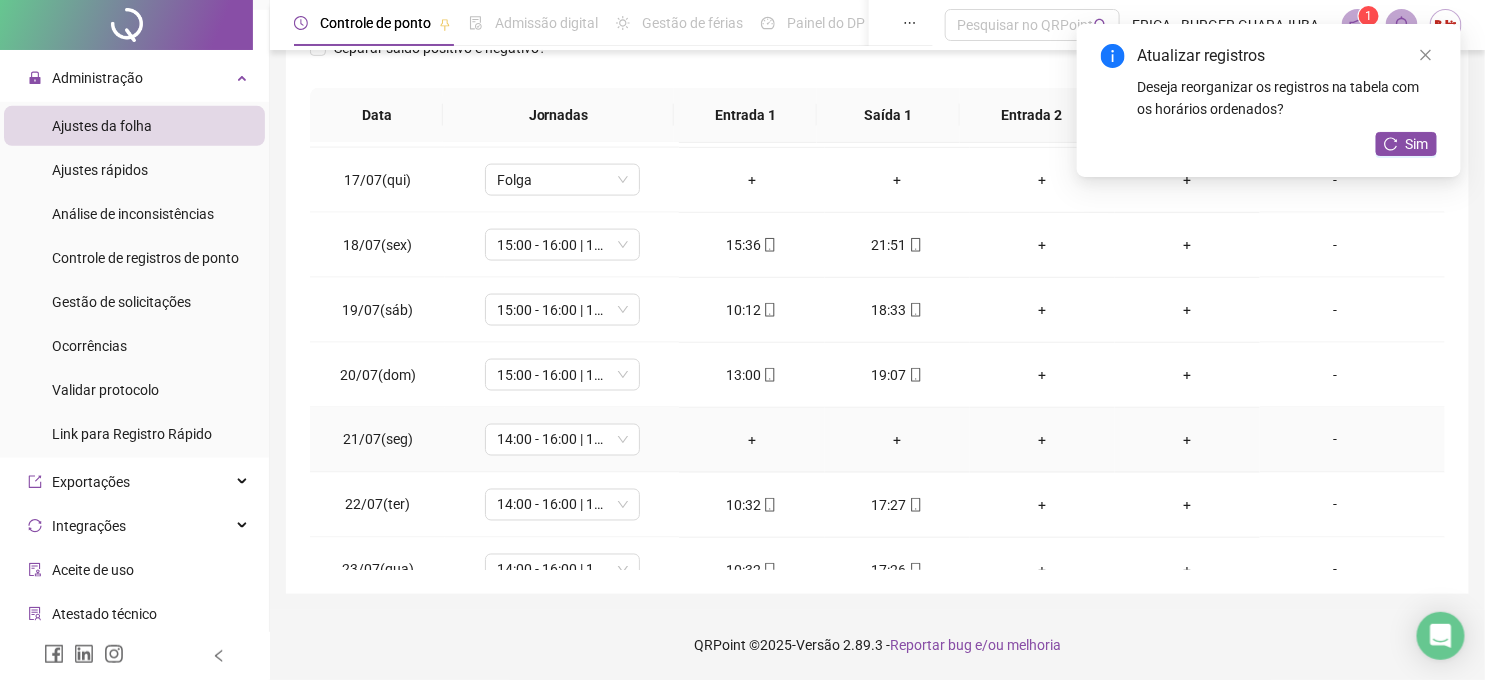 click on "+" at bounding box center [751, 440] 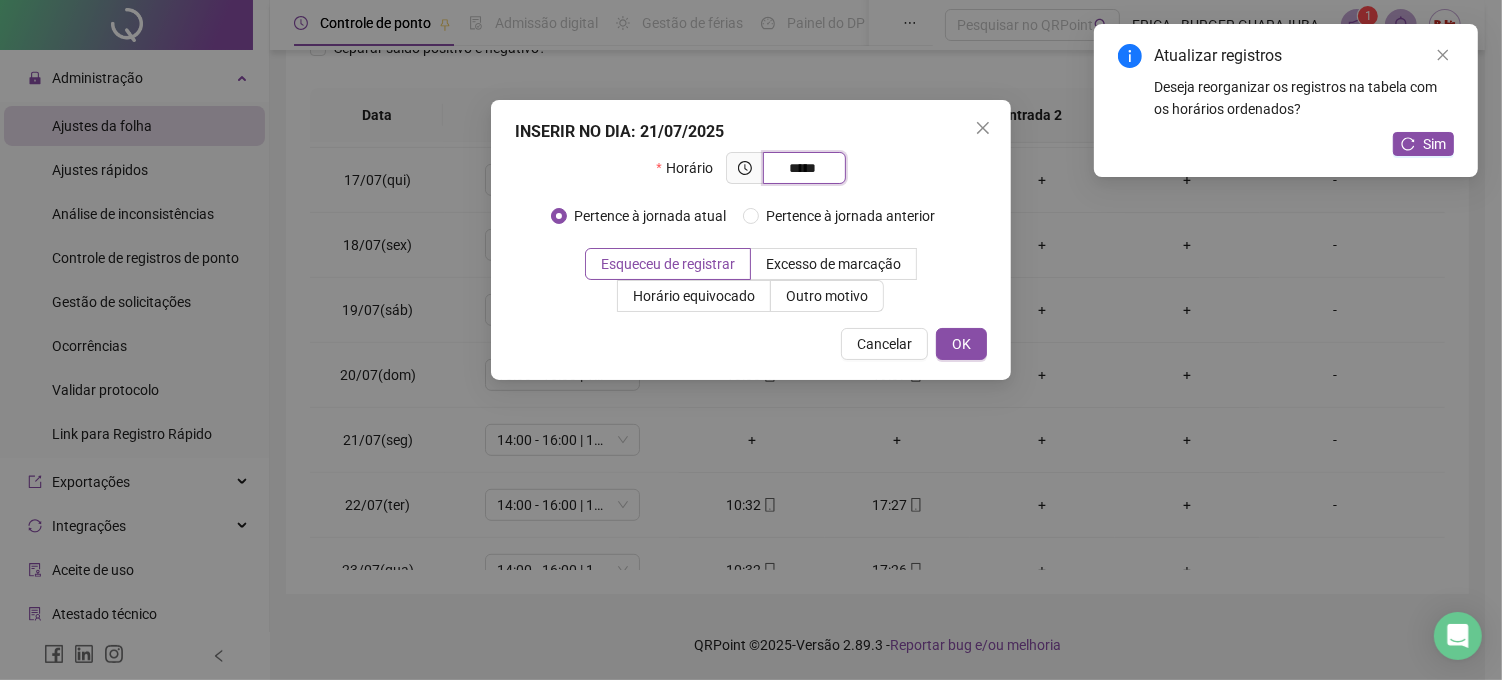 type on "*****" 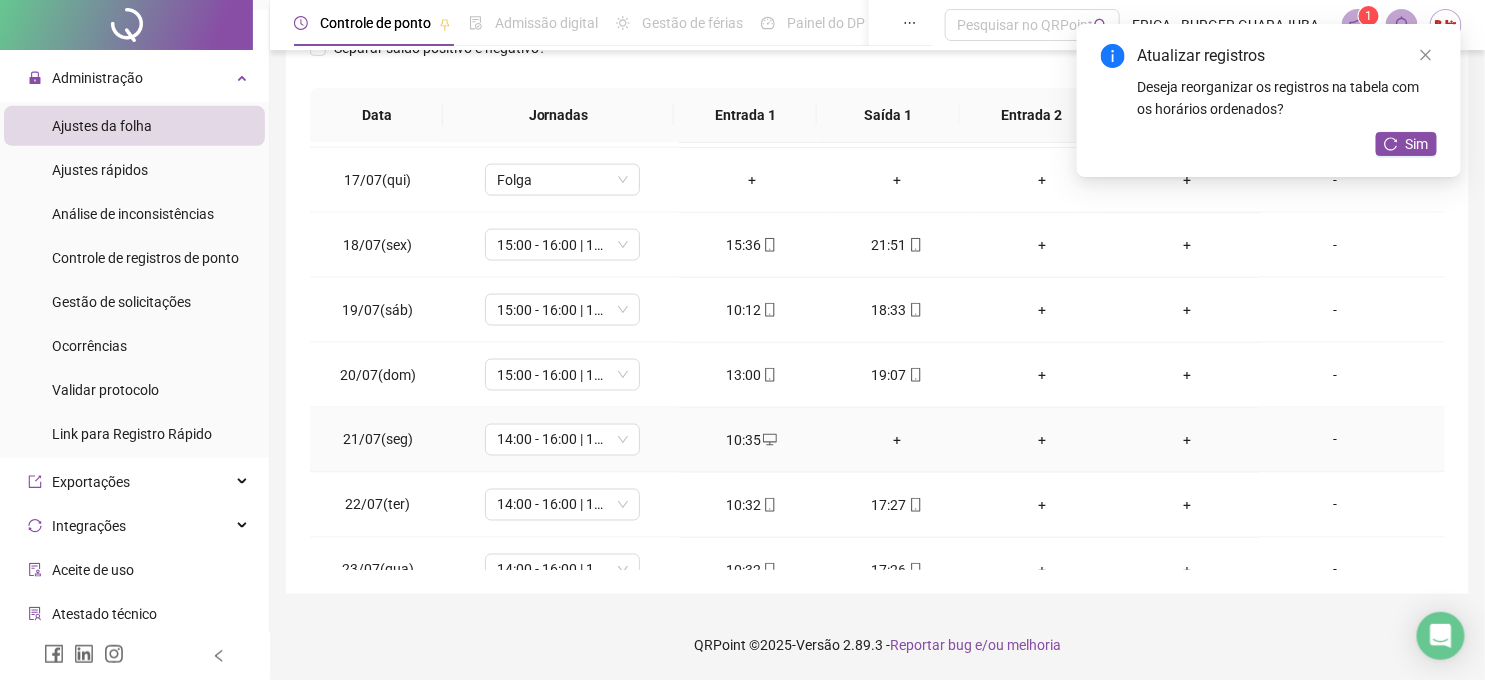click on "+" at bounding box center [897, 440] 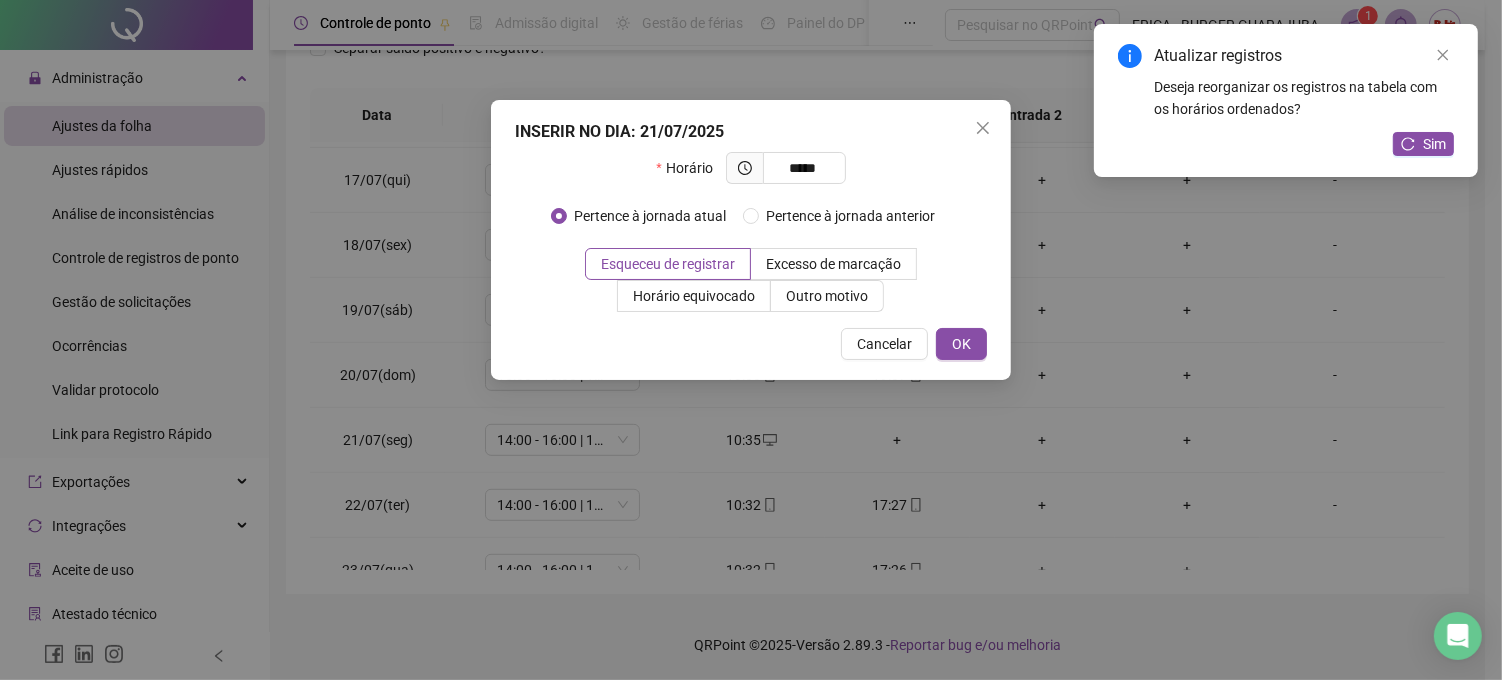 type on "*****" 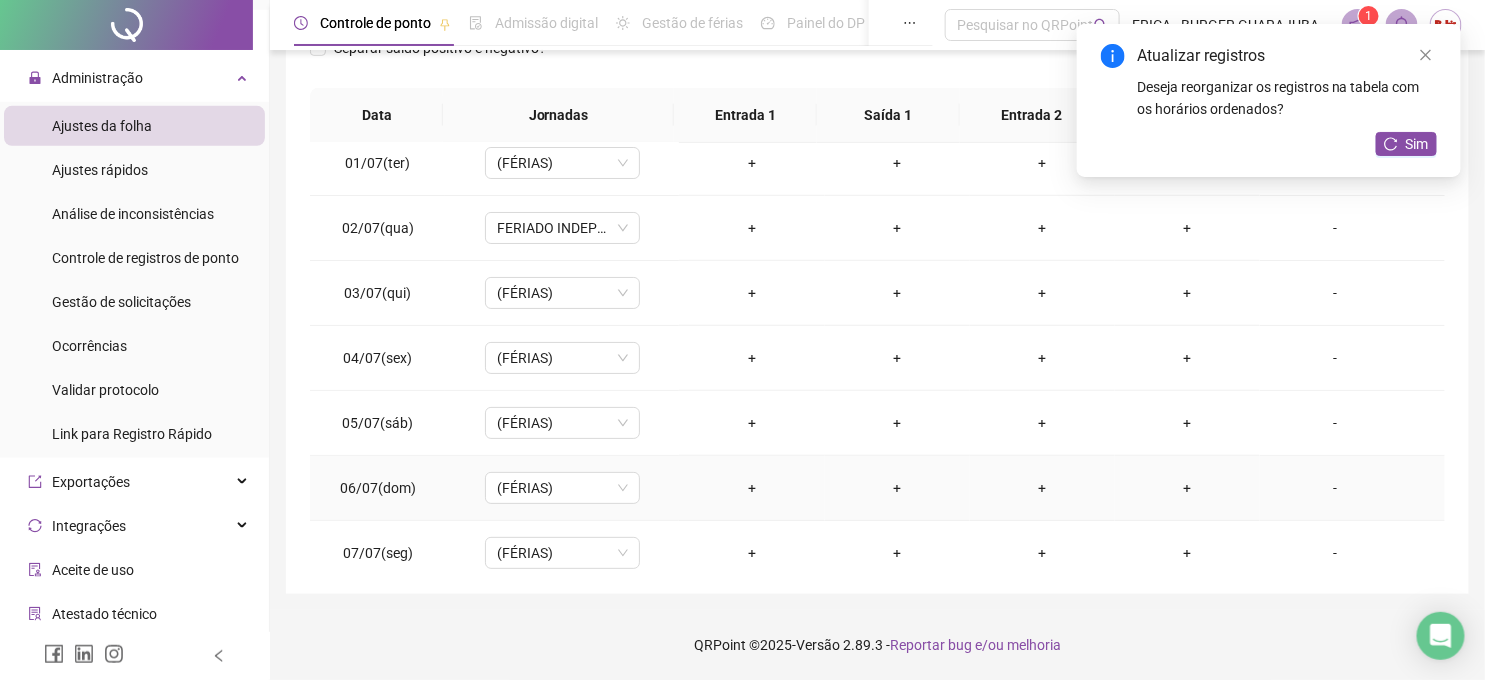 scroll, scrollTop: 0, scrollLeft: 0, axis: both 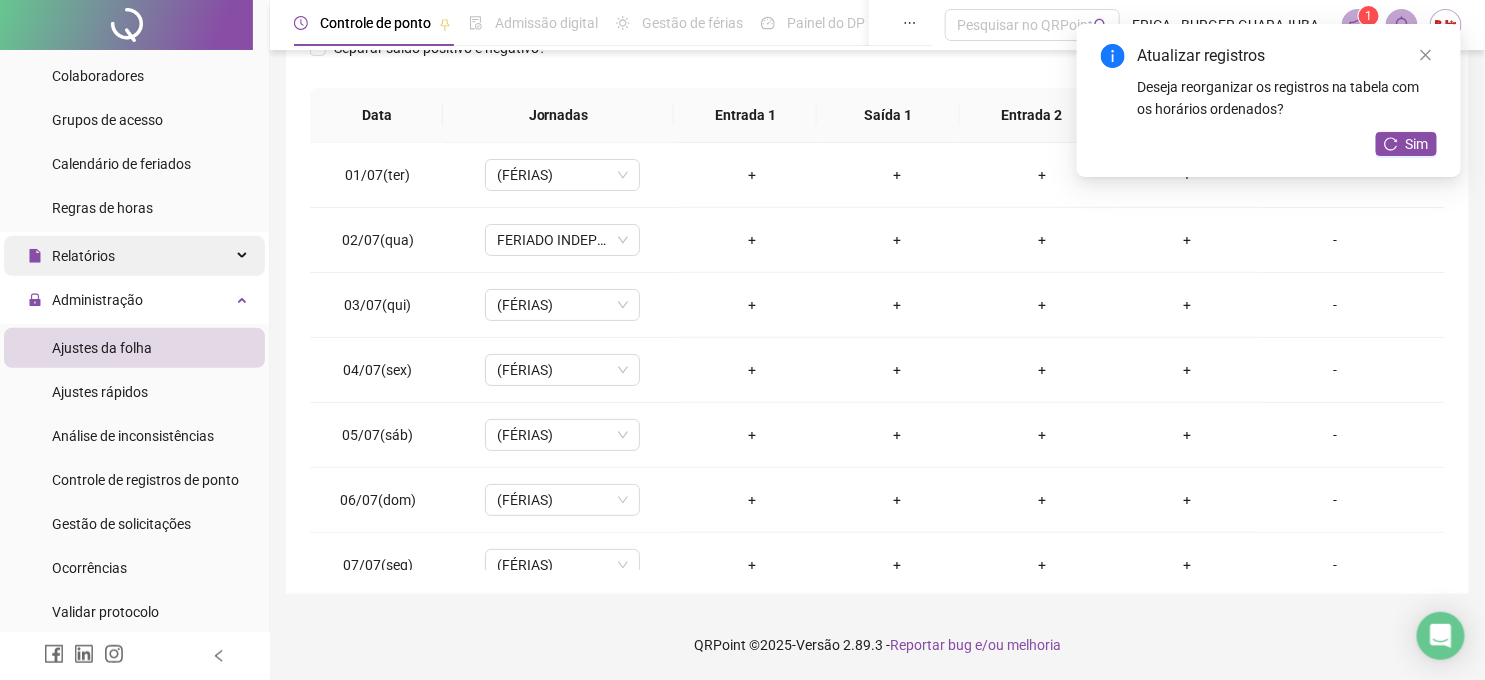 click on "Relatórios" at bounding box center [134, 256] 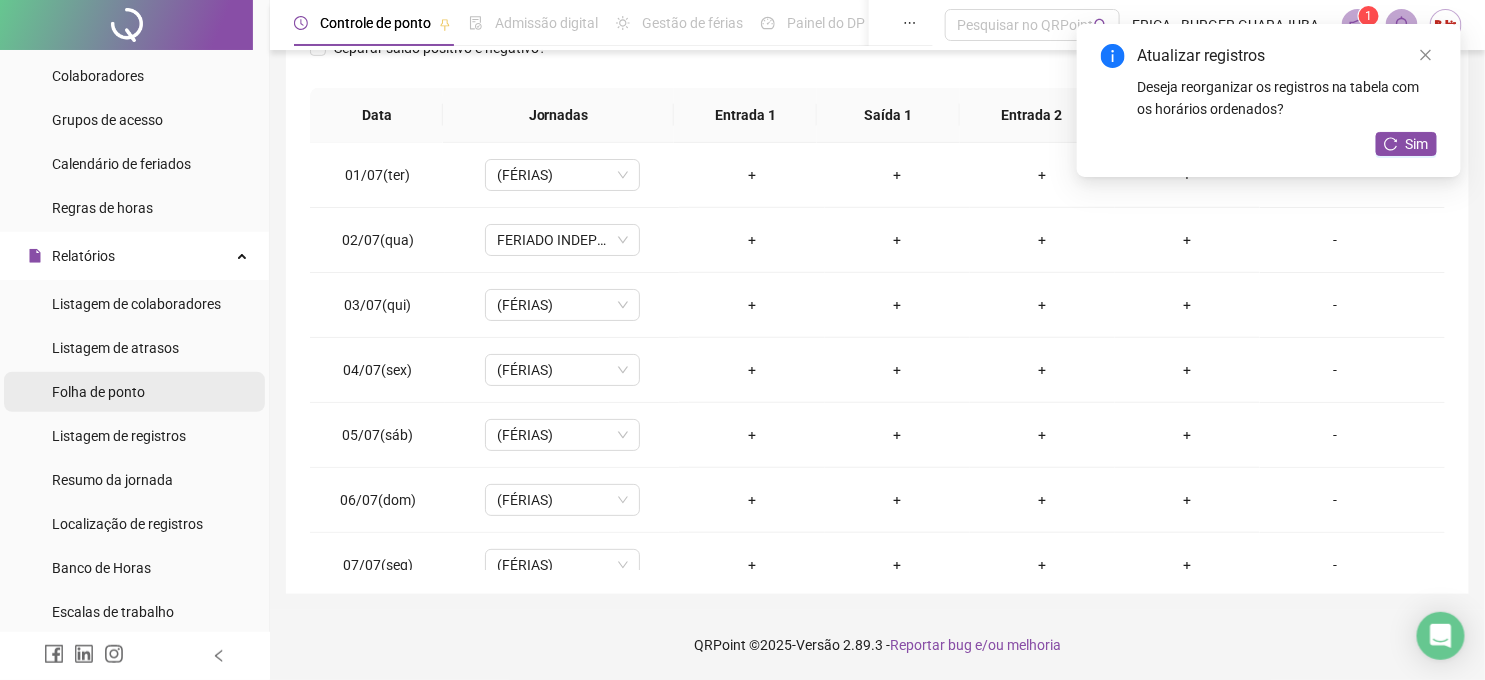 click on "Folha de ponto" at bounding box center (98, 392) 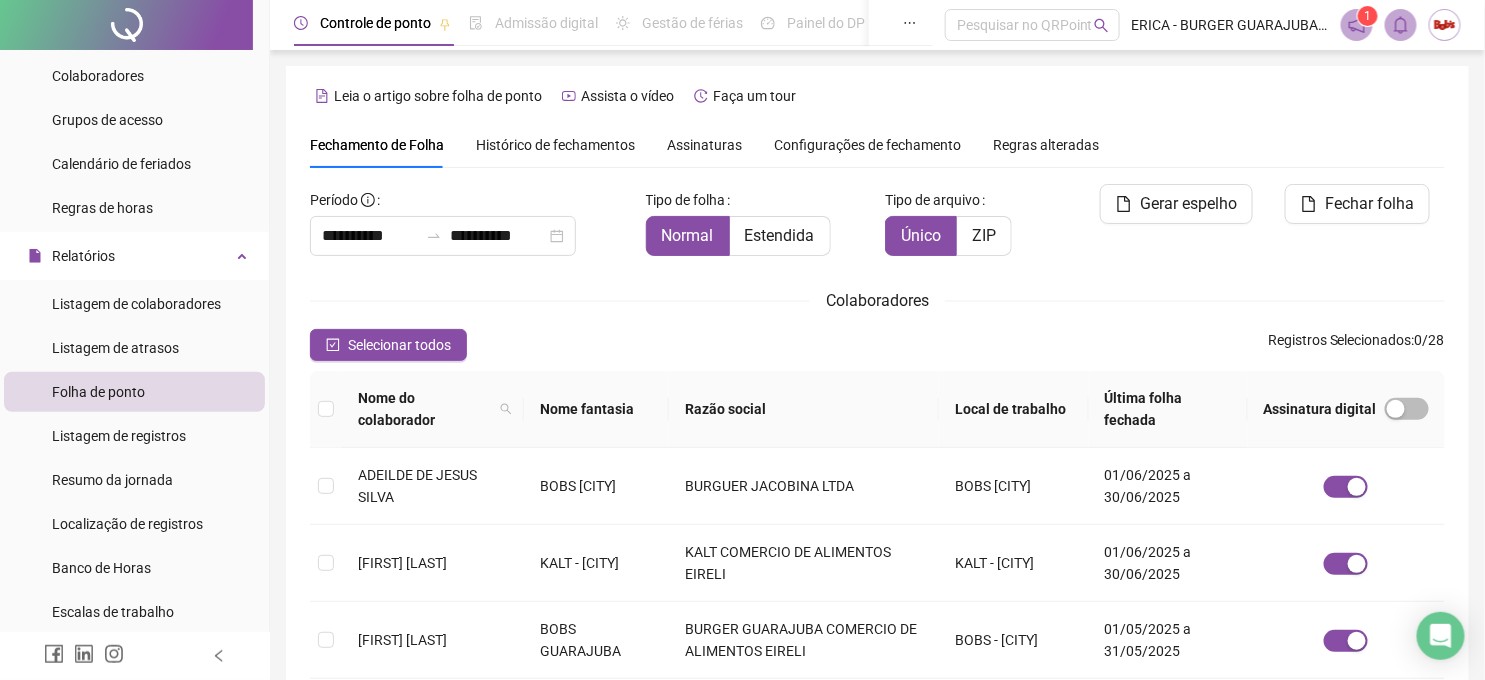 scroll, scrollTop: 70, scrollLeft: 0, axis: vertical 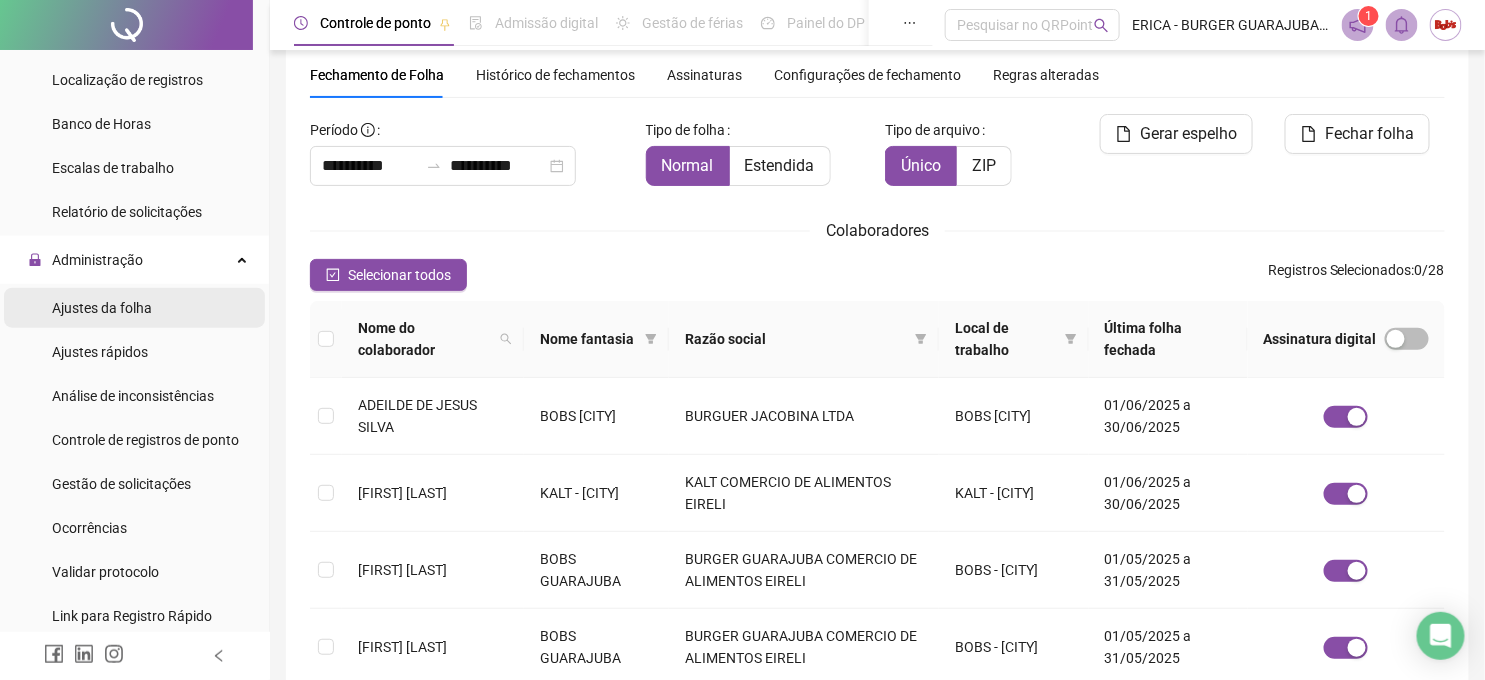 click on "Ajustes da folha" at bounding box center [102, 308] 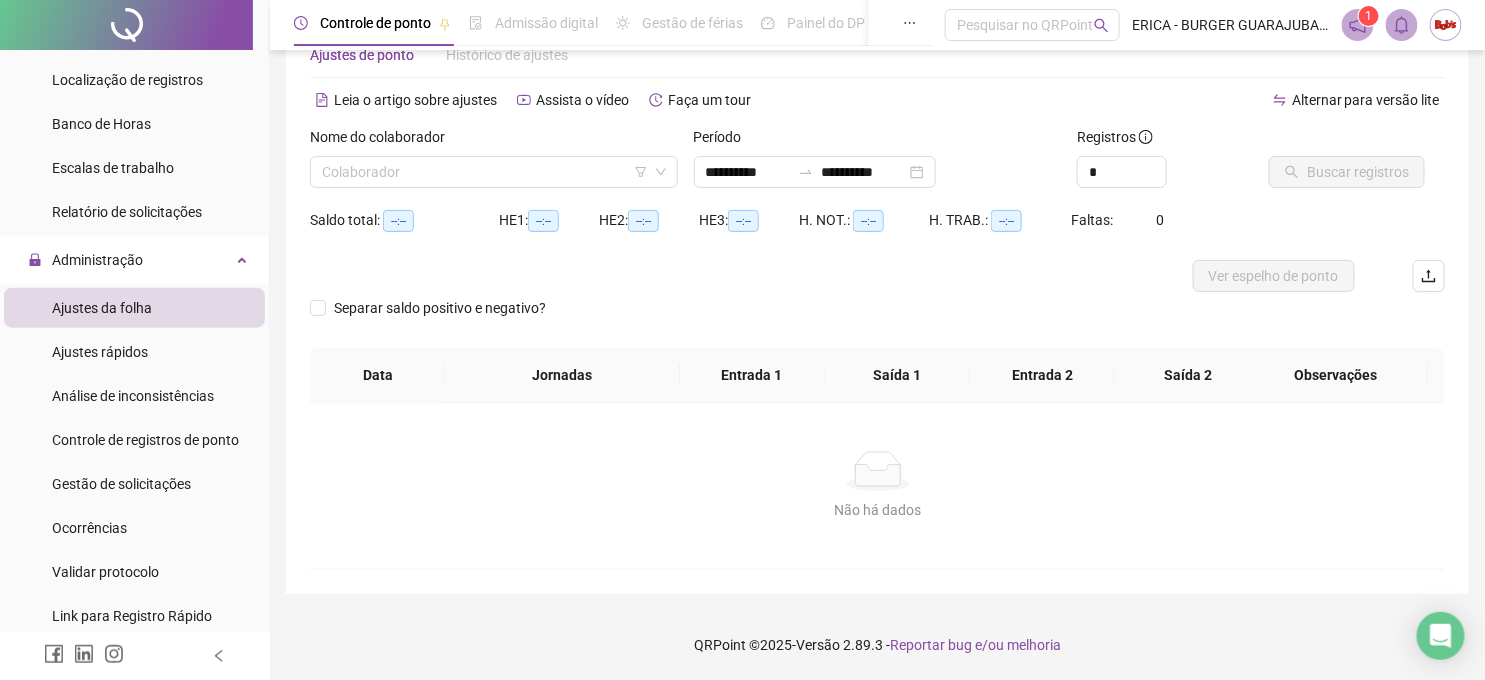 scroll, scrollTop: 57, scrollLeft: 0, axis: vertical 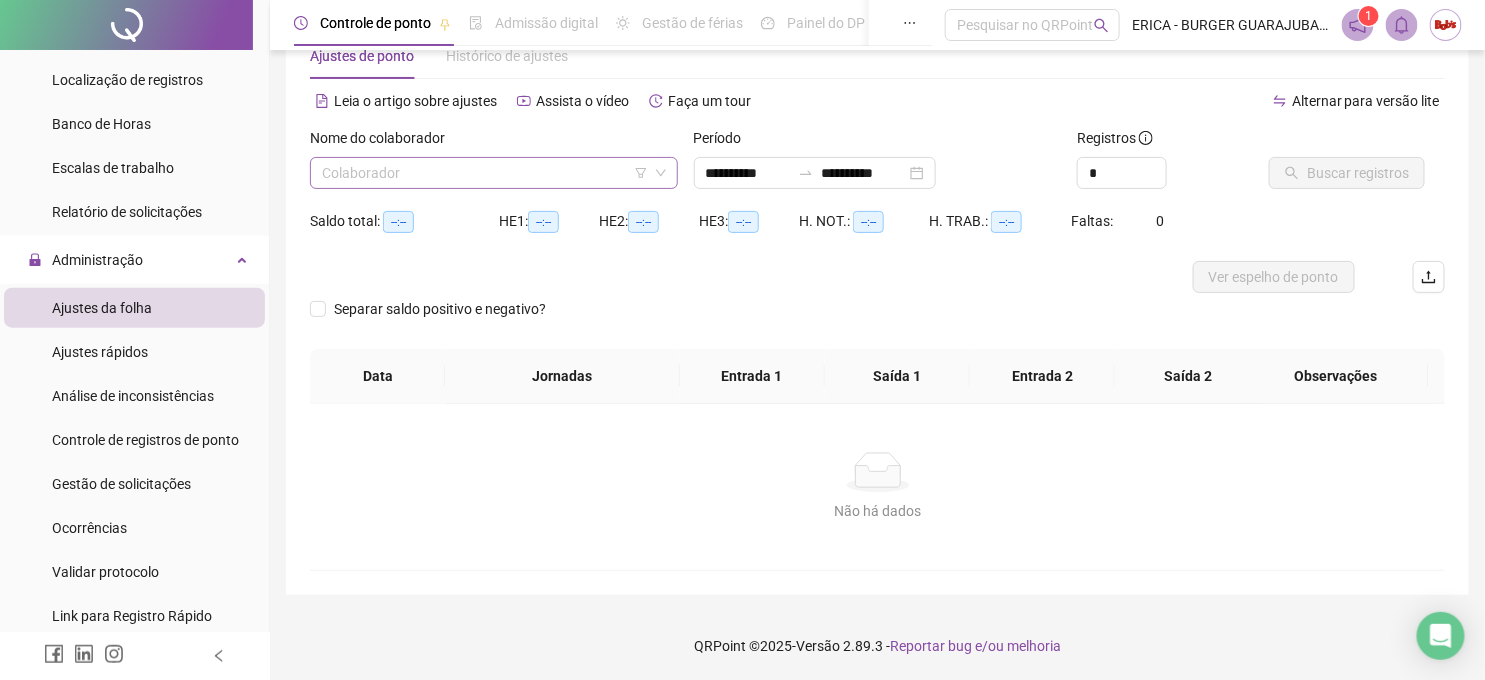 click at bounding box center [485, 173] 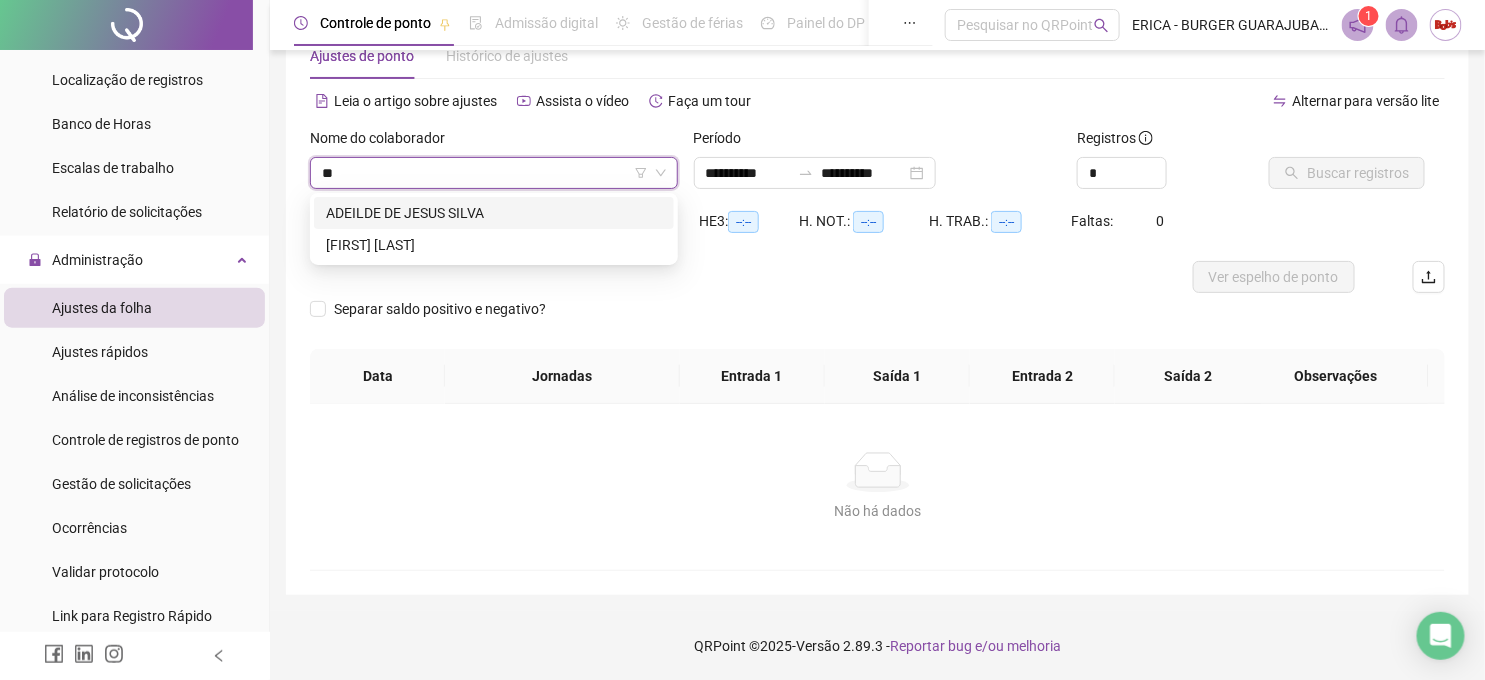 type on "***" 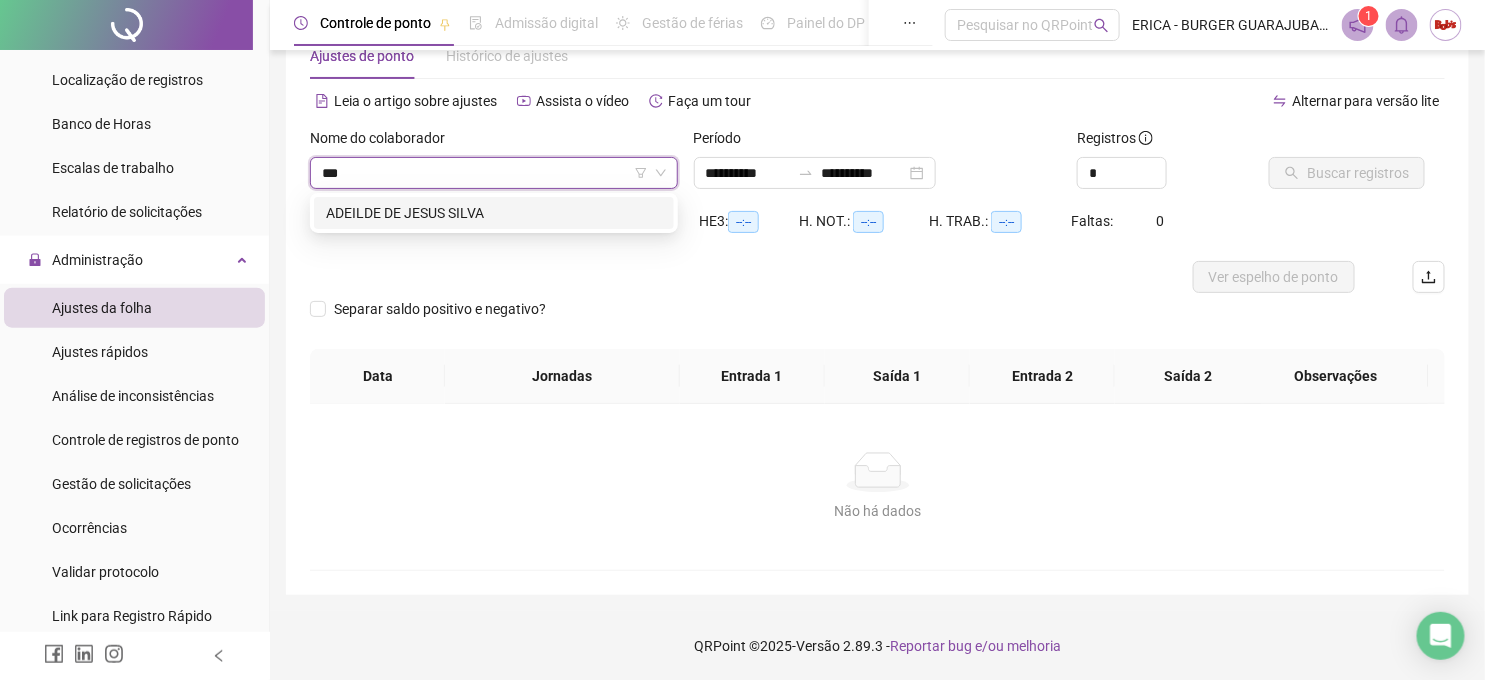 click on "ADEILDE DE JESUS SILVA" at bounding box center (494, 213) 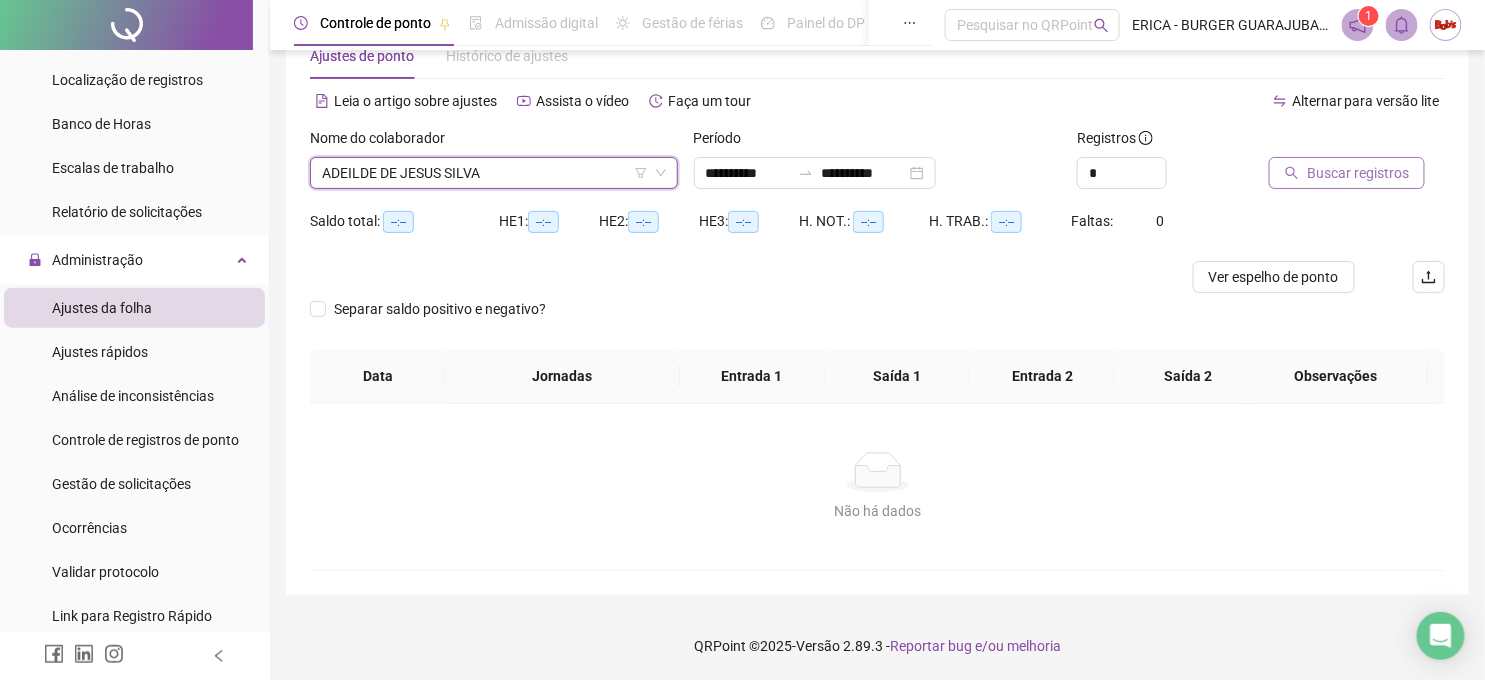 click 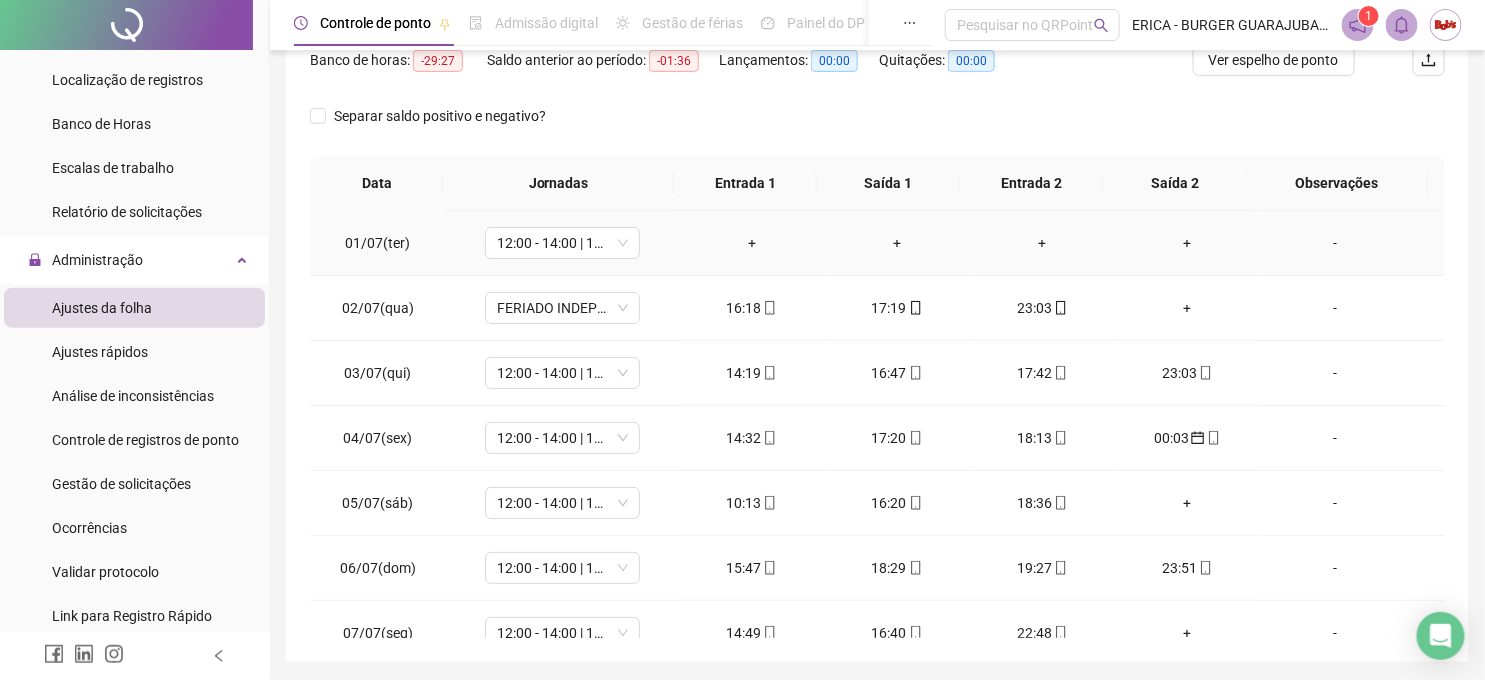 scroll, scrollTop: 280, scrollLeft: 0, axis: vertical 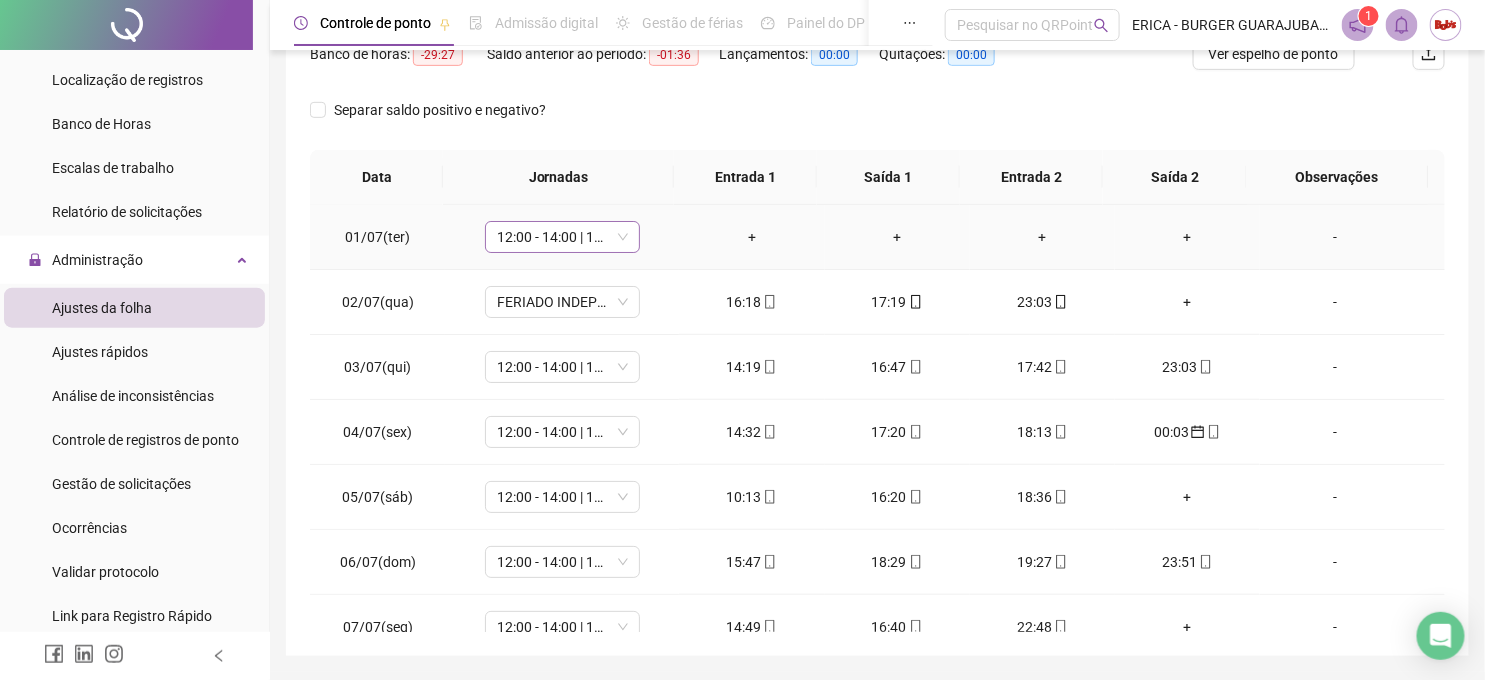 click on "12:00 - 14:00 | 15:00 - 20:20" at bounding box center (562, 237) 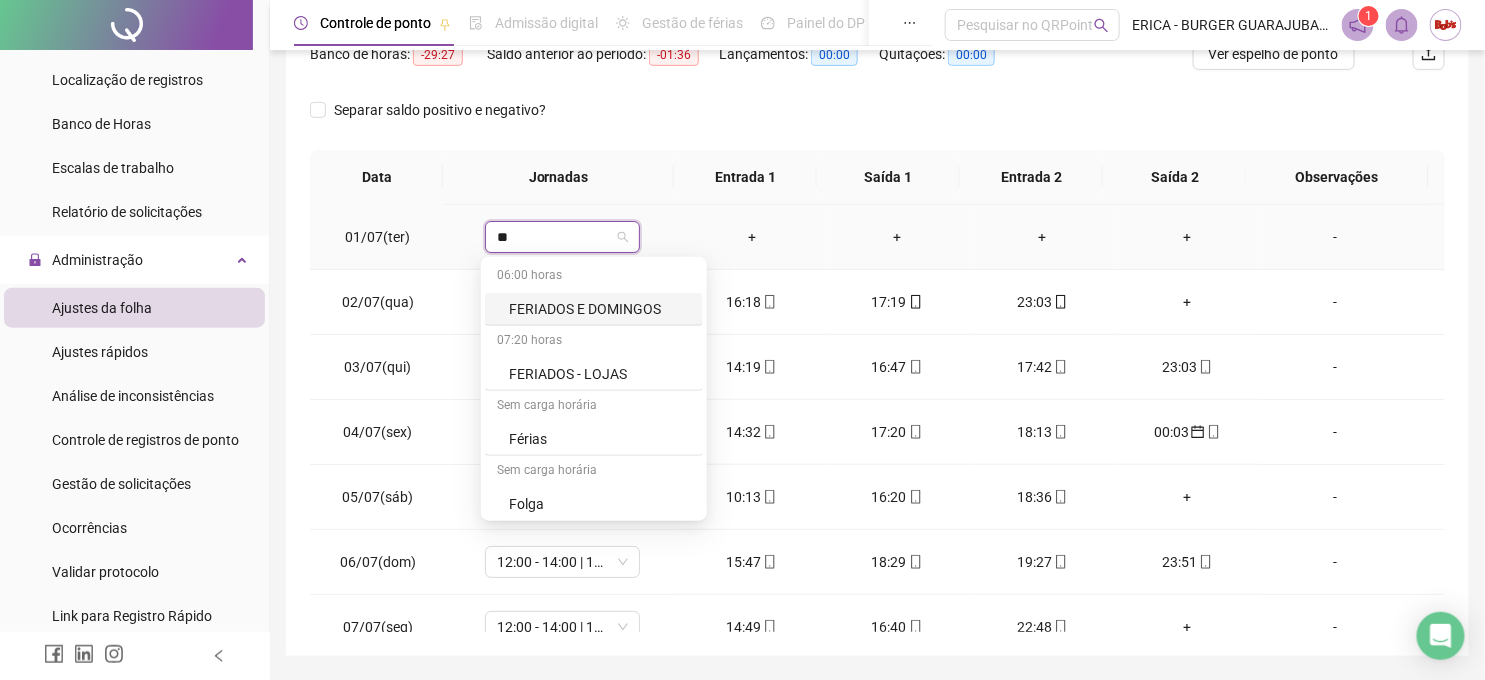 type on "***" 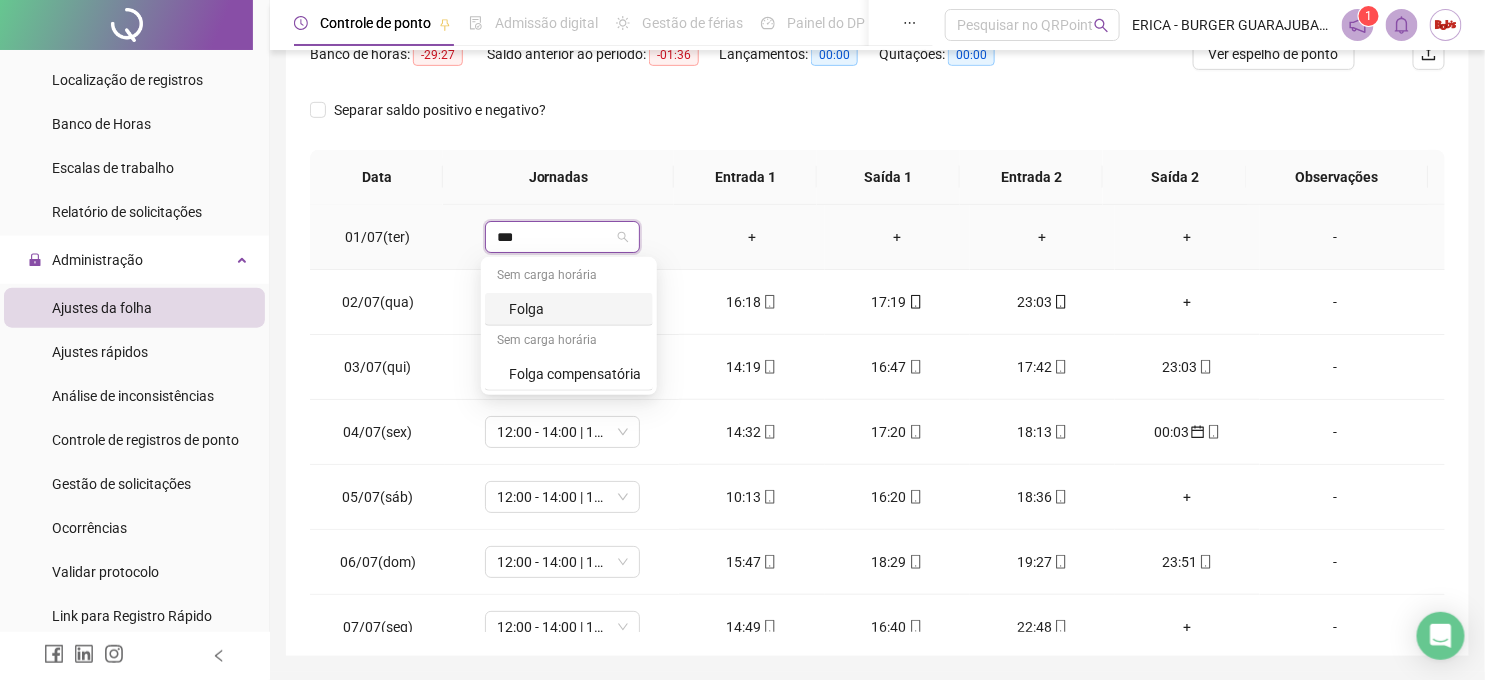click on "Folga" at bounding box center [575, 309] 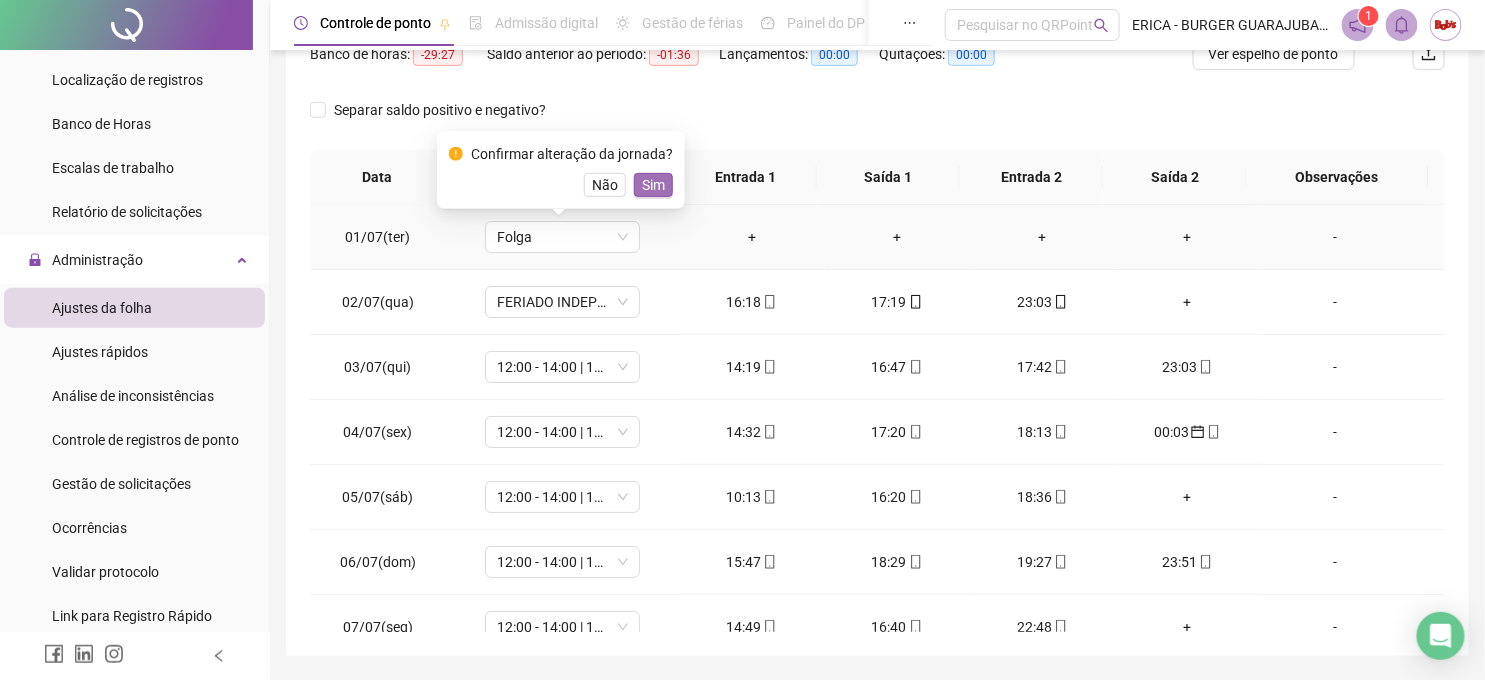 click on "Sim" at bounding box center (653, 185) 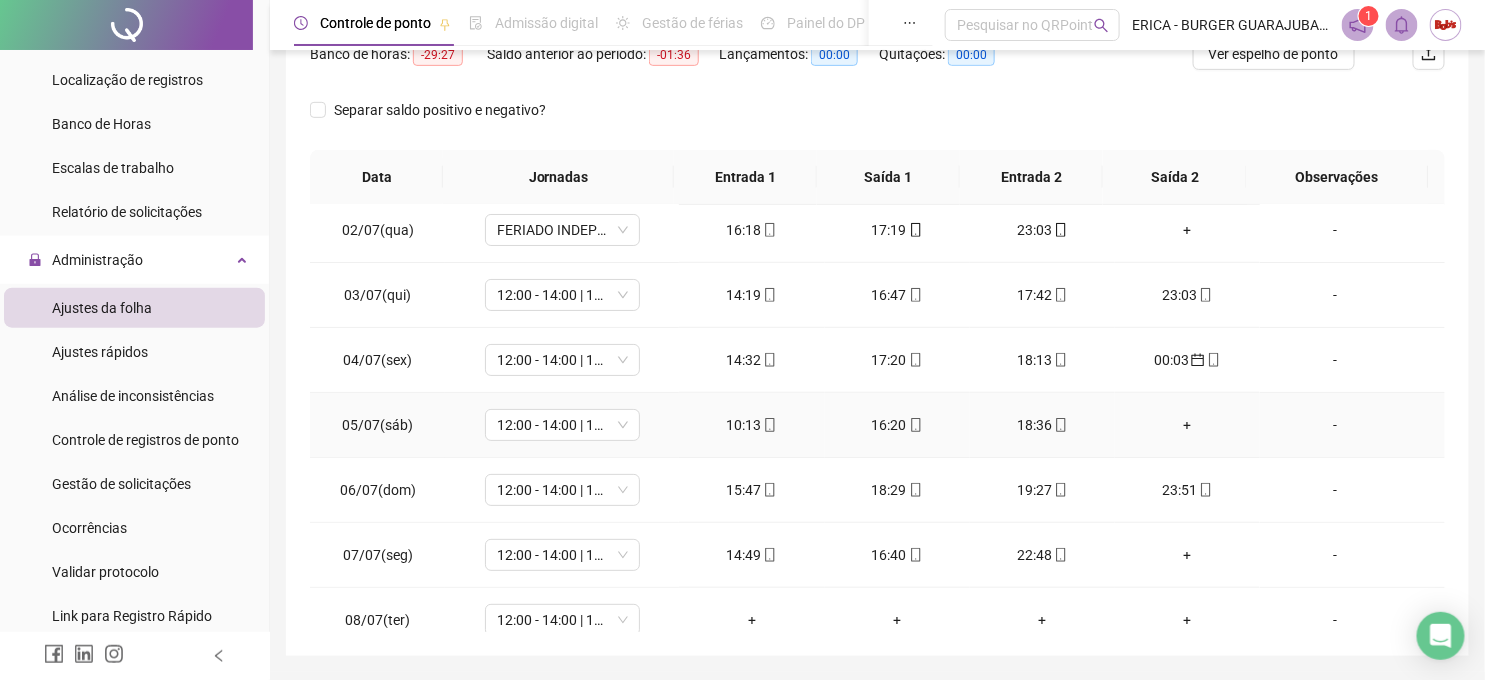 scroll, scrollTop: 222, scrollLeft: 0, axis: vertical 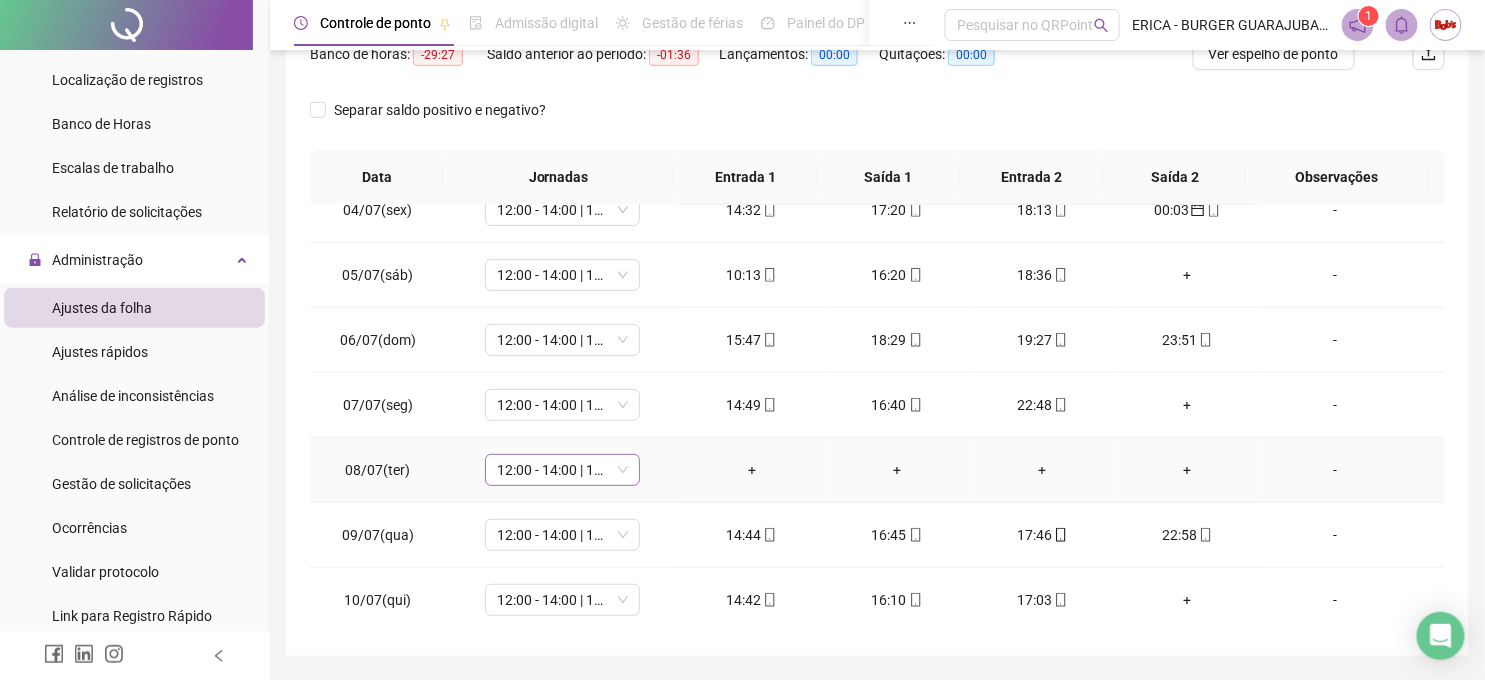 click on "12:00 - 14:00 | 15:00 - 20:20" at bounding box center (562, 470) 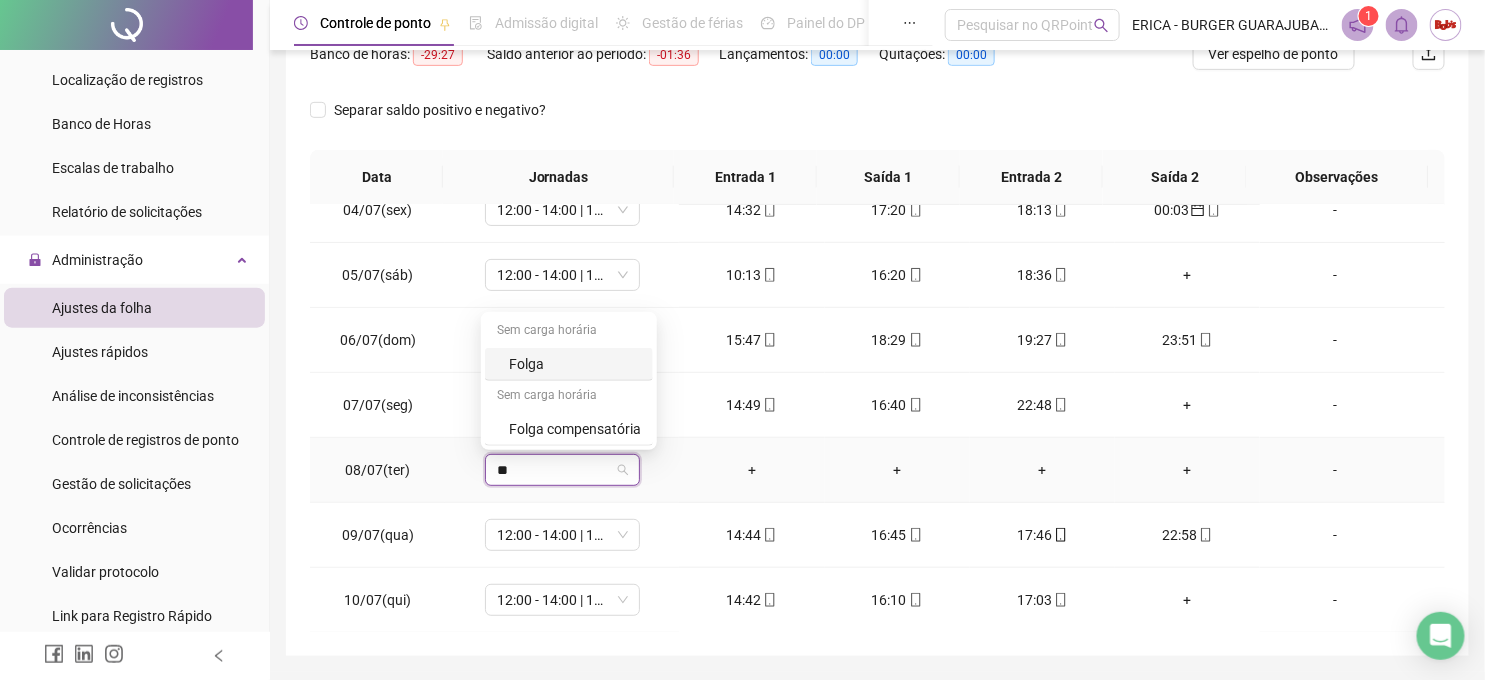 type on "***" 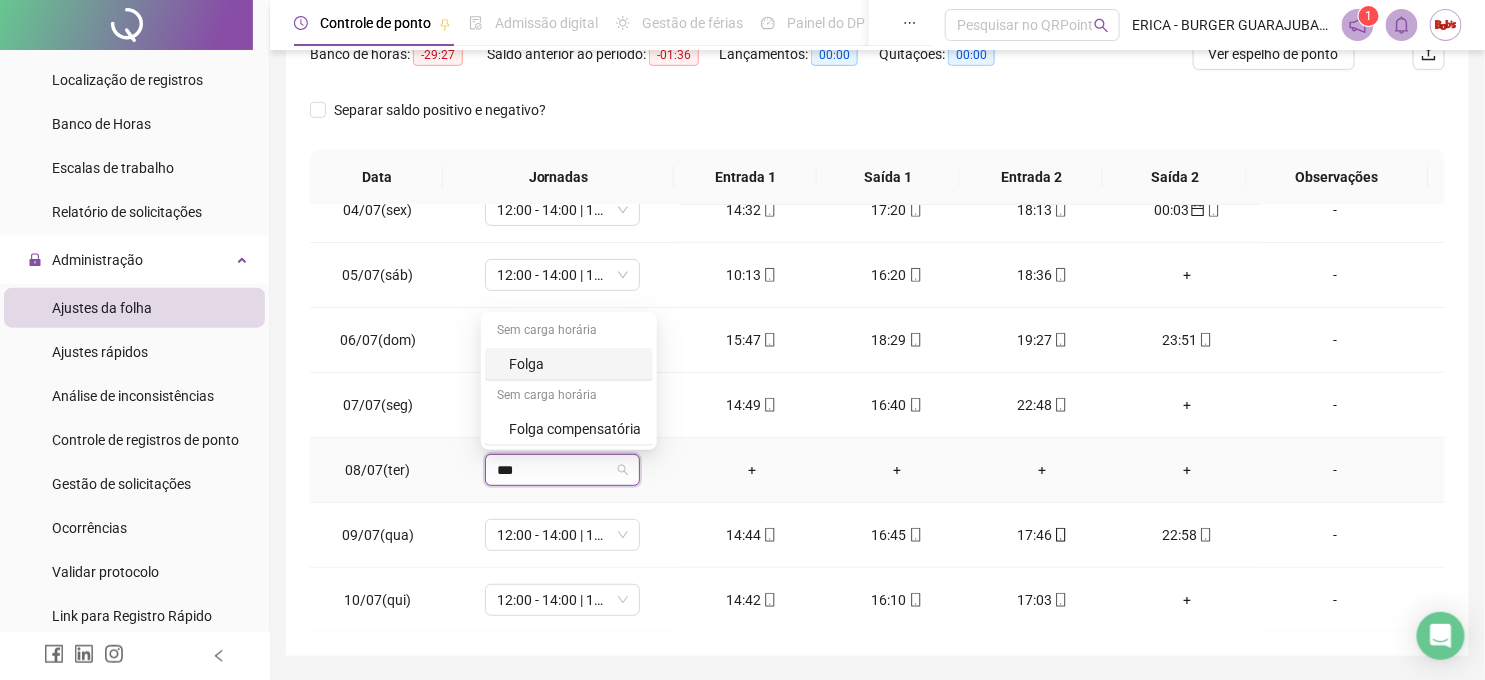 click on "Folga" at bounding box center (575, 364) 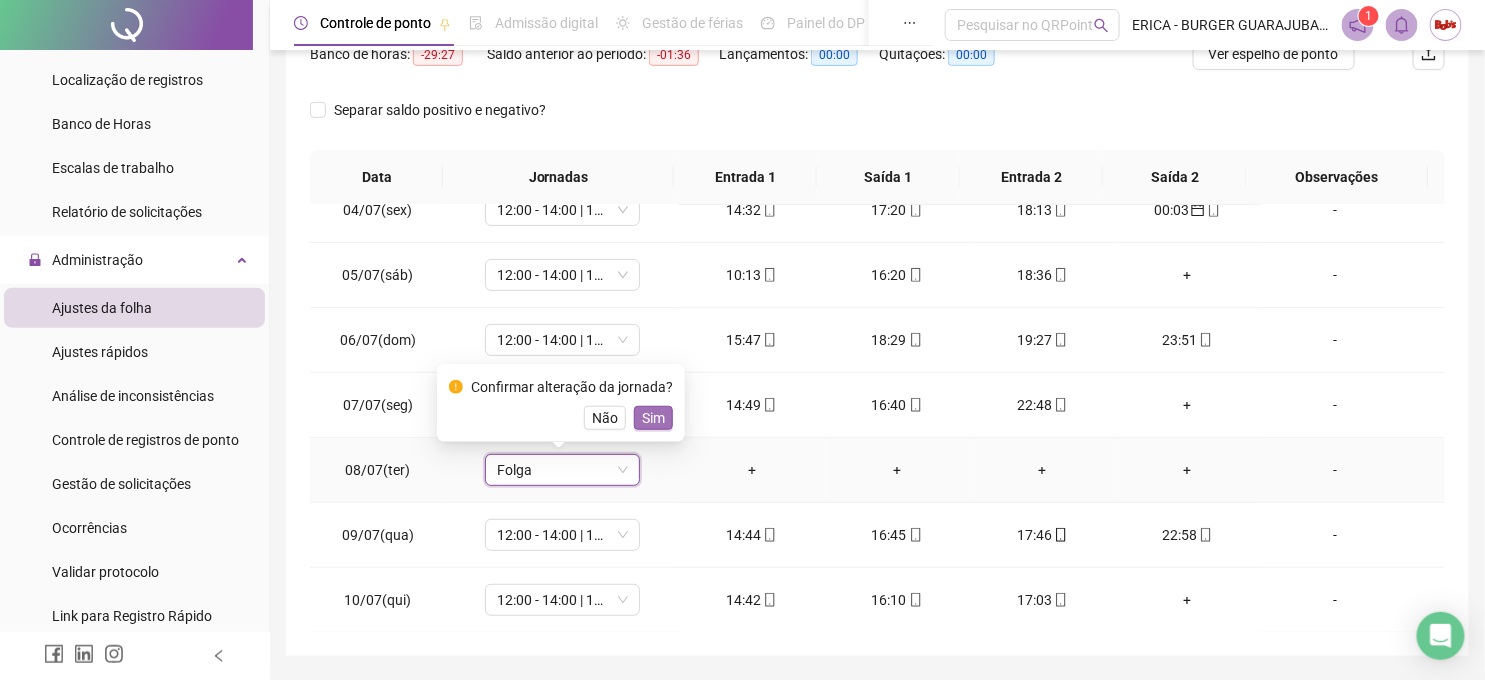 click on "Sim" at bounding box center (653, 418) 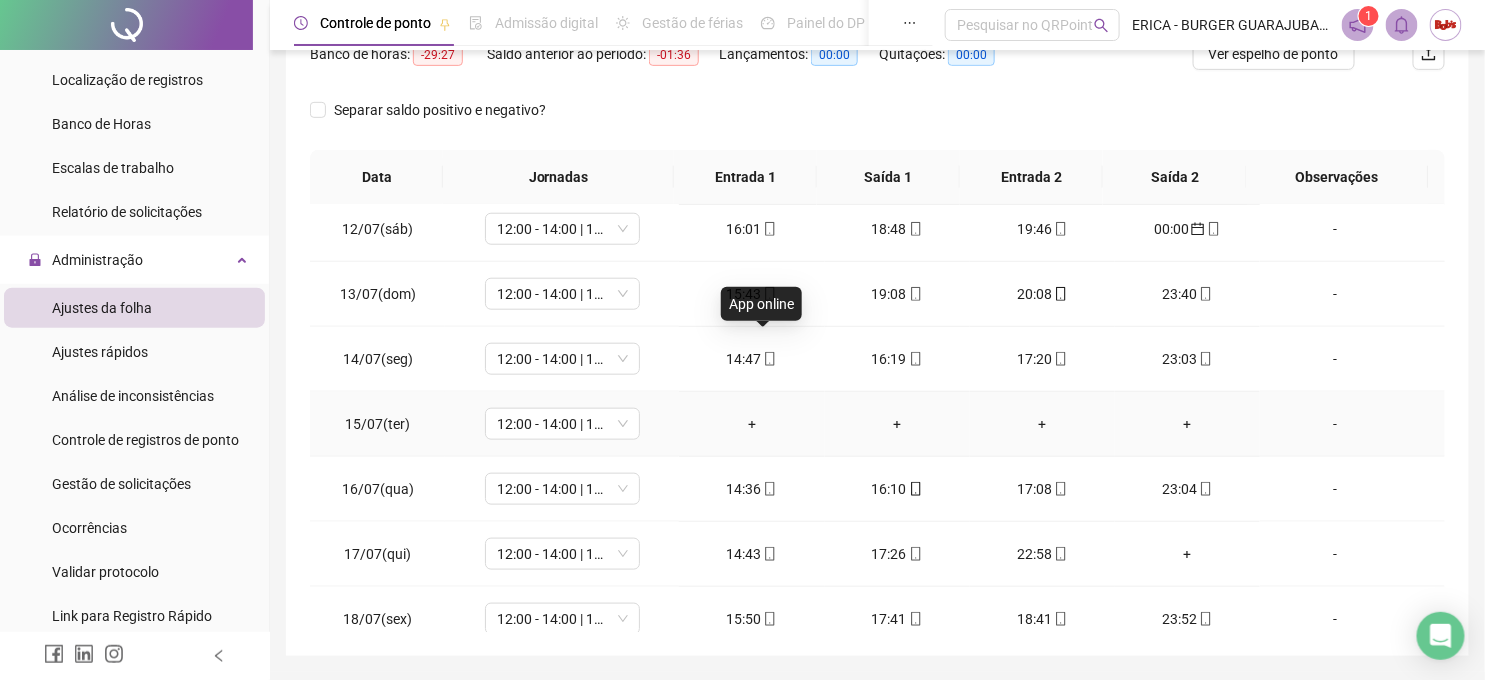 scroll, scrollTop: 777, scrollLeft: 0, axis: vertical 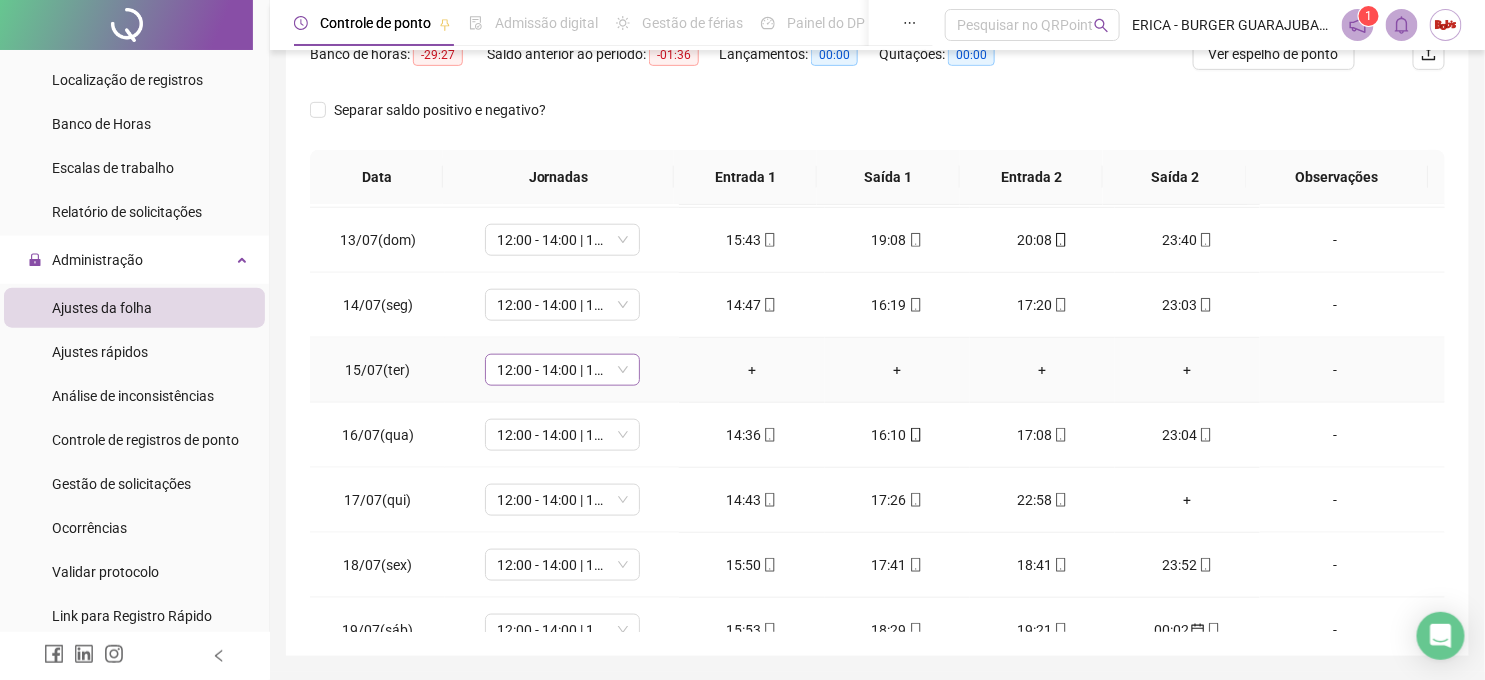 click on "12:00 - 14:00 | 15:00 - 20:20" at bounding box center (562, 370) 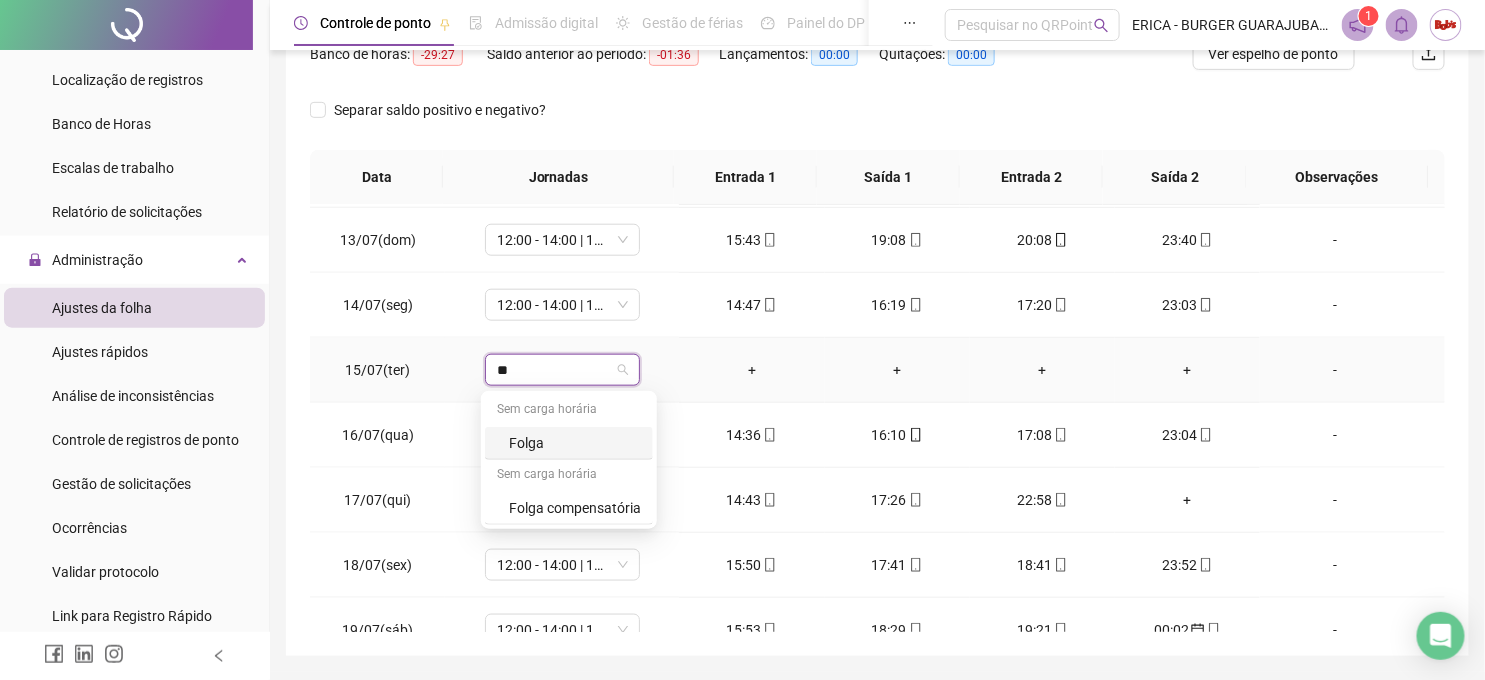 type on "***" 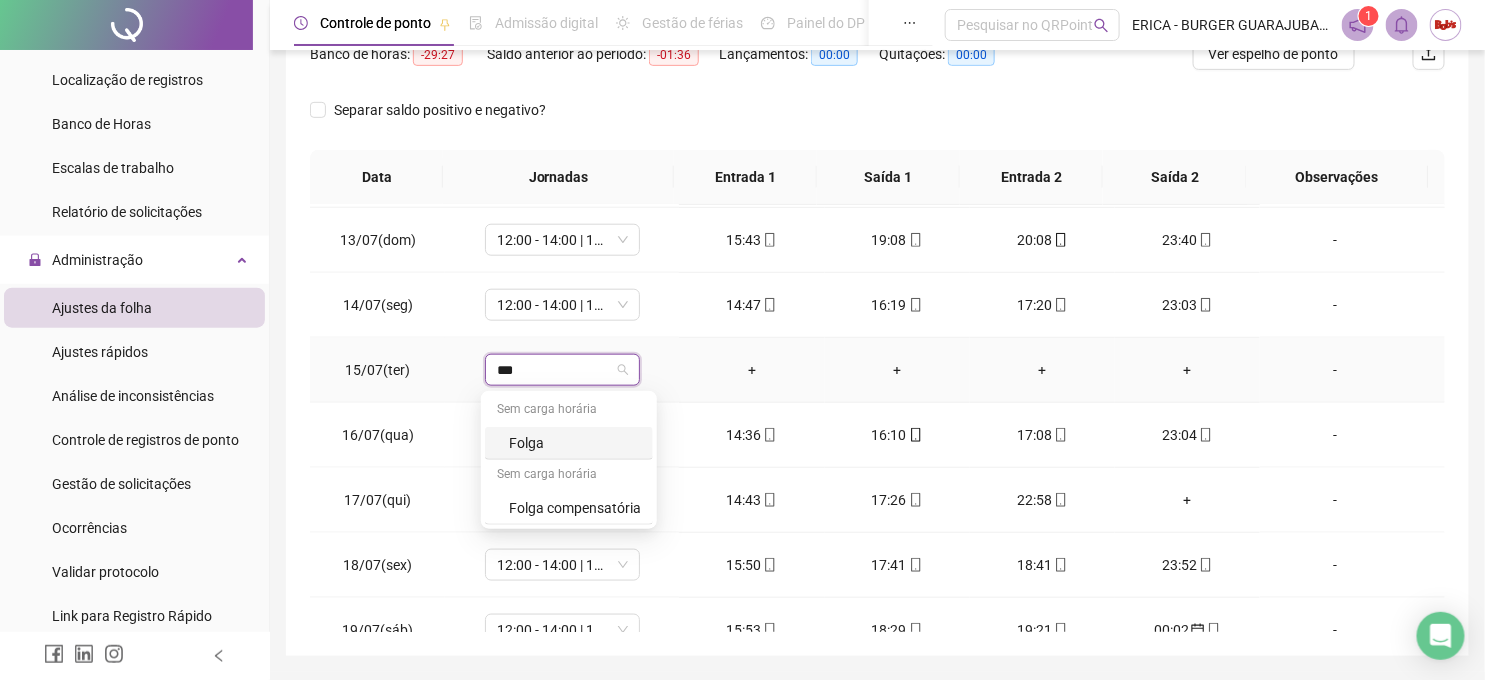 click on "Folga" at bounding box center [575, 443] 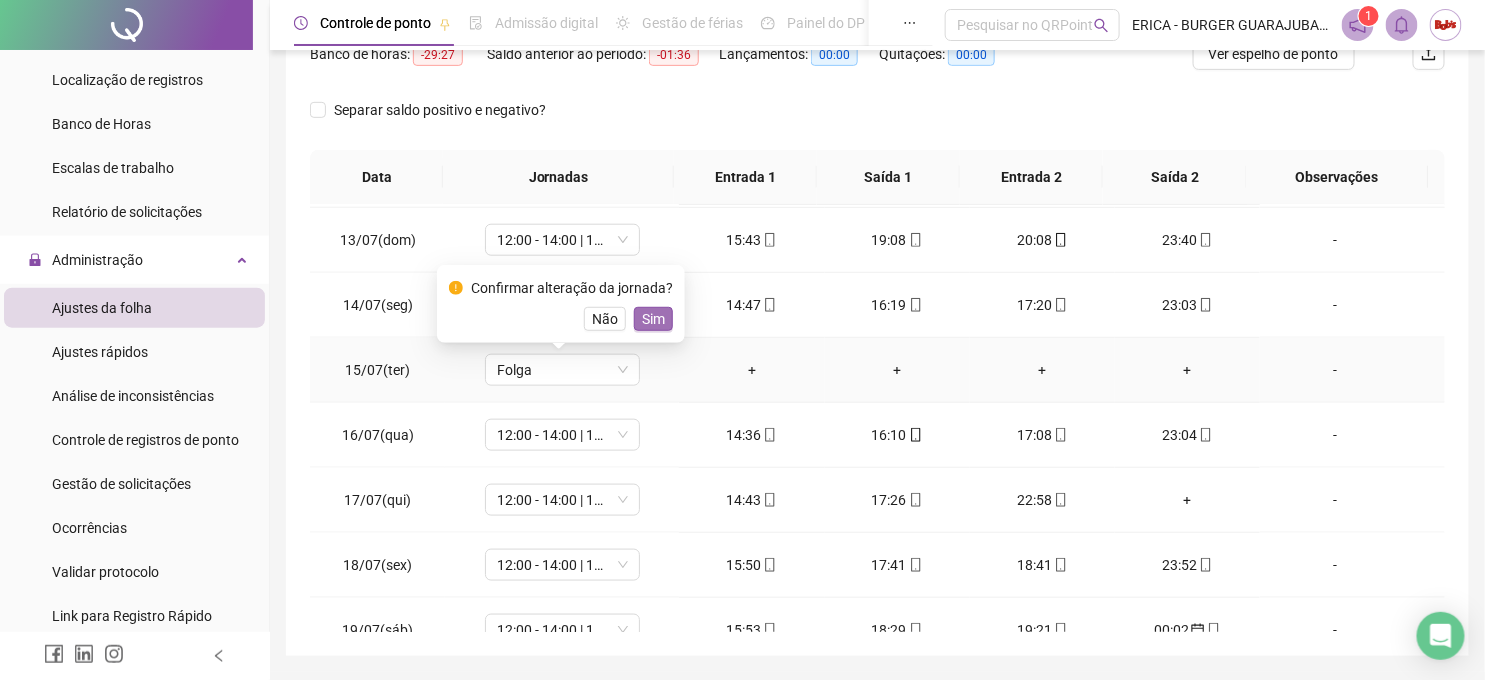click on "Sim" at bounding box center [653, 319] 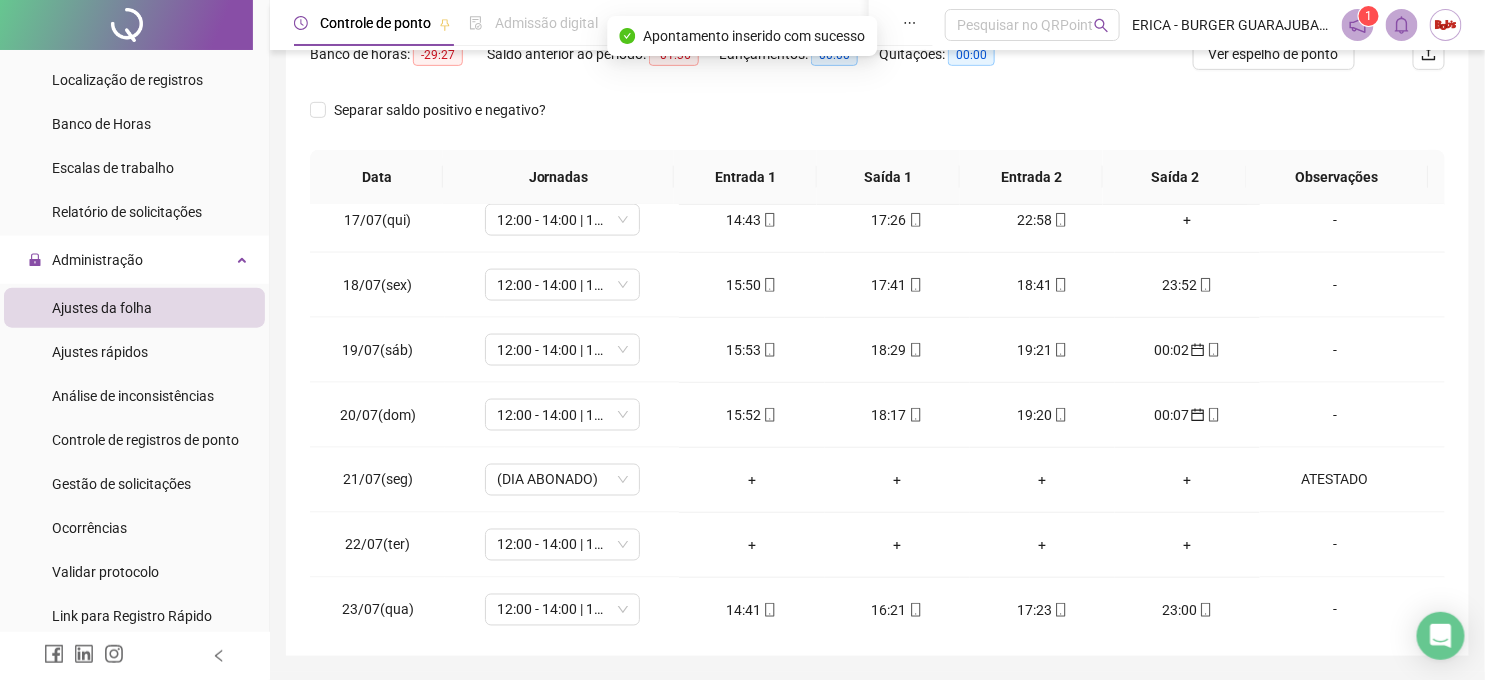 scroll, scrollTop: 1111, scrollLeft: 0, axis: vertical 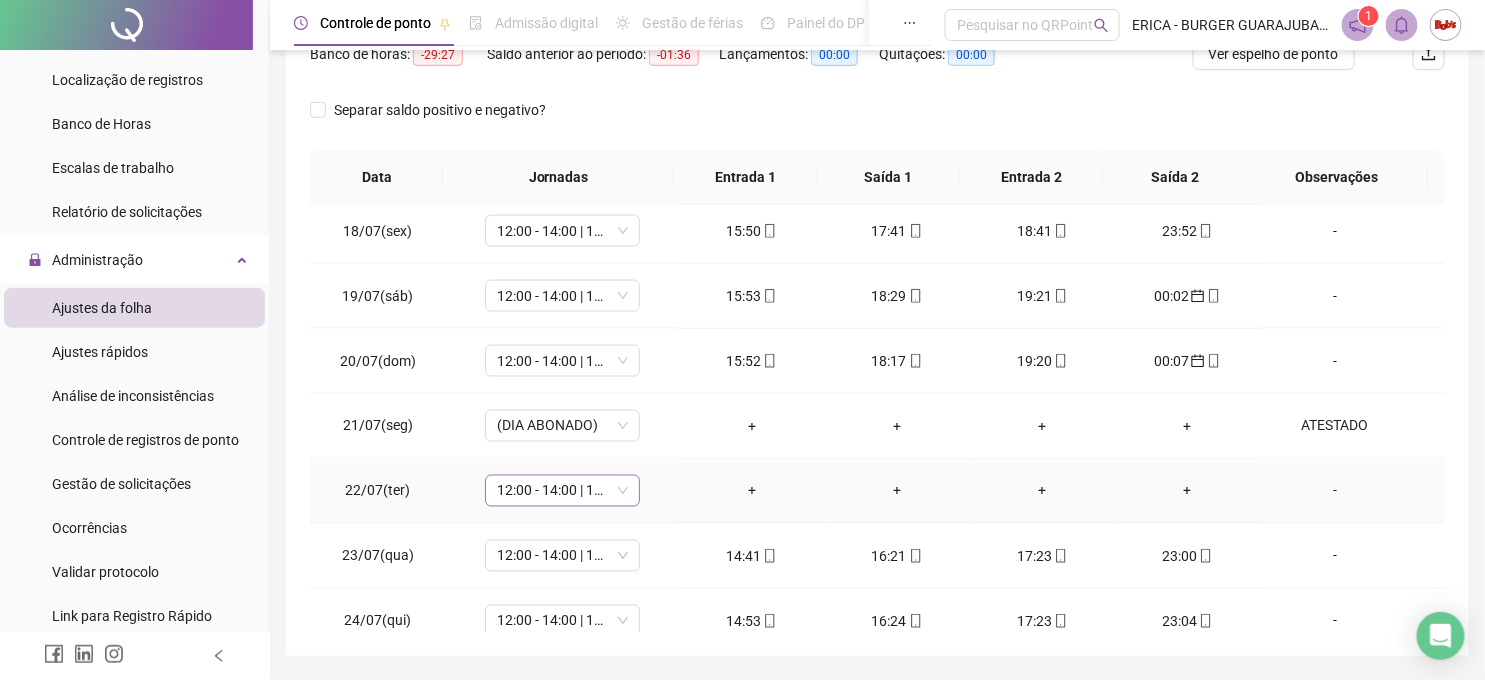 click on "12:00 - 14:00 | 15:00 - 20:20" at bounding box center [562, 491] 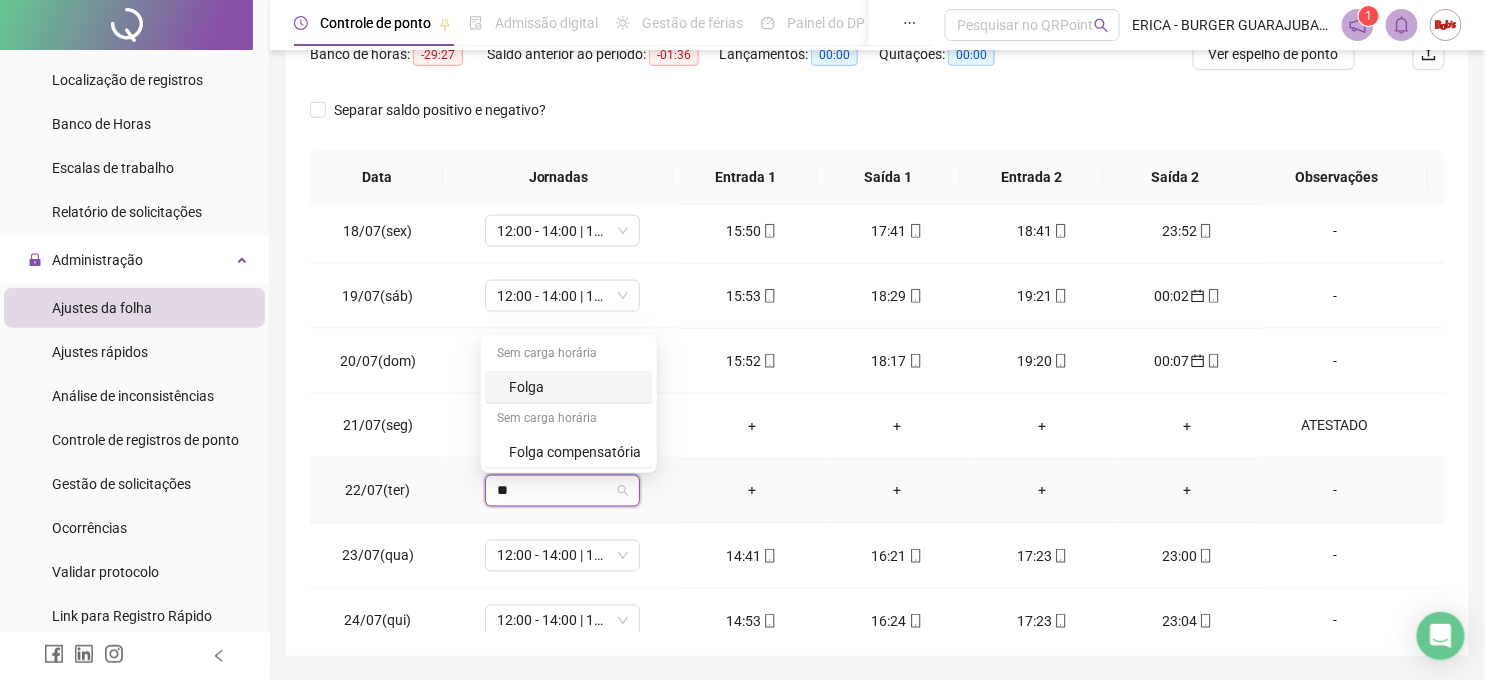 type on "***" 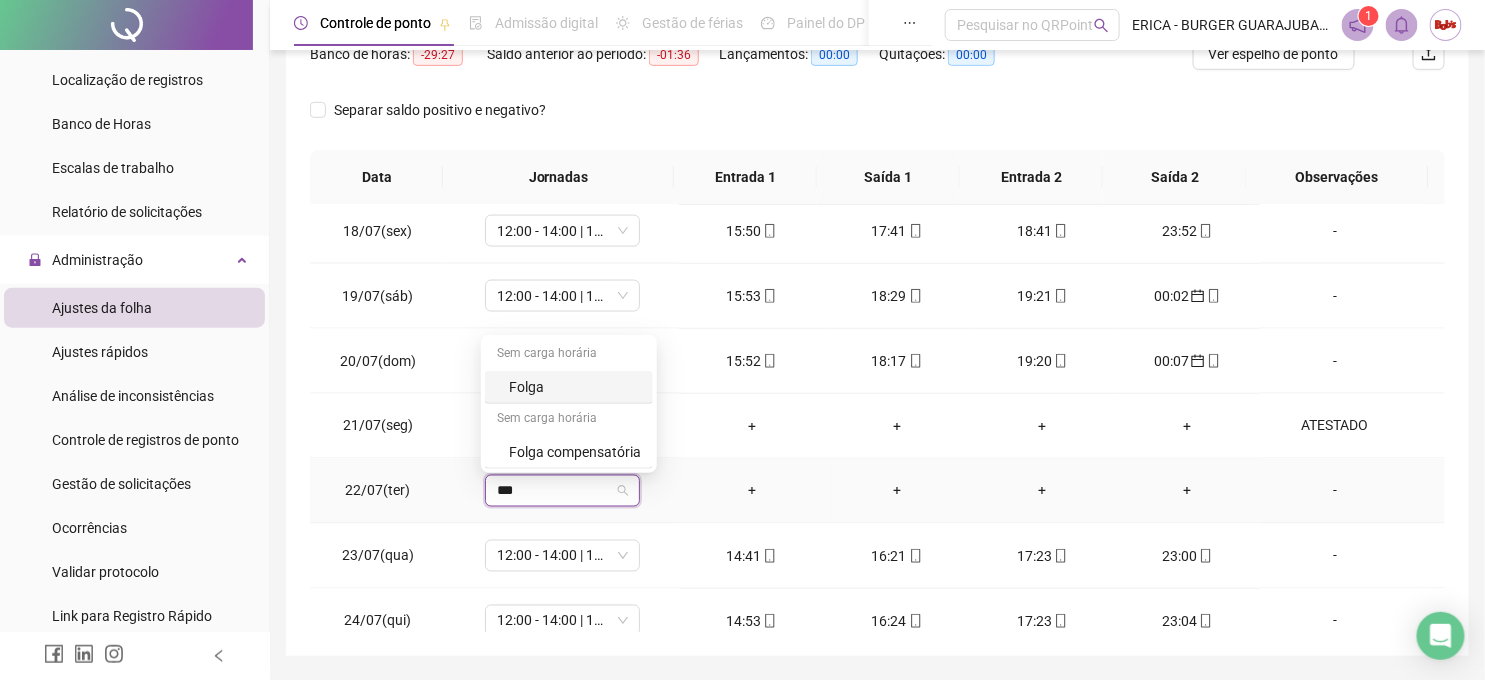 click on "Folga" at bounding box center (575, 387) 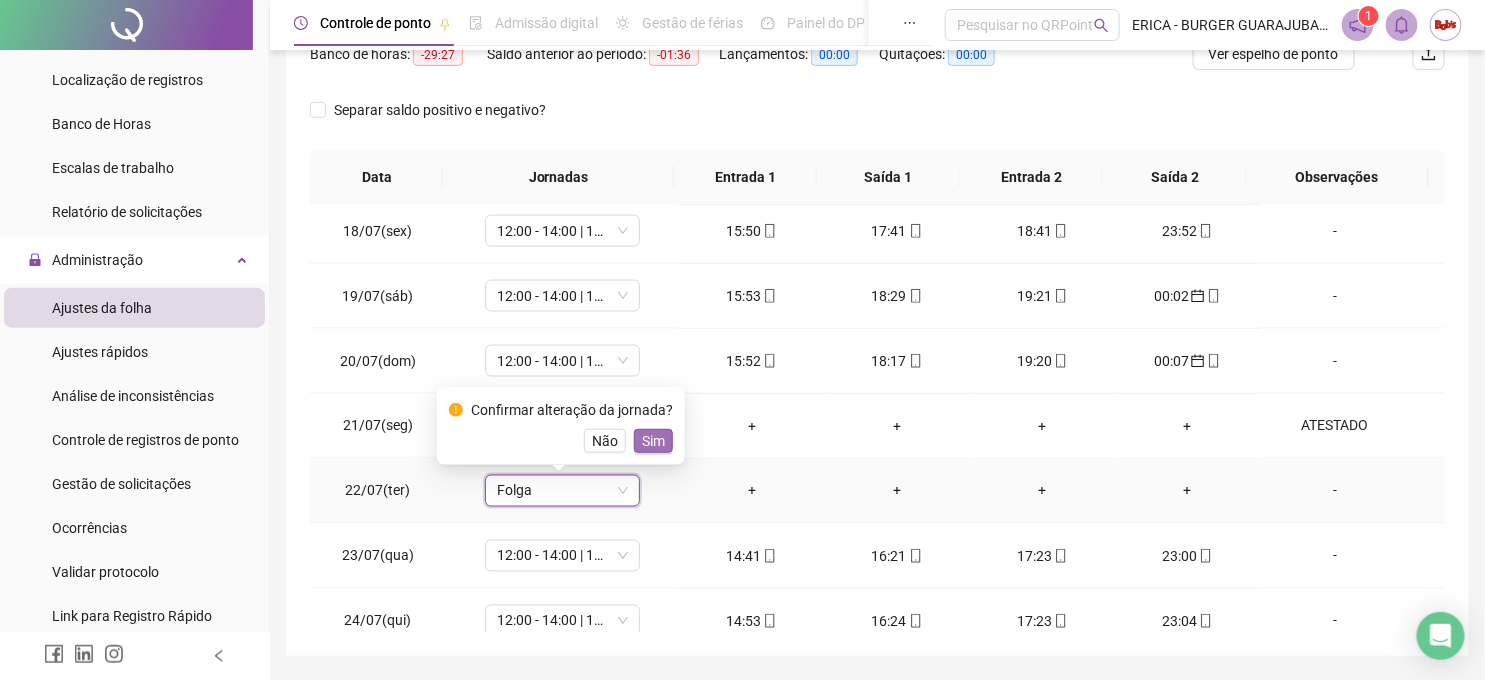 click on "Sim" at bounding box center (653, 441) 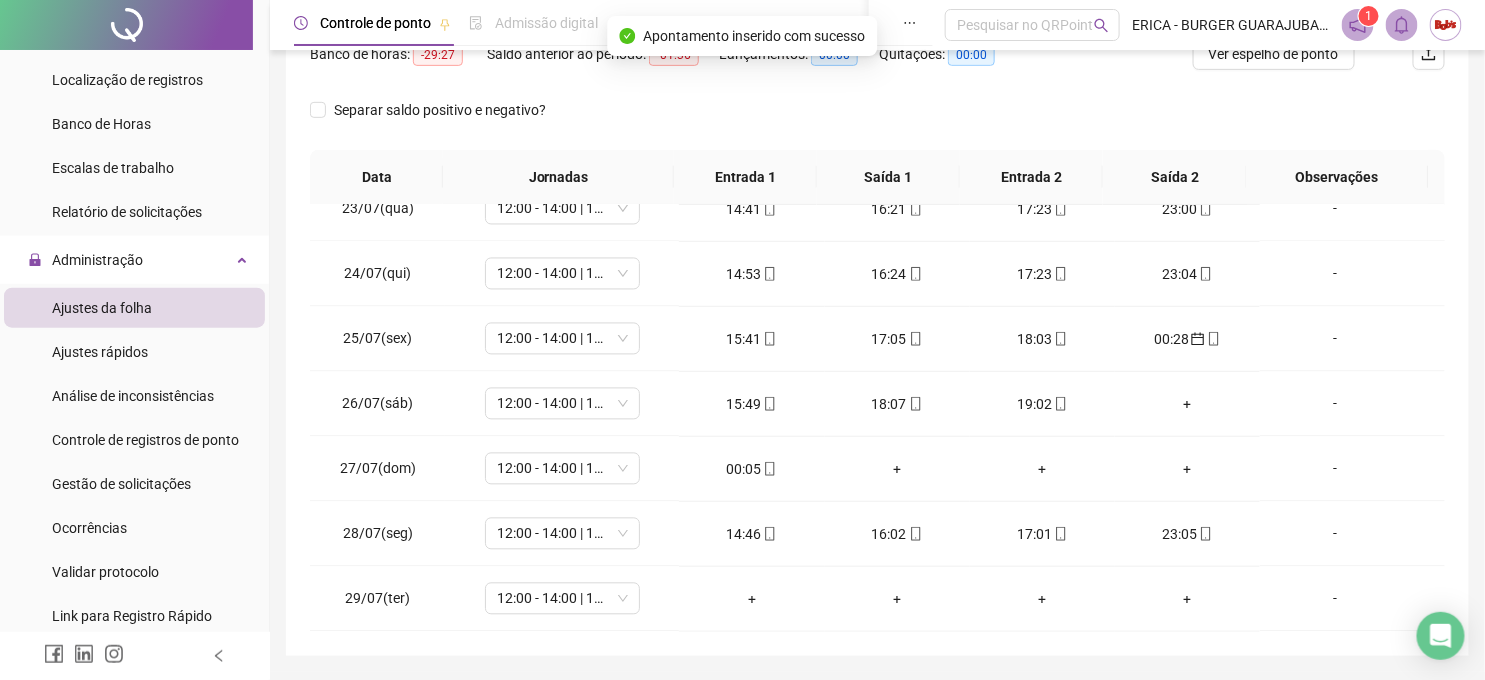 scroll, scrollTop: 1555, scrollLeft: 0, axis: vertical 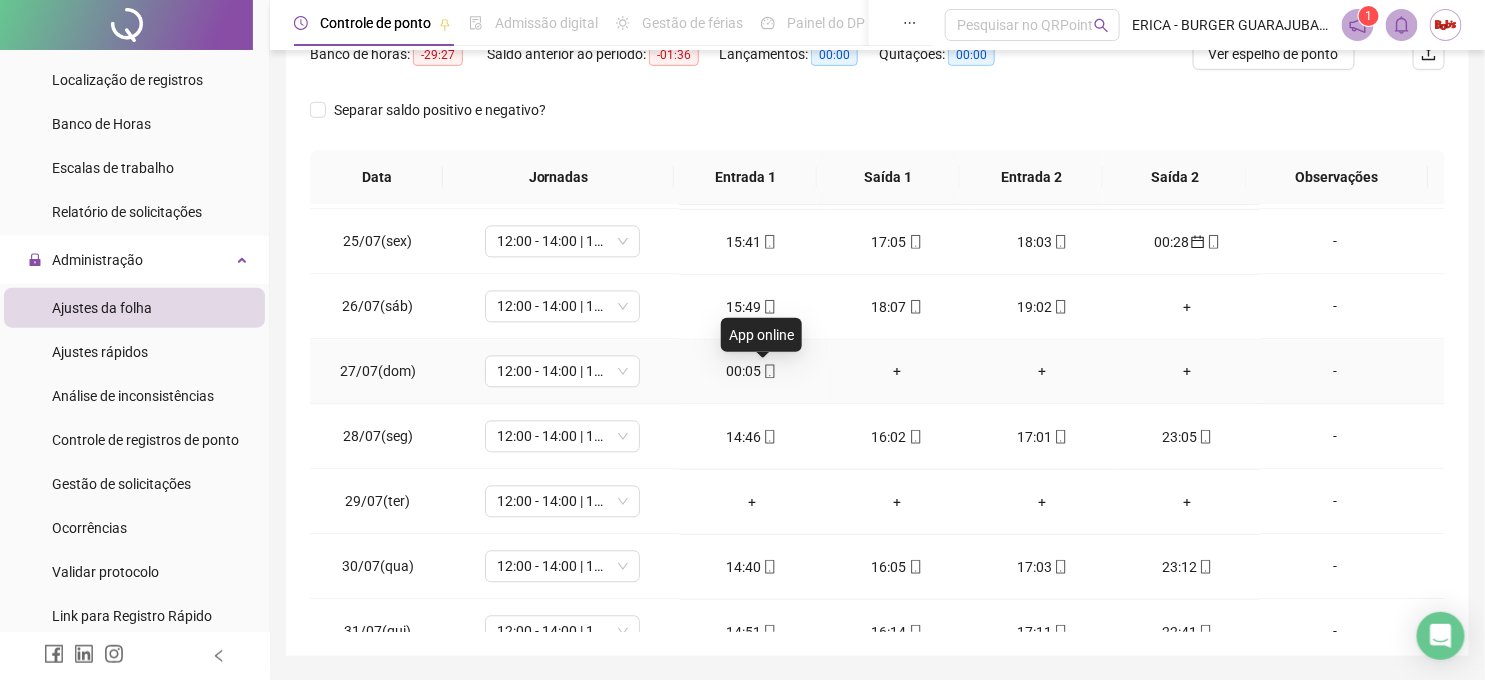 click 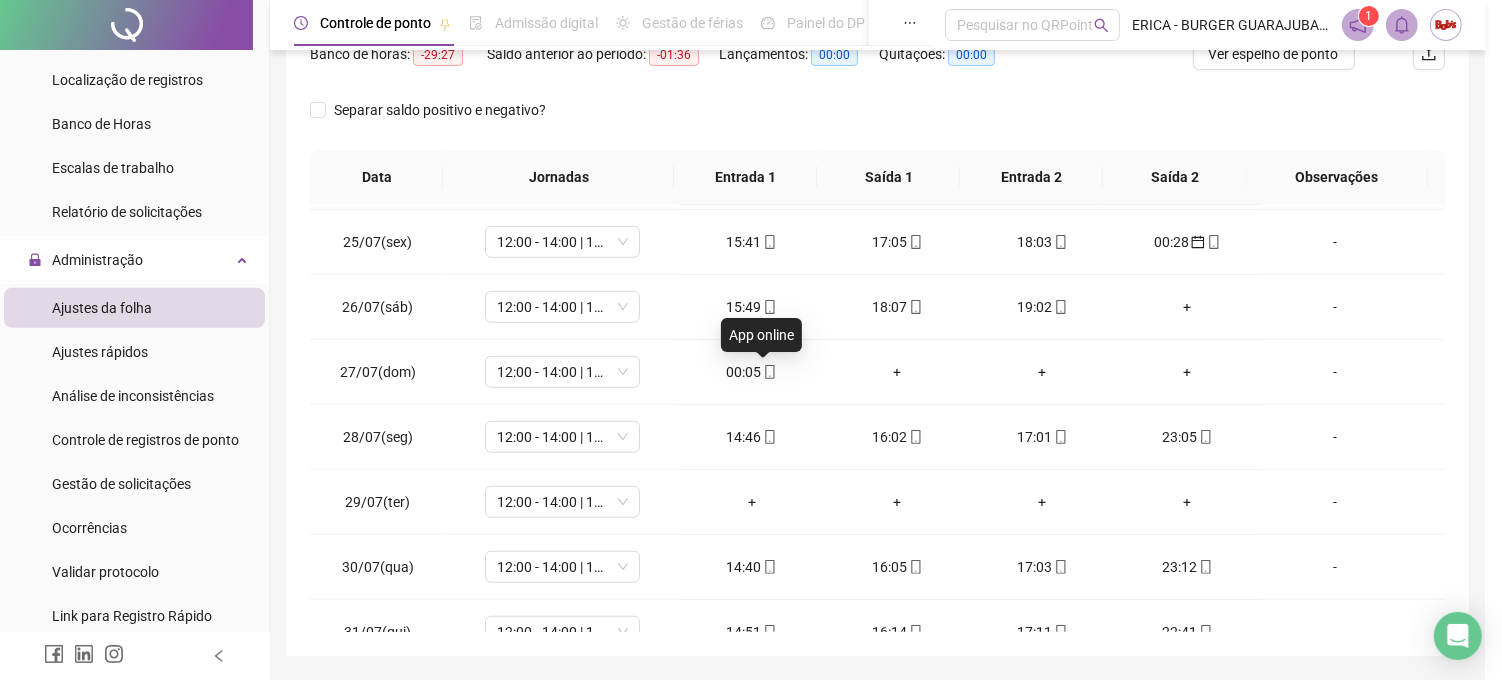 type on "**********" 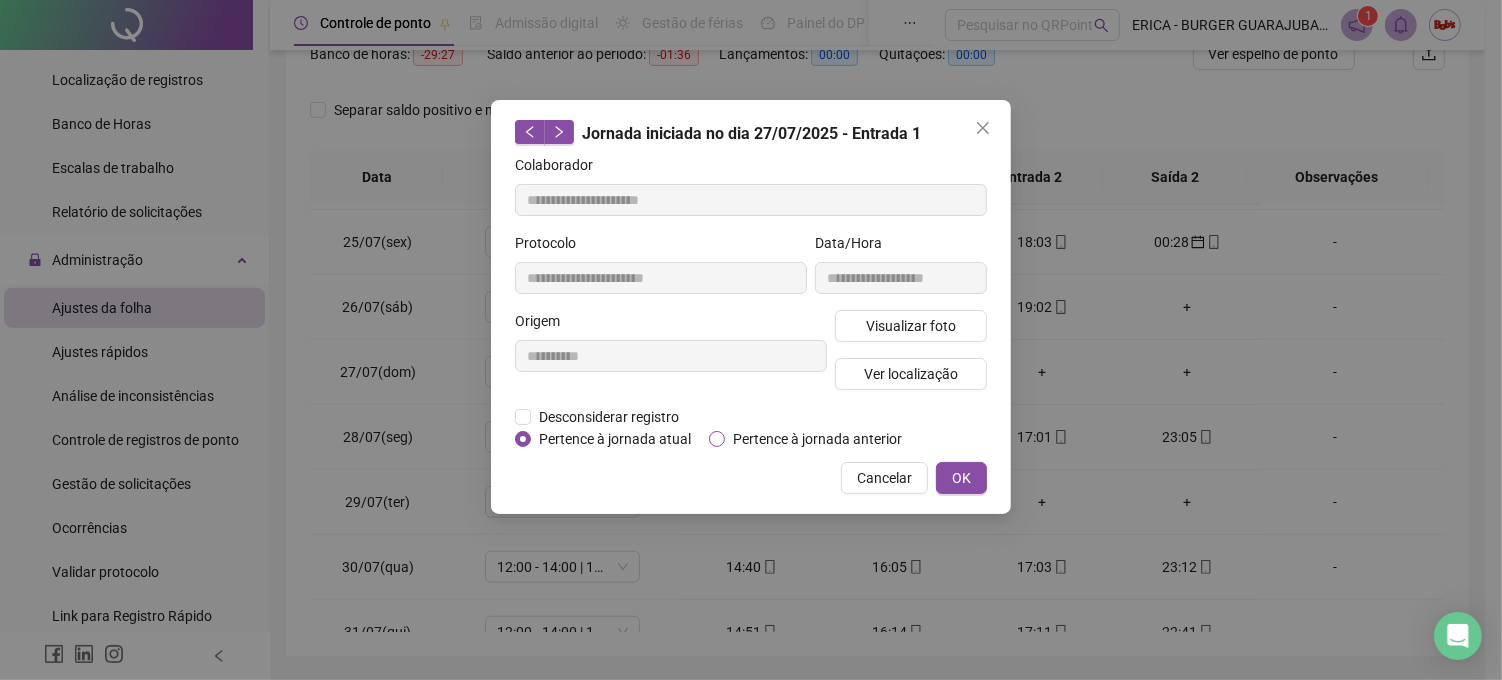 click on "Pertence à jornada anterior" at bounding box center [817, 439] 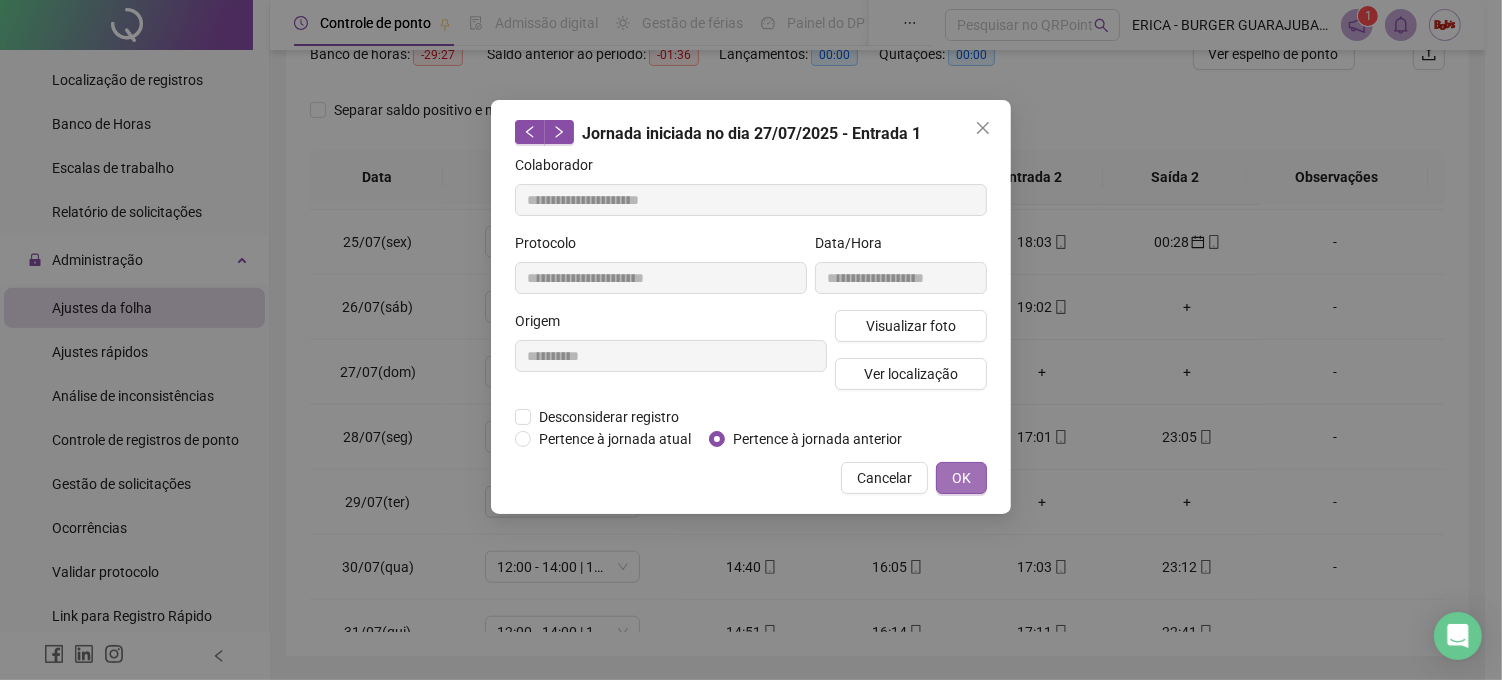 click on "OK" at bounding box center (961, 478) 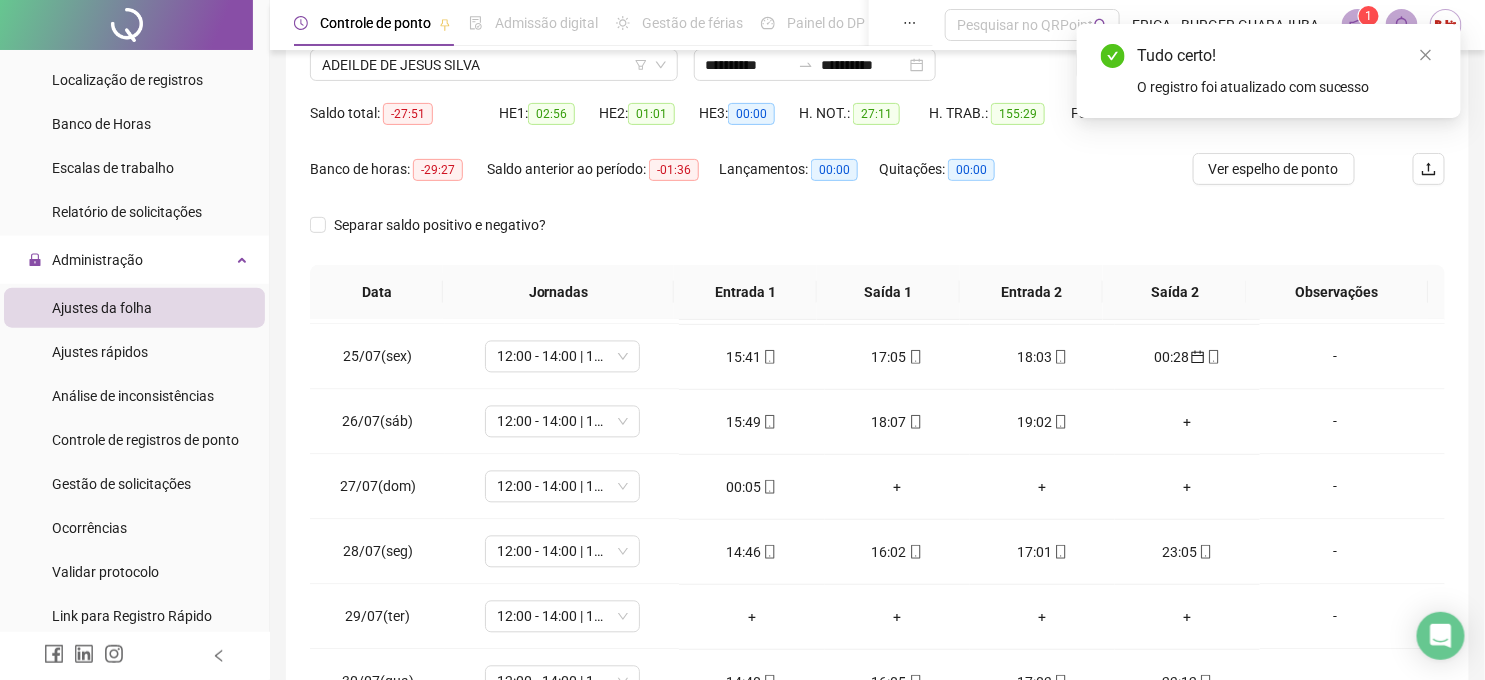 scroll, scrollTop: 0, scrollLeft: 0, axis: both 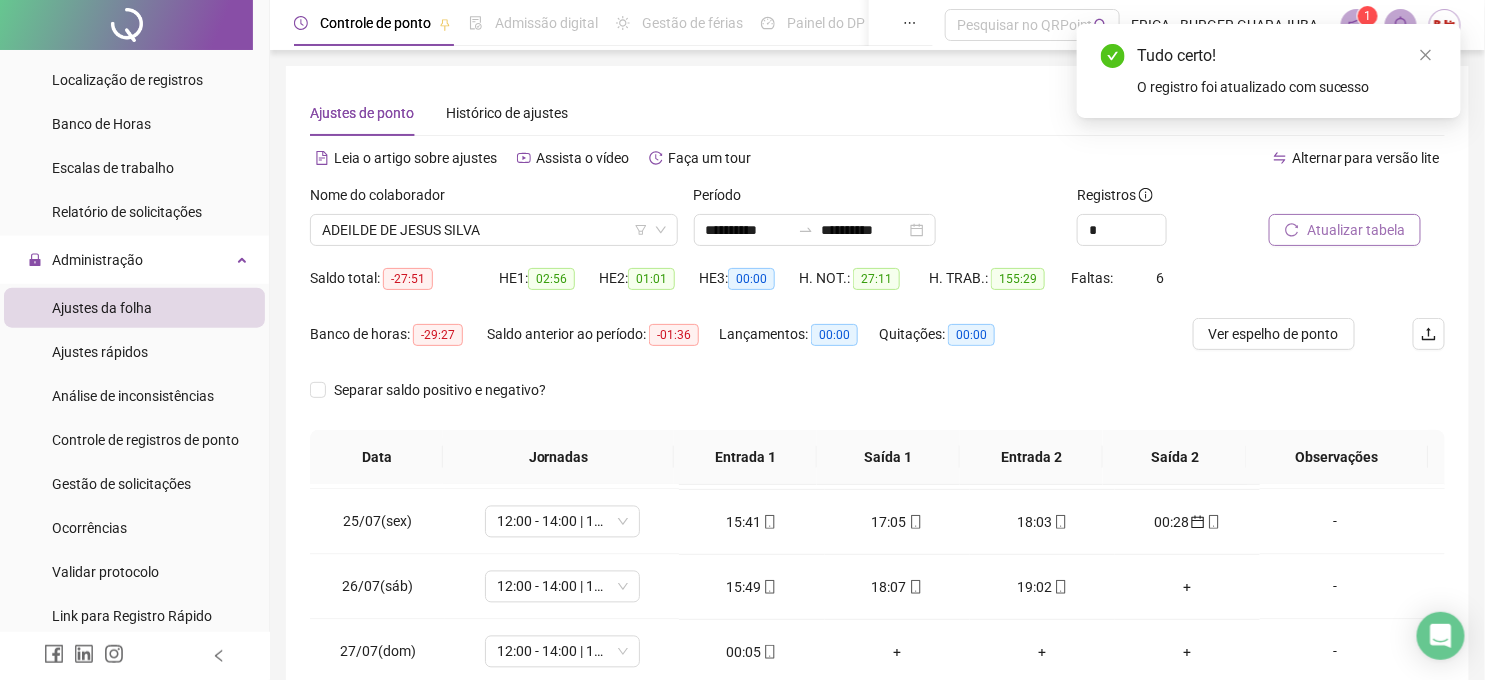 click on "Atualizar tabela" at bounding box center (1356, 230) 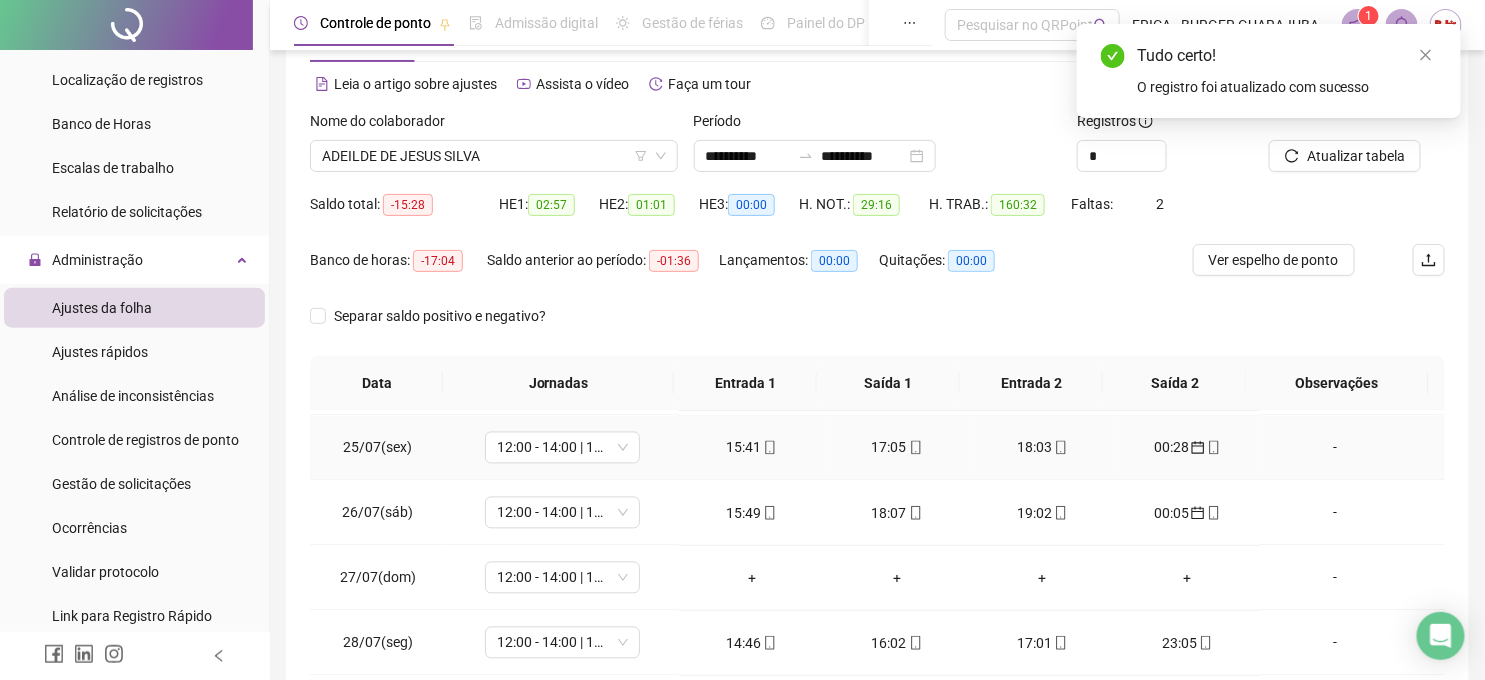 scroll, scrollTop: 111, scrollLeft: 0, axis: vertical 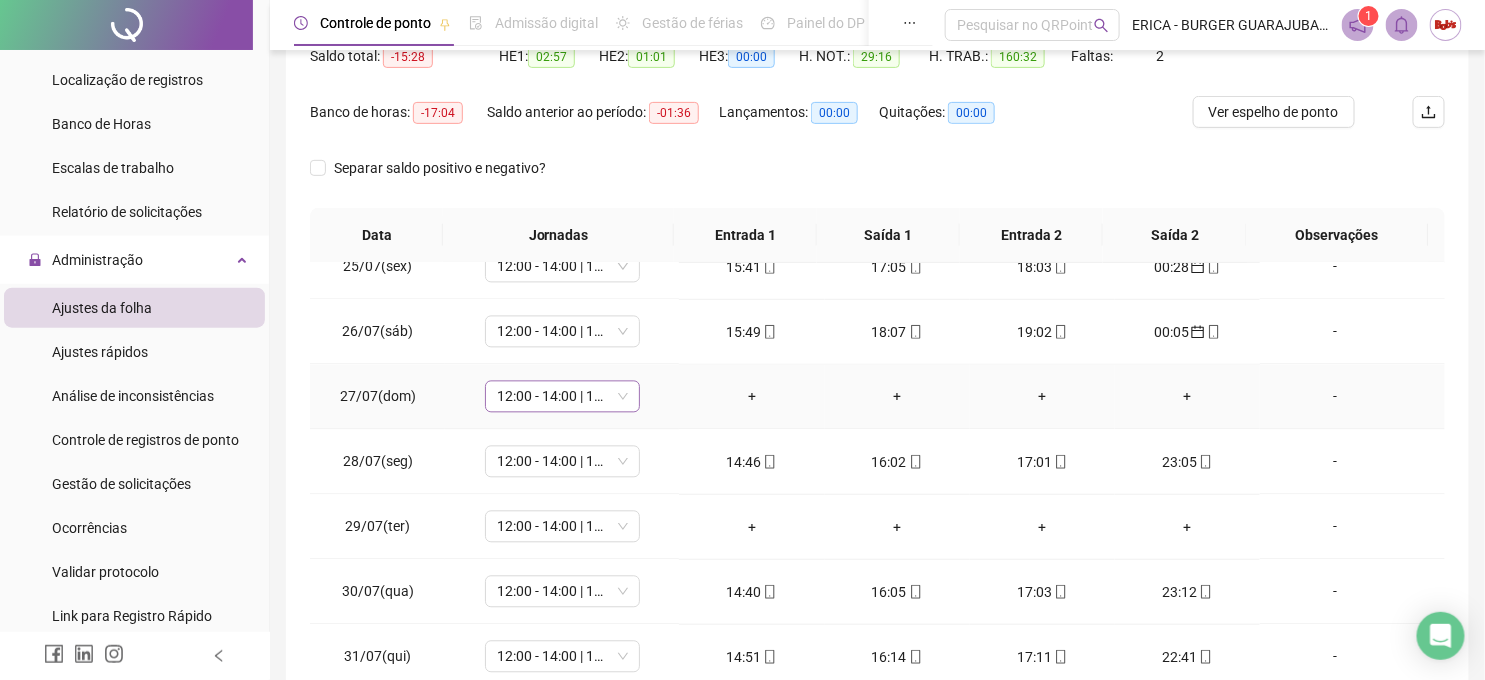 click on "12:00 - 14:00 | 15:00 - 20:20" at bounding box center (562, 397) 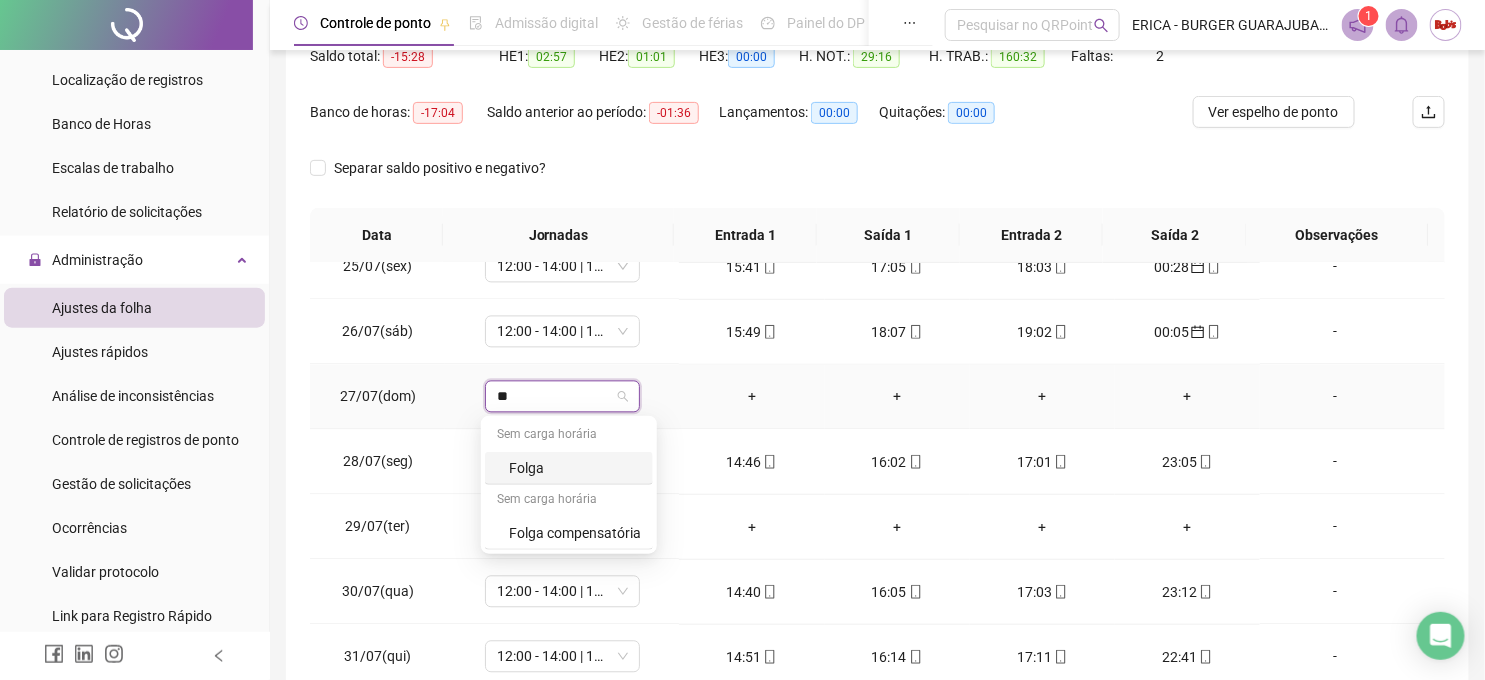 type on "***" 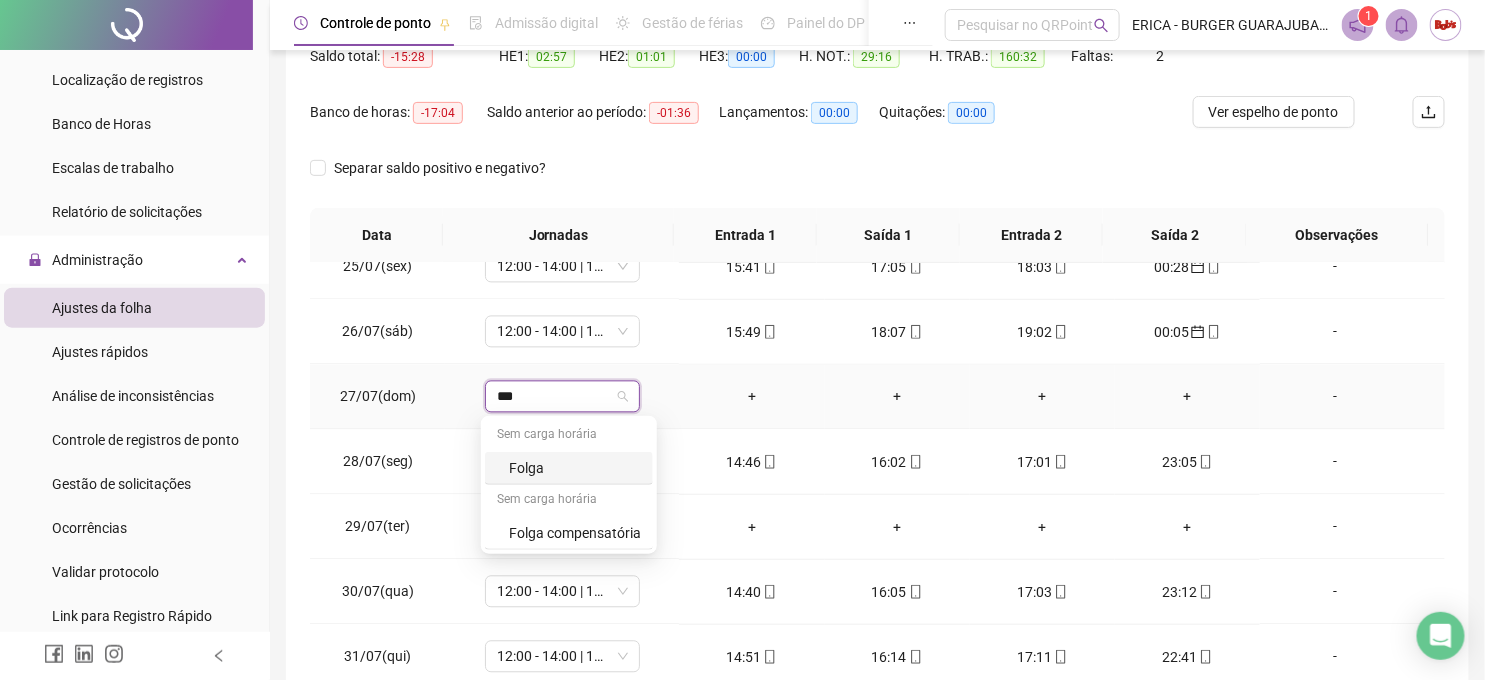 click on "Folga" at bounding box center [575, 468] 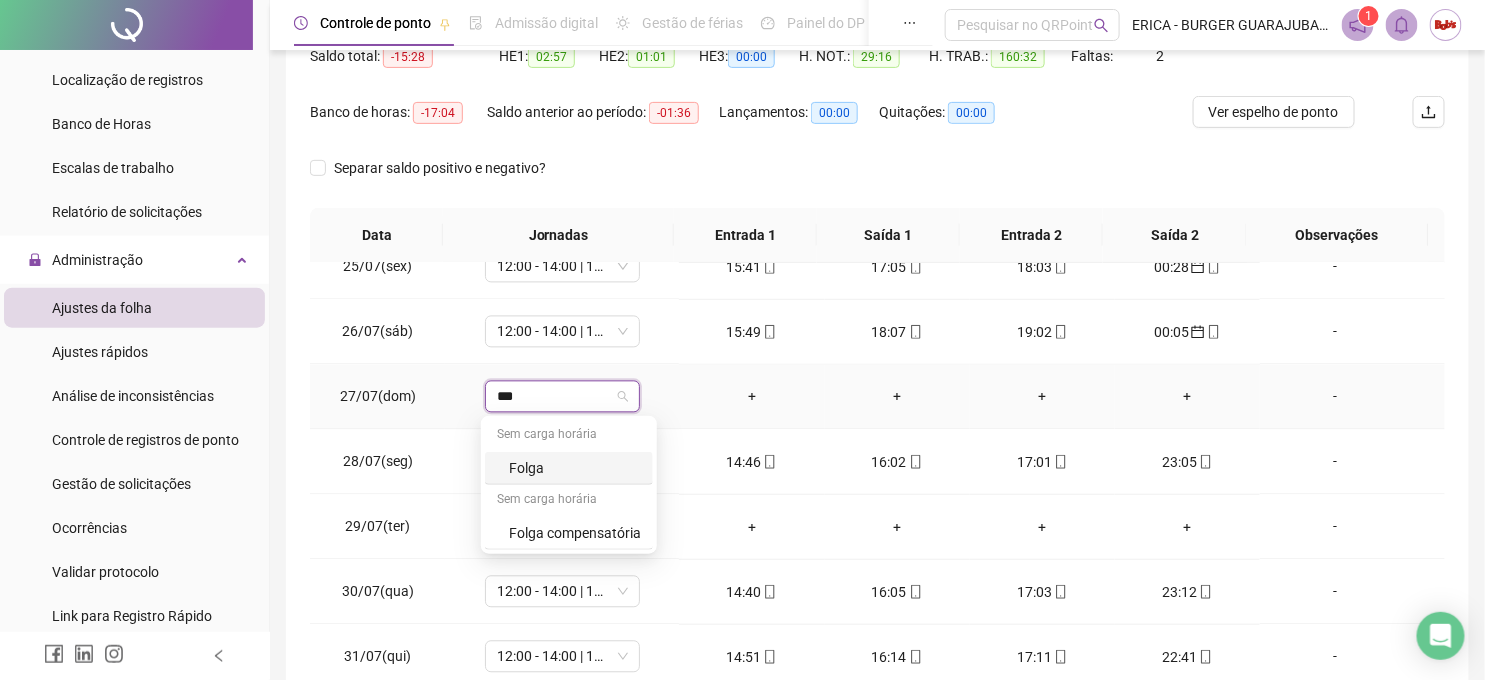 type 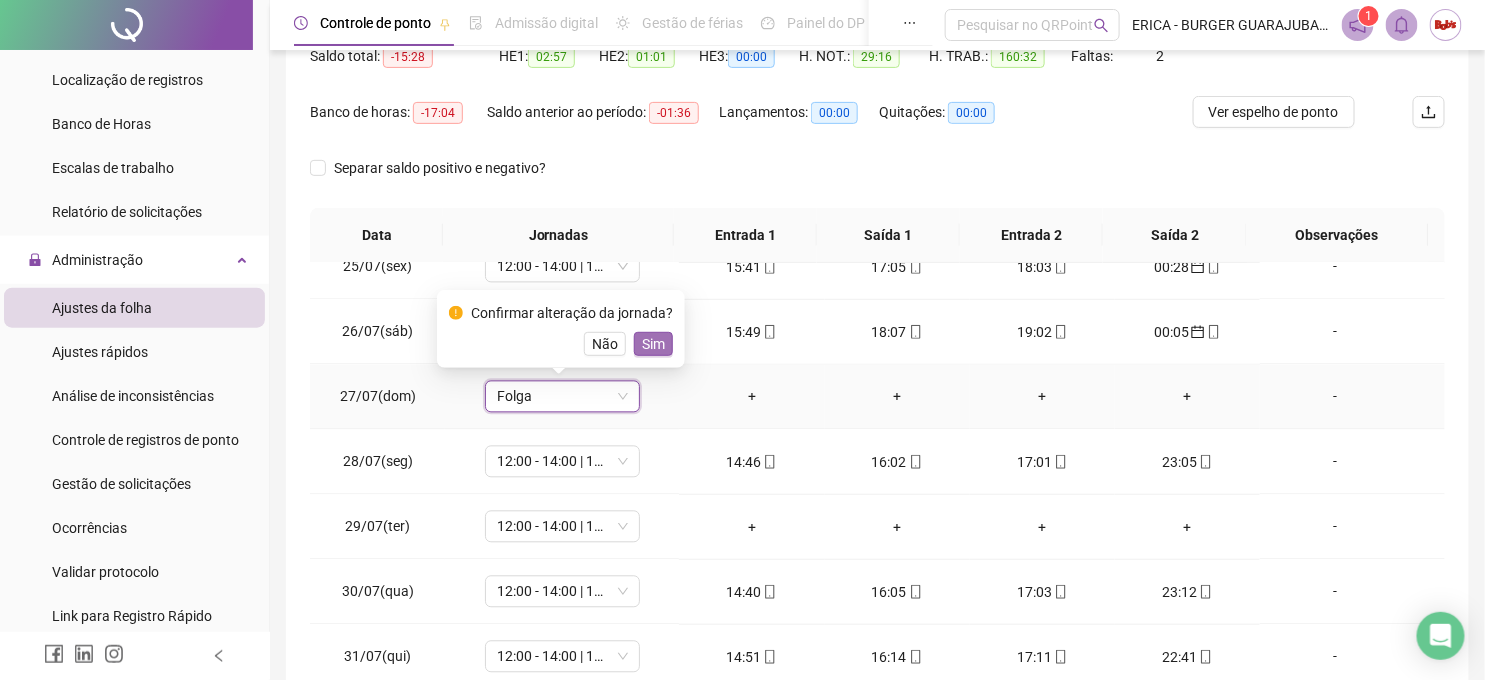 click on "Sim" at bounding box center [653, 344] 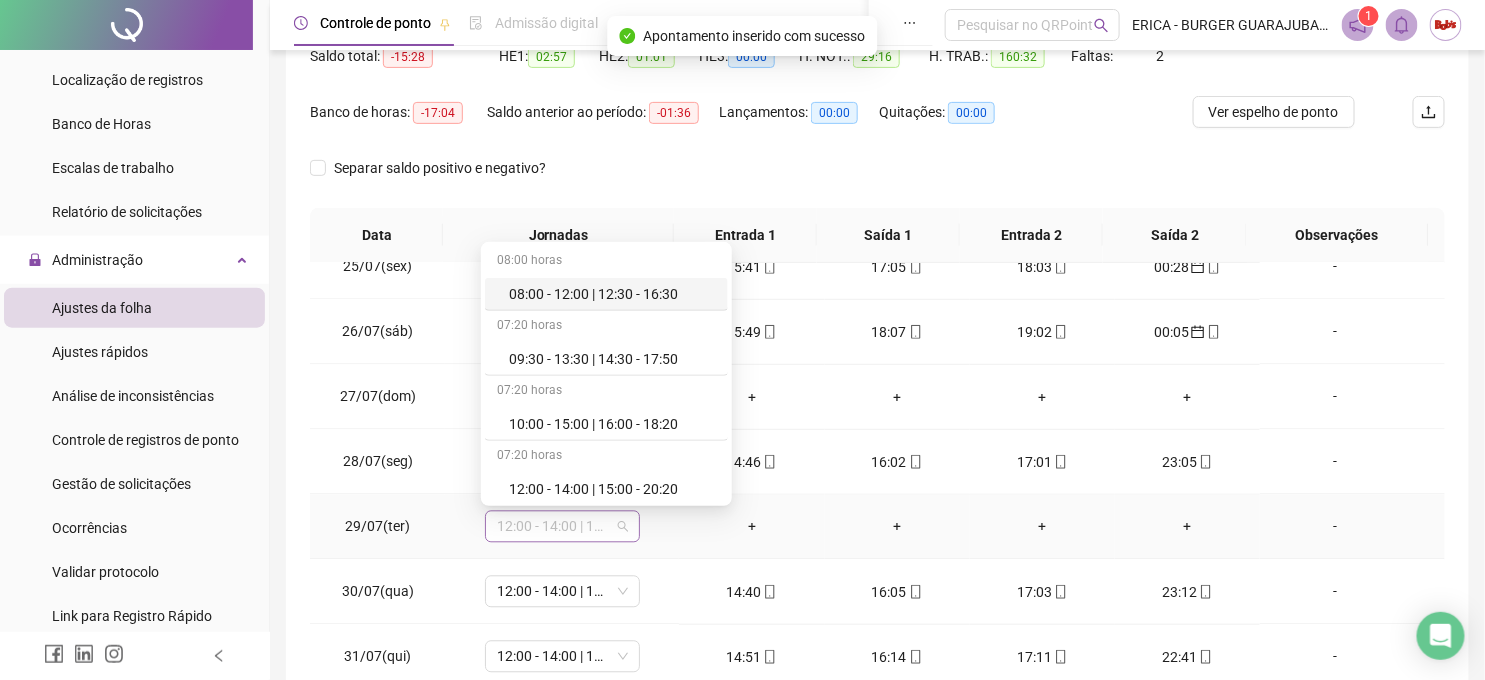 click on "12:00 - 14:00 | 15:00 - 20:20" at bounding box center (562, 527) 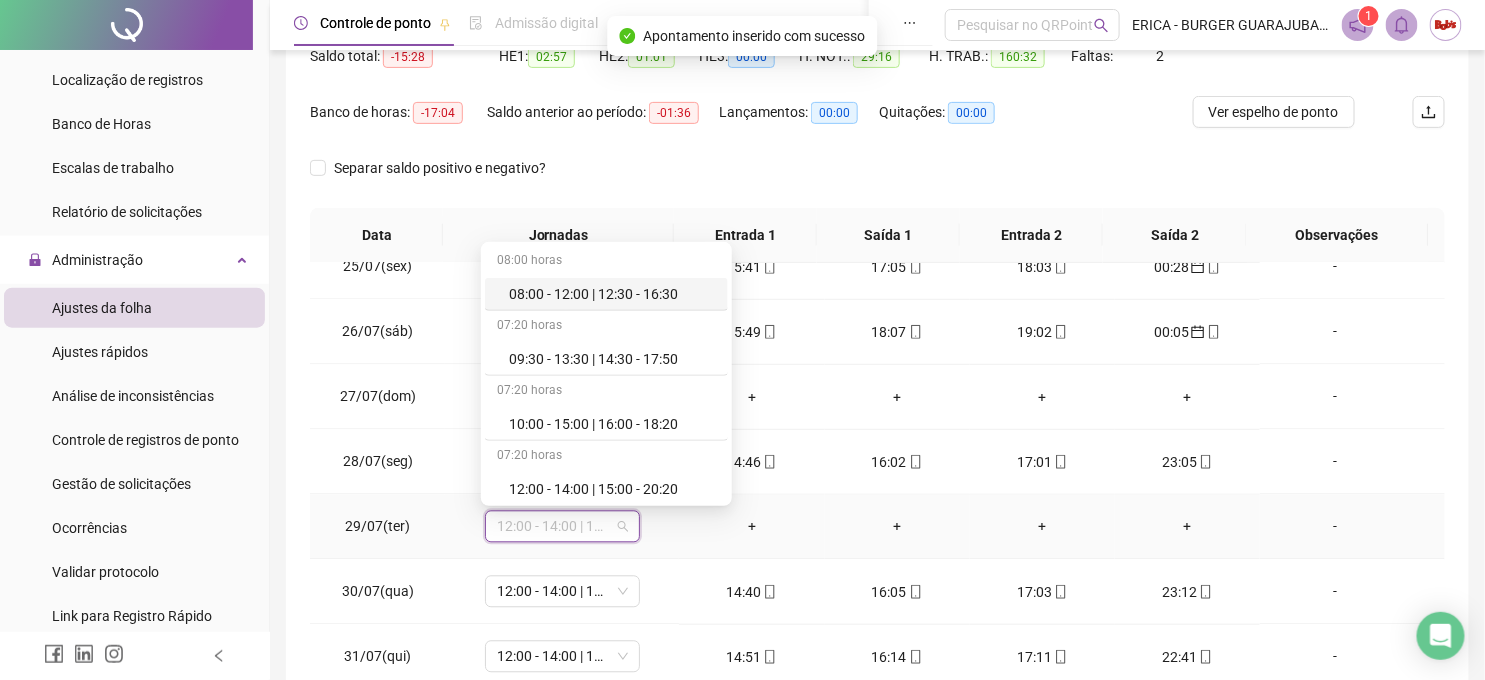 type on "*" 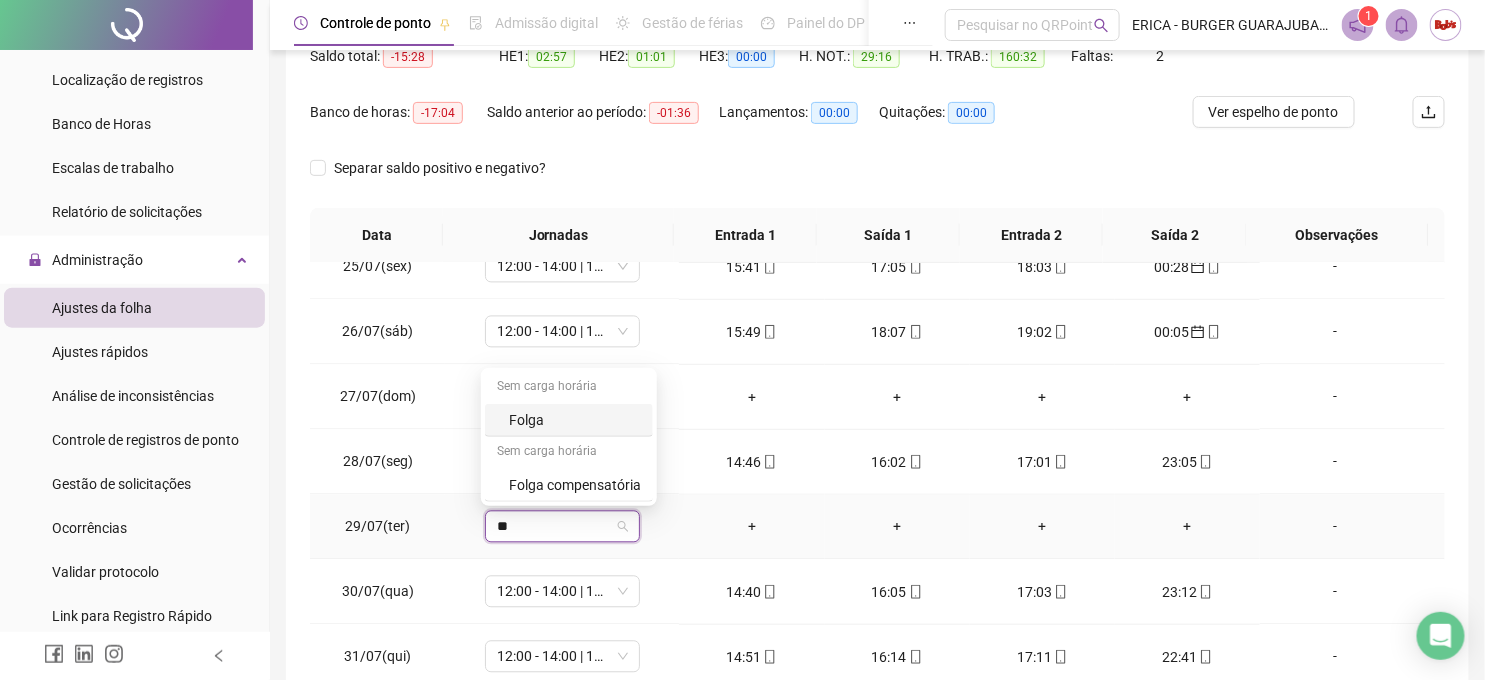 type on "***" 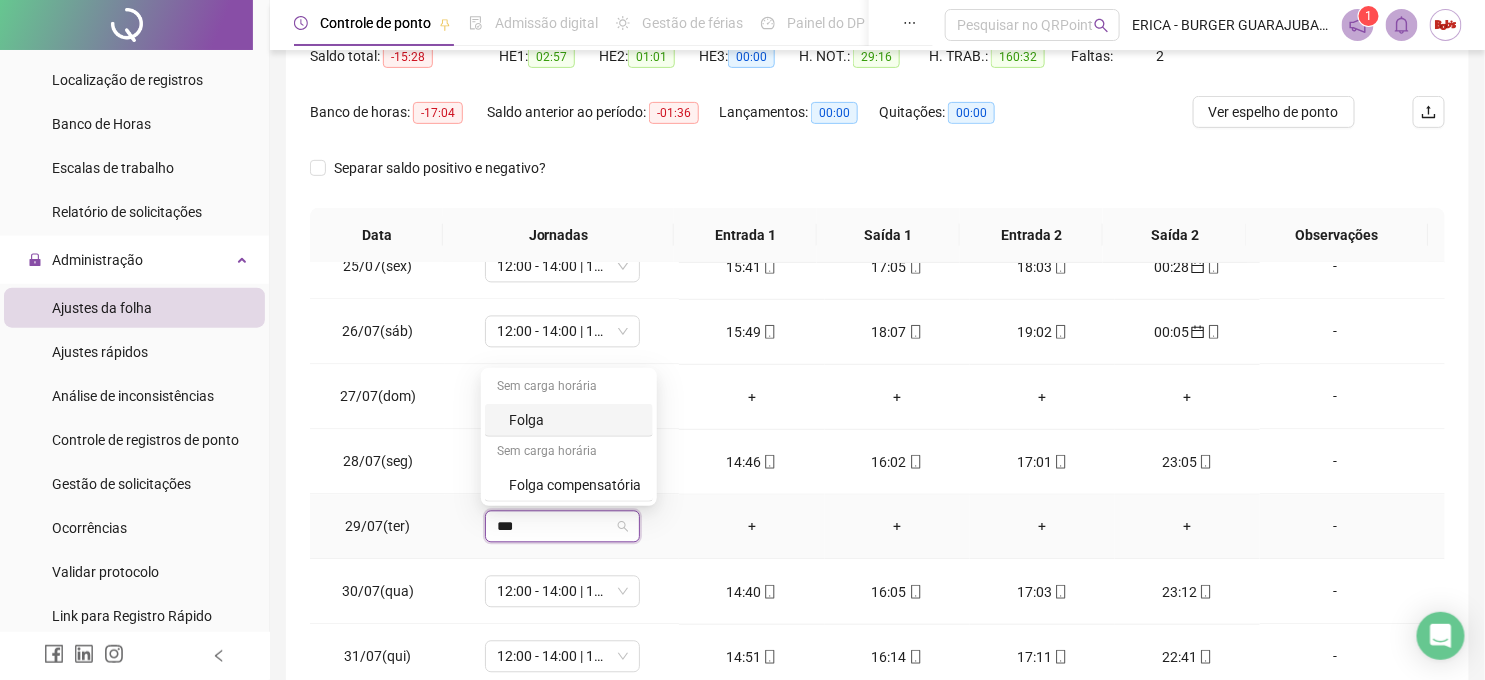click on "Folga" at bounding box center [575, 420] 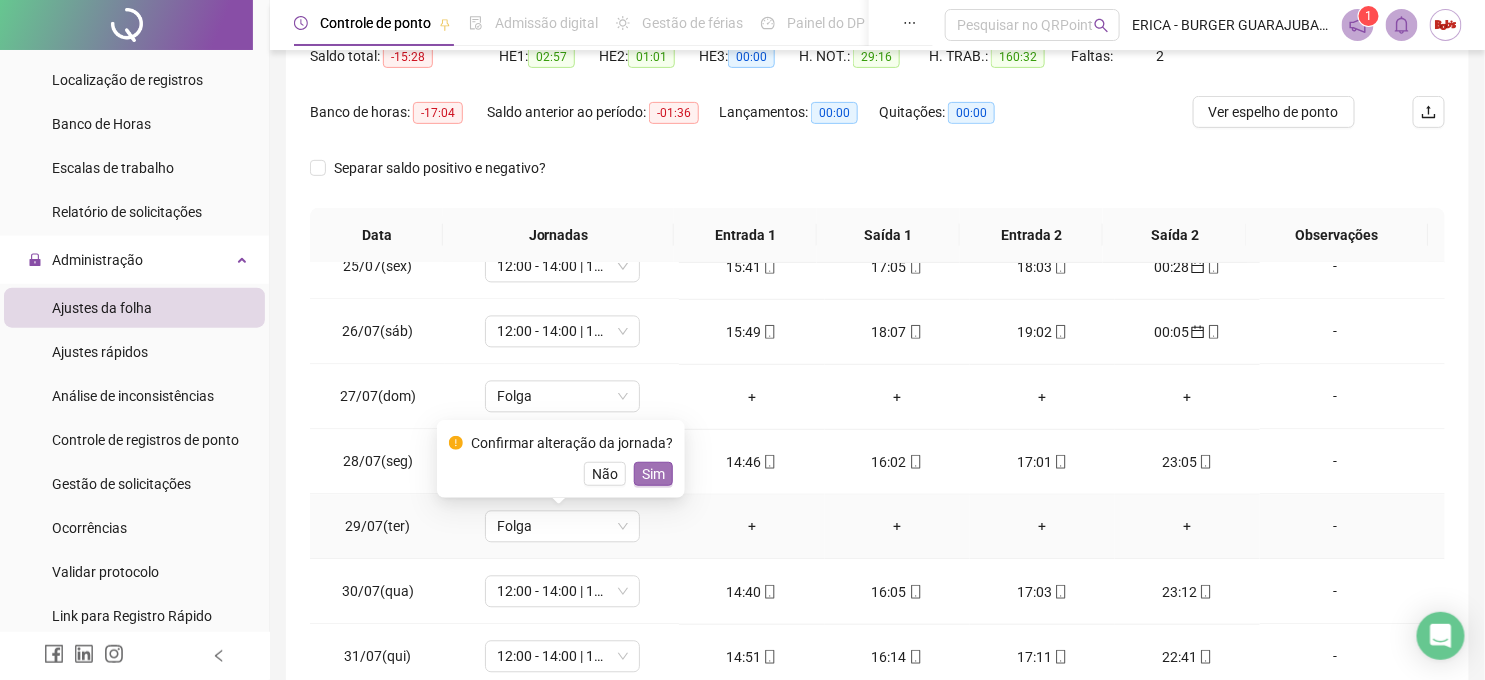 click on "Sim" at bounding box center (653, 474) 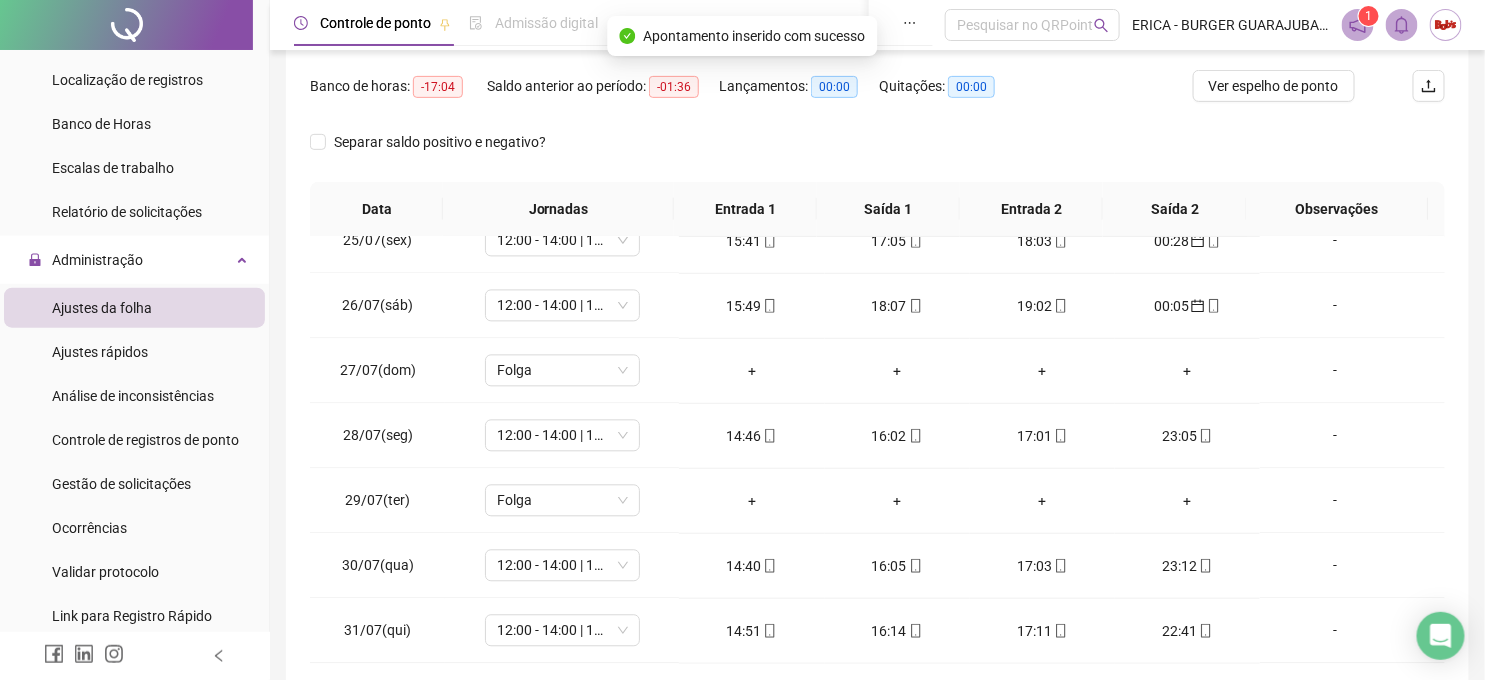 scroll, scrollTop: 120, scrollLeft: 0, axis: vertical 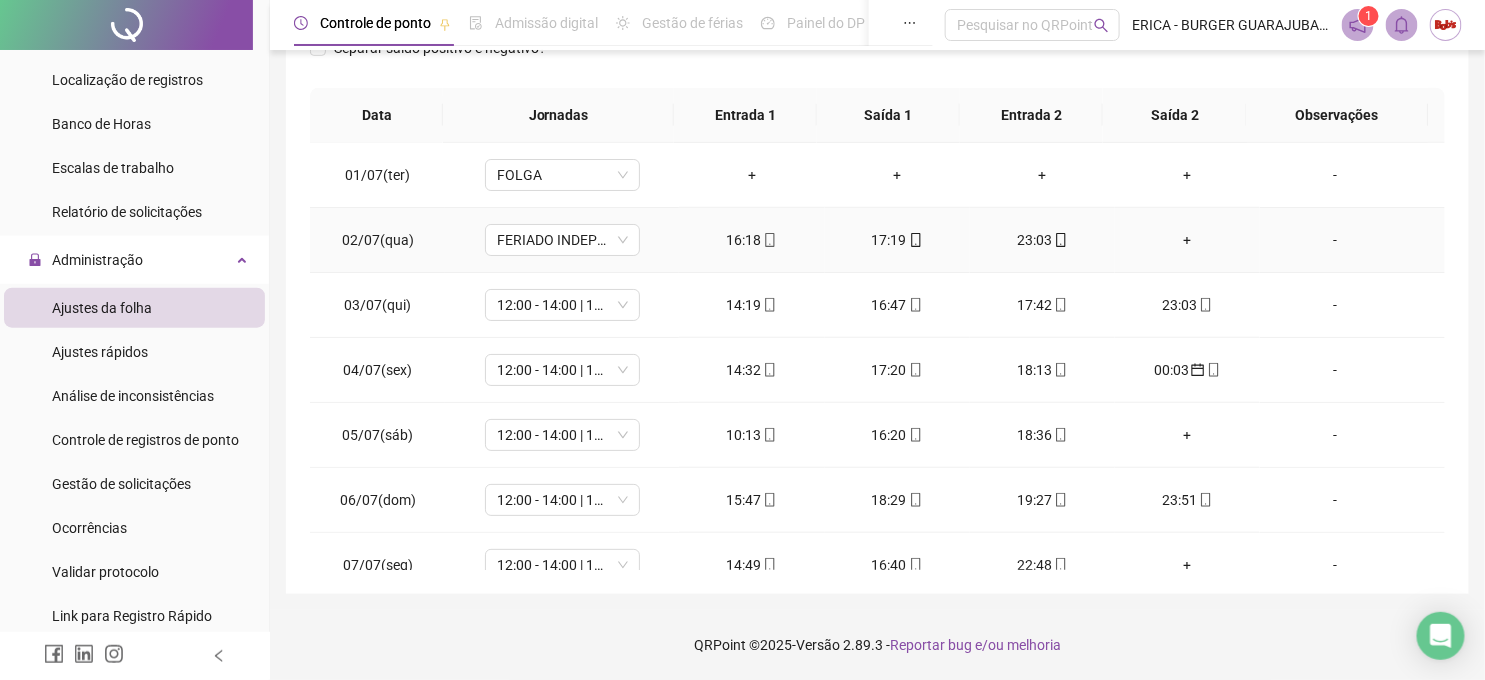 click on "+" at bounding box center (1187, 240) 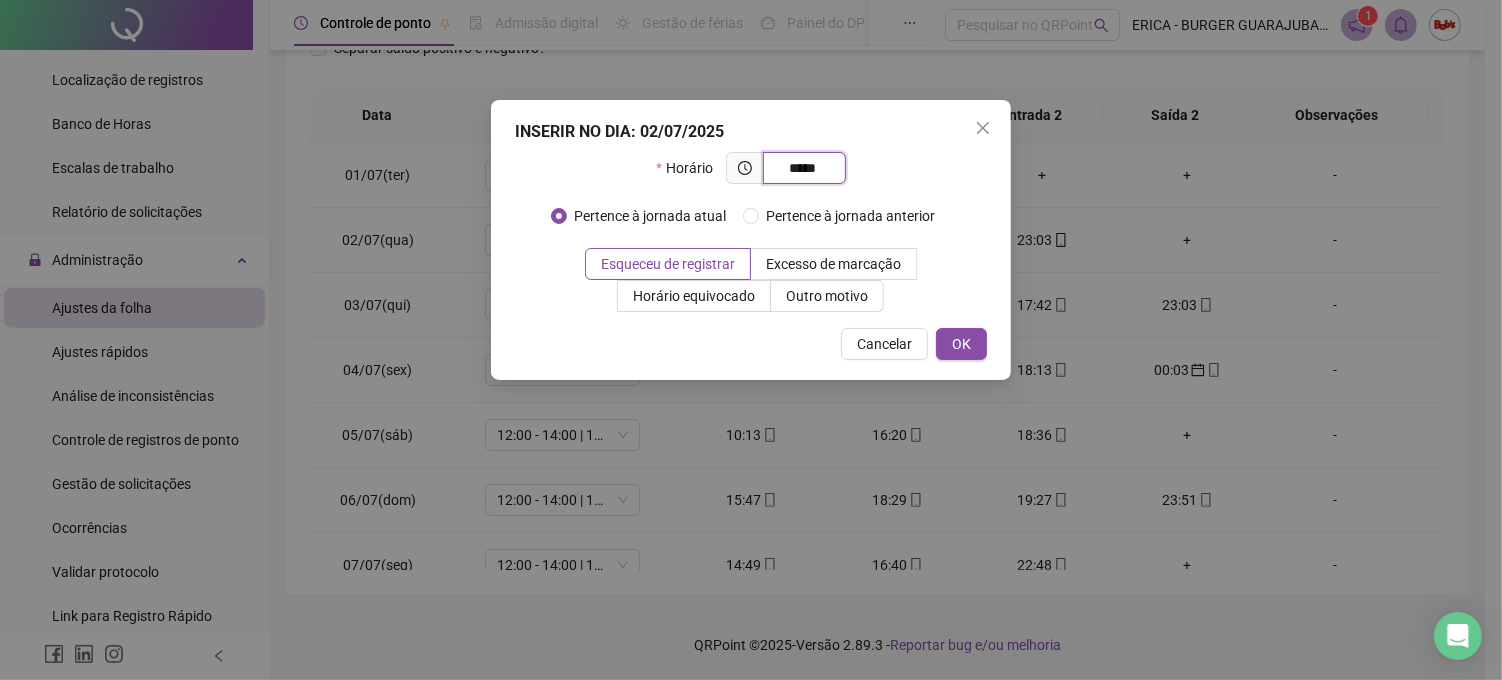 type on "*****" 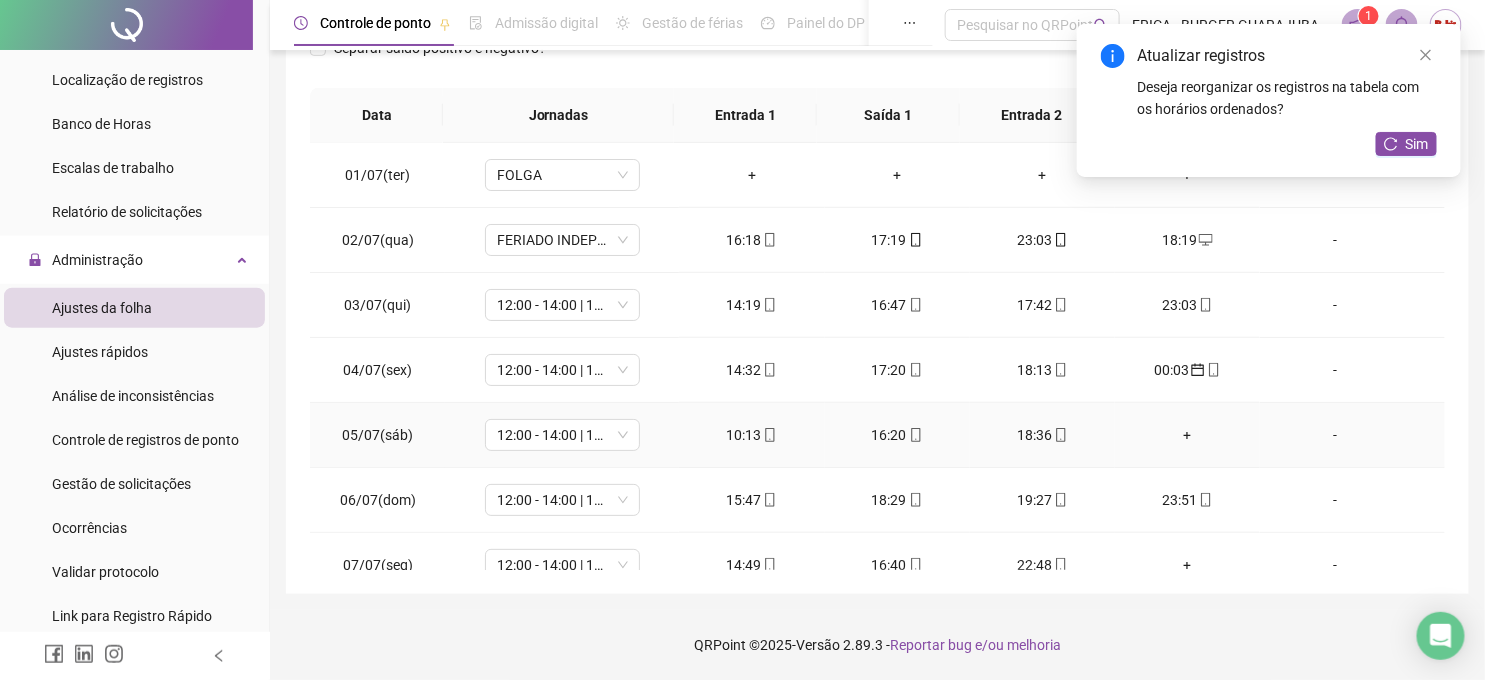click on "+" at bounding box center [1187, 435] 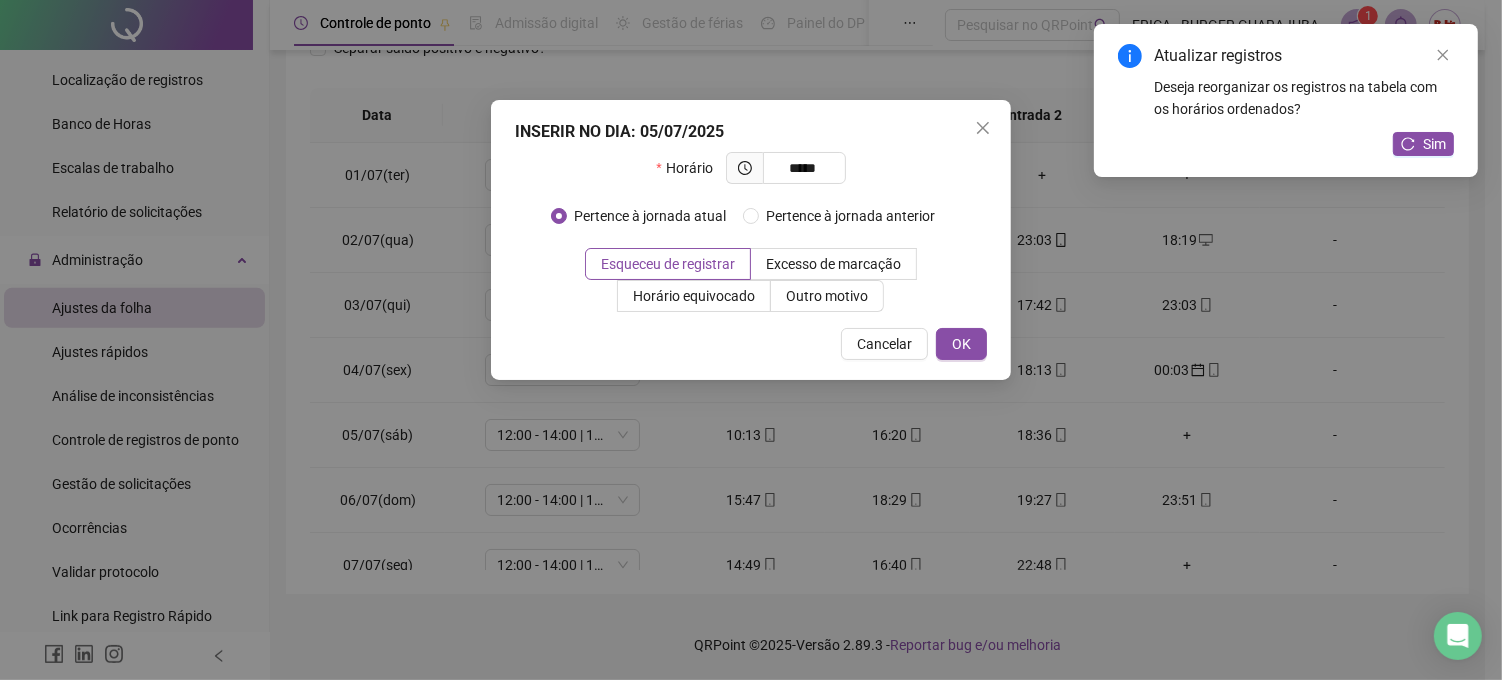type on "*****" 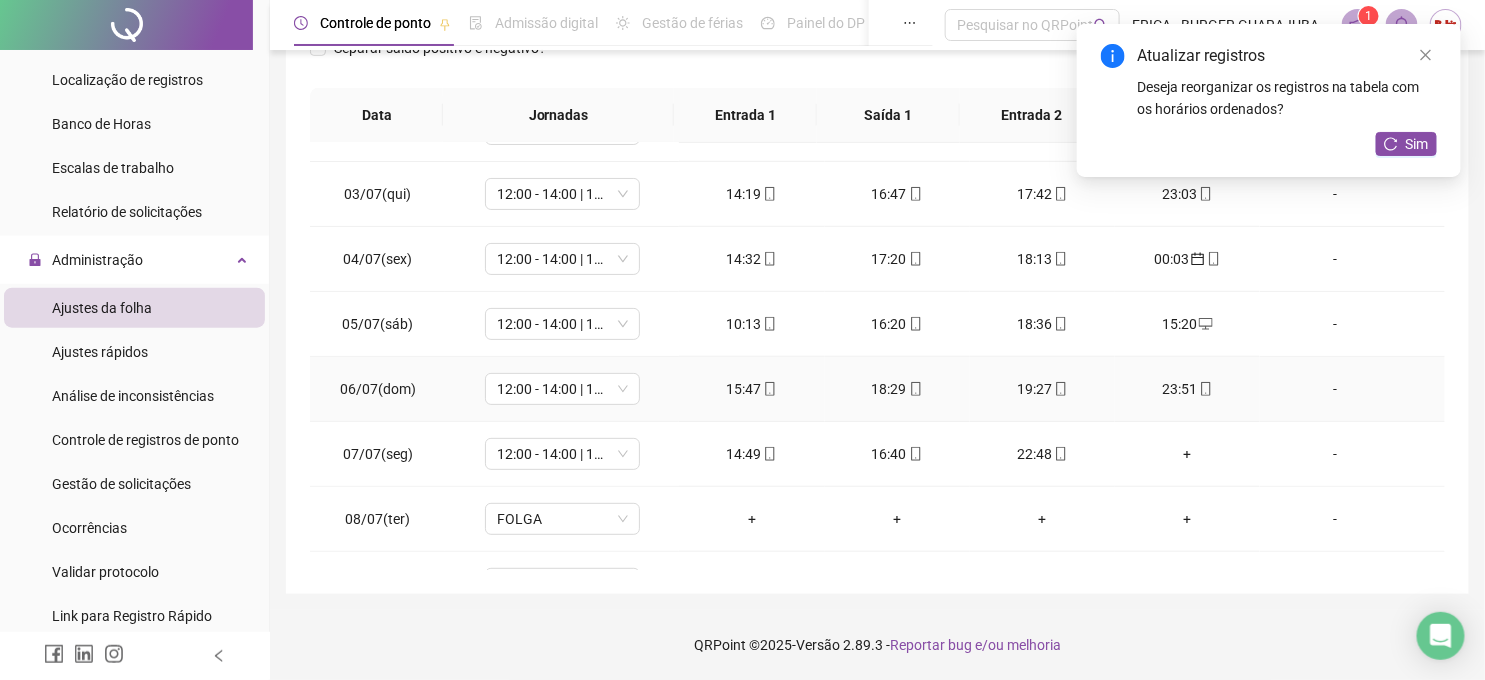 scroll, scrollTop: 222, scrollLeft: 0, axis: vertical 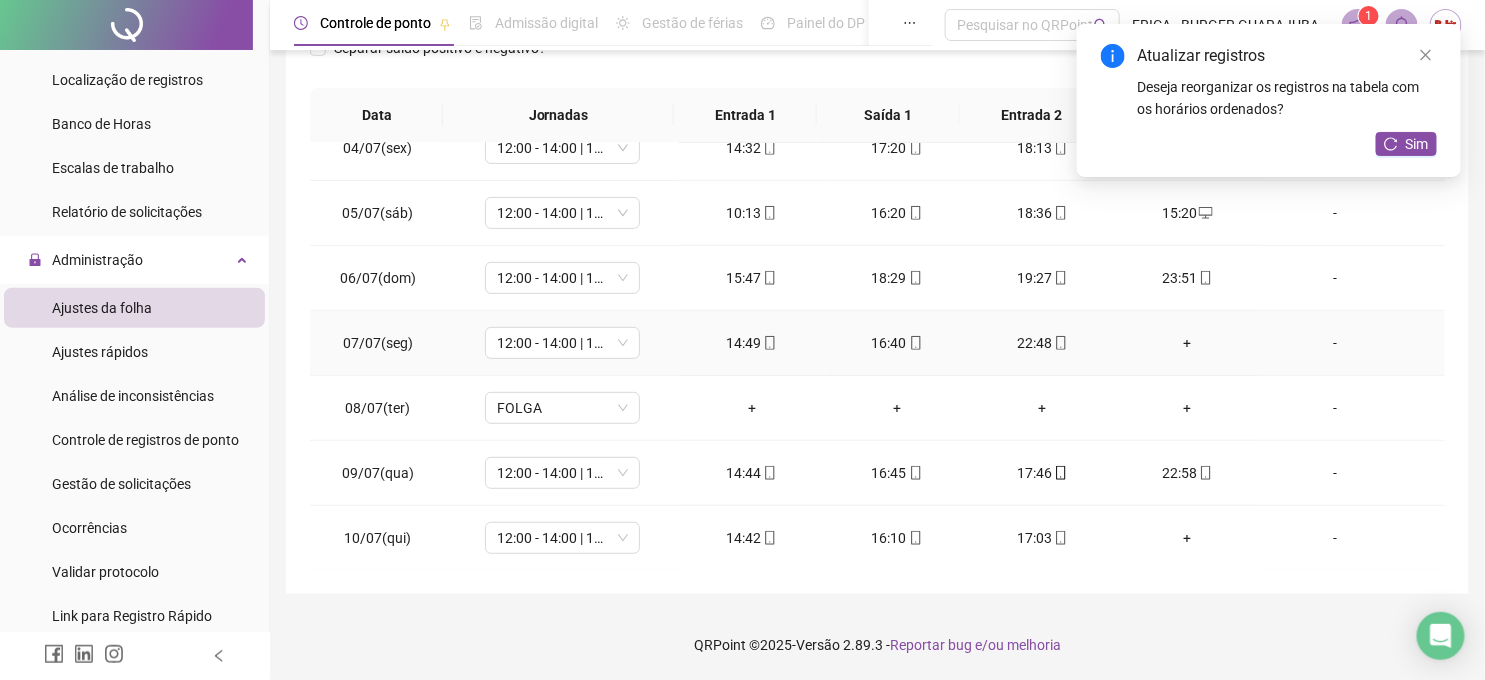 click on "+" at bounding box center (1187, 343) 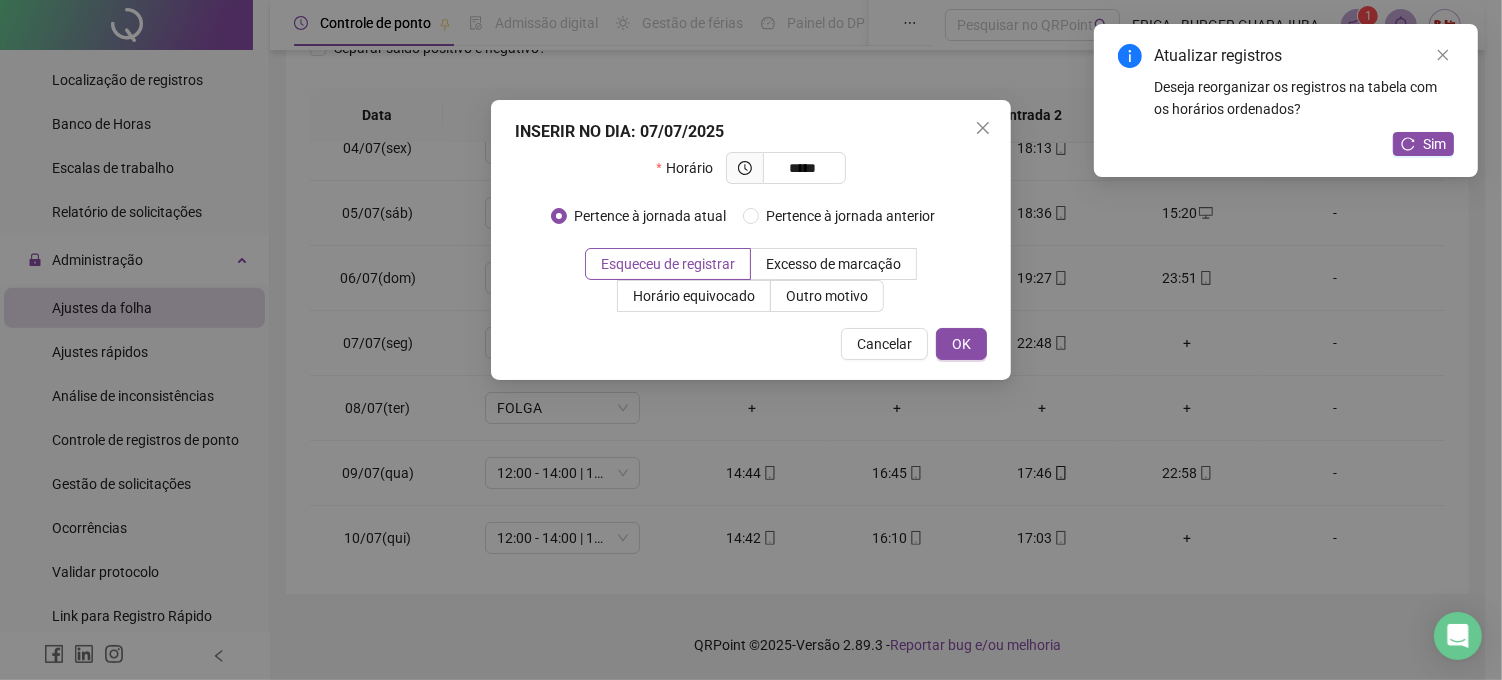 type on "*****" 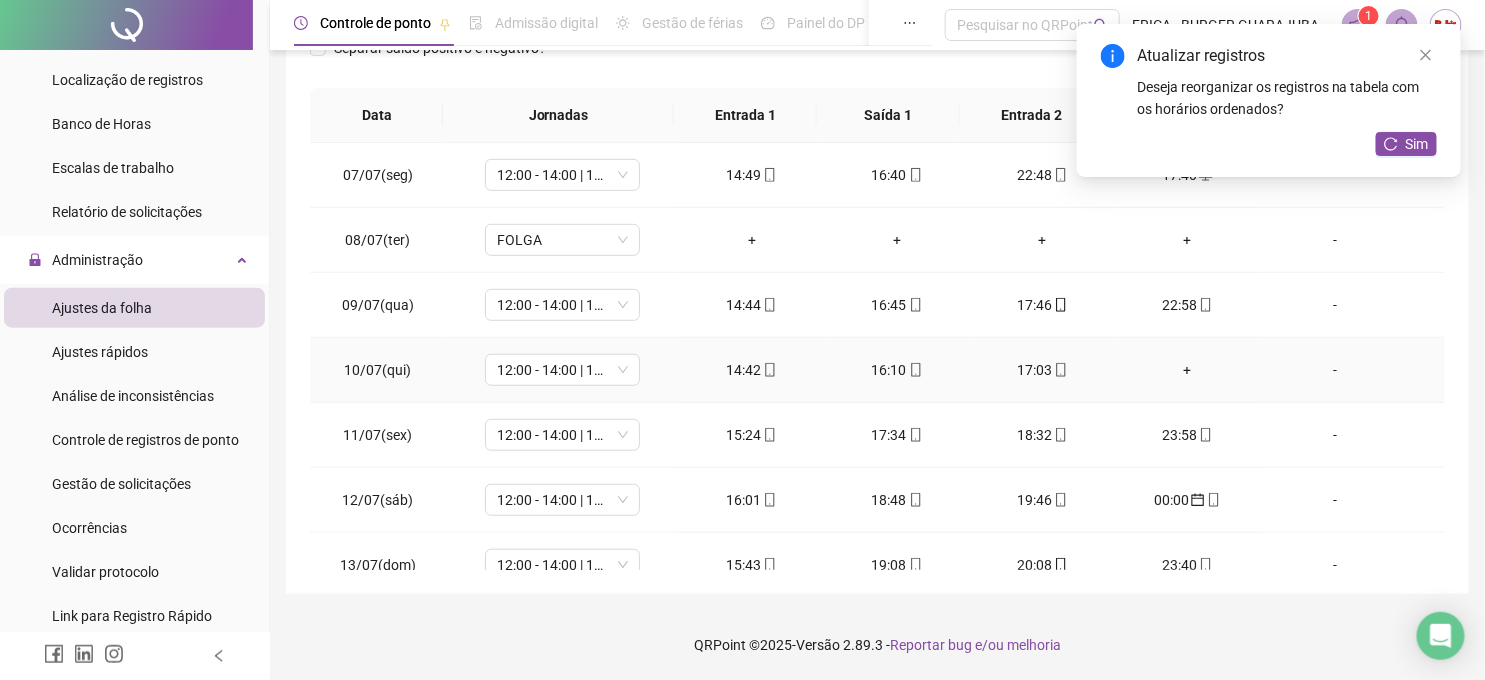 scroll, scrollTop: 444, scrollLeft: 0, axis: vertical 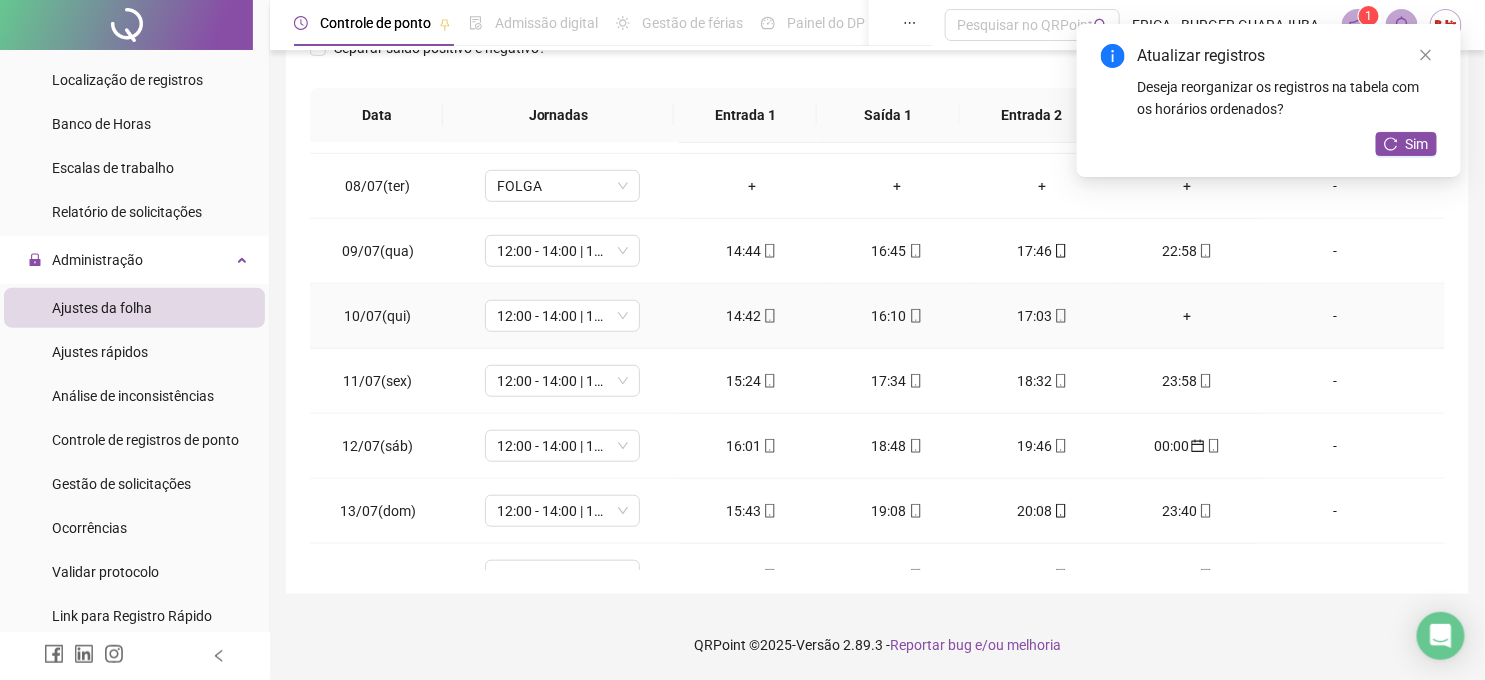 click on "+" at bounding box center (1187, 316) 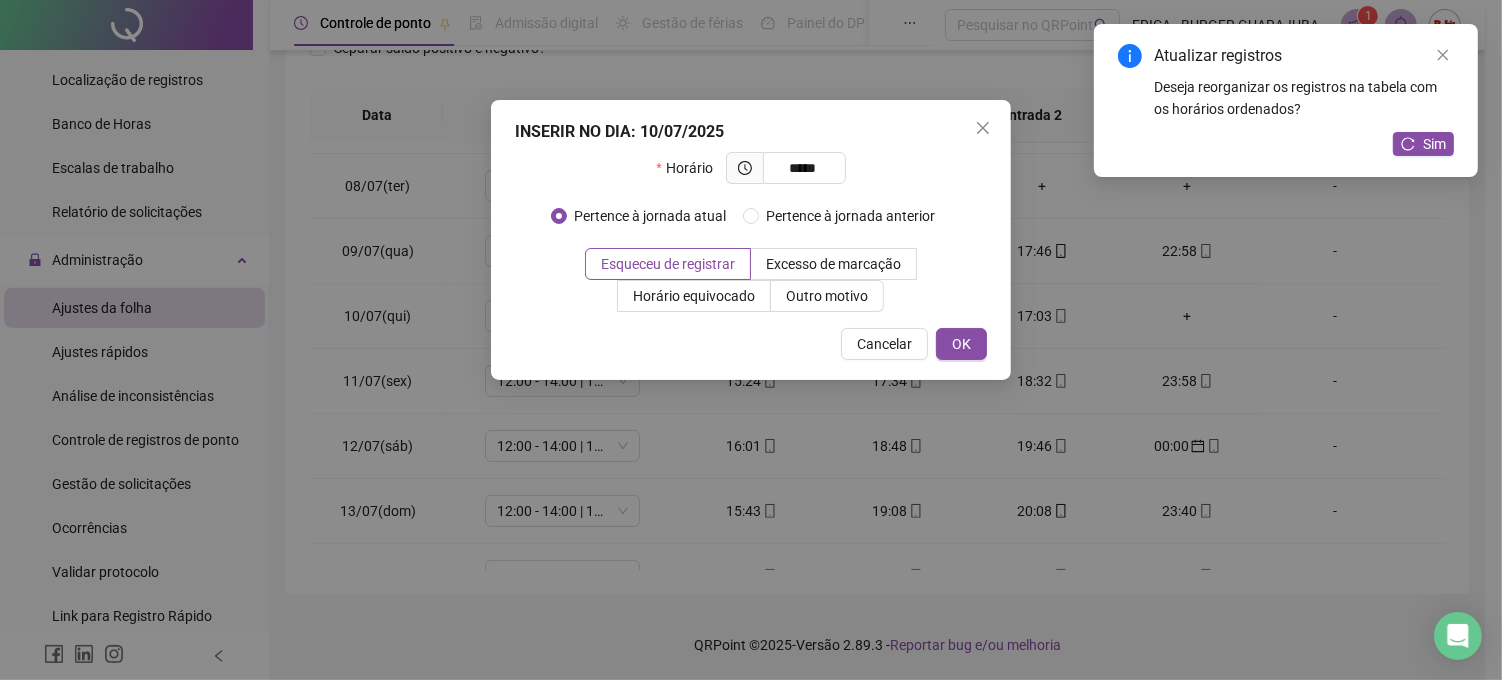 type on "*****" 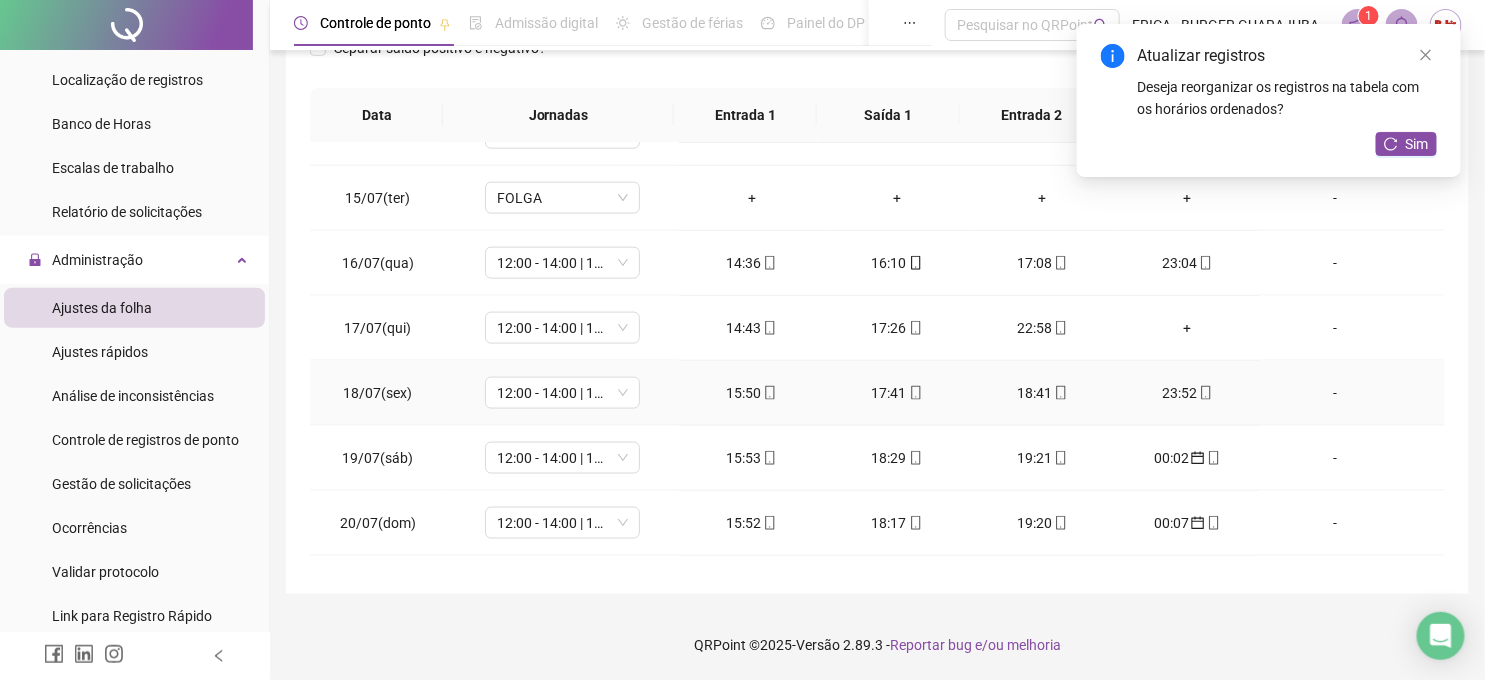 scroll, scrollTop: 888, scrollLeft: 0, axis: vertical 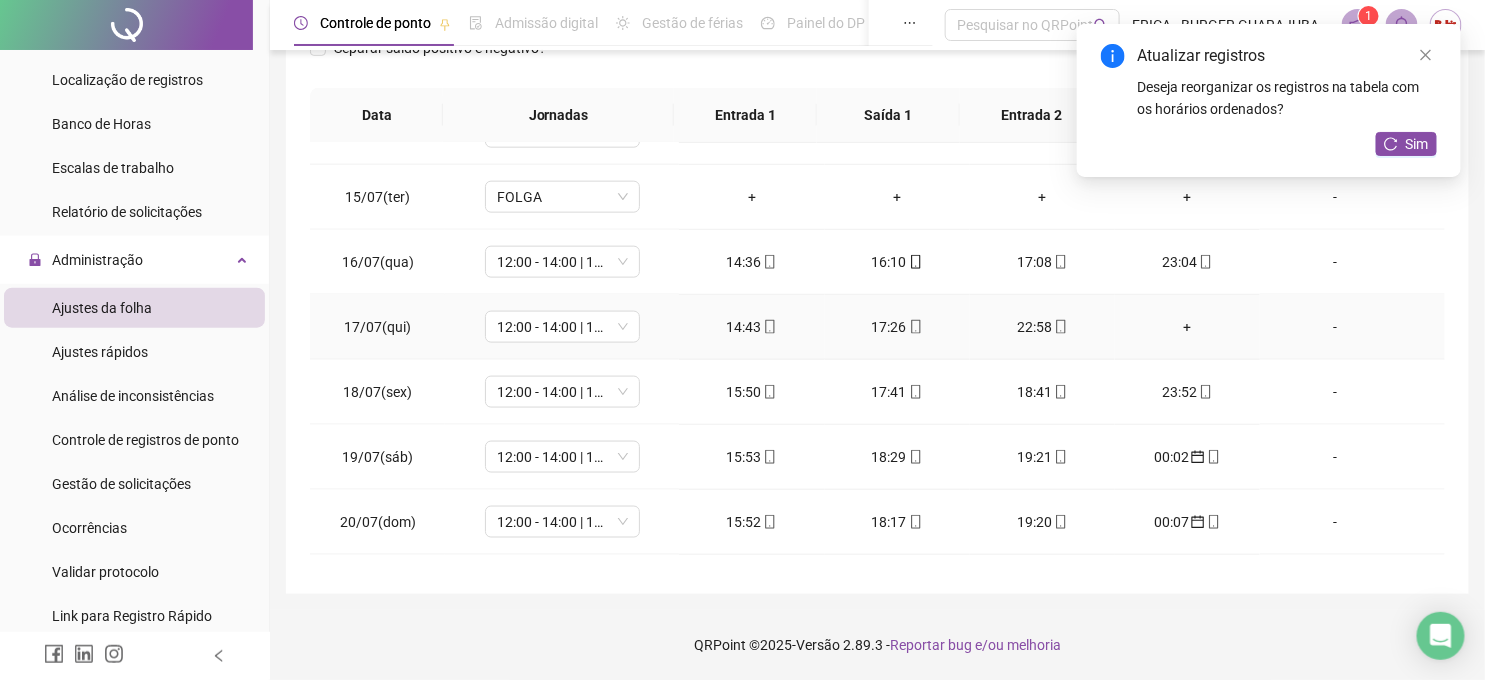 click on "+" at bounding box center [1187, 327] 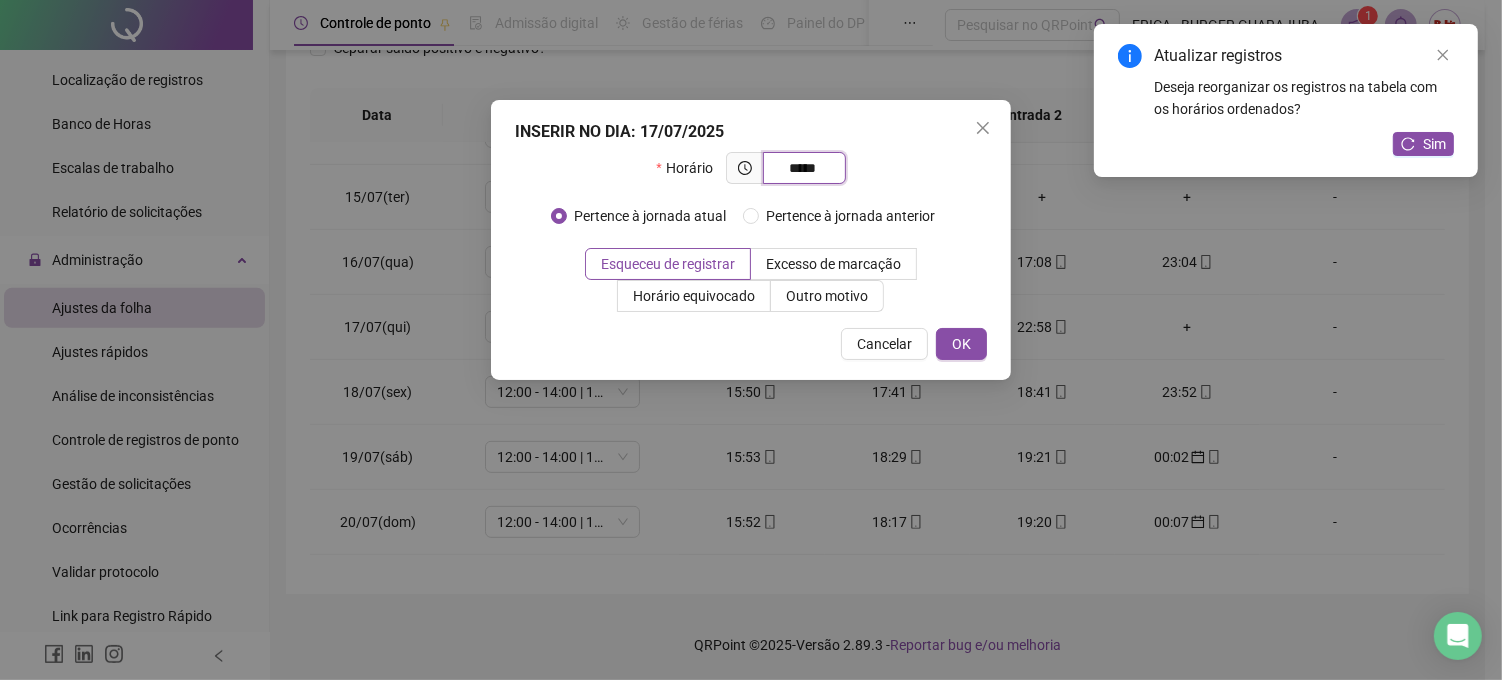 type on "*****" 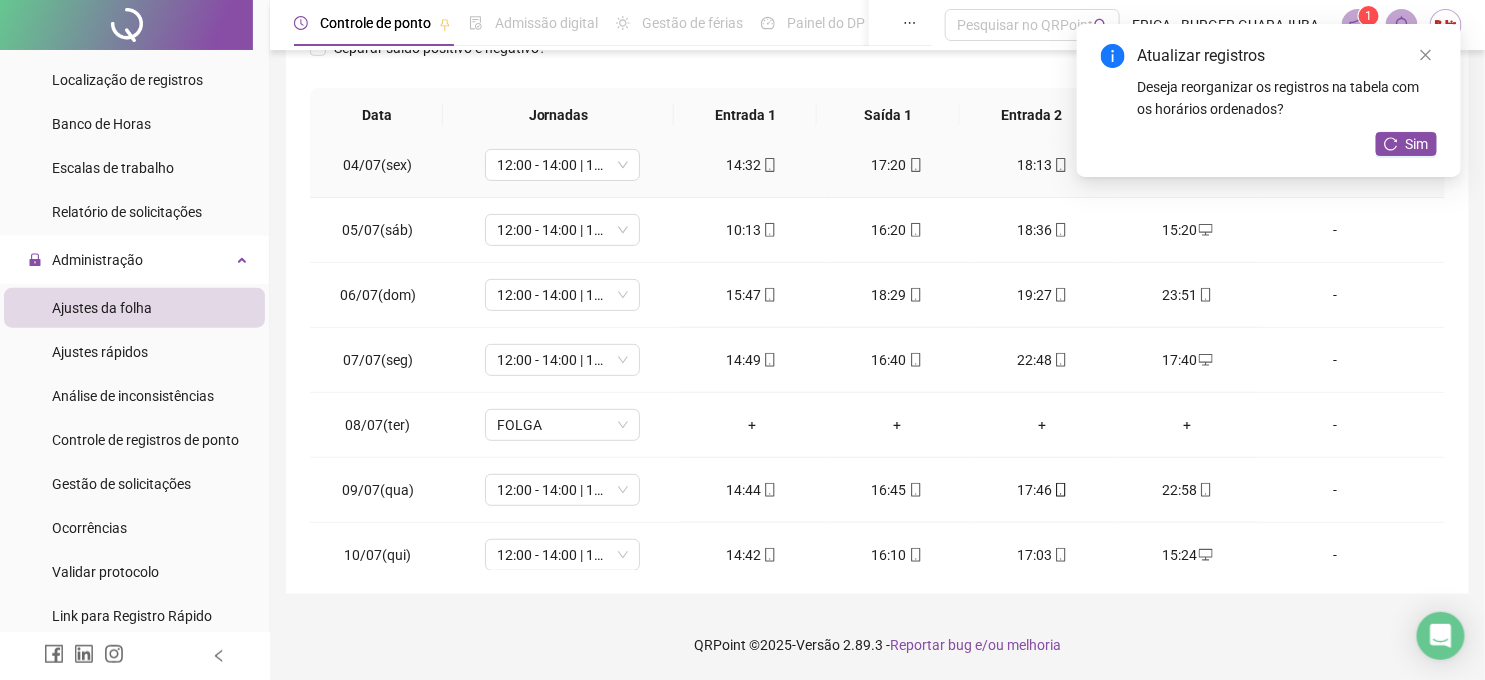 scroll, scrollTop: 0, scrollLeft: 0, axis: both 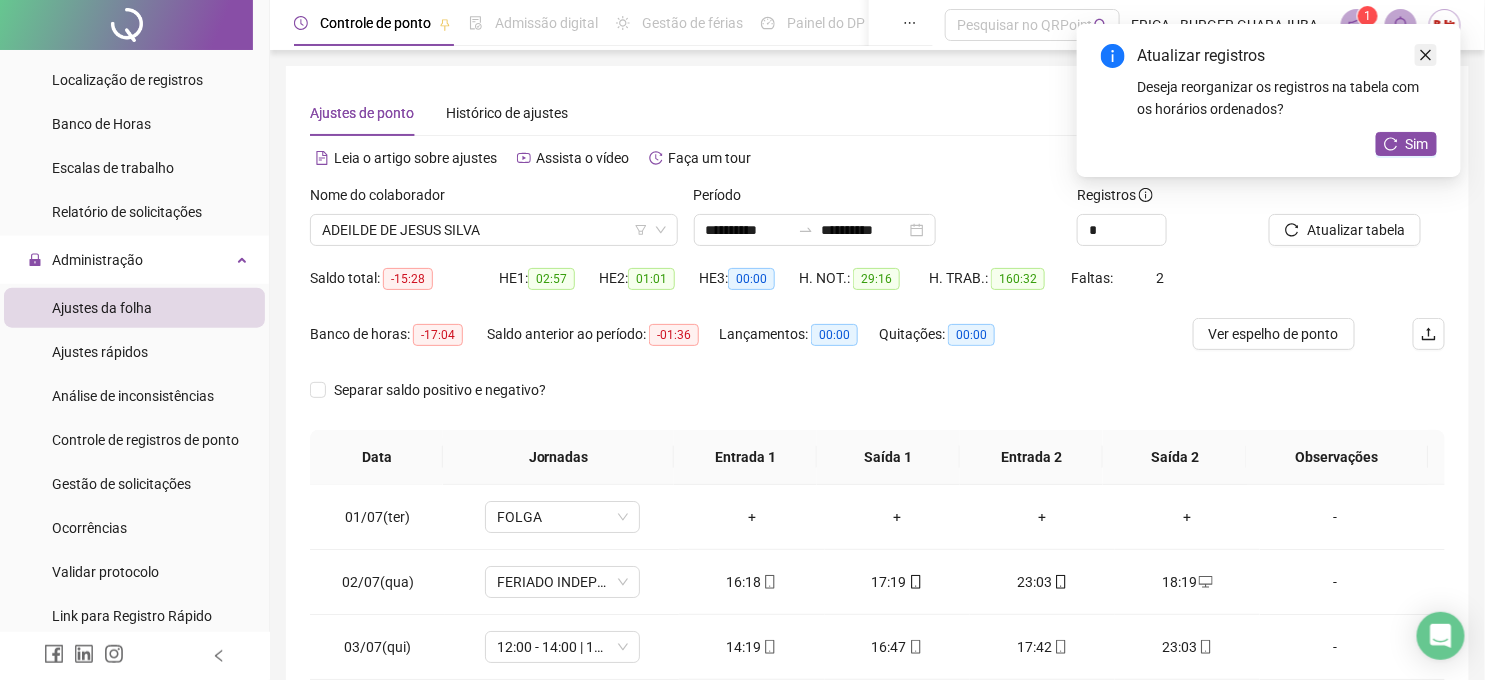 click 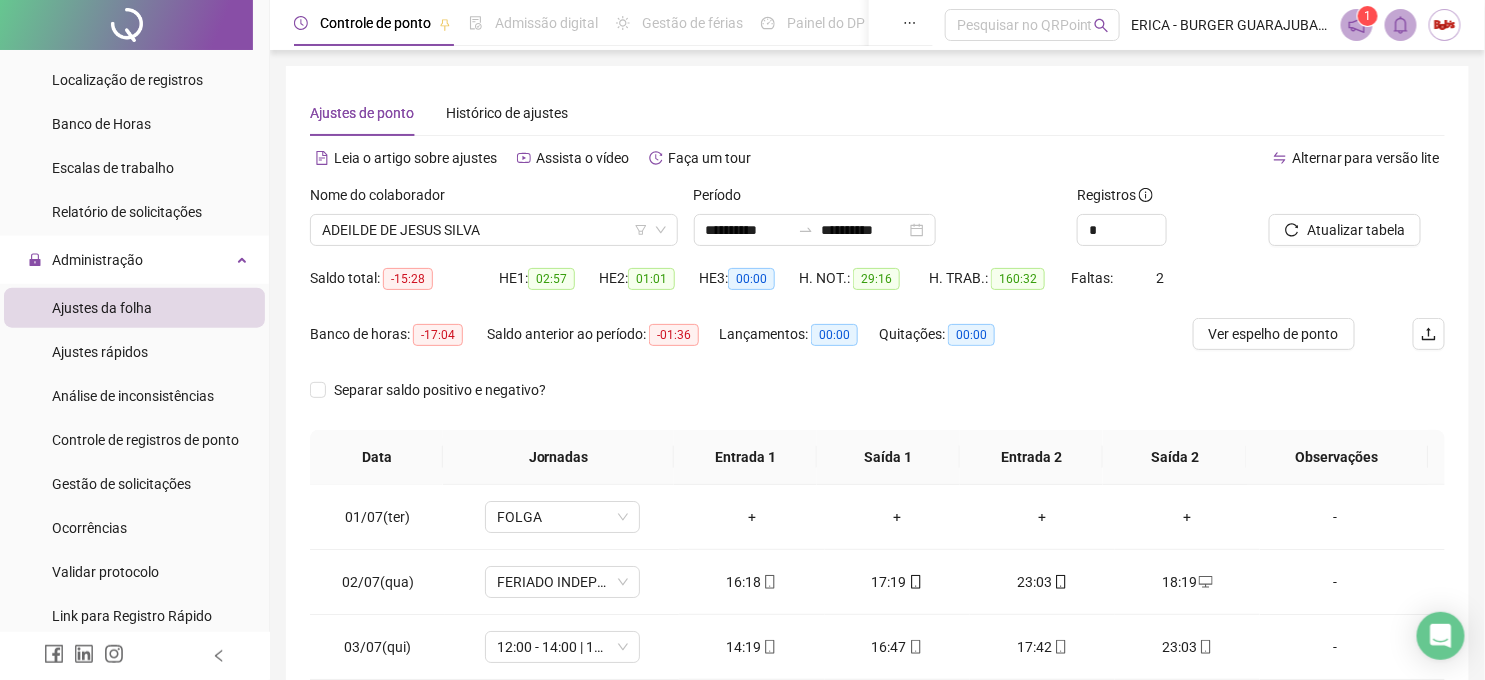click on "Alternar para versão lite" at bounding box center (1162, 168) 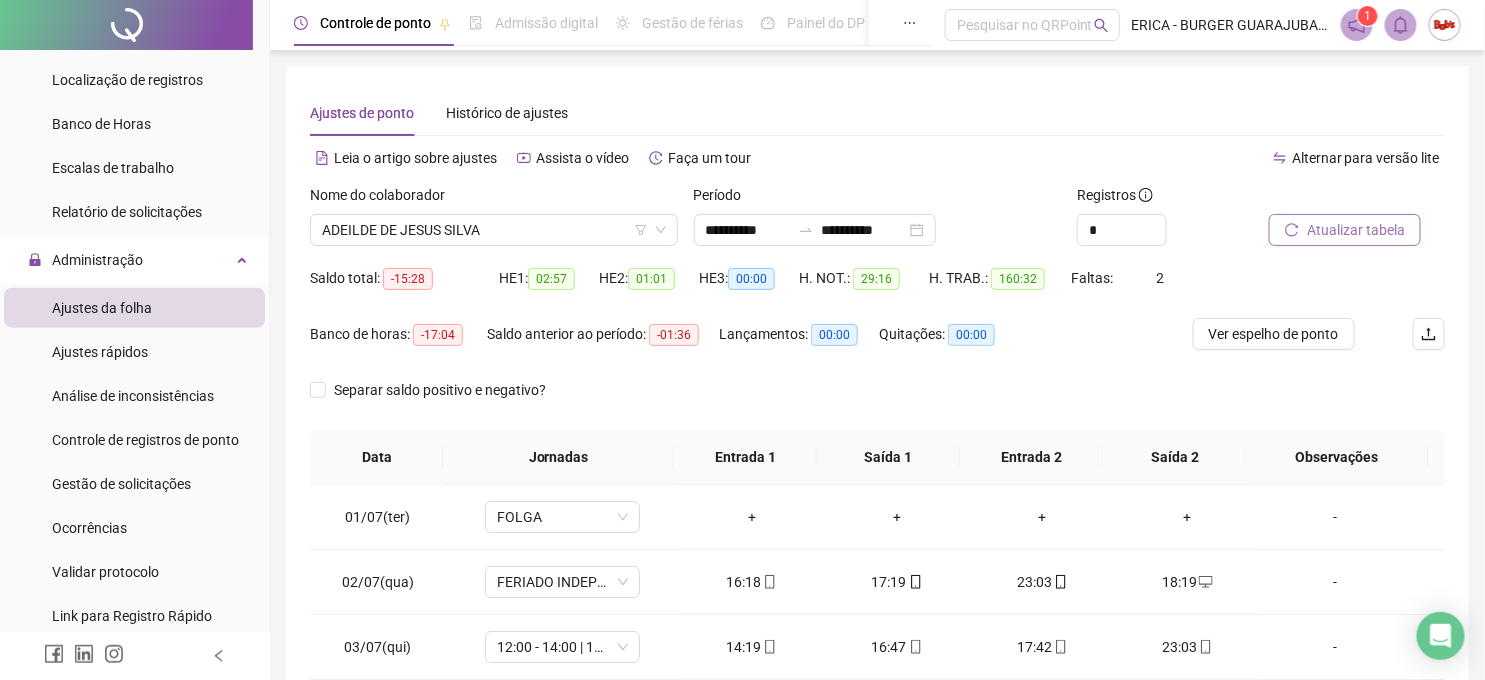 click on "Atualizar tabela" at bounding box center (1356, 230) 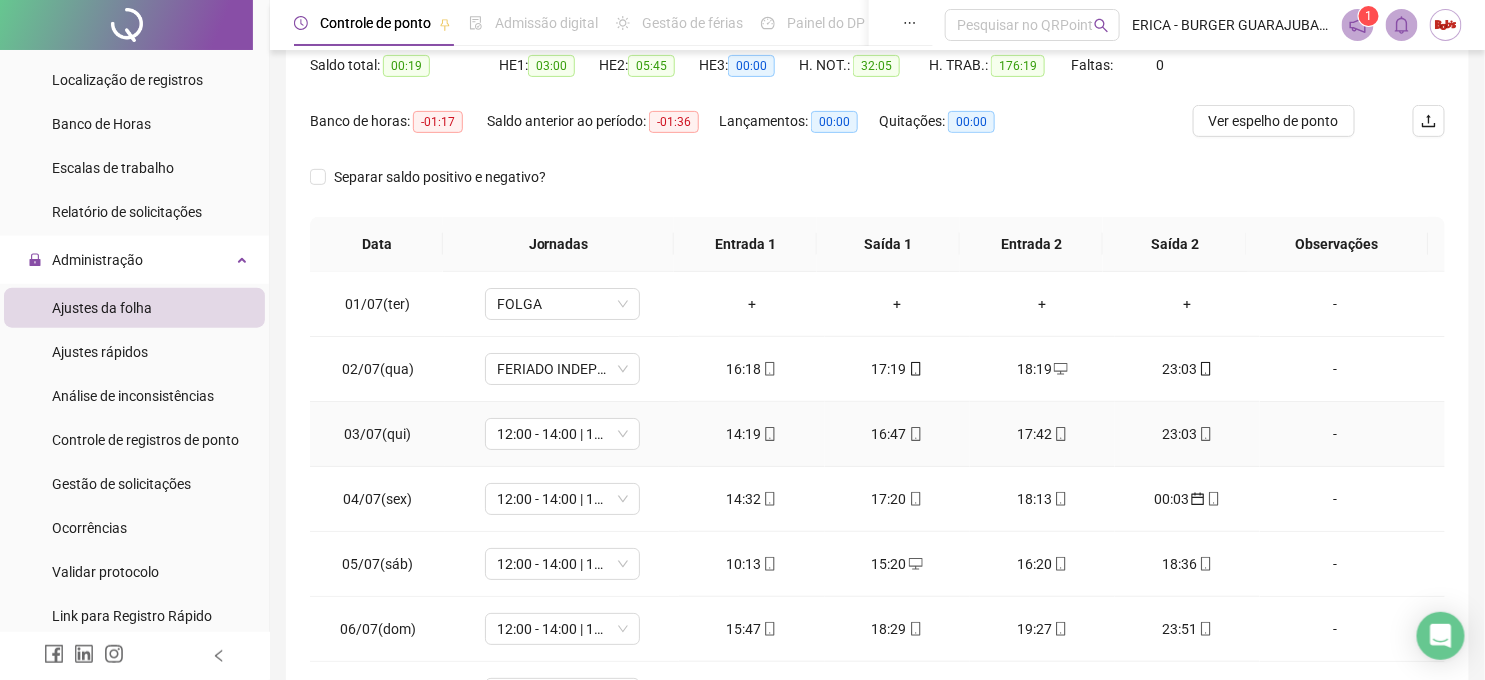 scroll, scrollTop: 222, scrollLeft: 0, axis: vertical 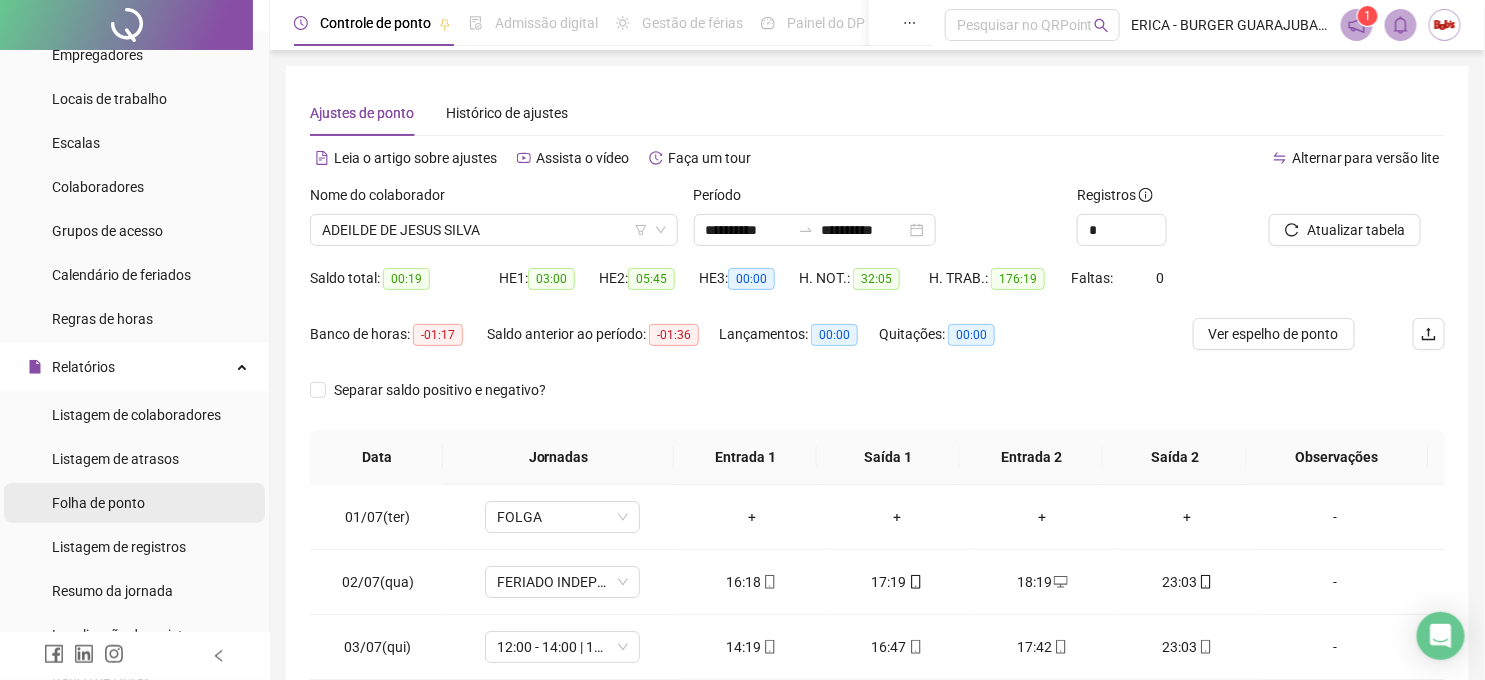 click on "Folha de ponto" at bounding box center (98, 503) 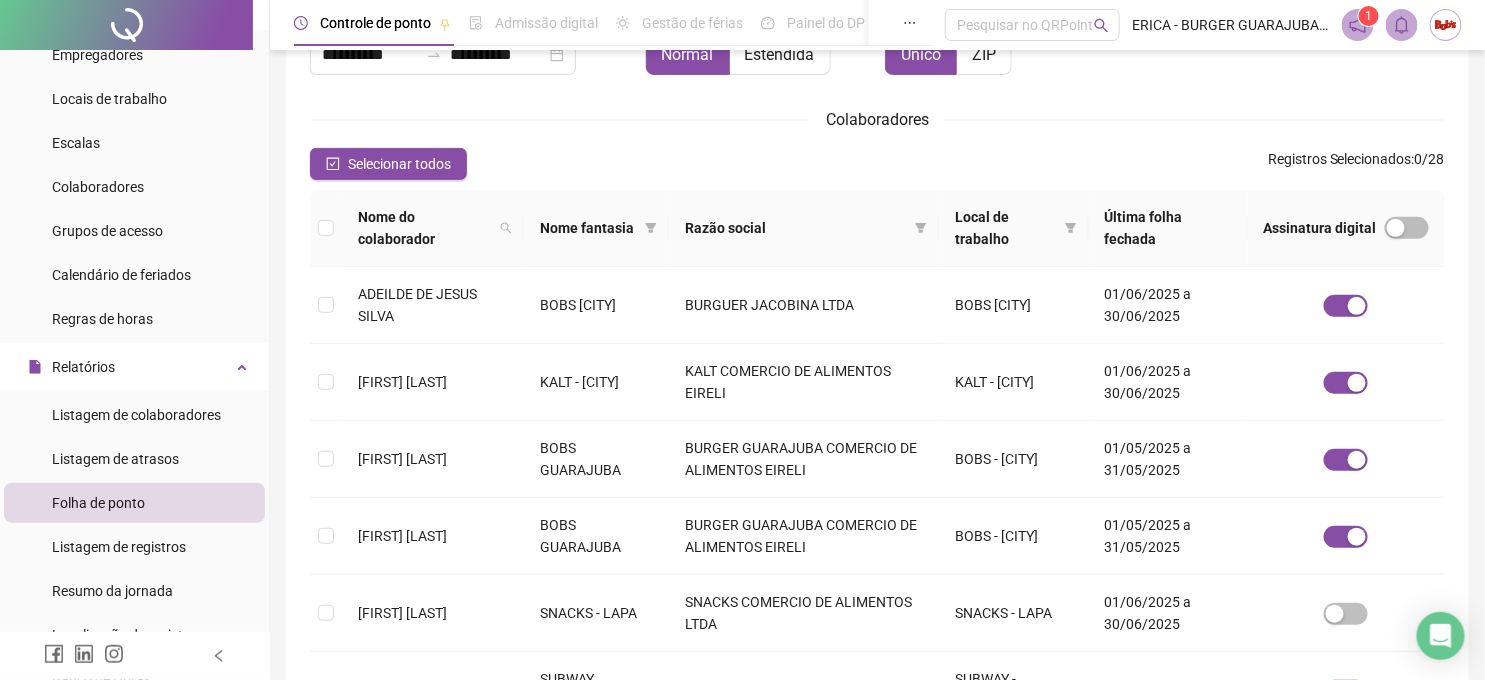 scroll, scrollTop: 70, scrollLeft: 0, axis: vertical 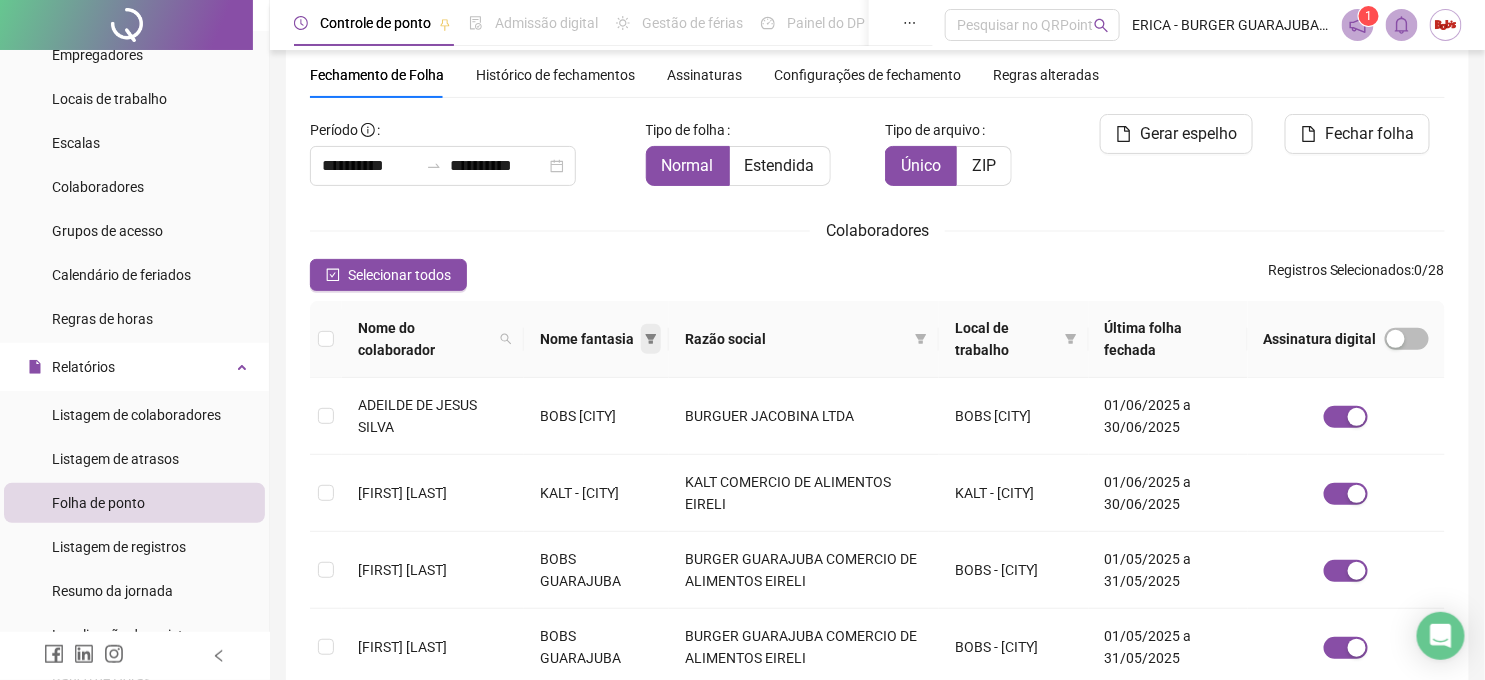 click 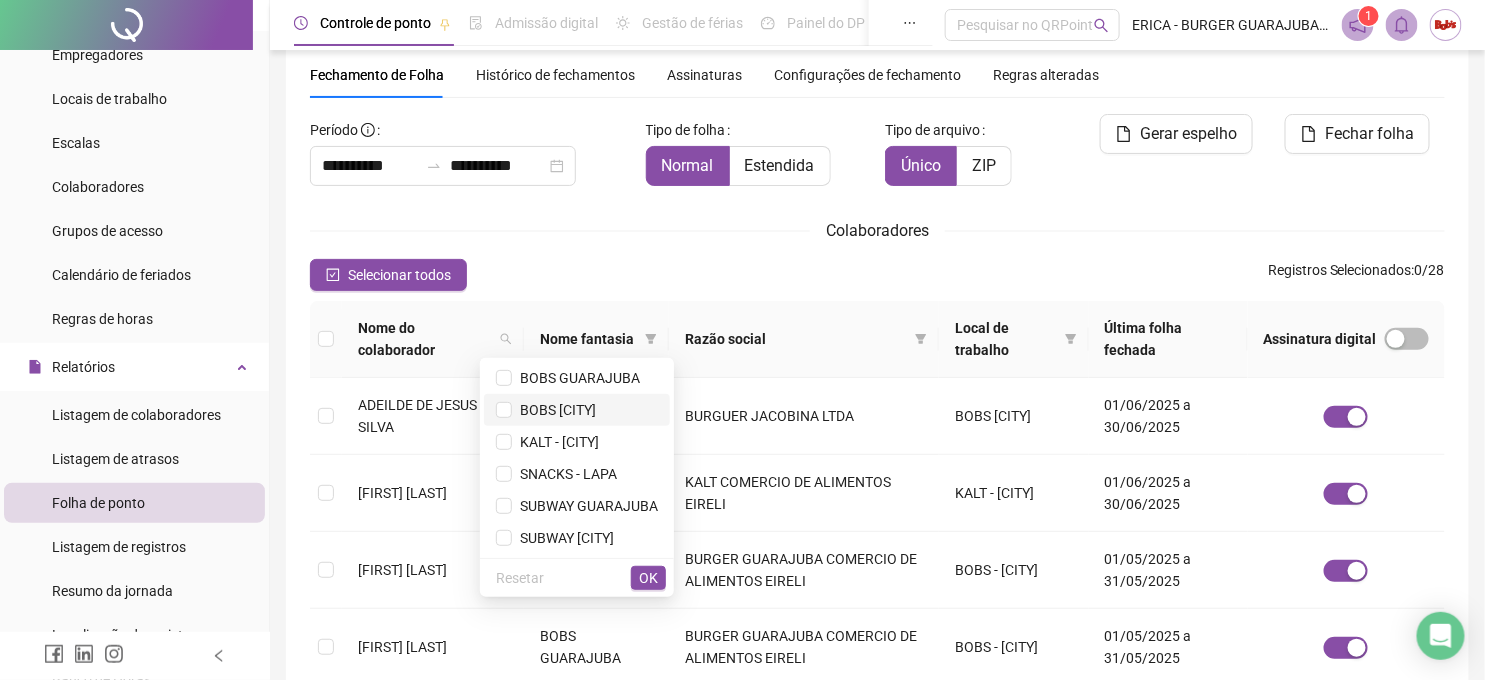 click on "BOBS [CITY]" at bounding box center (554, 410) 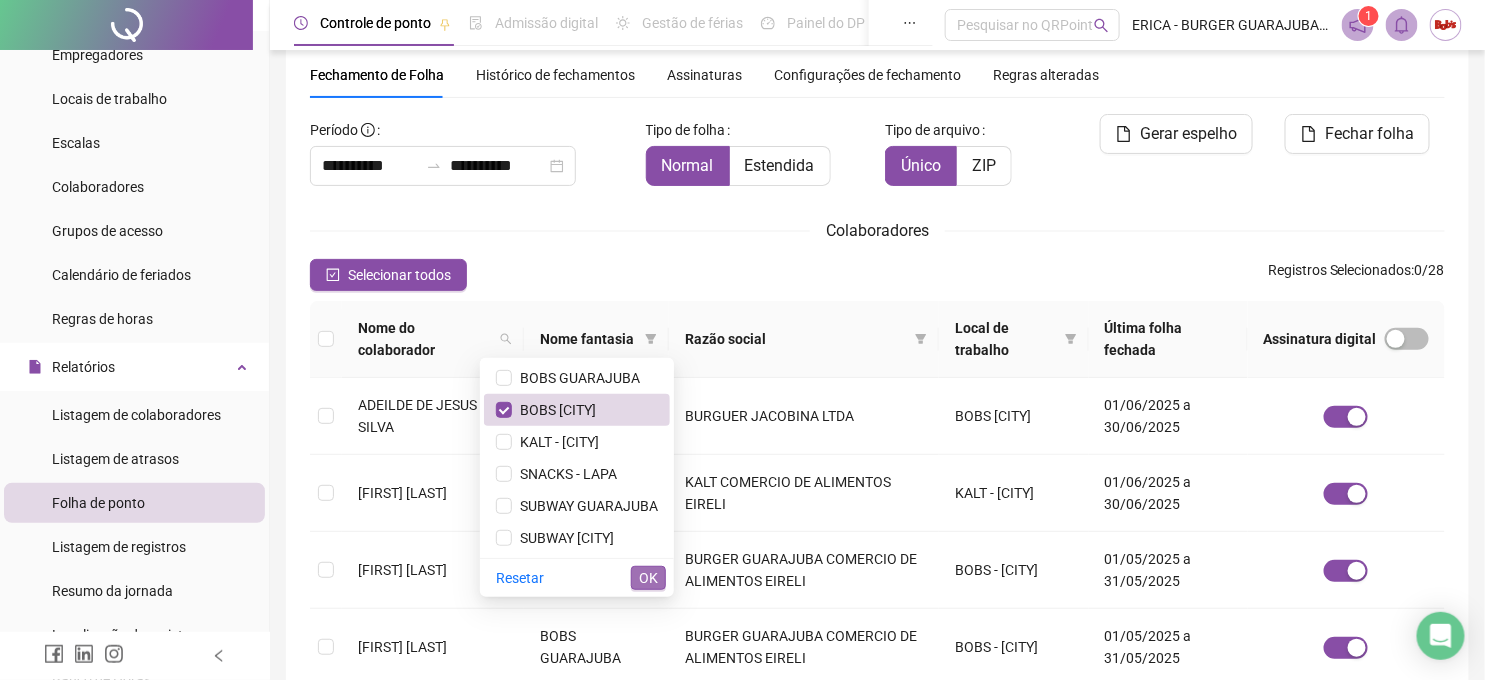 click on "OK" at bounding box center [648, 578] 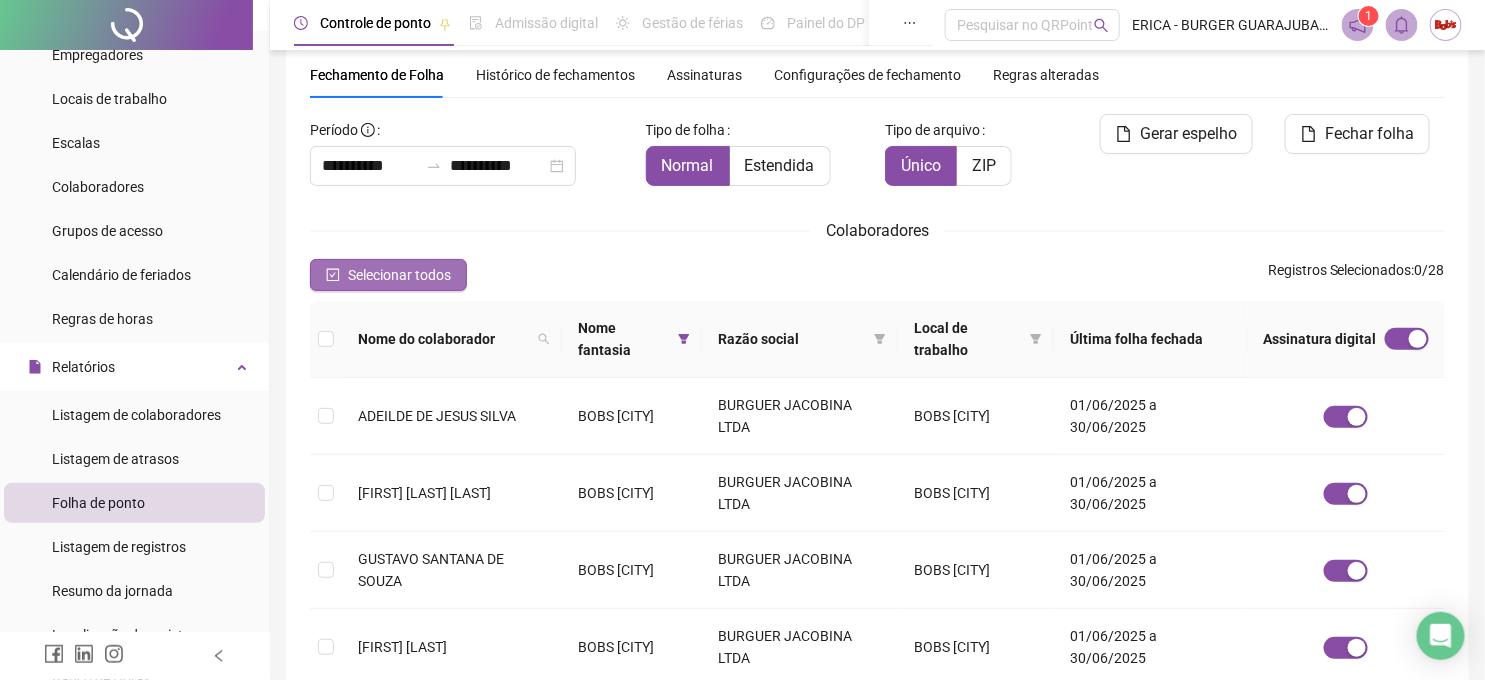 click on "Selecionar todos" at bounding box center [399, 275] 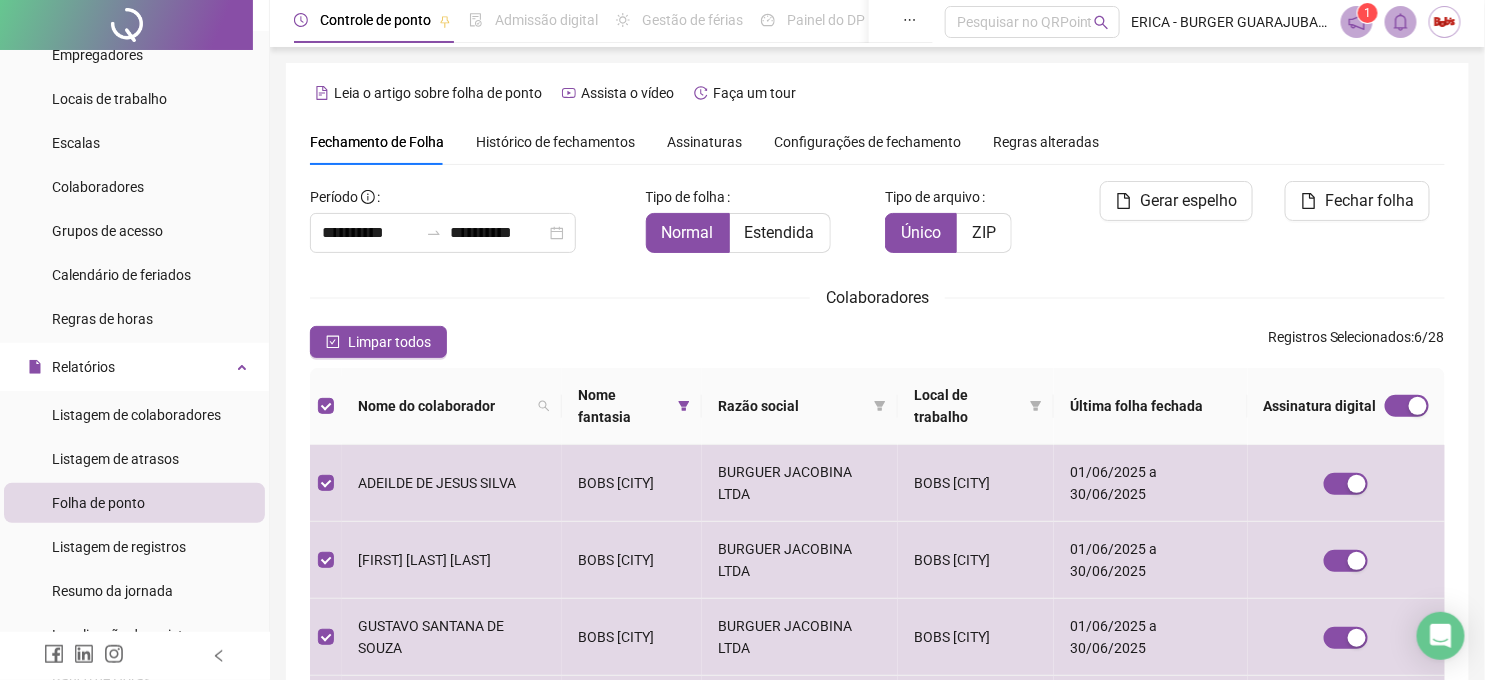 scroll, scrollTop: 0, scrollLeft: 0, axis: both 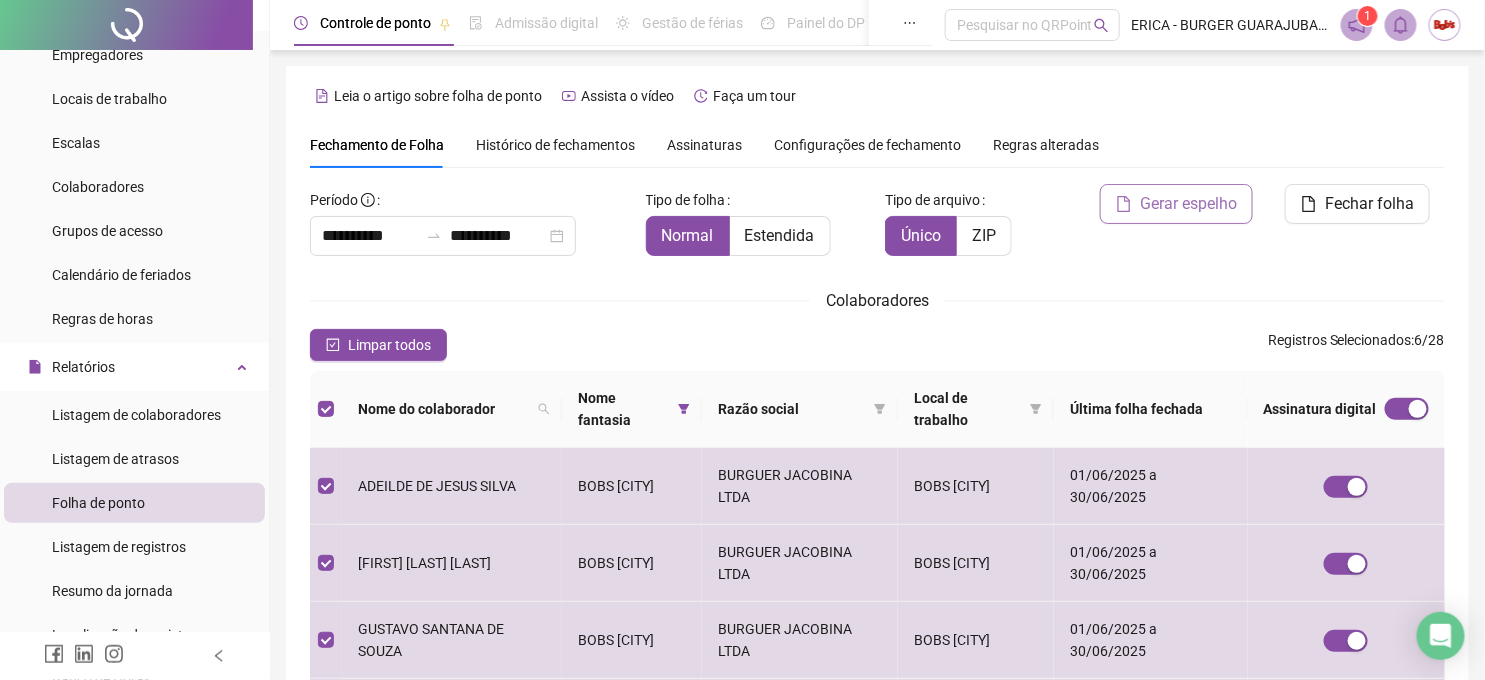 click on "Gerar espelho" at bounding box center [1188, 204] 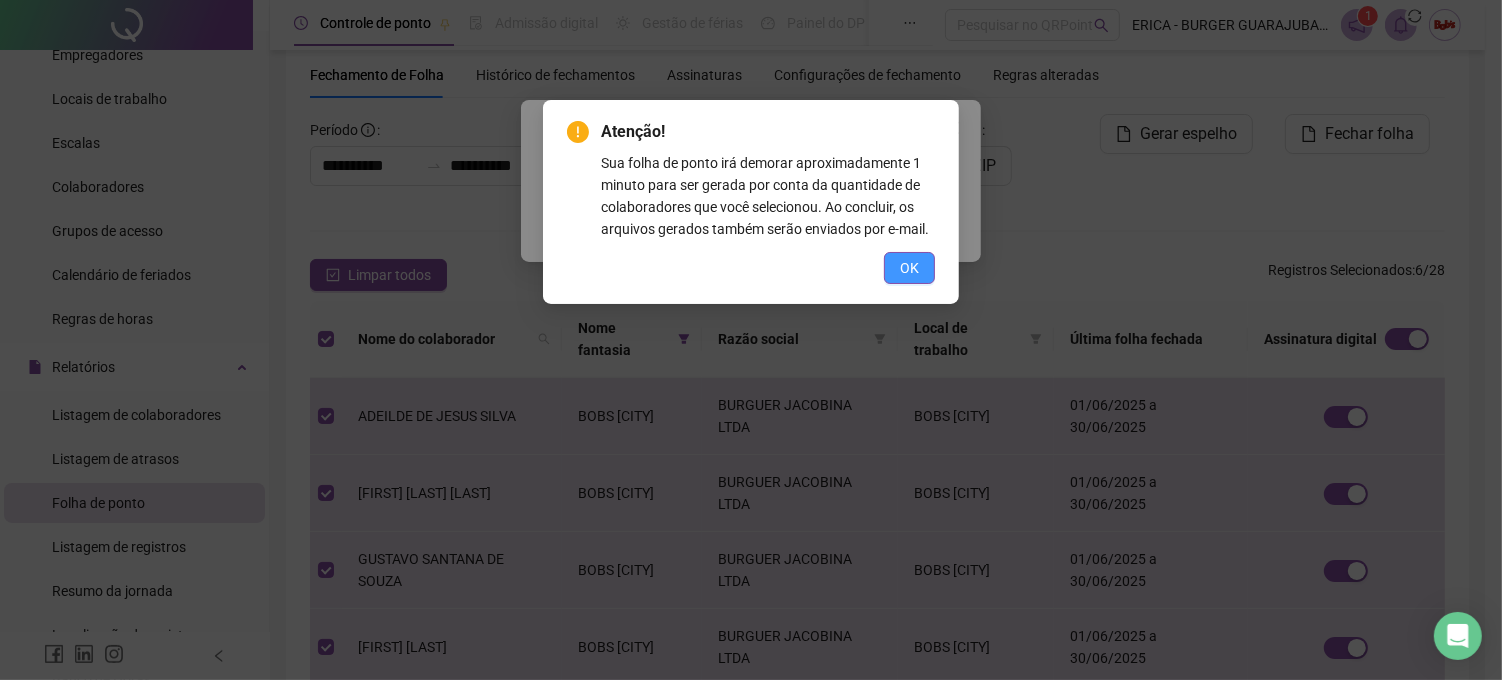 click on "OK" at bounding box center (909, 268) 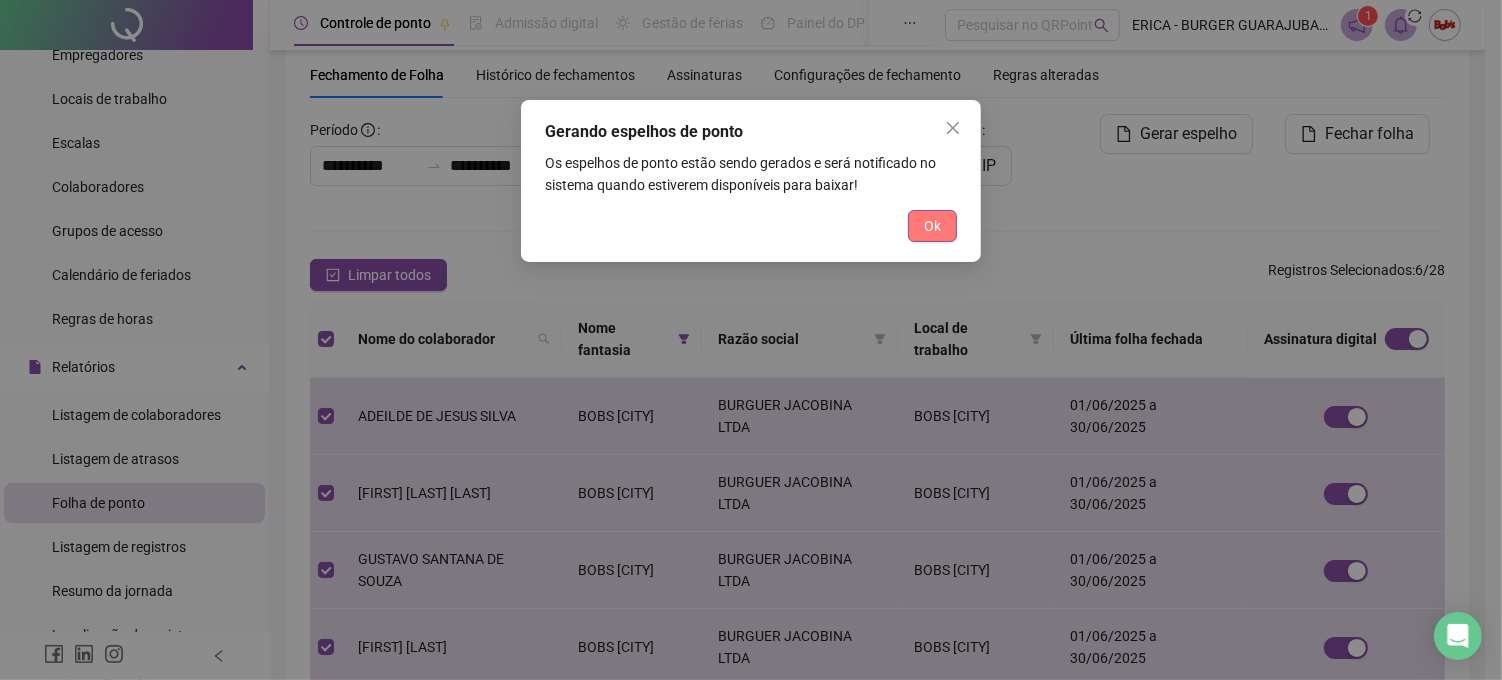 click on "Ok" at bounding box center (932, 226) 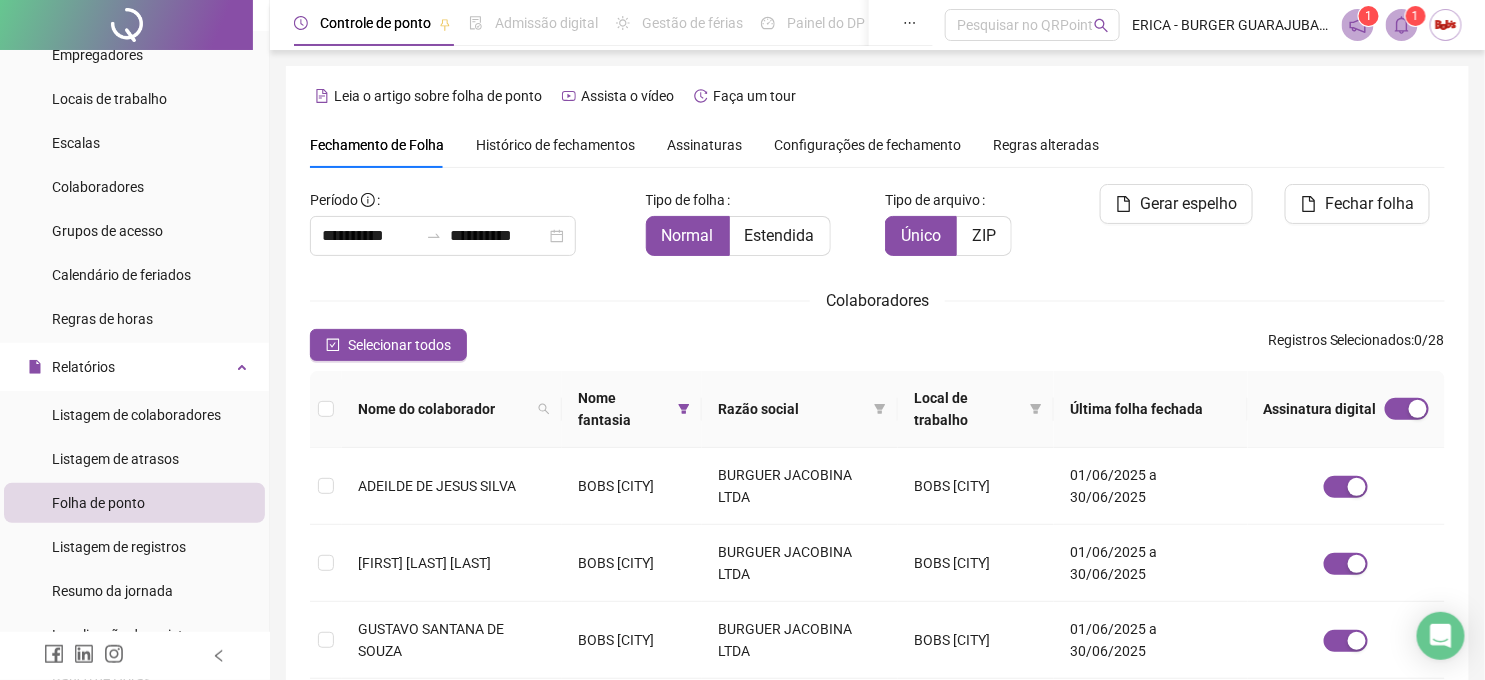 scroll, scrollTop: 70, scrollLeft: 0, axis: vertical 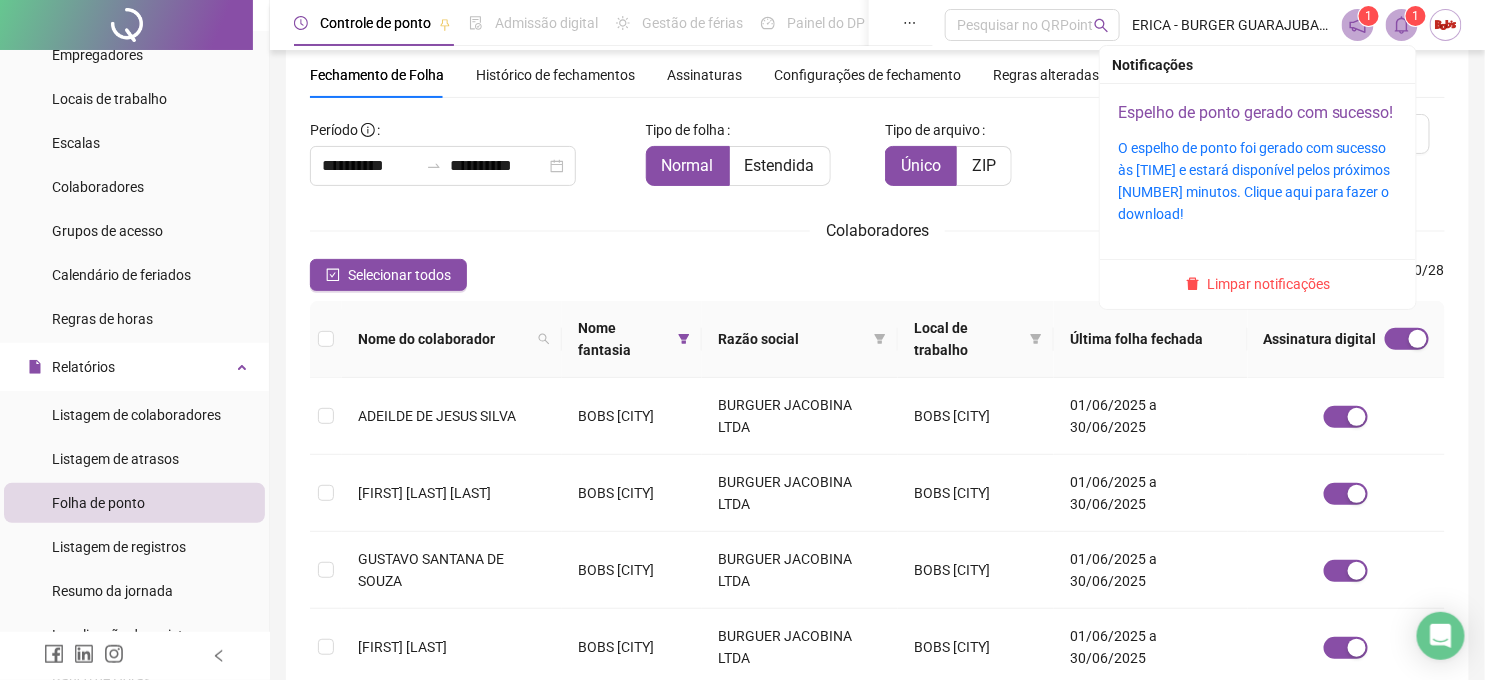 click on "Espelho de ponto gerado com sucesso!" at bounding box center [1256, 112] 